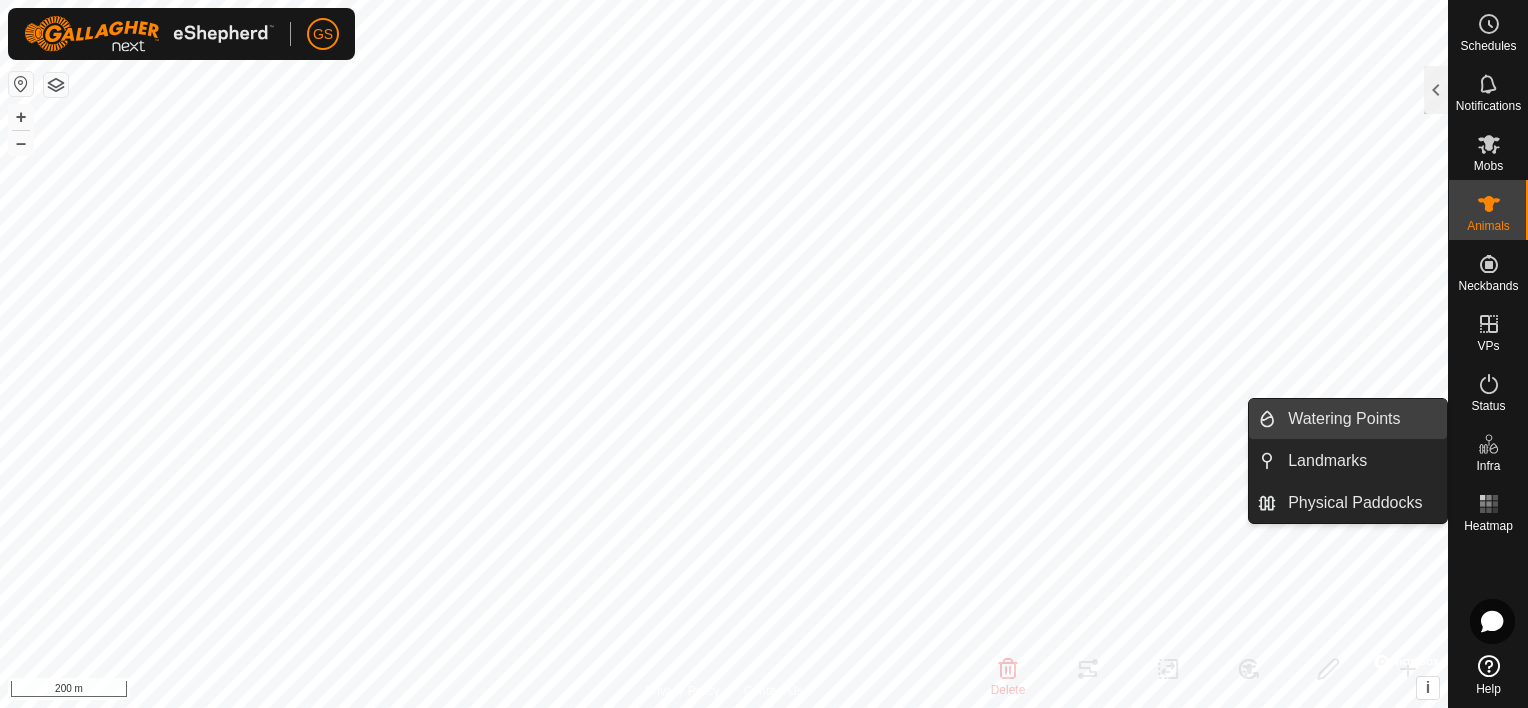 scroll, scrollTop: 0, scrollLeft: 0, axis: both 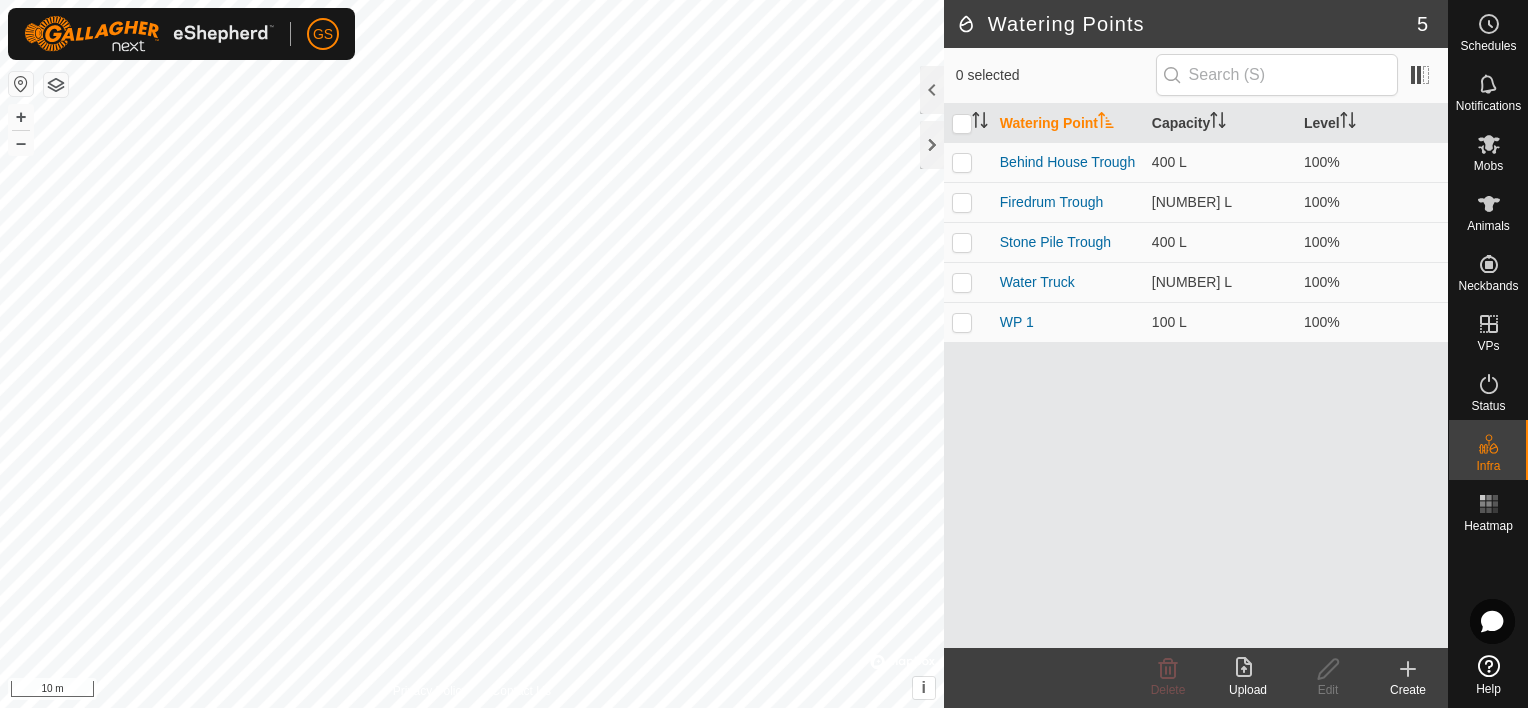 click 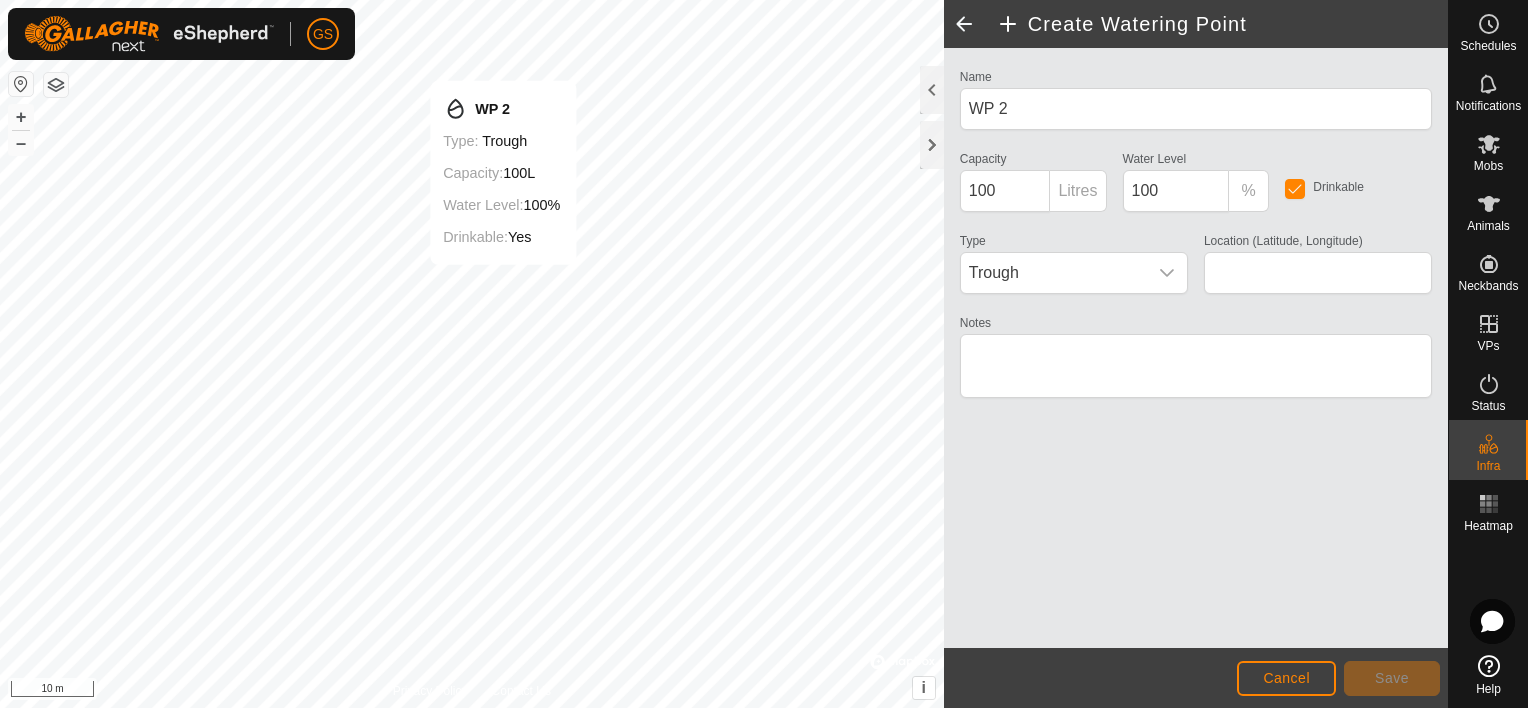 type on "[COORDINATES]" 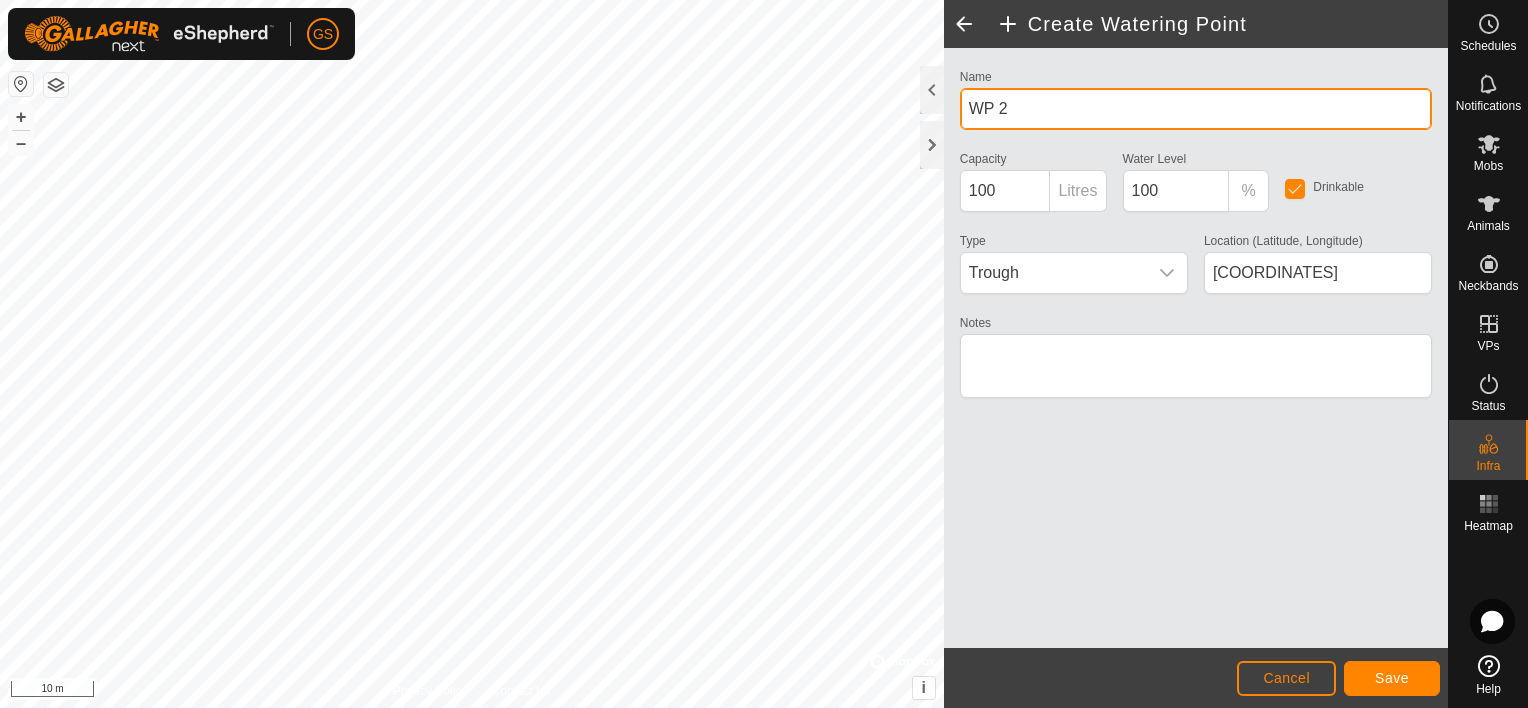 click on "Privacy Policy Contact Us
WP 2
Type:   trough
Capacity:  100L
Water Level:  100%
Drinkable:  Yes
+ – ⇧ i ©  Mapbox , ©  OpenStreetMap ,  Improve this map 10 m  Create Watering Point  Name WP 2 Capacity 100 Litres Water Level  100 % Drinkable Type Trough Location (Latitude, Longitude) [COORDINATES] Notes                  Cancel Save" 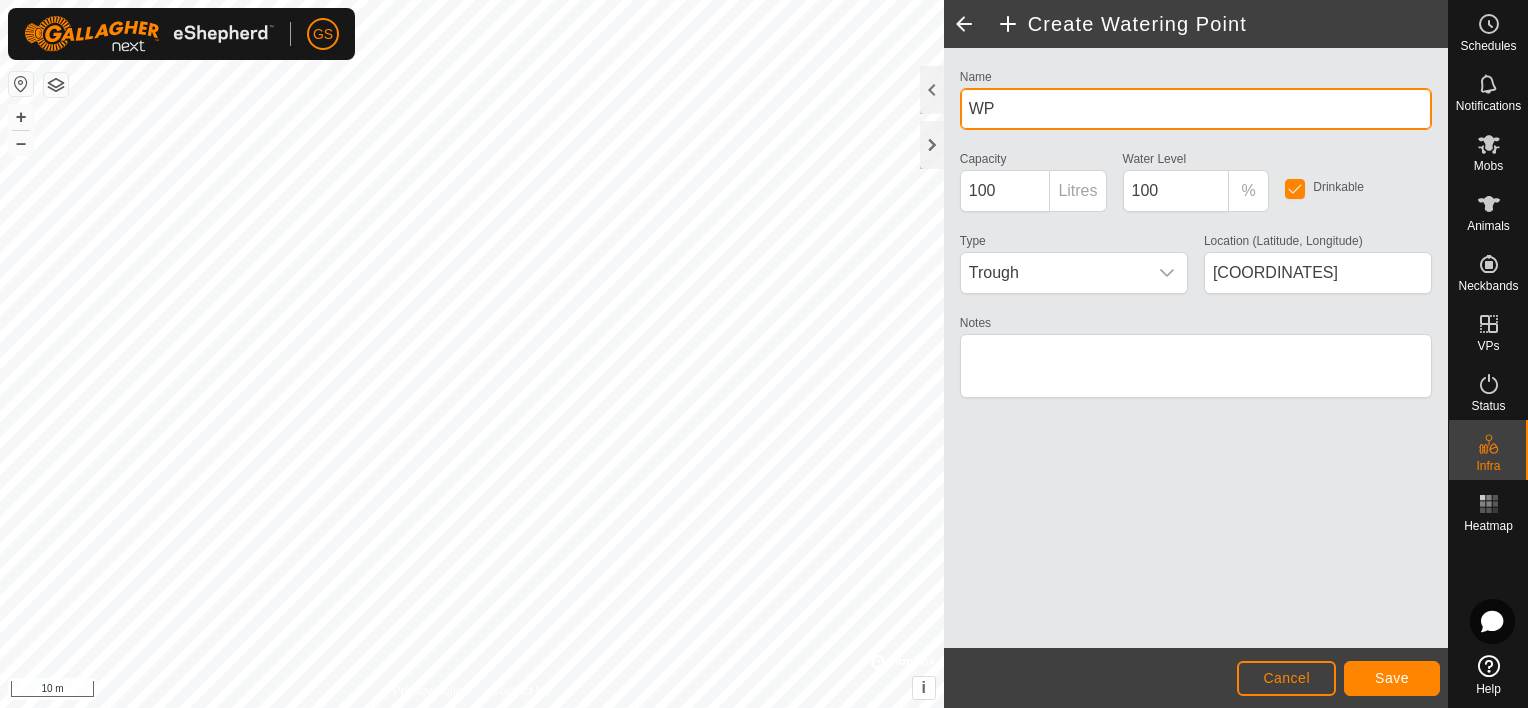 type on "W" 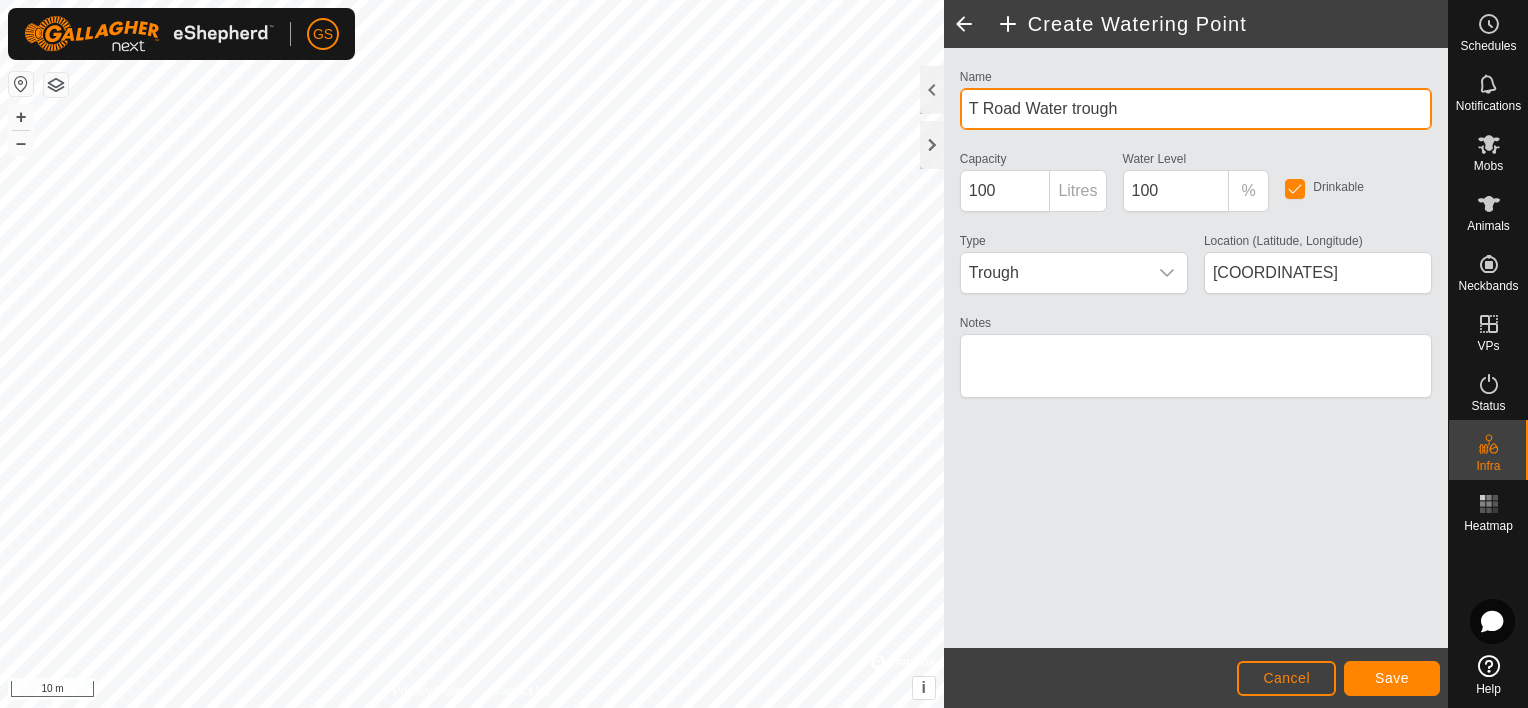 type on "T Road Water trough" 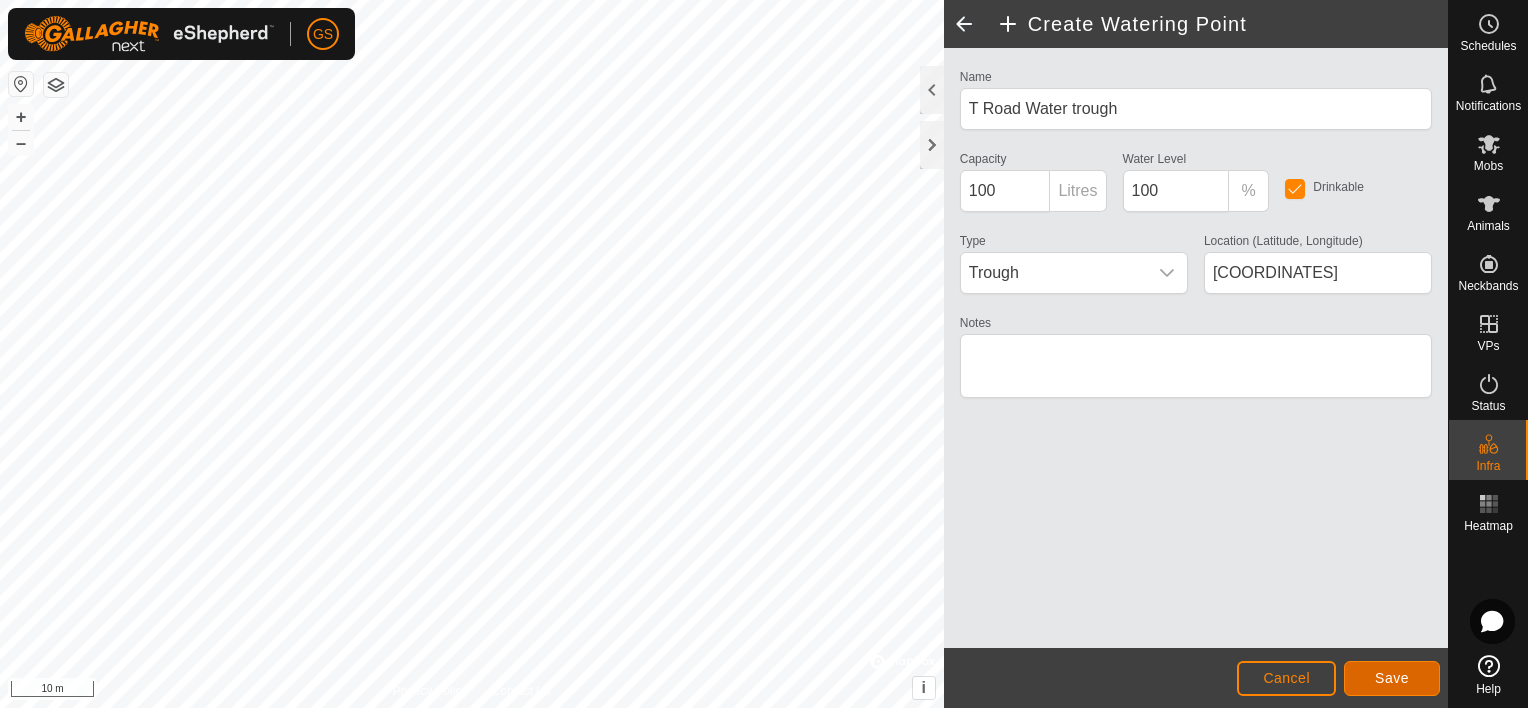 click on "Save" 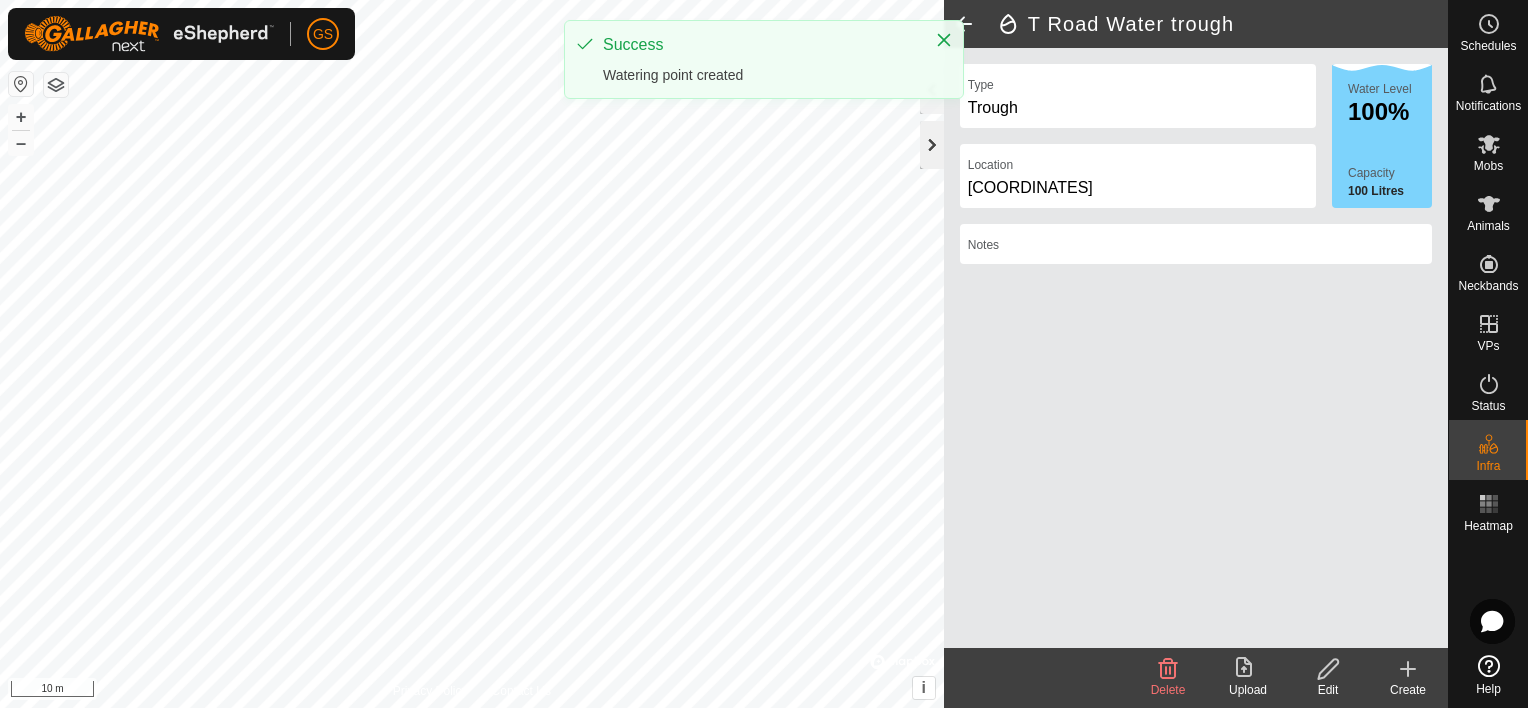 click 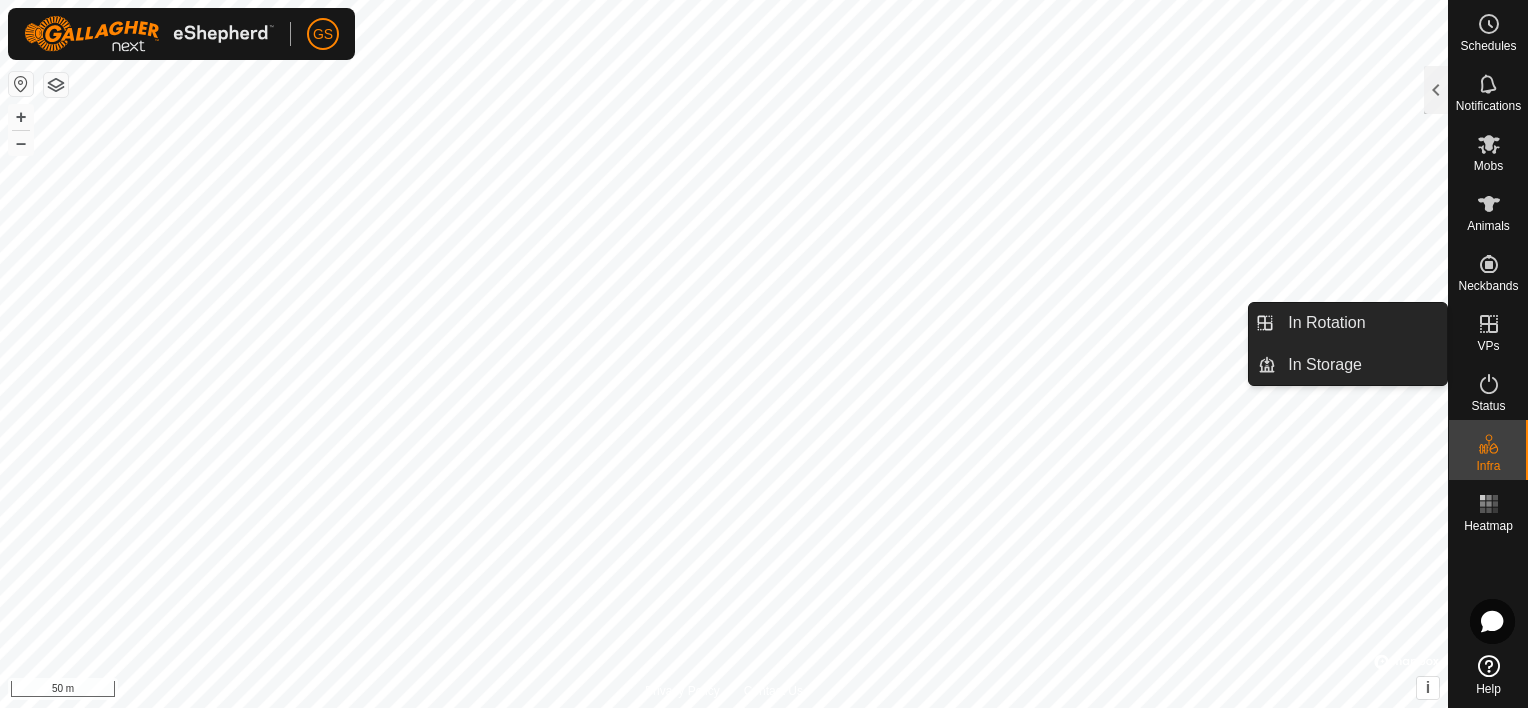 click 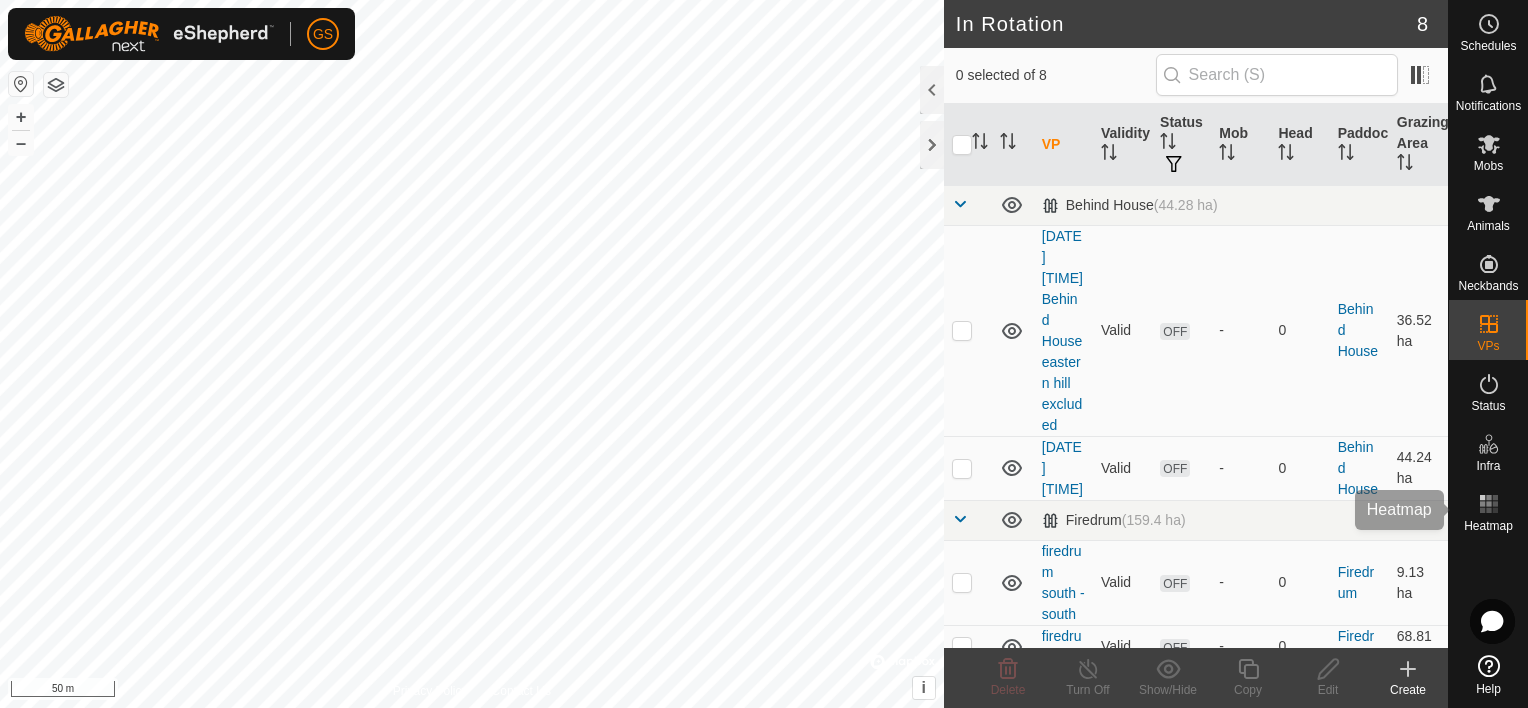click 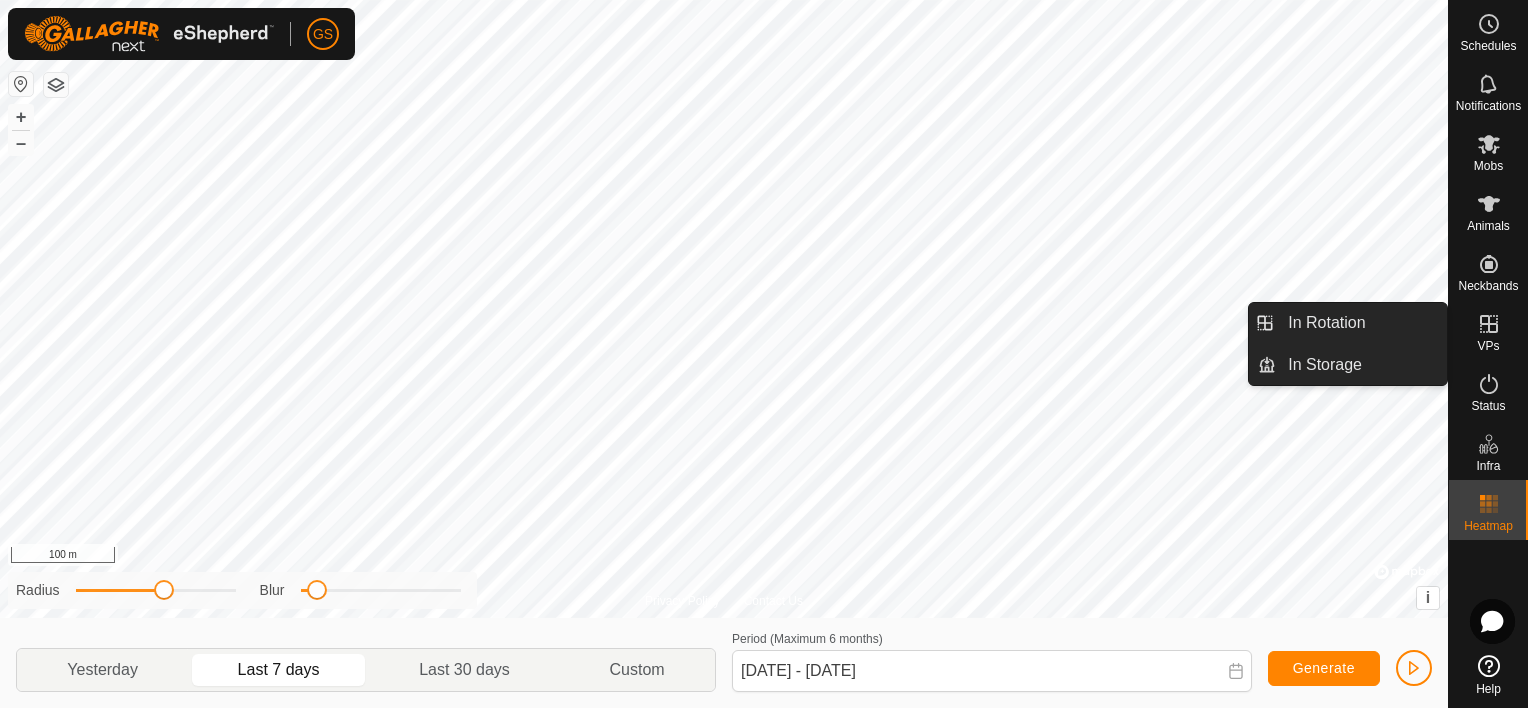 click 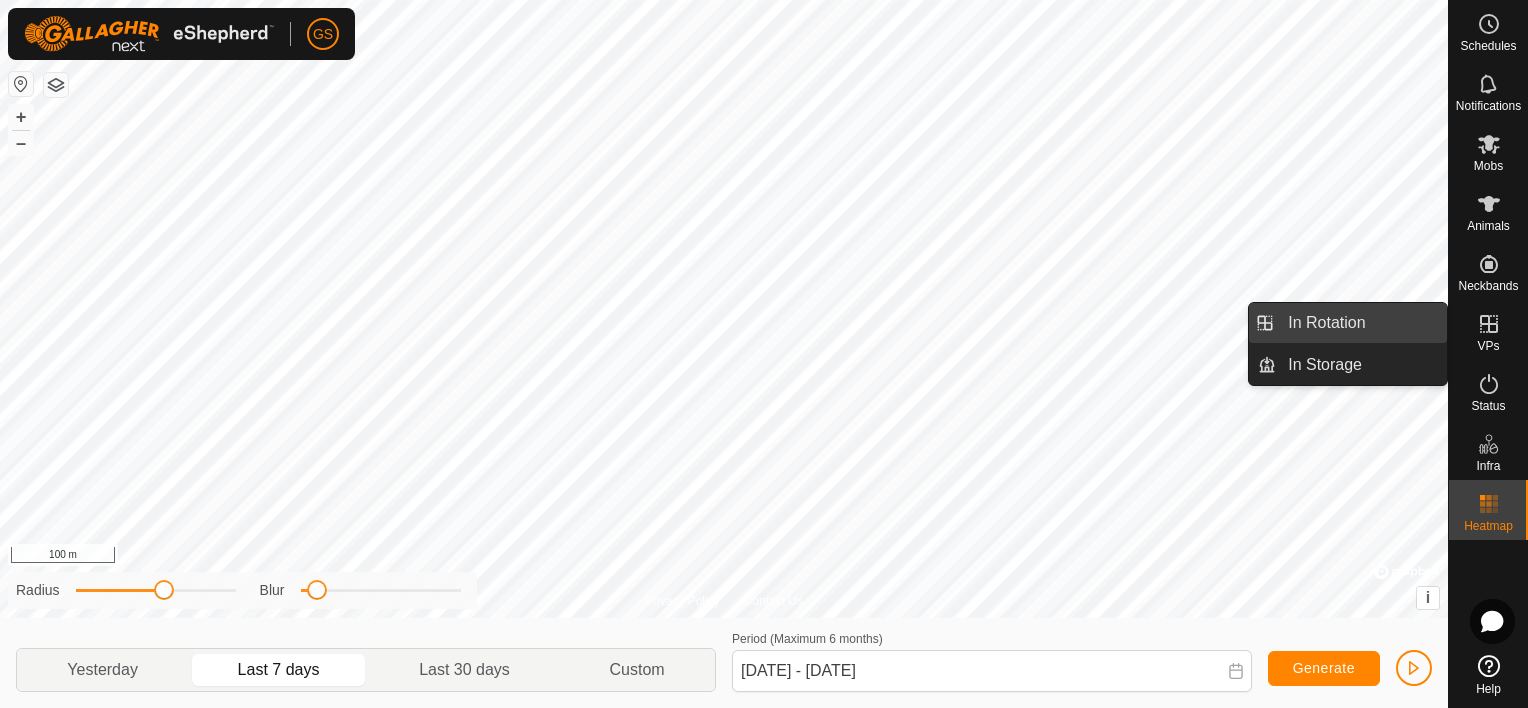 click on "In Rotation" at bounding box center [1361, 323] 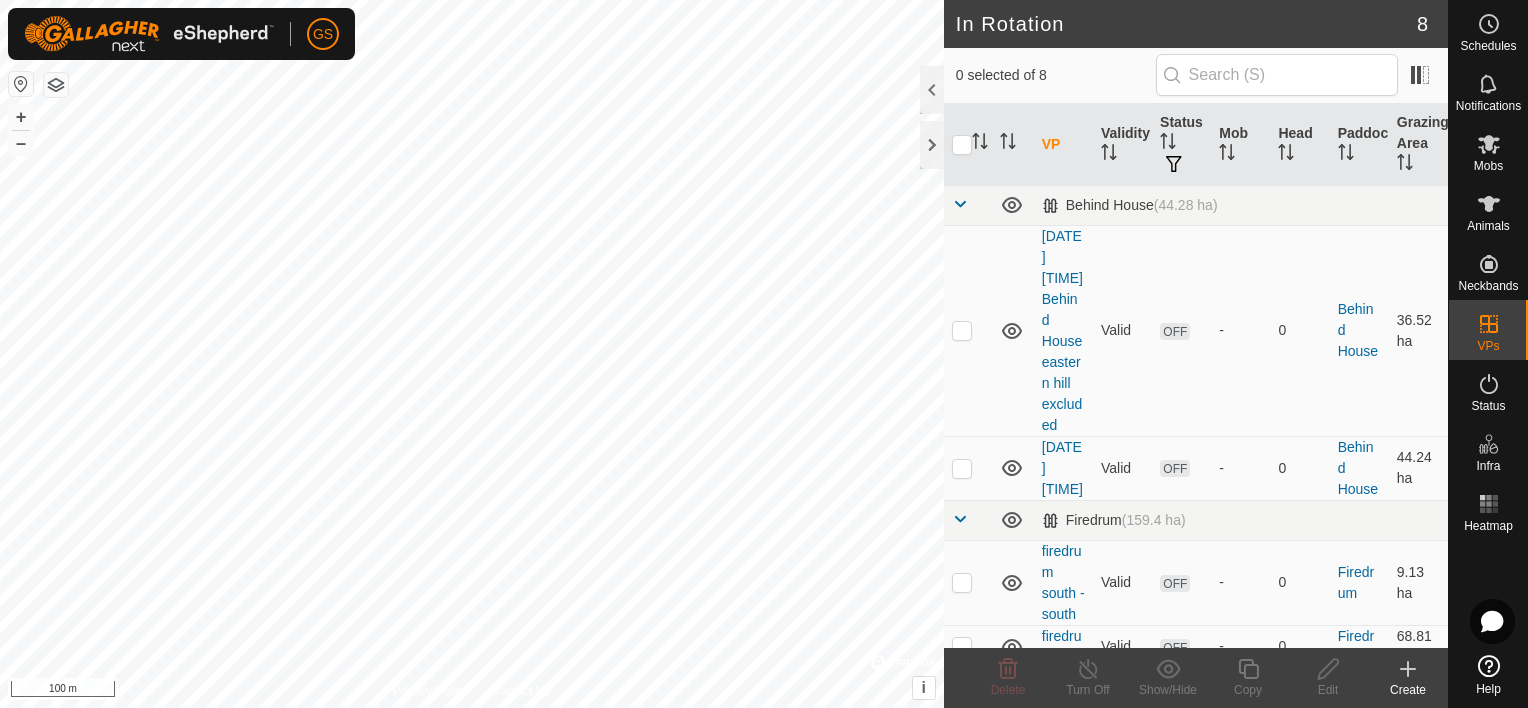click 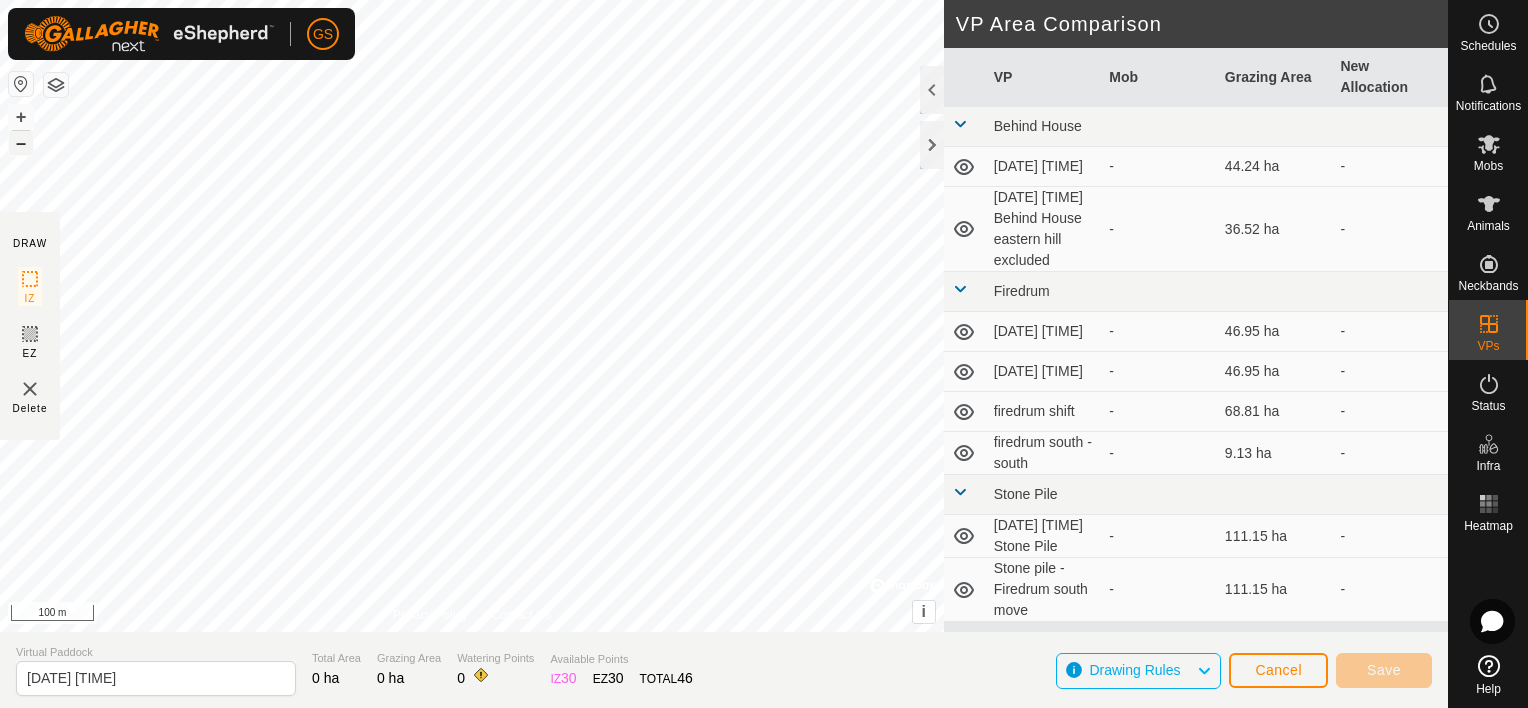 click on "–" at bounding box center [21, 143] 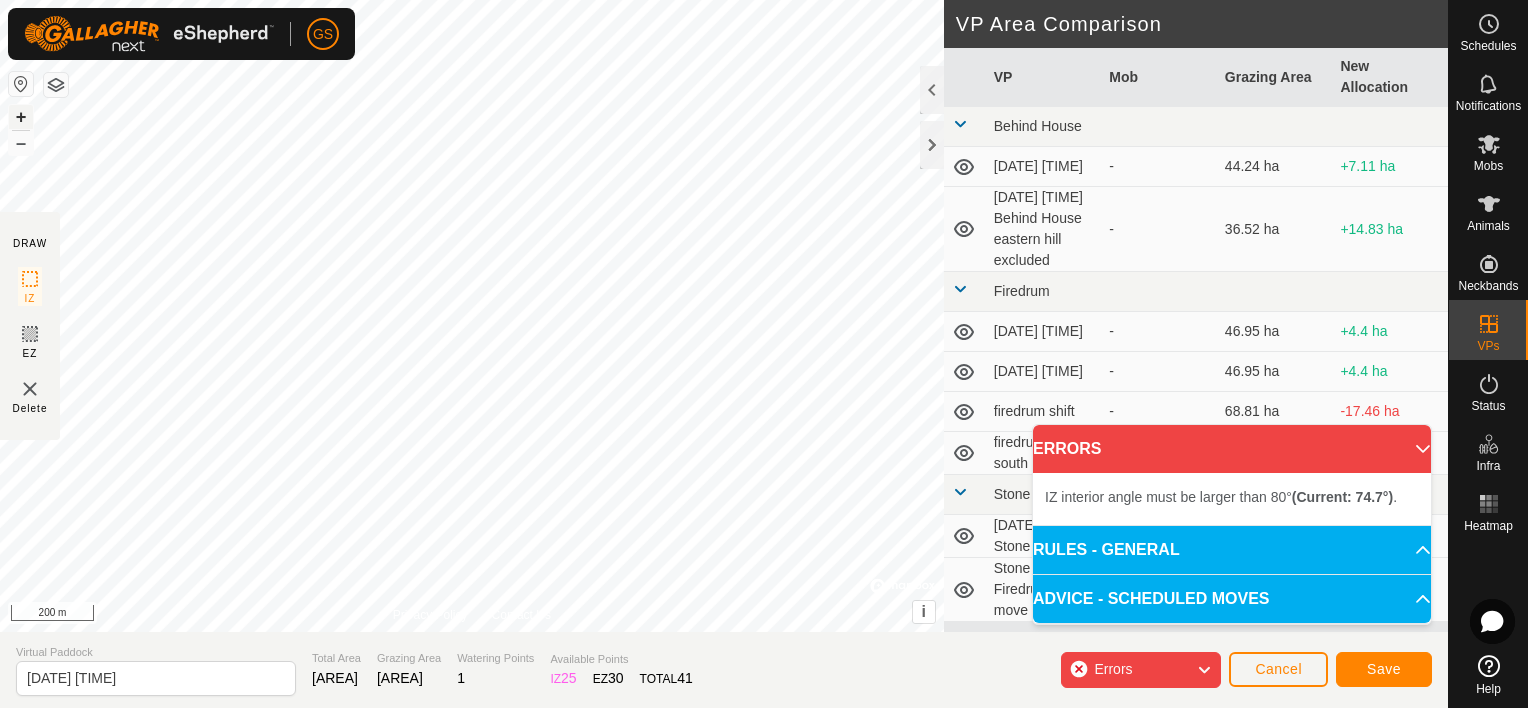 click on "+" at bounding box center [21, 117] 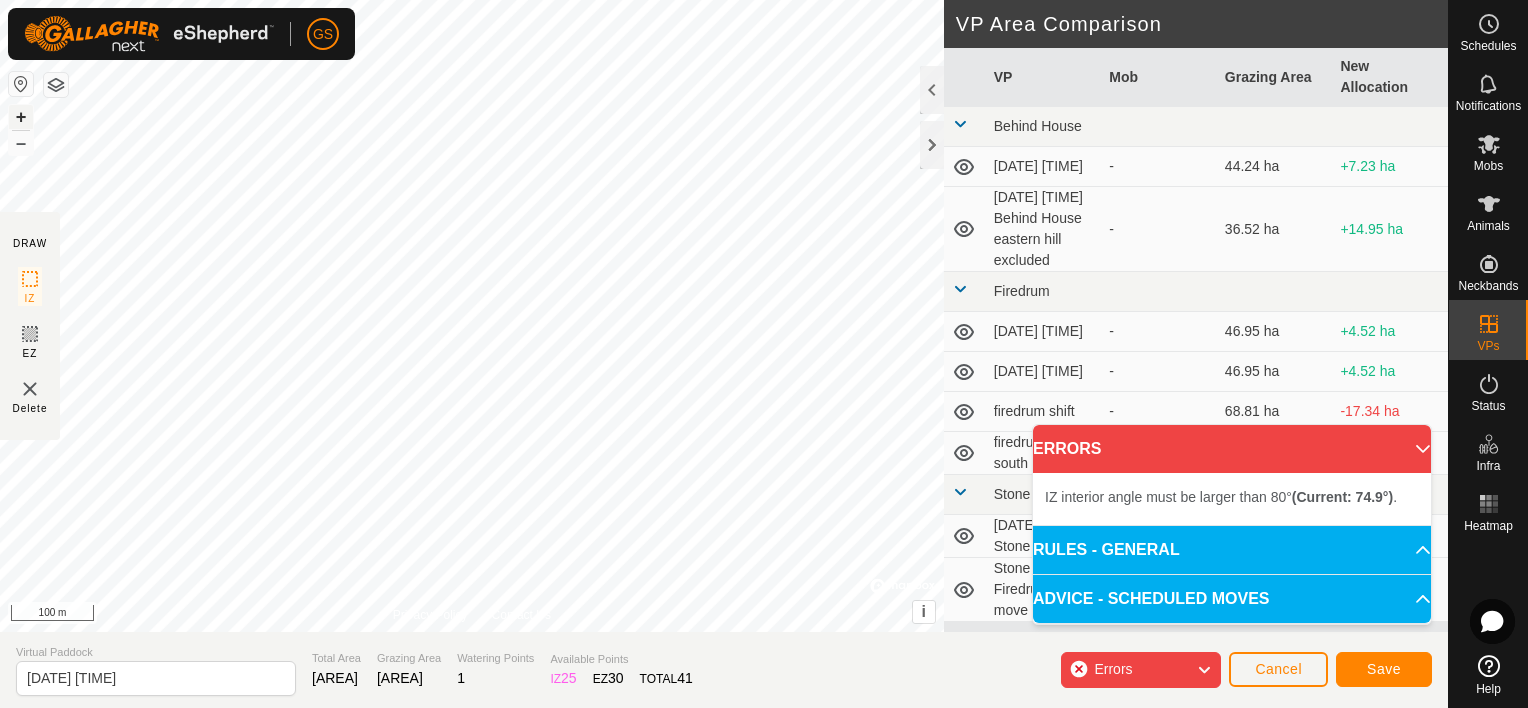 click on "+" at bounding box center [21, 117] 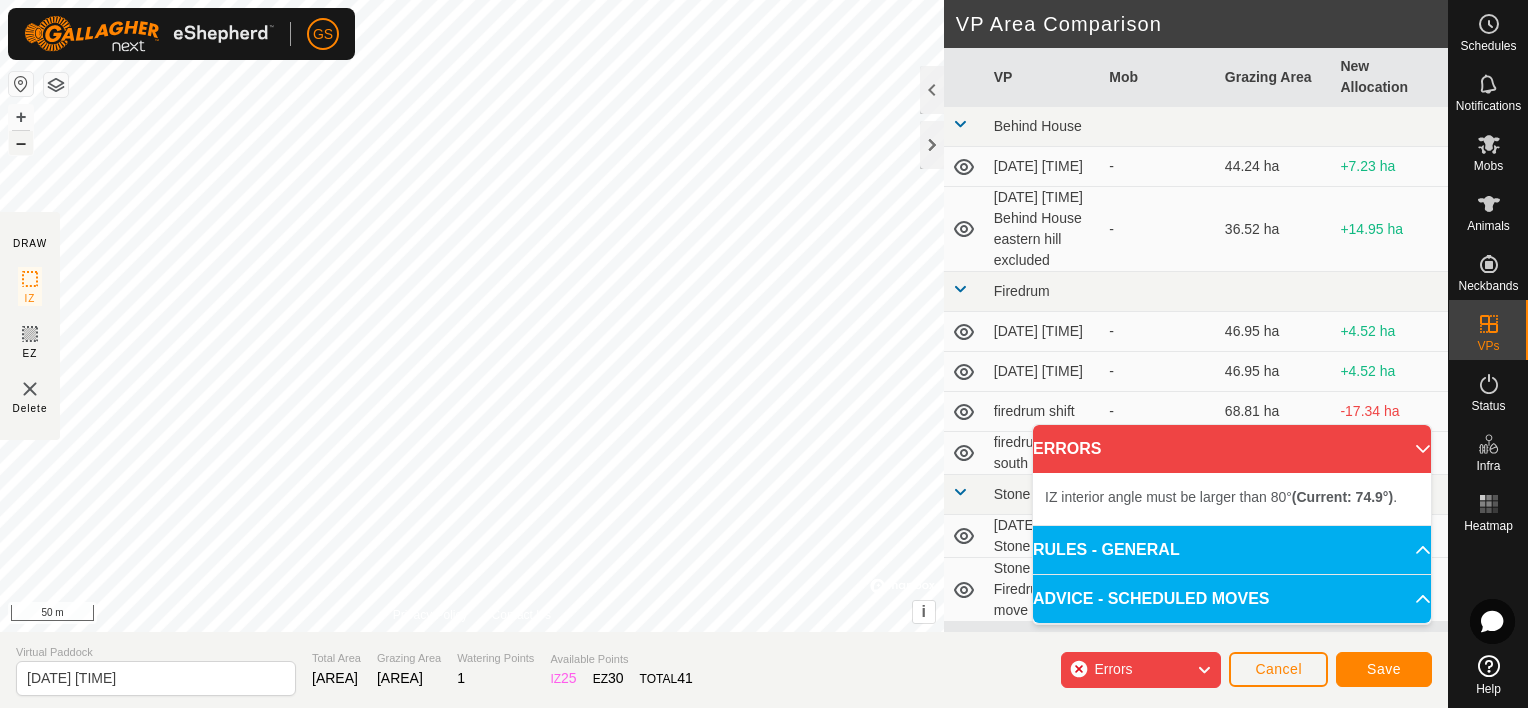 click on "–" at bounding box center [21, 143] 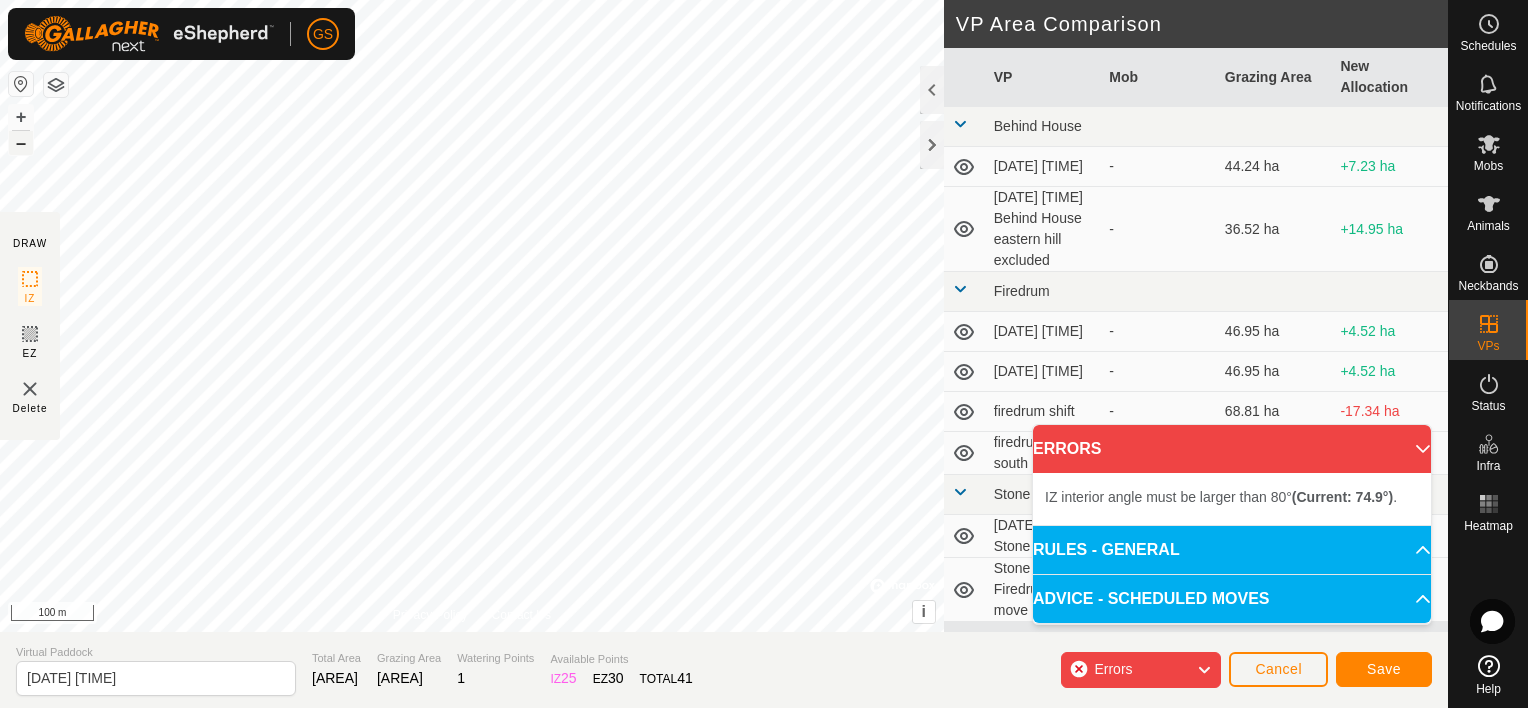 click on "–" at bounding box center (21, 143) 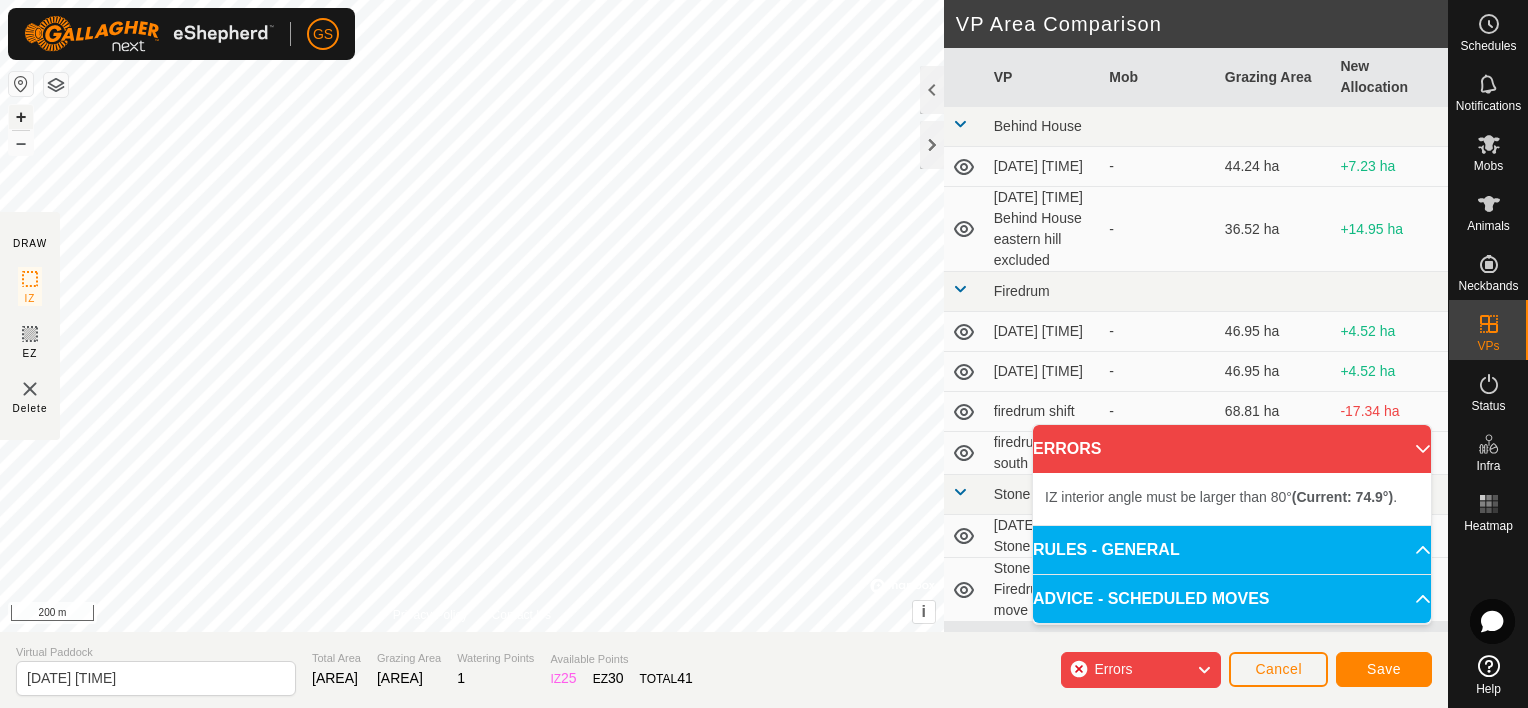 click on "+" at bounding box center [21, 117] 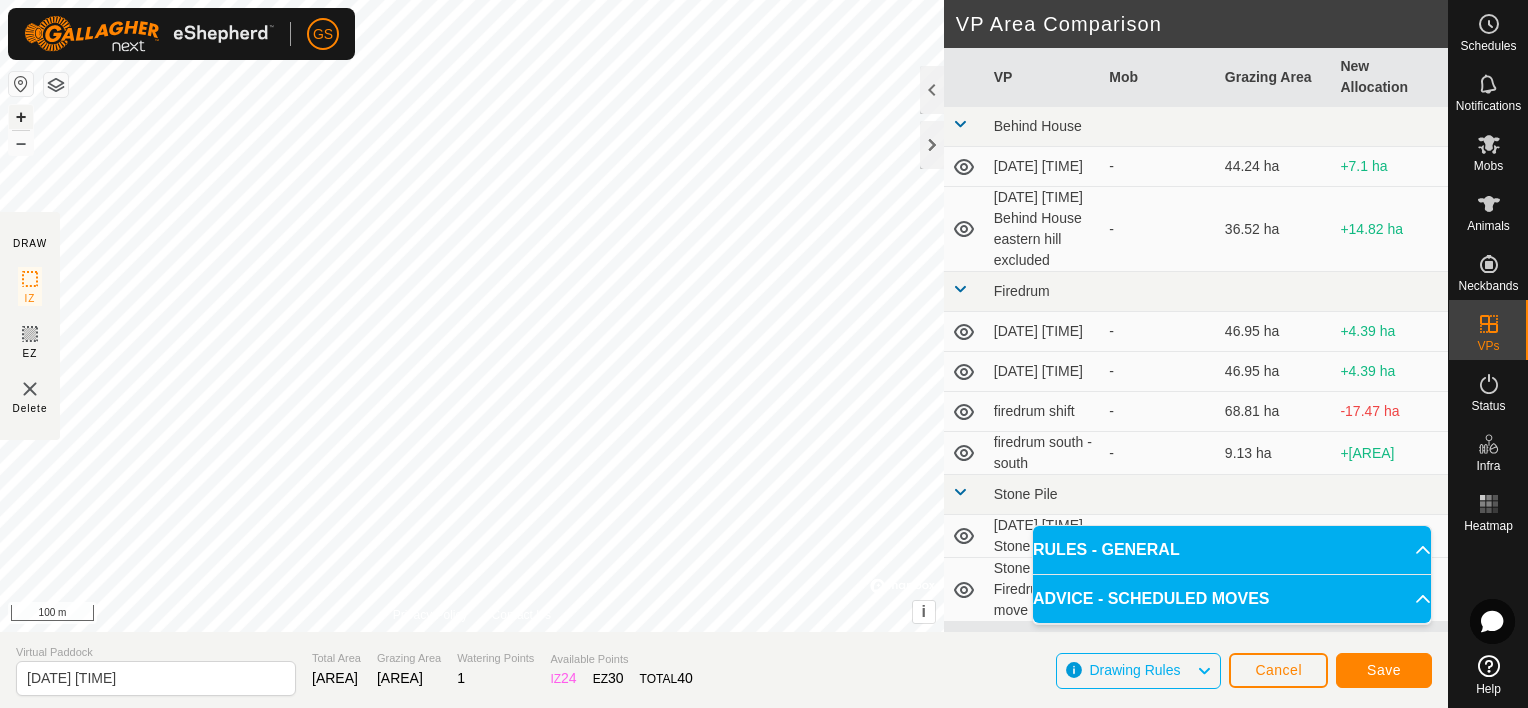 click on "+" at bounding box center [21, 117] 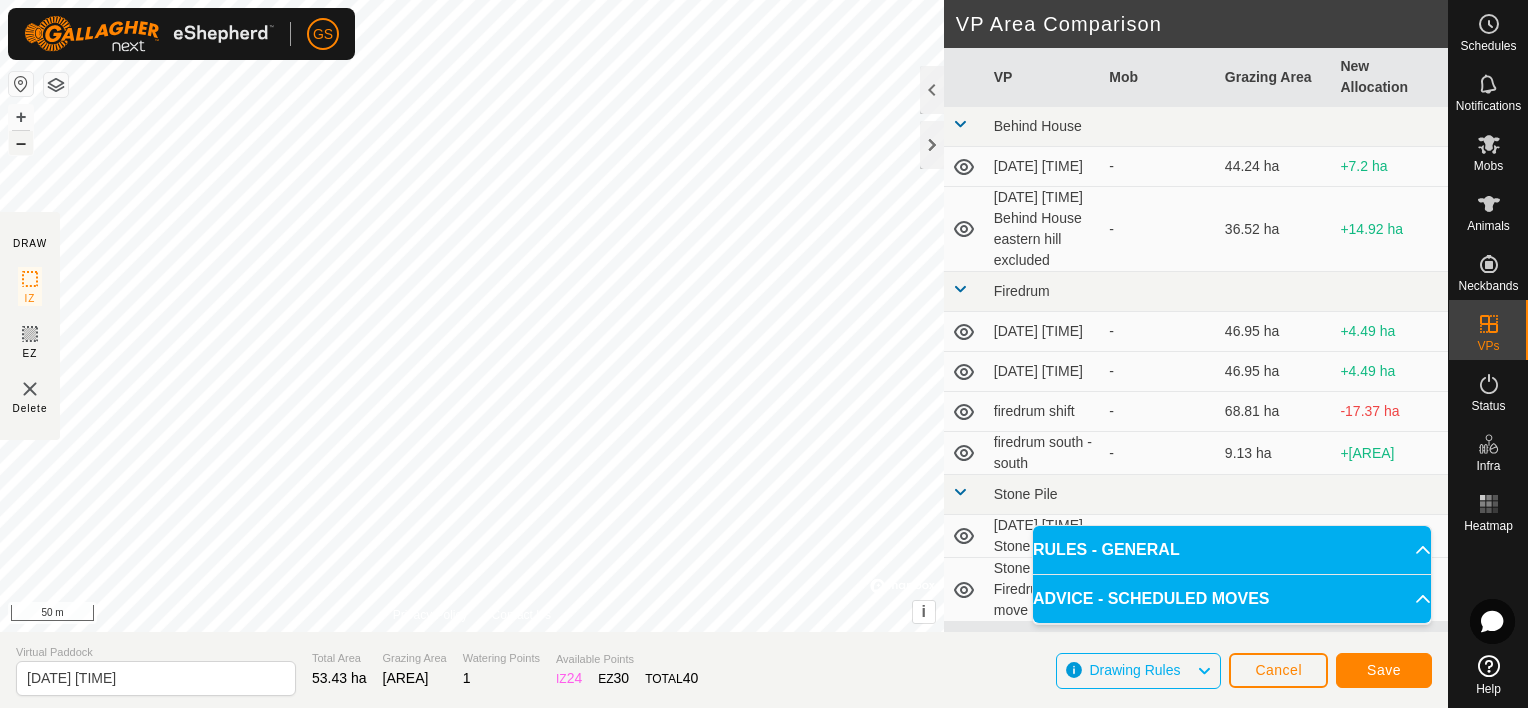click on "–" at bounding box center (21, 143) 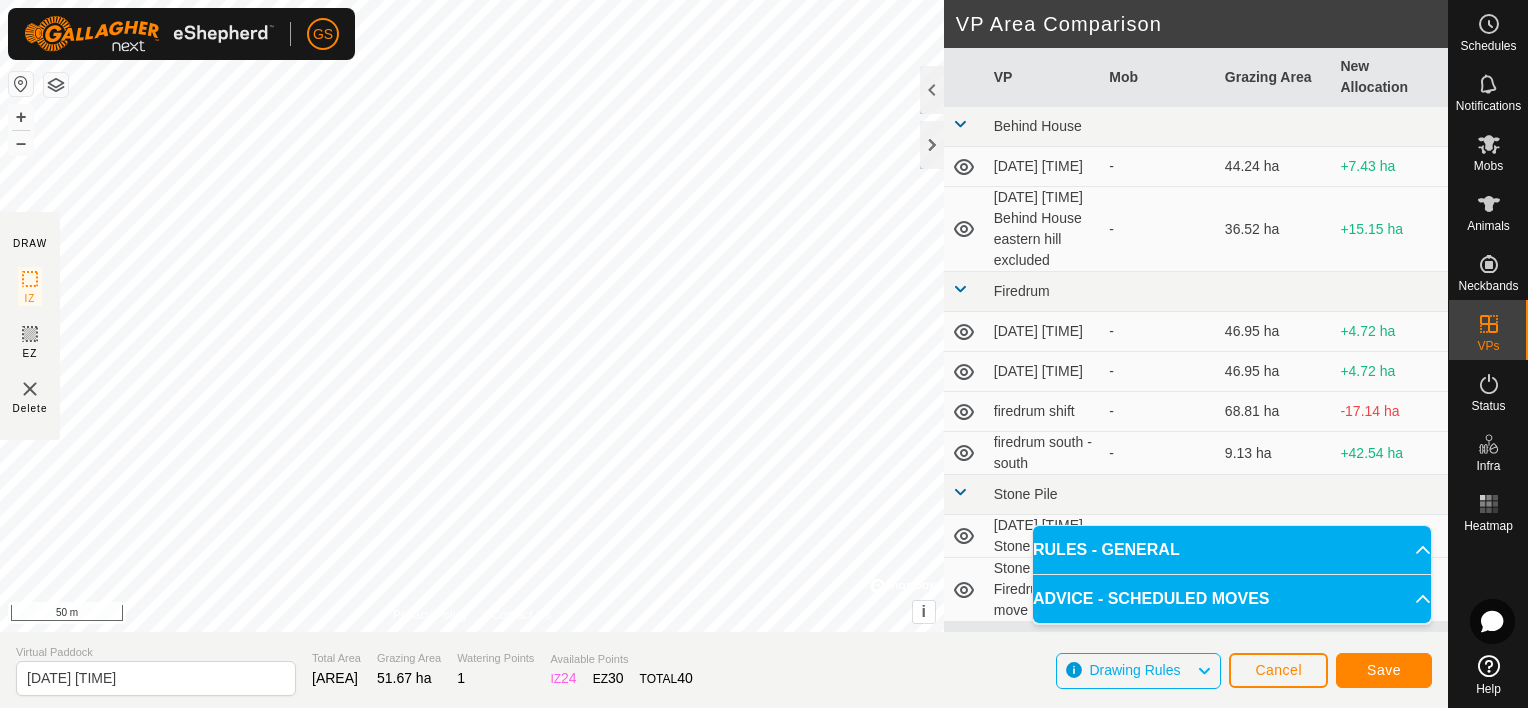 click on "DRAW IZ EZ Delete Privacy Policy Contact Us IZ interior angle must be larger than 80°  (Current: 76.6°) . + – ⇧ i ©  Mapbox , ©  OpenStreetMap ,  Improve this map 50 m VP Area Comparison     VP   Mob   Grazing Area   New Allocation  Behind House  [DATE] [TIME]  -  [AREA]  +[AREA]  Behind House eastern hill excluded  -  [AREA]  +[AREA] Firedrum  [DATE] [TIME]  -  [AREA]  +[AREA]  [DATE] [TIME]  -  [AREA]  +[AREA]  firedrum shift  -  [AREA]  -[AREA]  firedrum south - south  -  [AREA]  +[AREA] Stone Pile  [DATE] [TIME] Stone Pile  -  [AREA]  -[AREA]  Stone pile - Firedrum south move  -  [AREA]  -[AREA] Virtual Paddock [DATE] [TIME] Total Area [AREA] Grazing Area [AREA] Watering Points 1 Available Points  IZ   24  EZ  30  TOTAL   40 Drawing Rules Cancel Save" 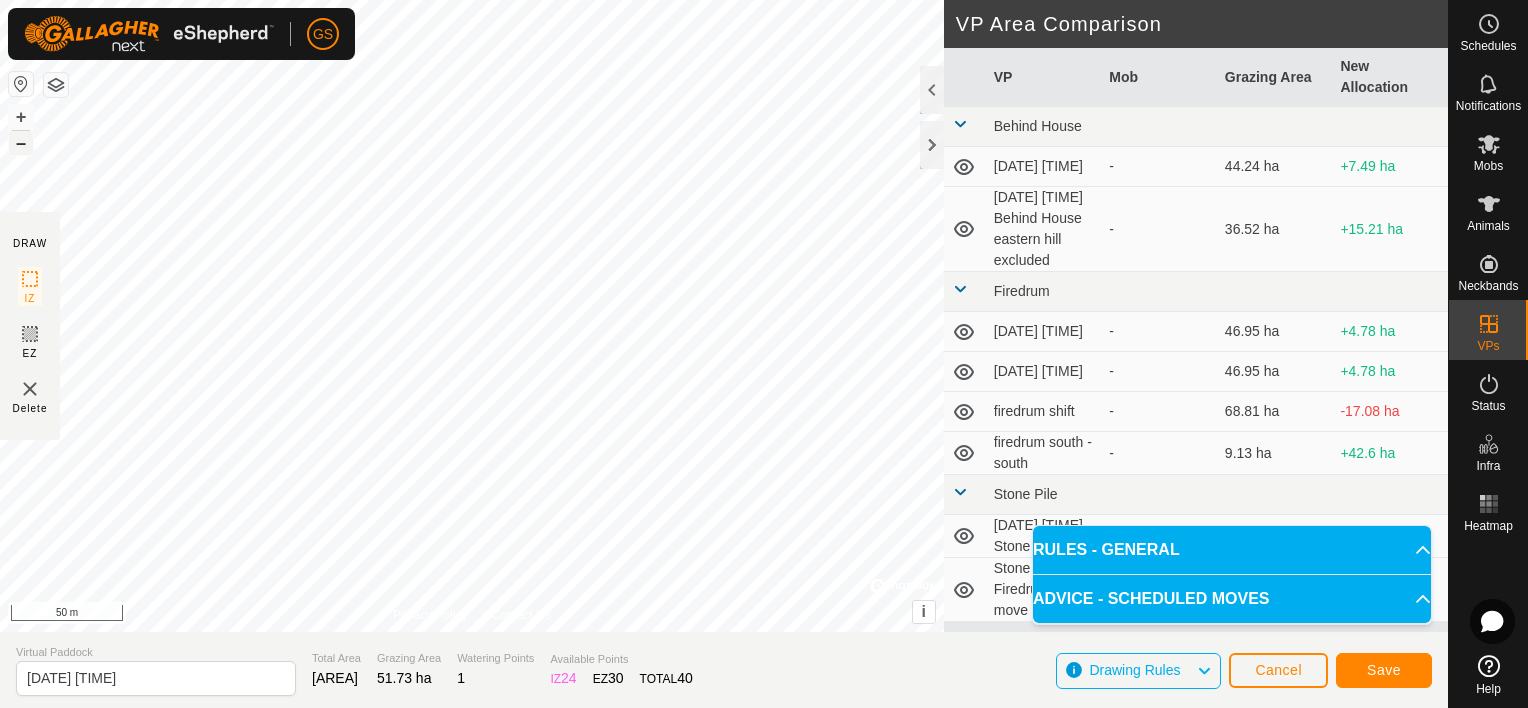 click on "–" at bounding box center [21, 143] 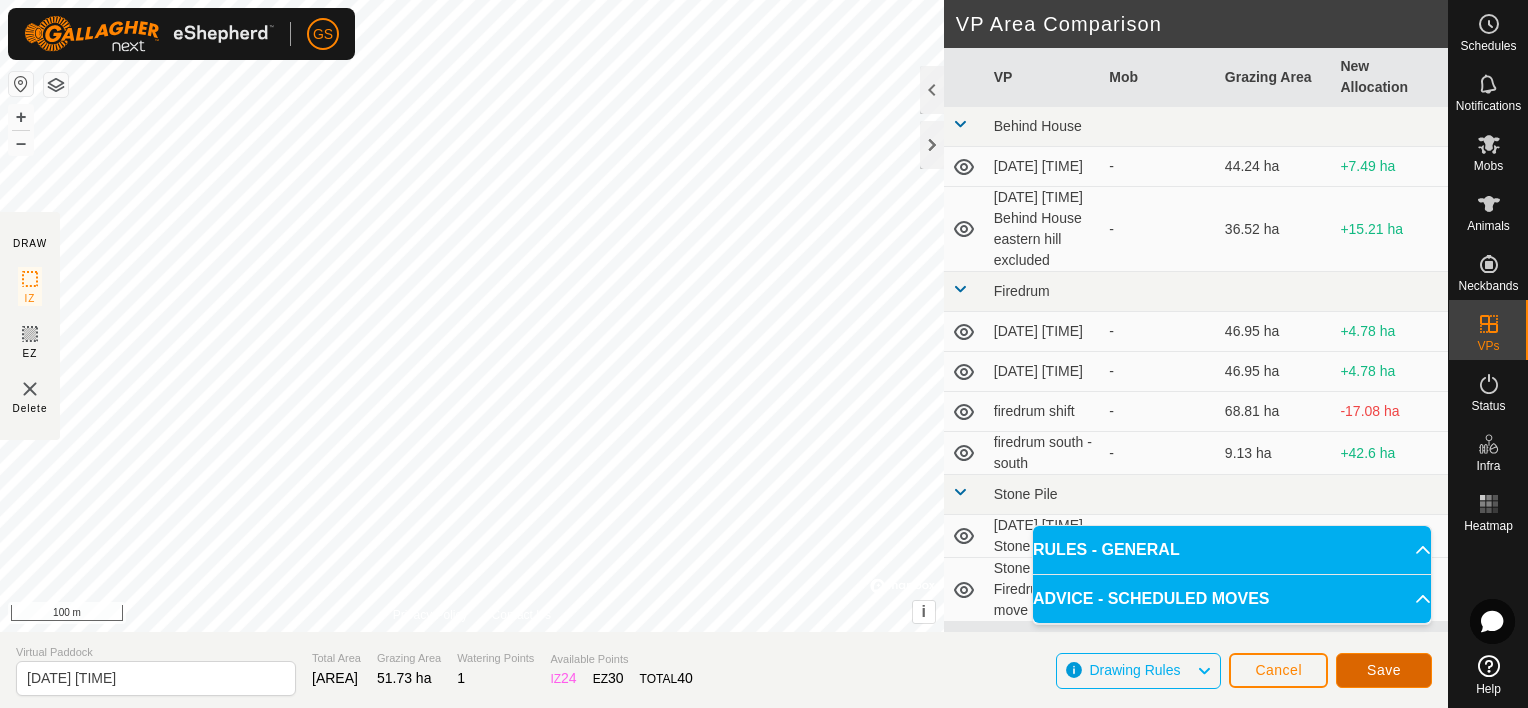 click on "Save" 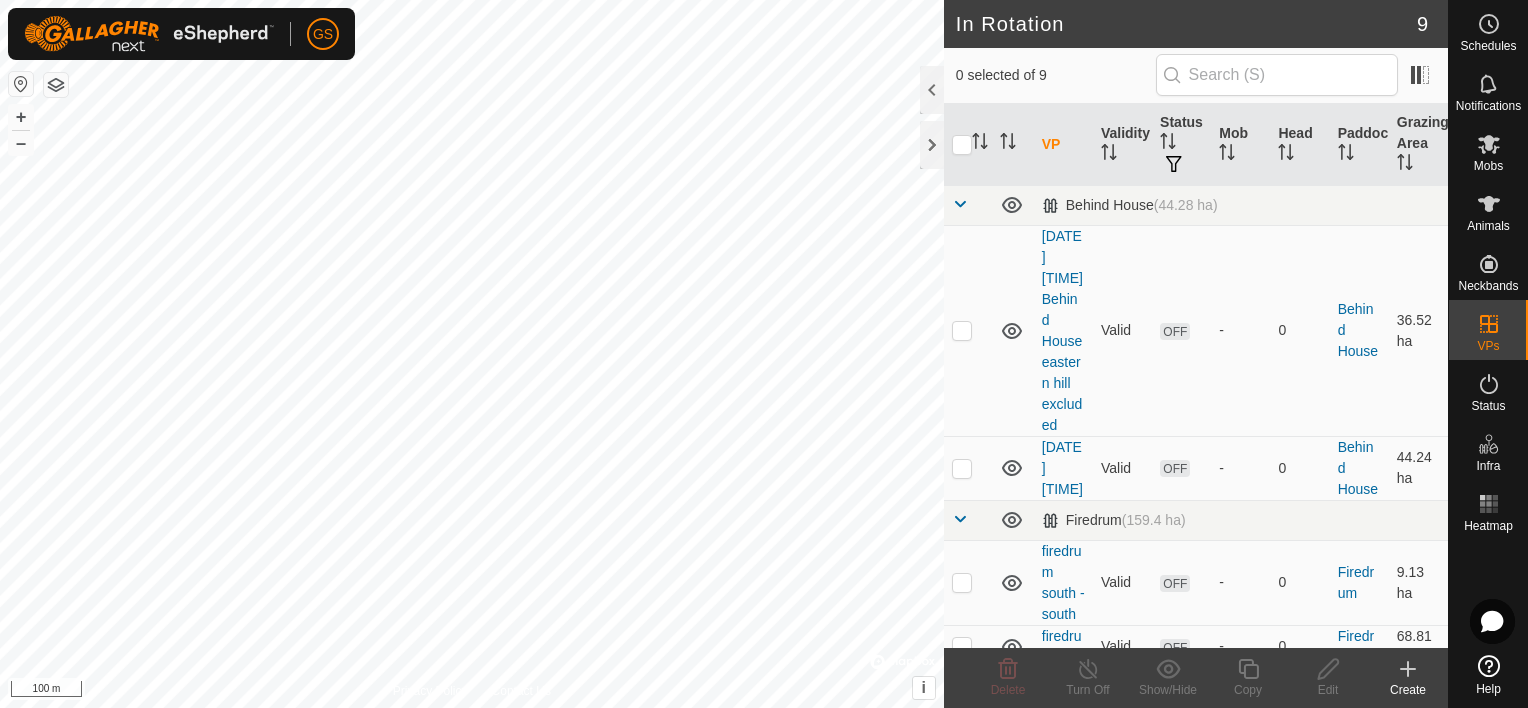 checkbox on "true" 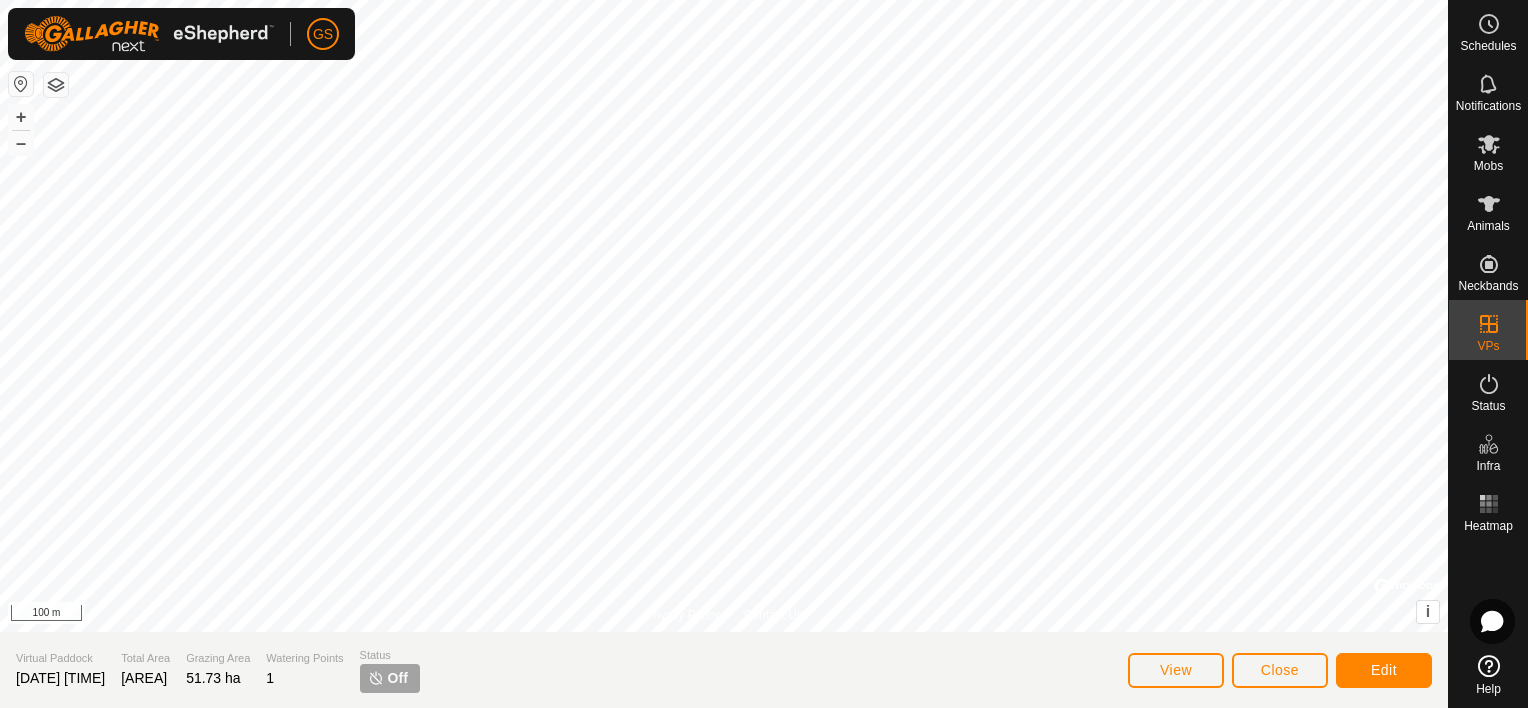 click on "[DATE] [TIME]" 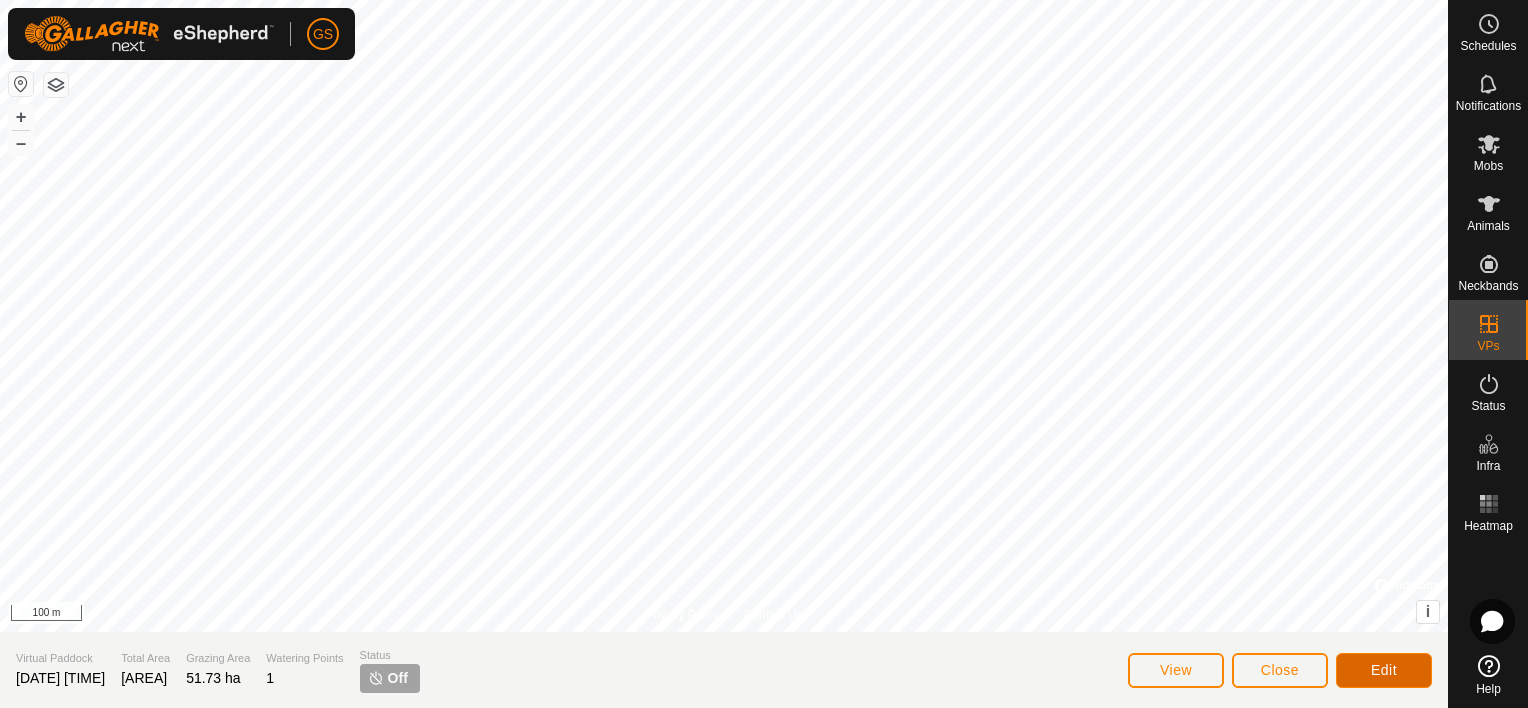click on "Edit" 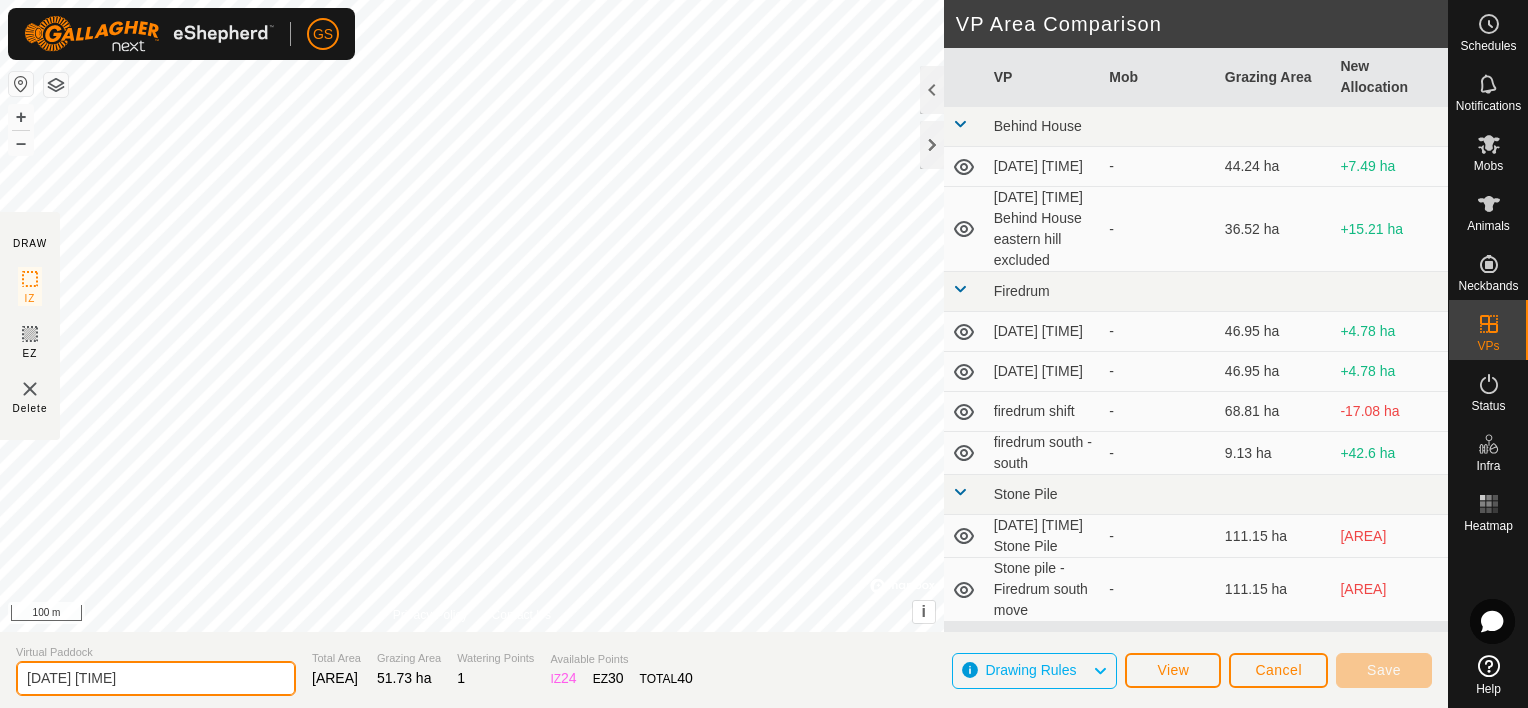 click on "[DATE] [TIME]" 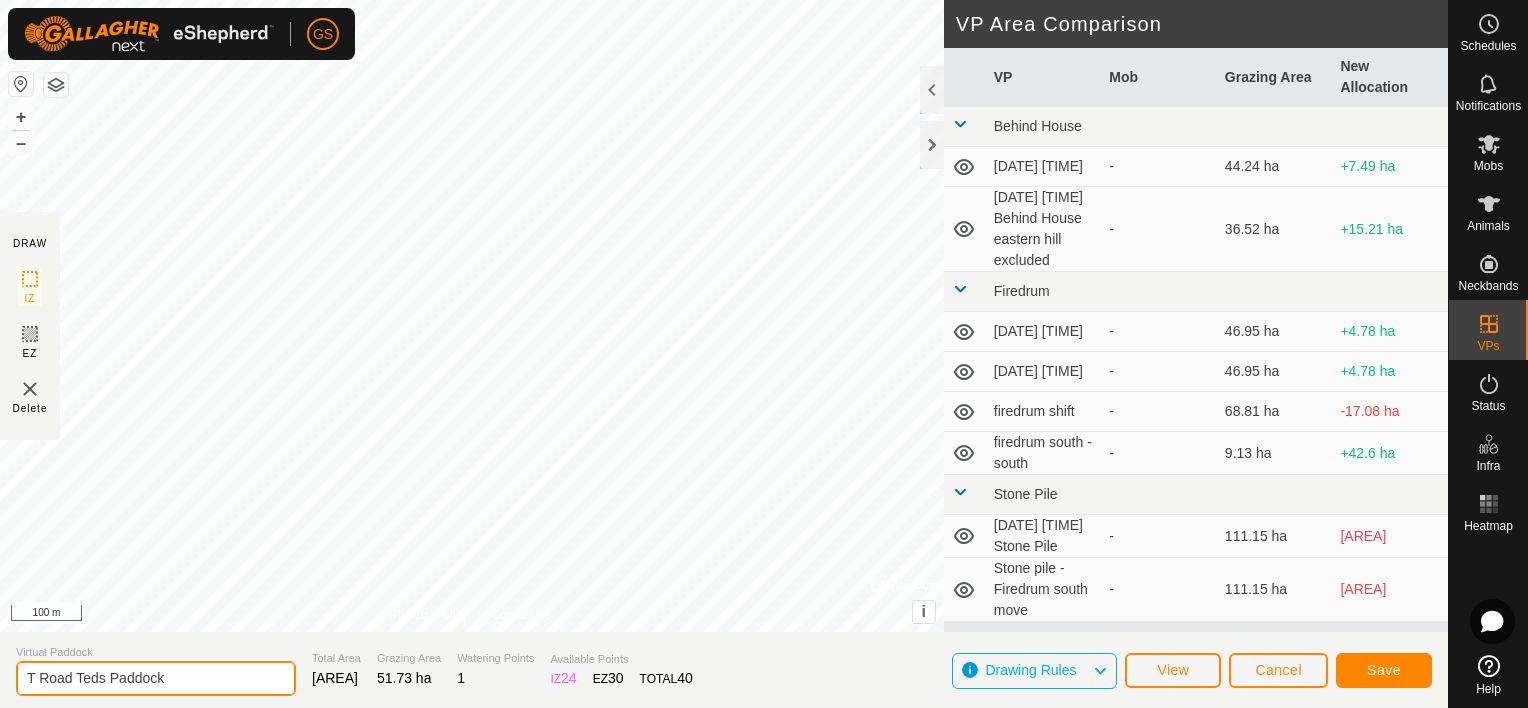 click on "T Road Teds Paddock" 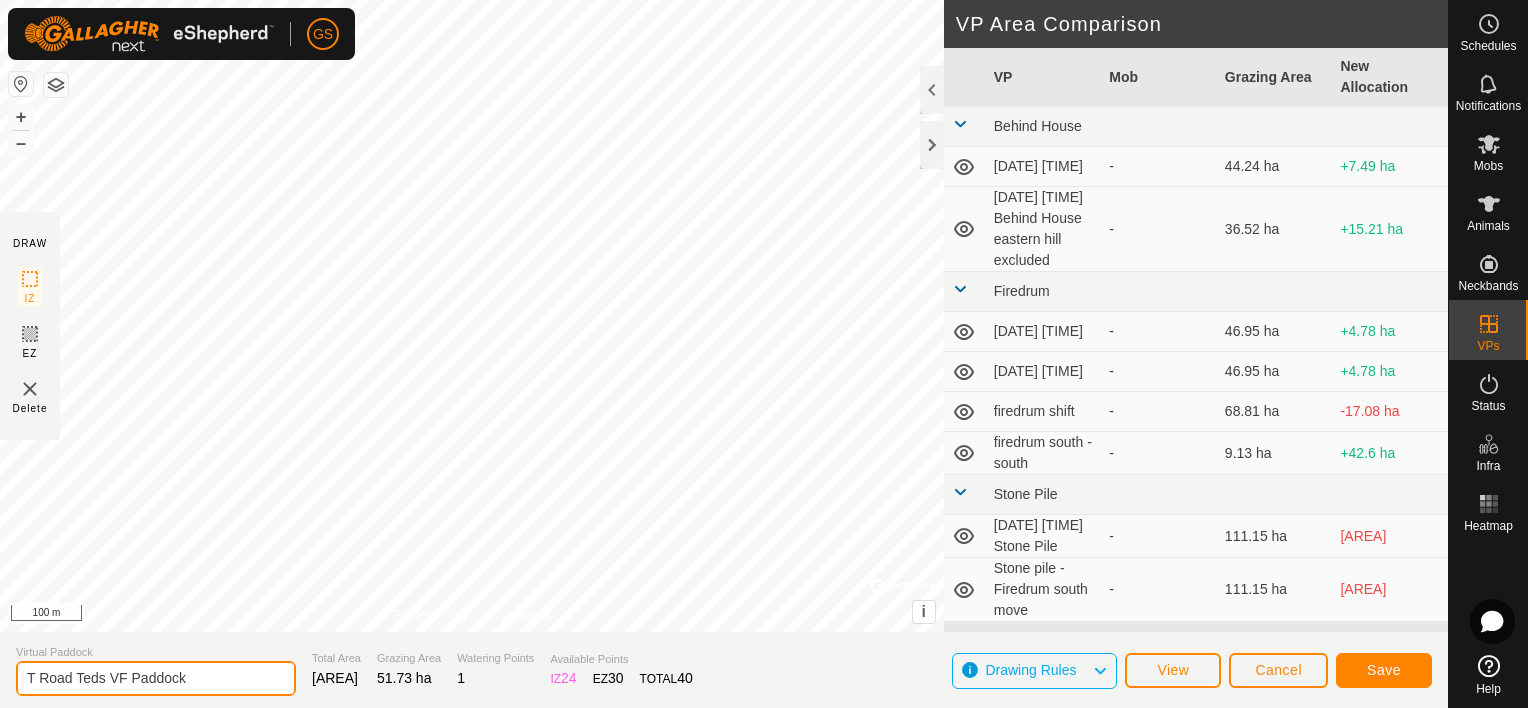 type on "T Road Teds VF Paddock" 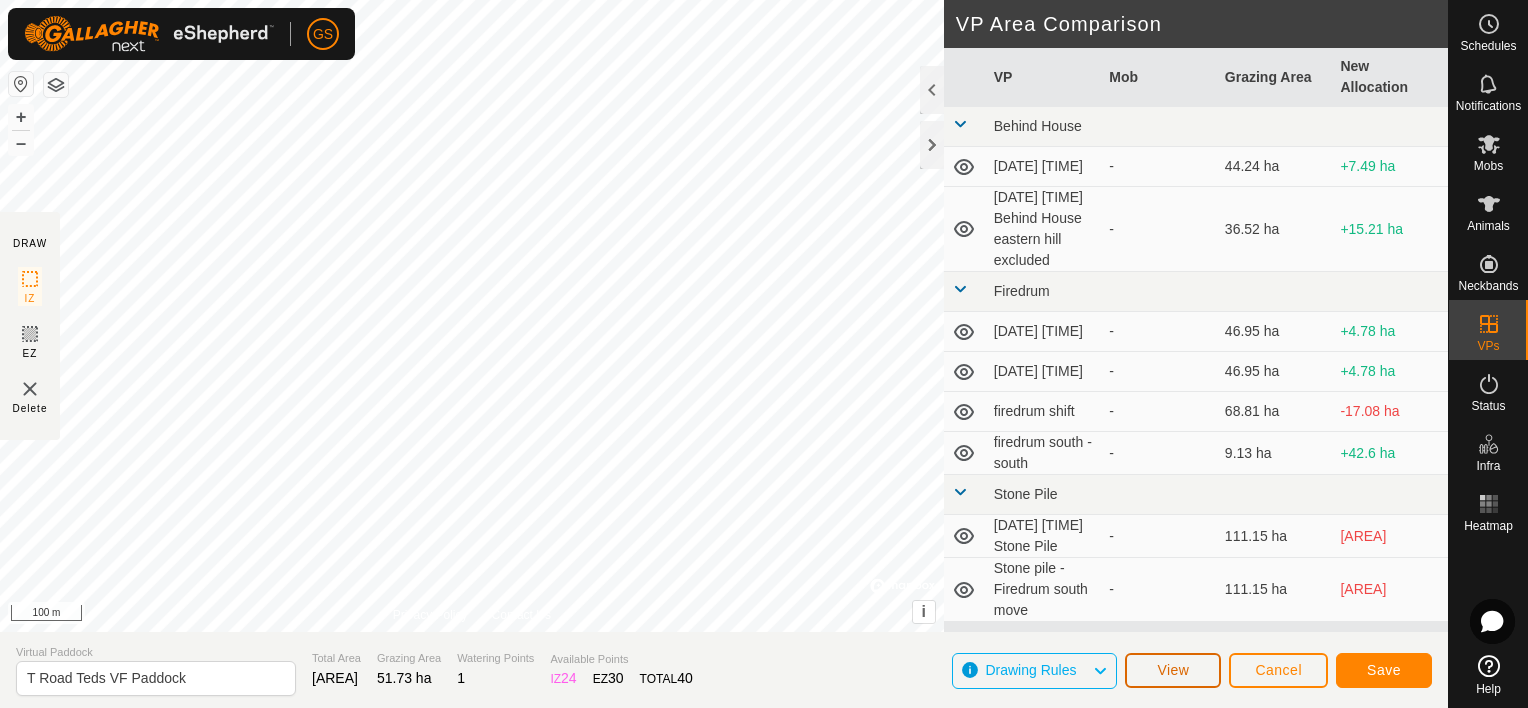 click on "View" 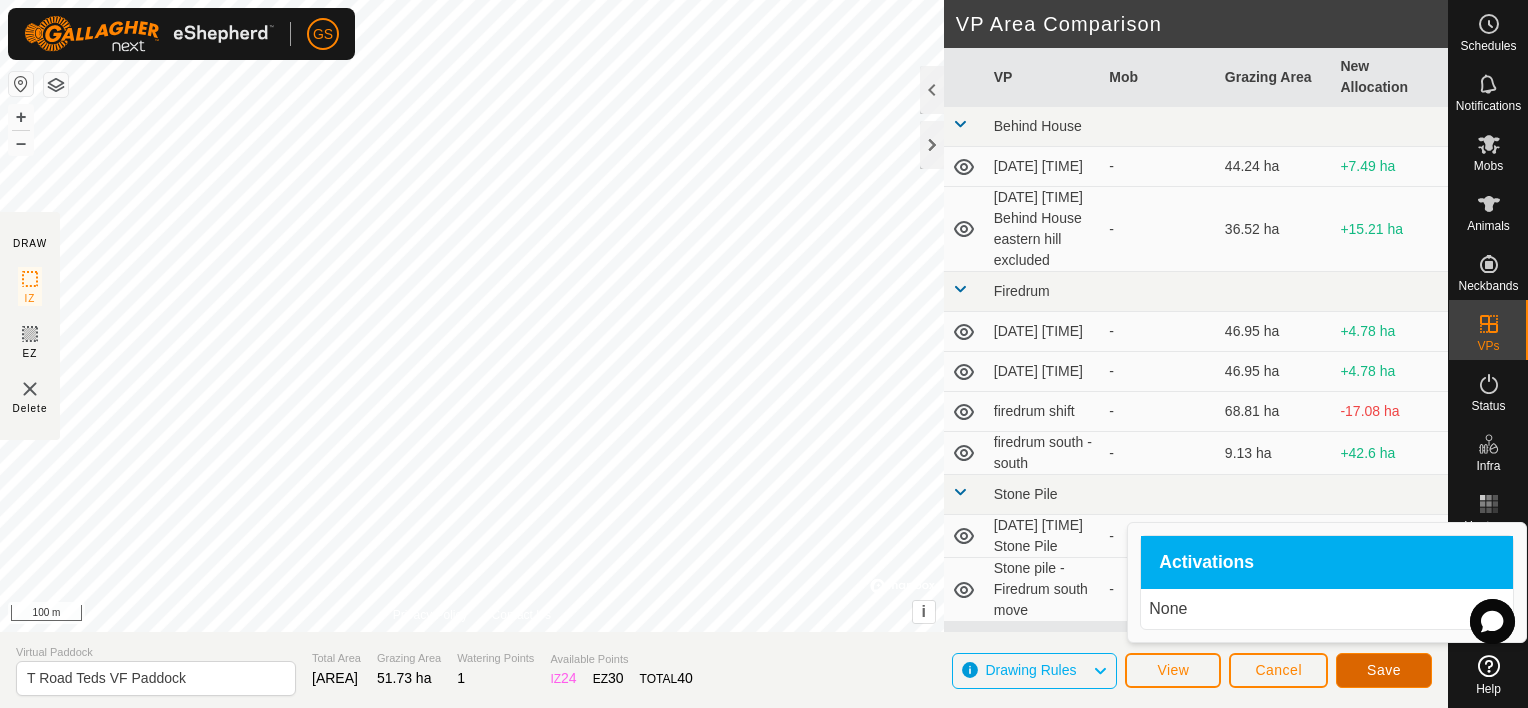 click on "Save" 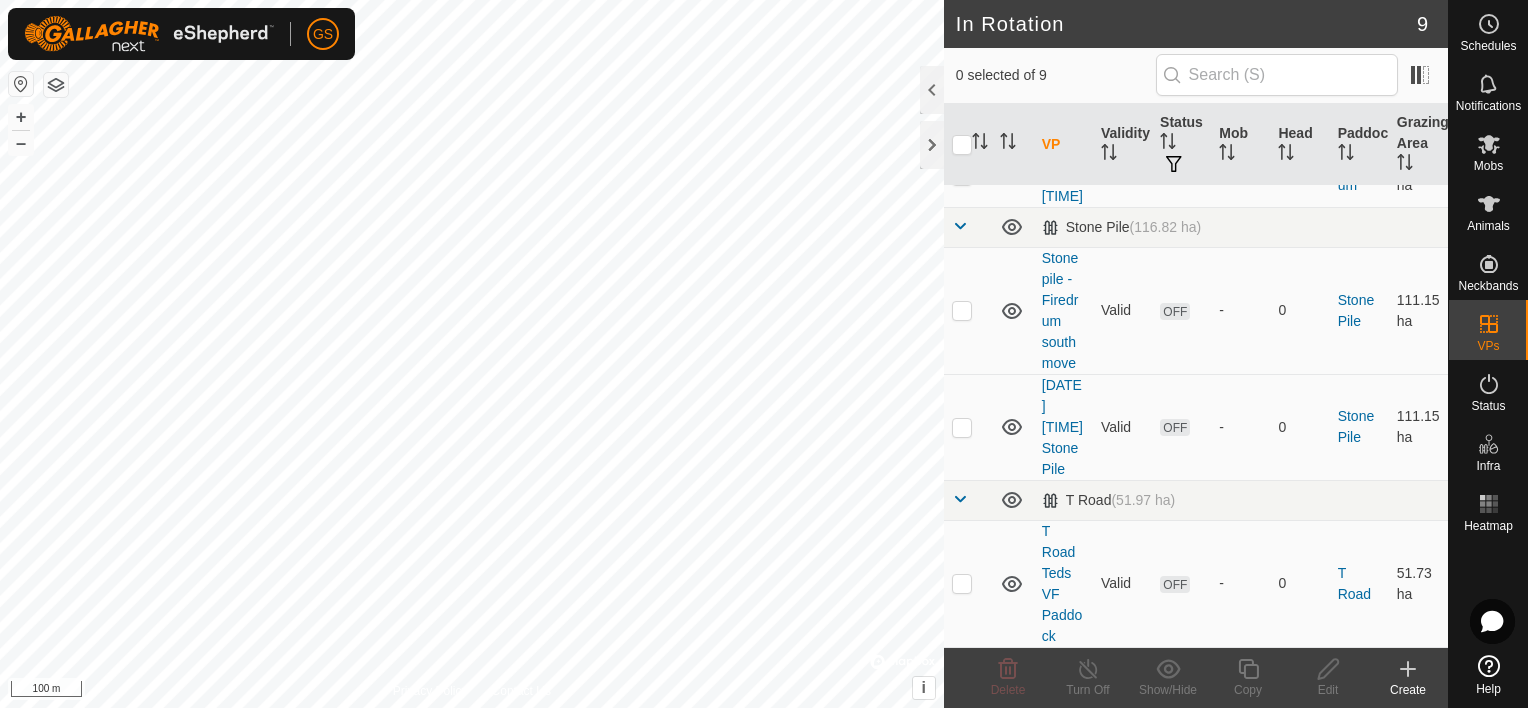 scroll, scrollTop: 732, scrollLeft: 0, axis: vertical 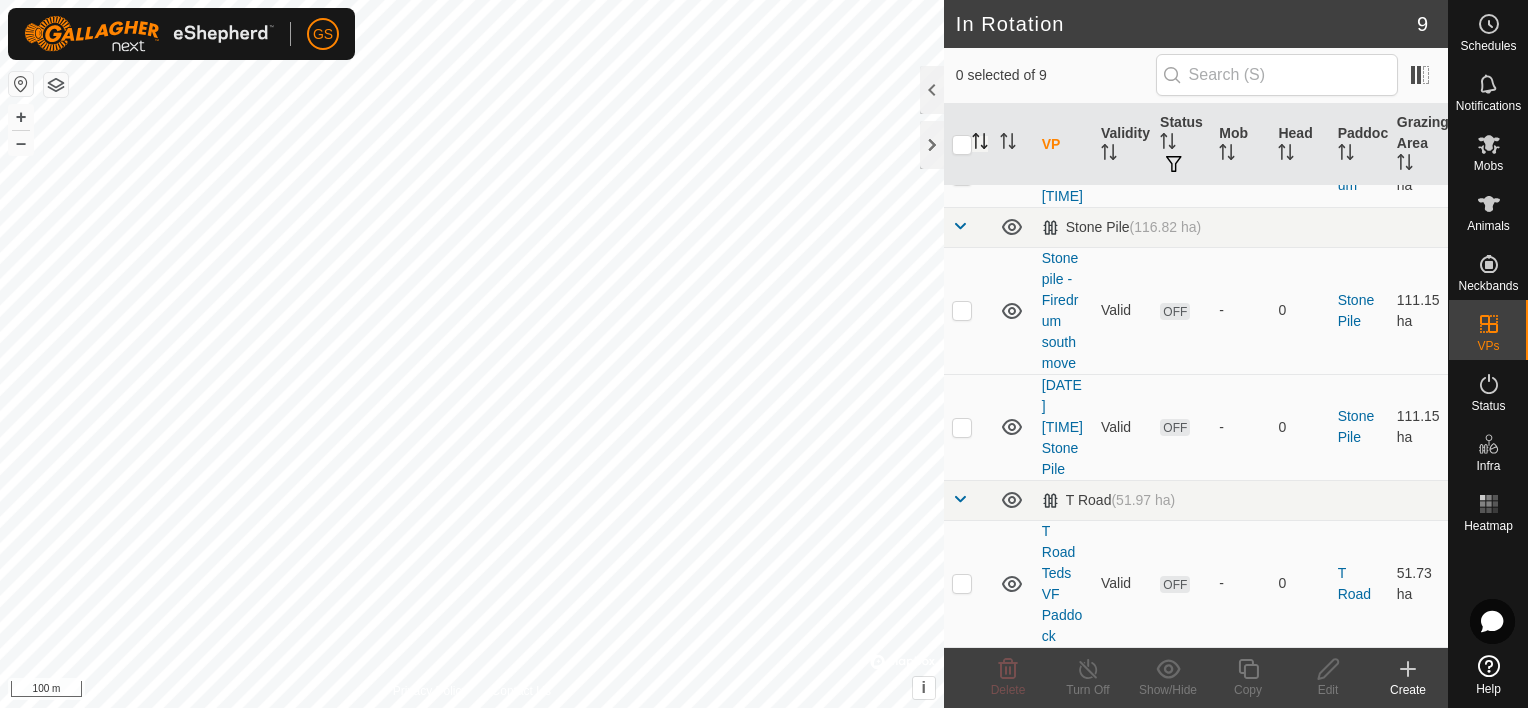click 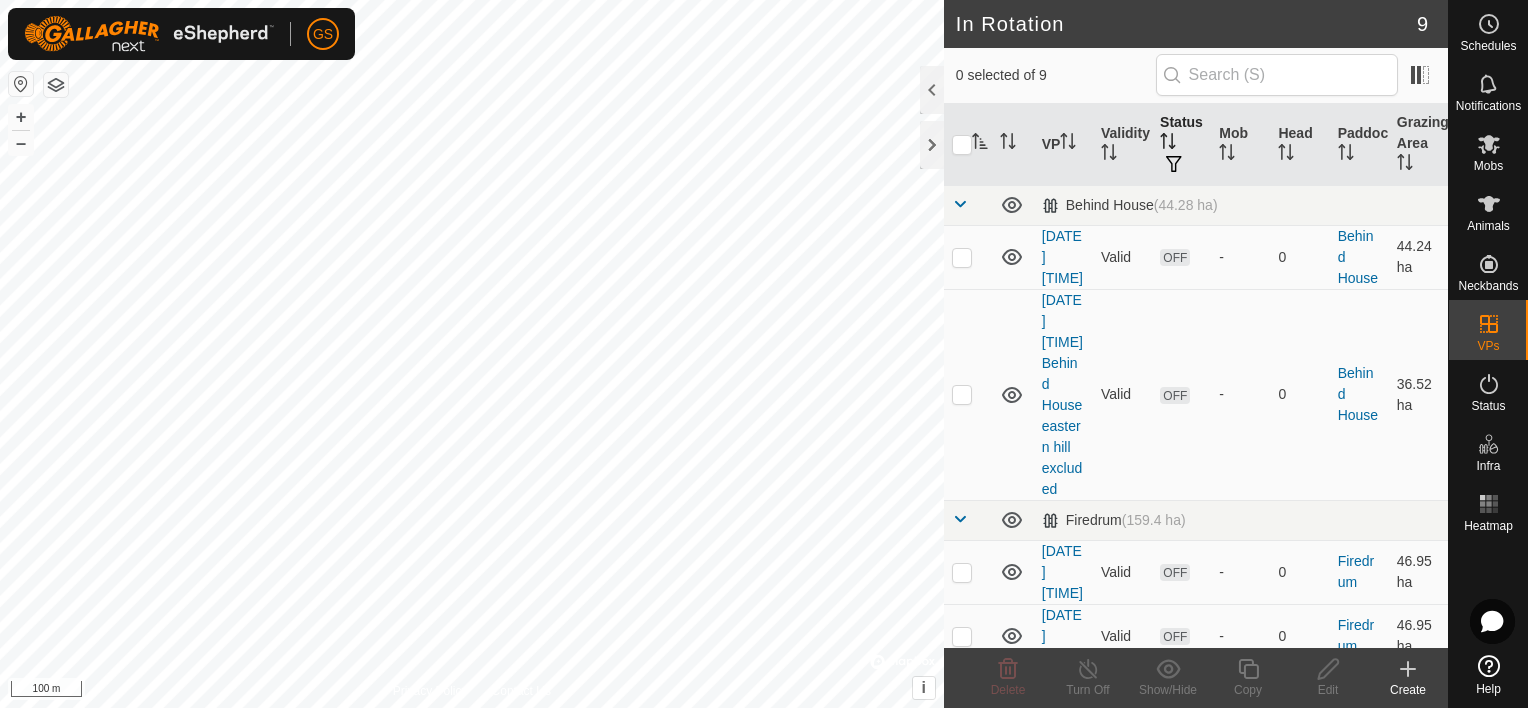 click on "Status" at bounding box center (1181, 145) 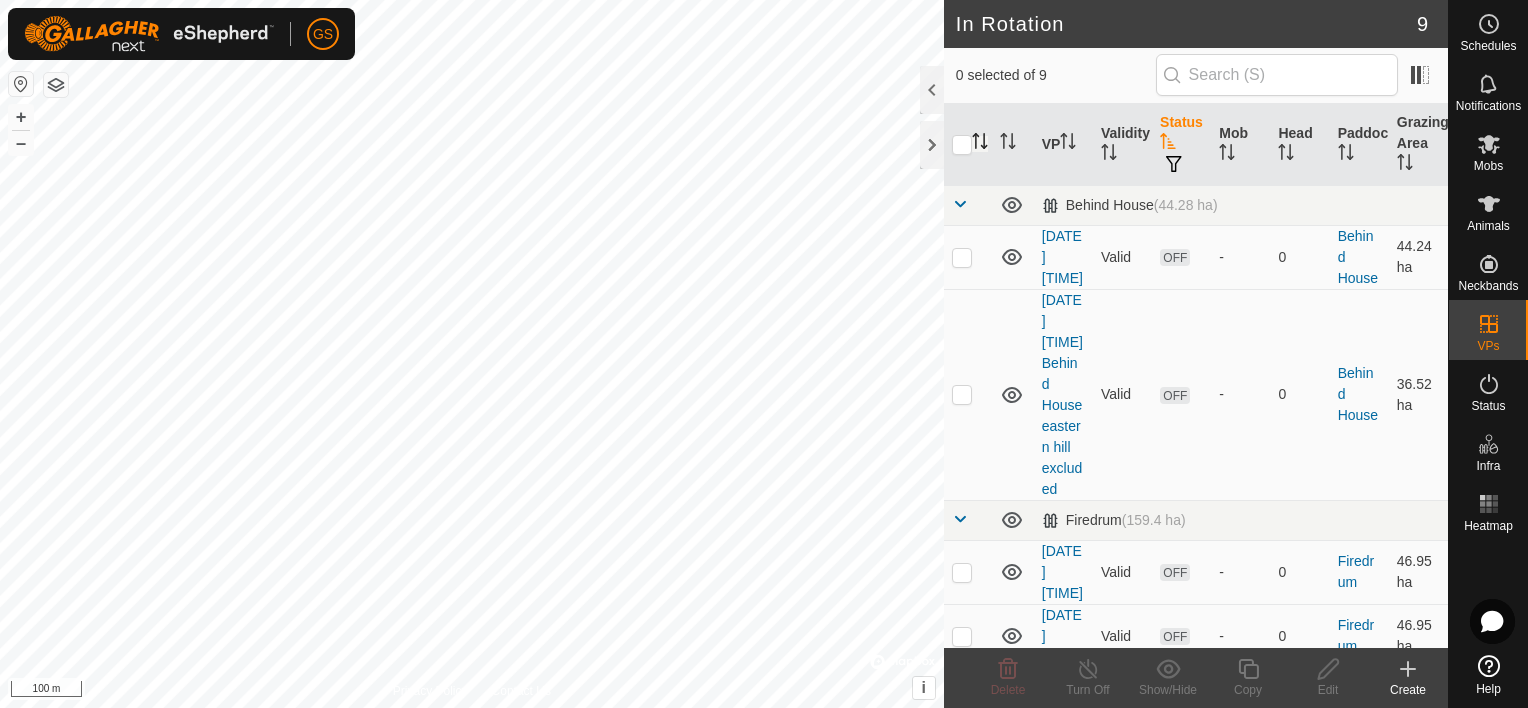 click on "Status" at bounding box center (1181, 145) 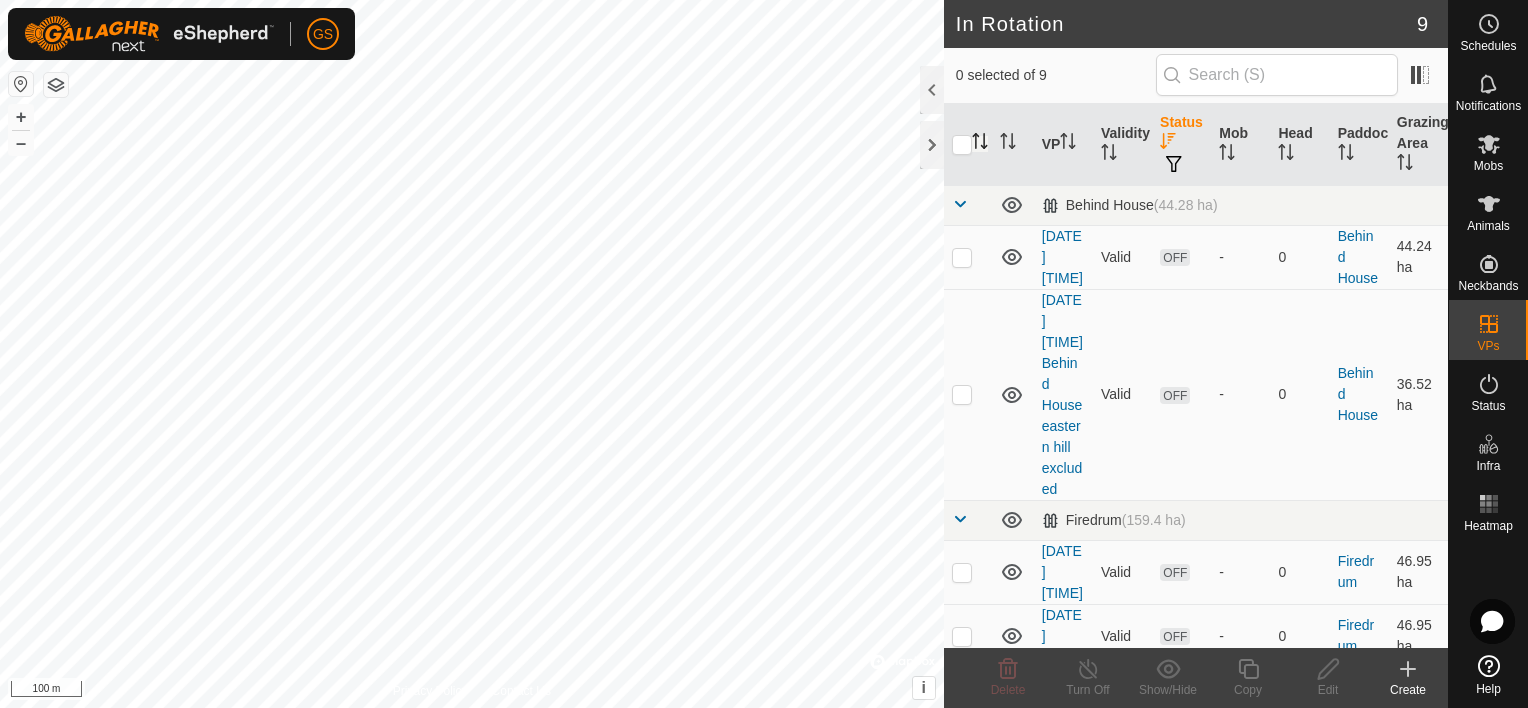 click on "Status" at bounding box center (1181, 145) 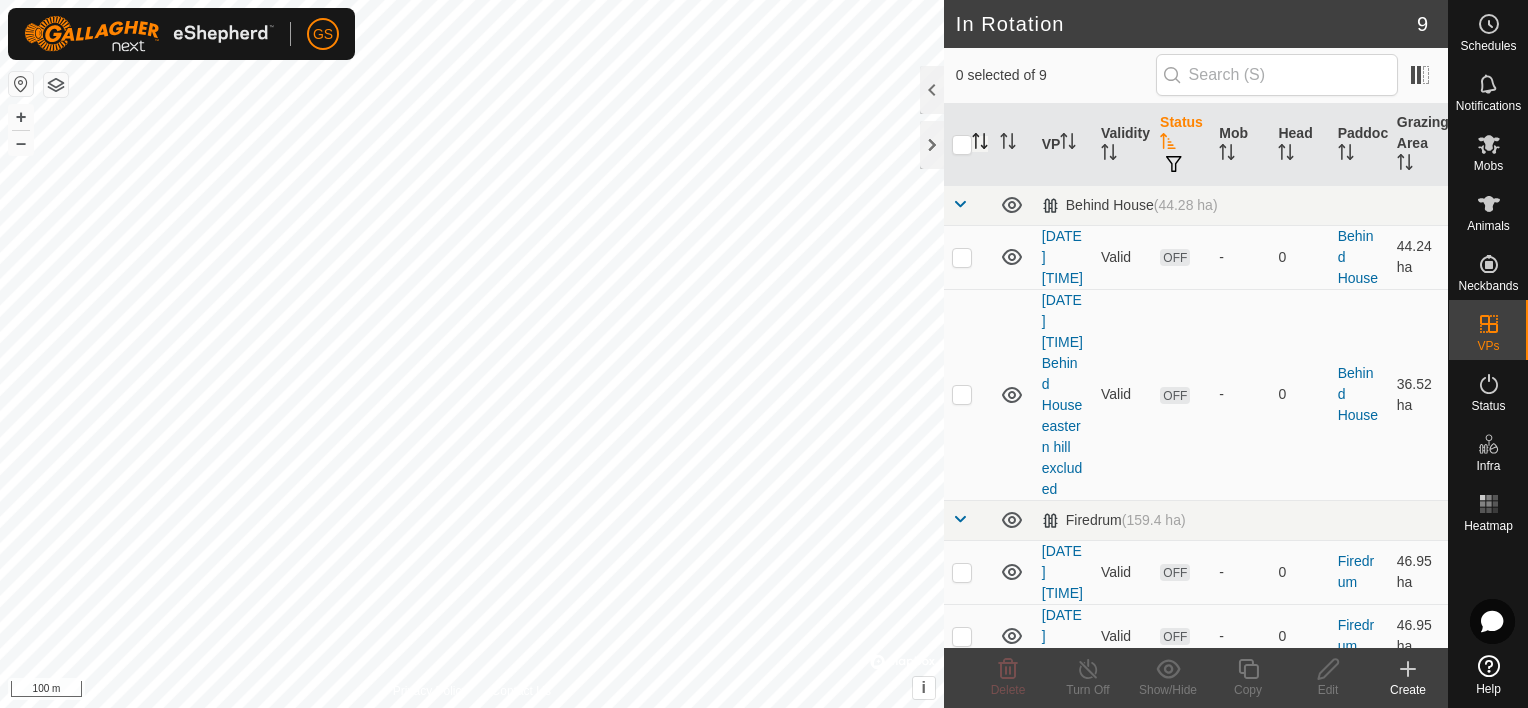 click 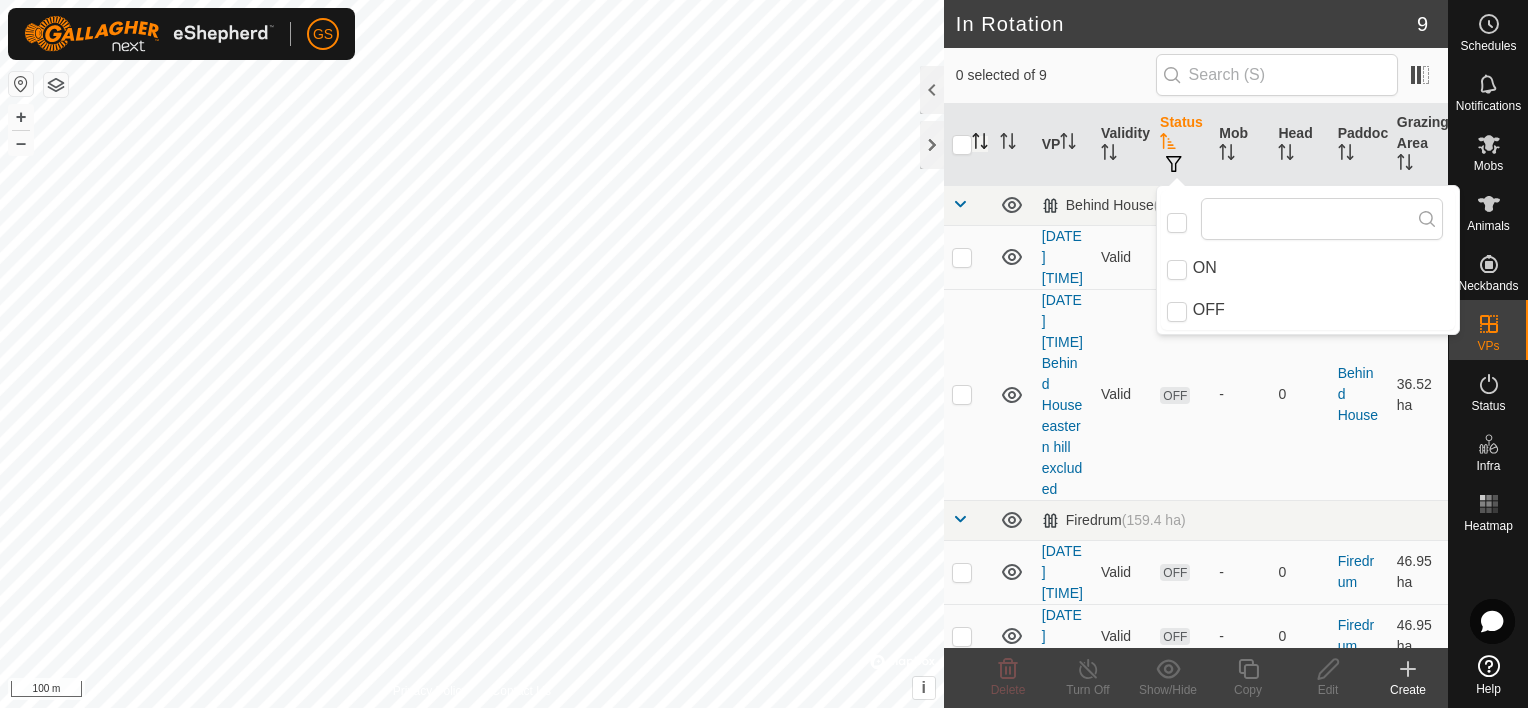 click 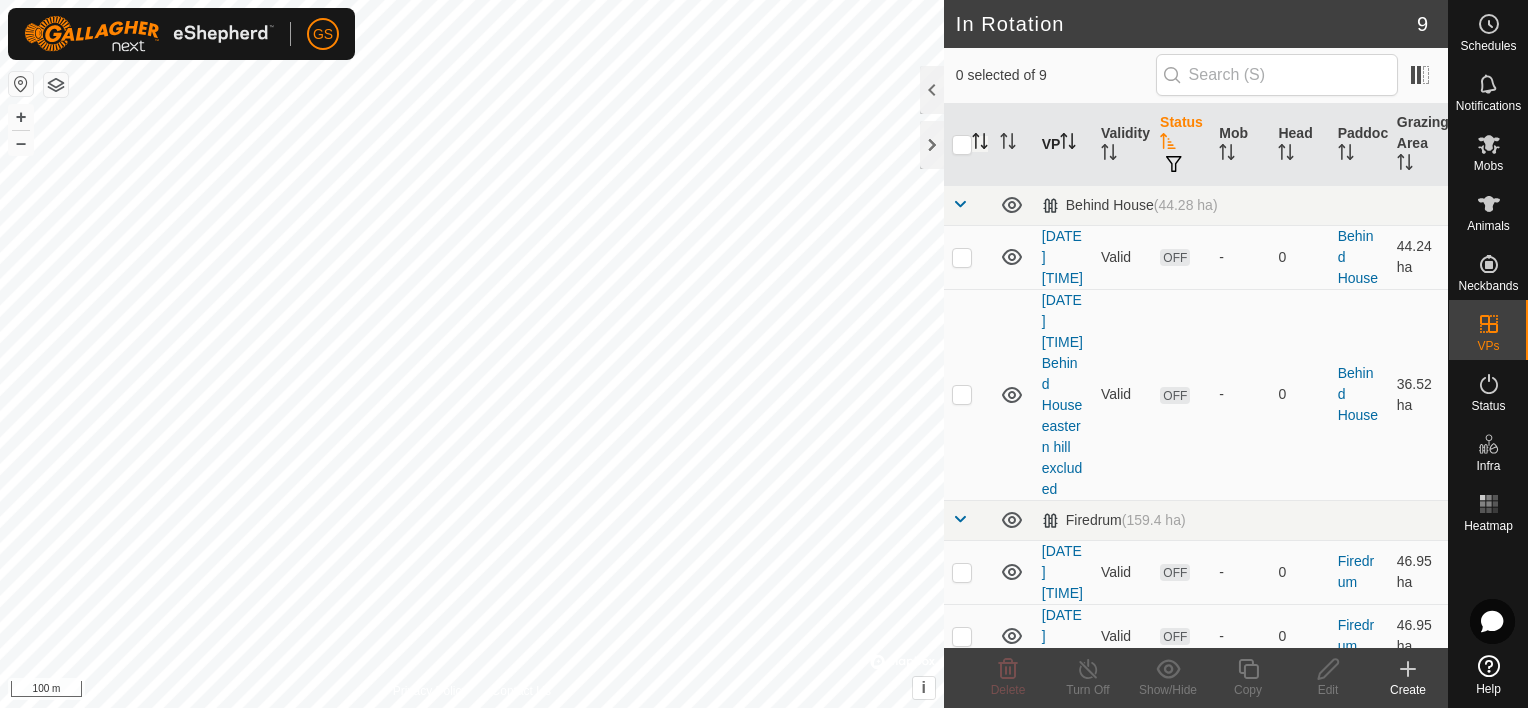 click on "VP" at bounding box center (1063, 145) 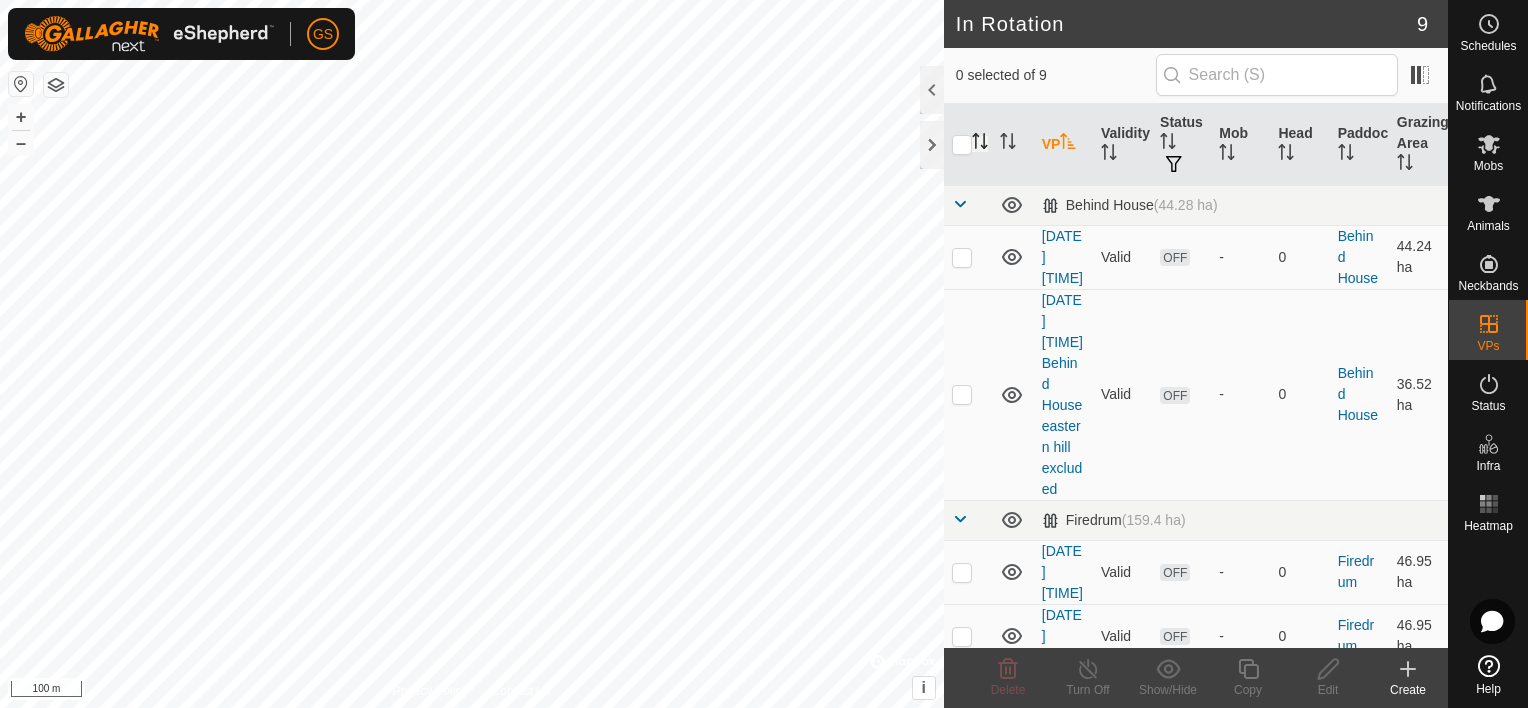 click on "VP" at bounding box center [1063, 145] 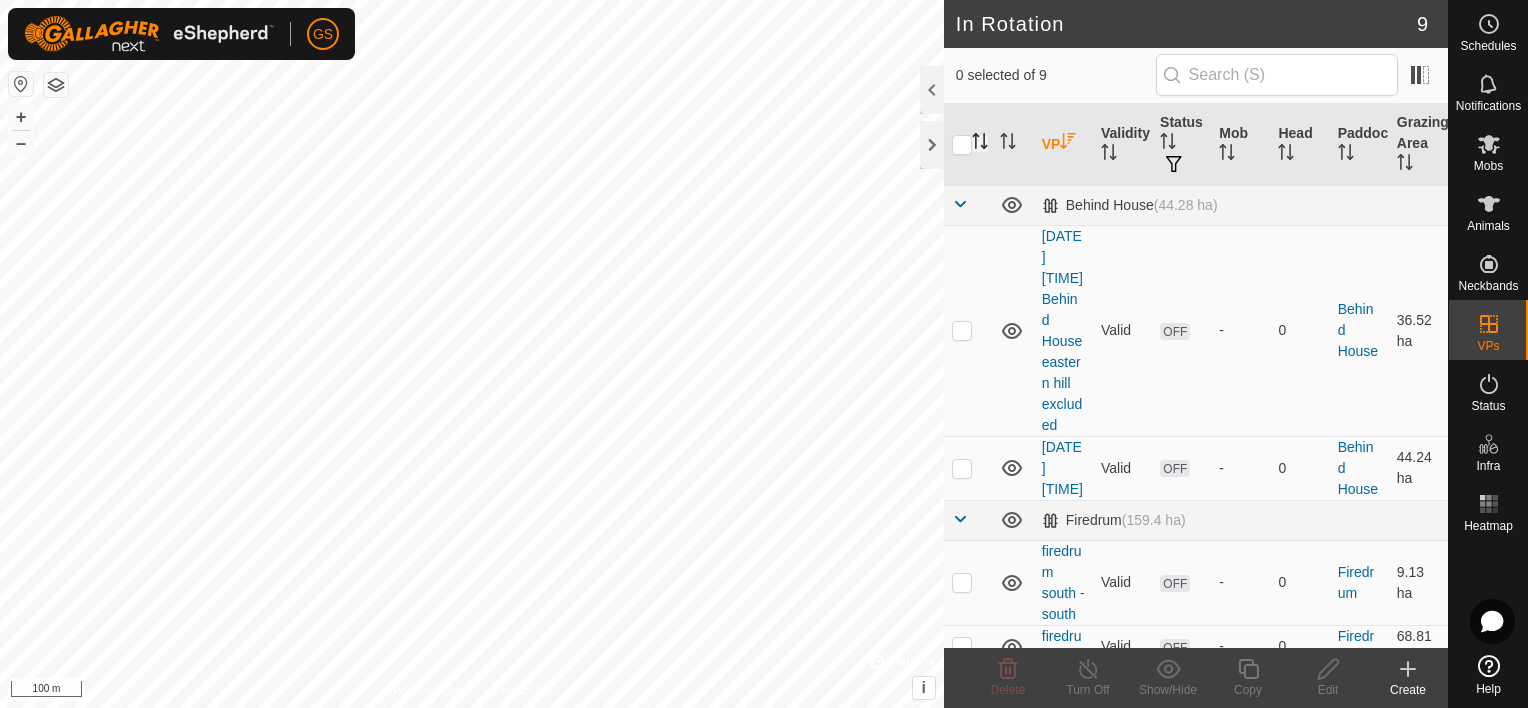 click on "VP" at bounding box center (1063, 145) 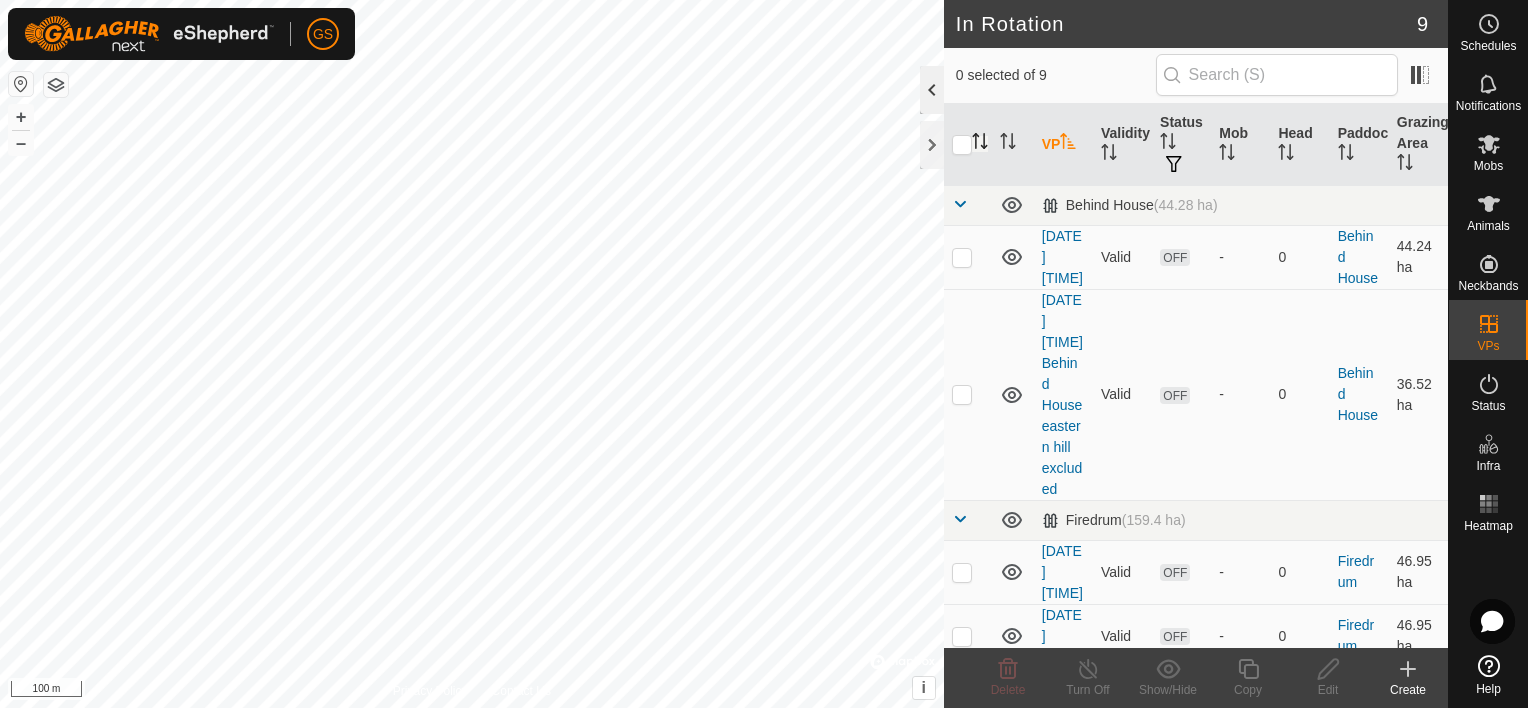 click 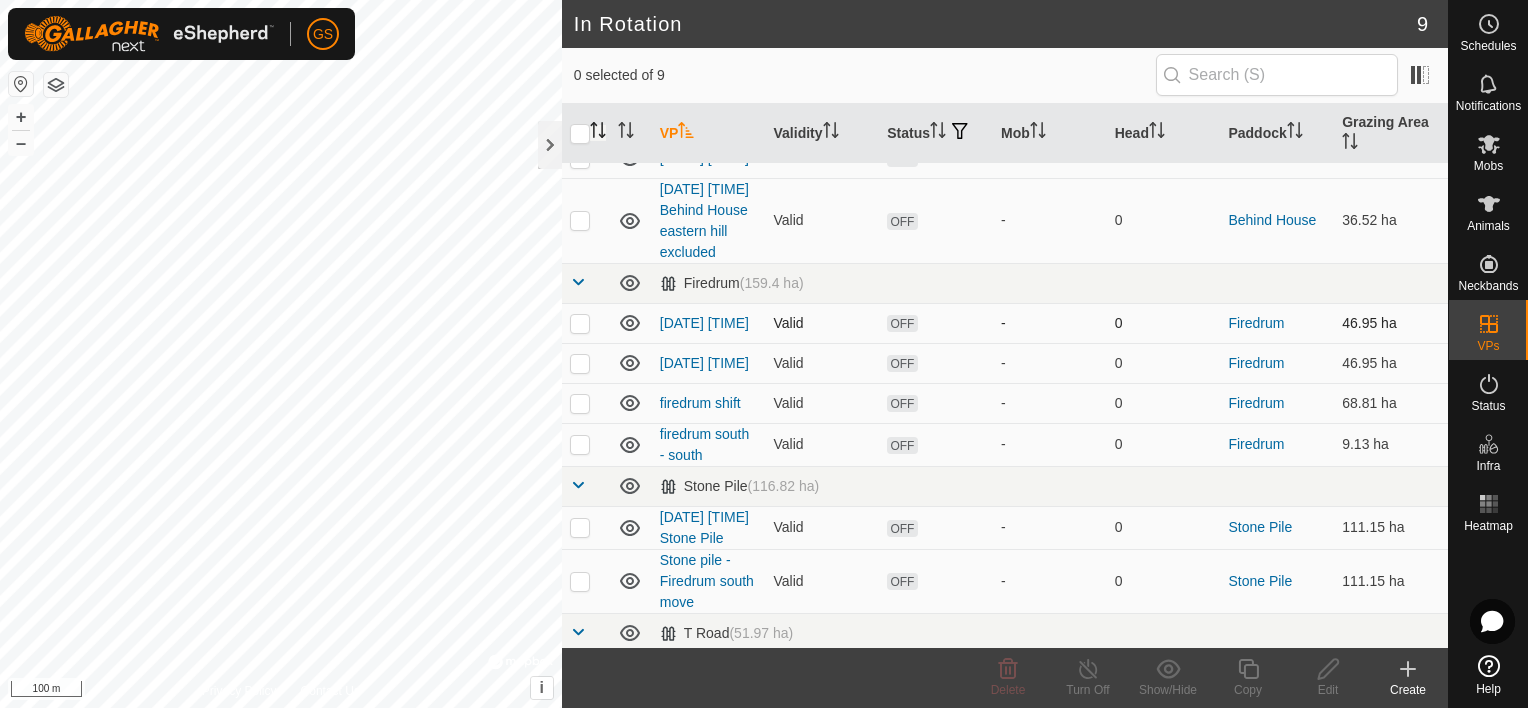 scroll, scrollTop: 0, scrollLeft: 0, axis: both 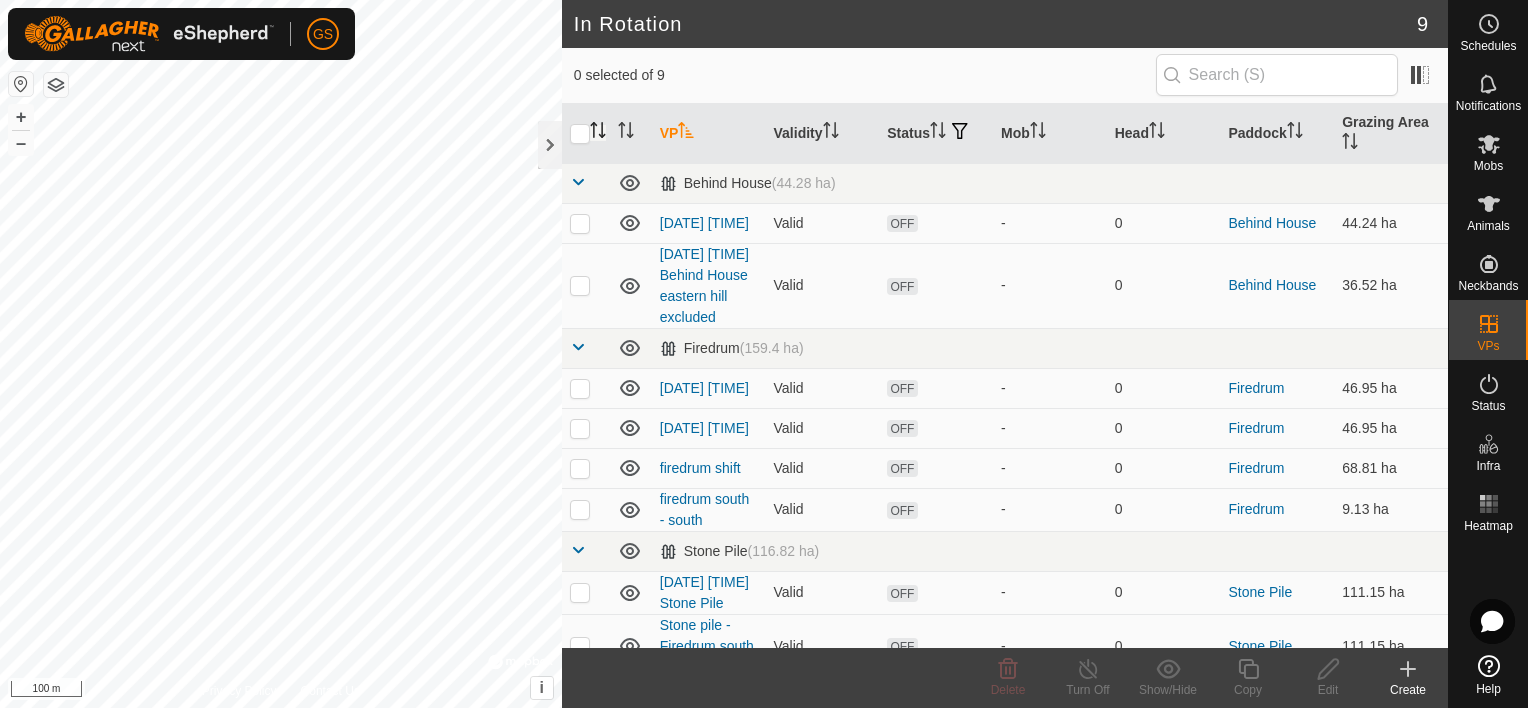 click 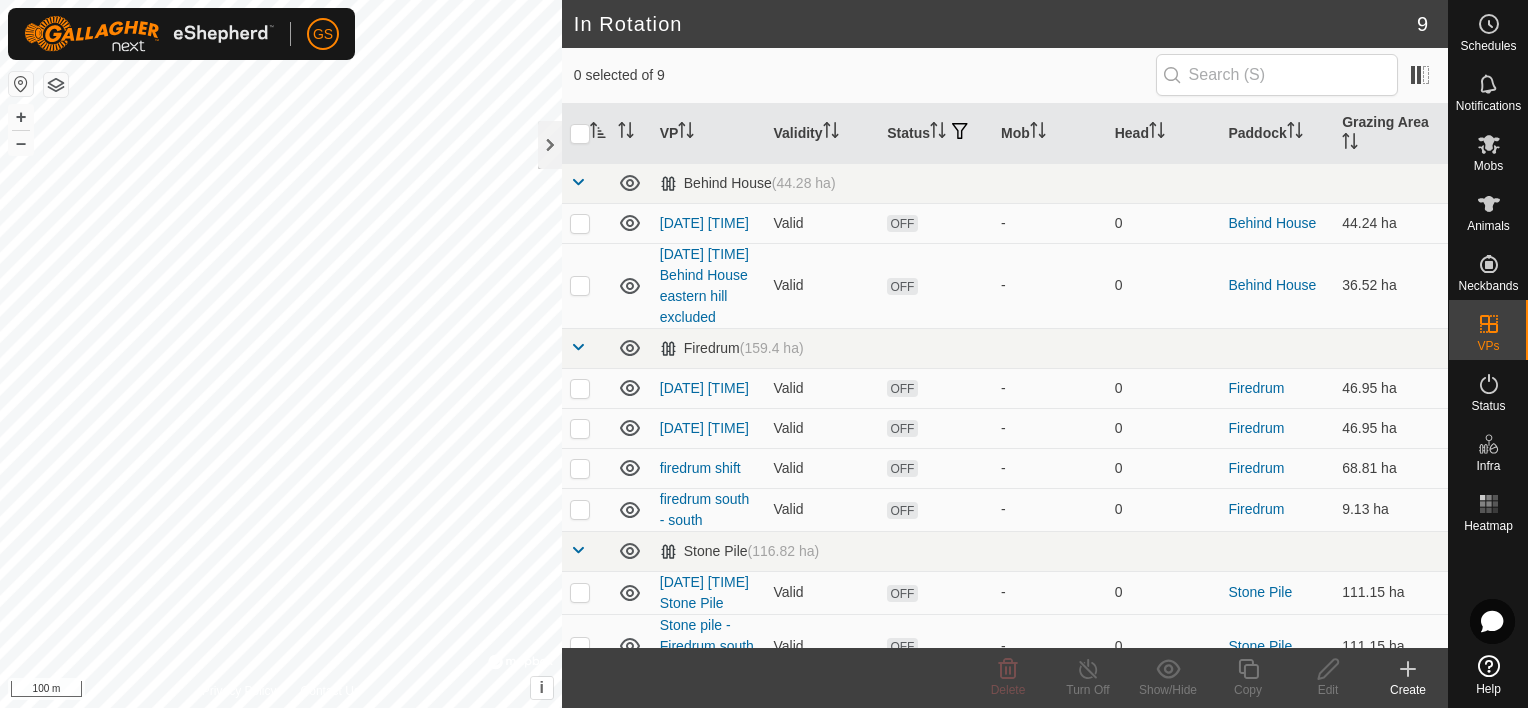 click 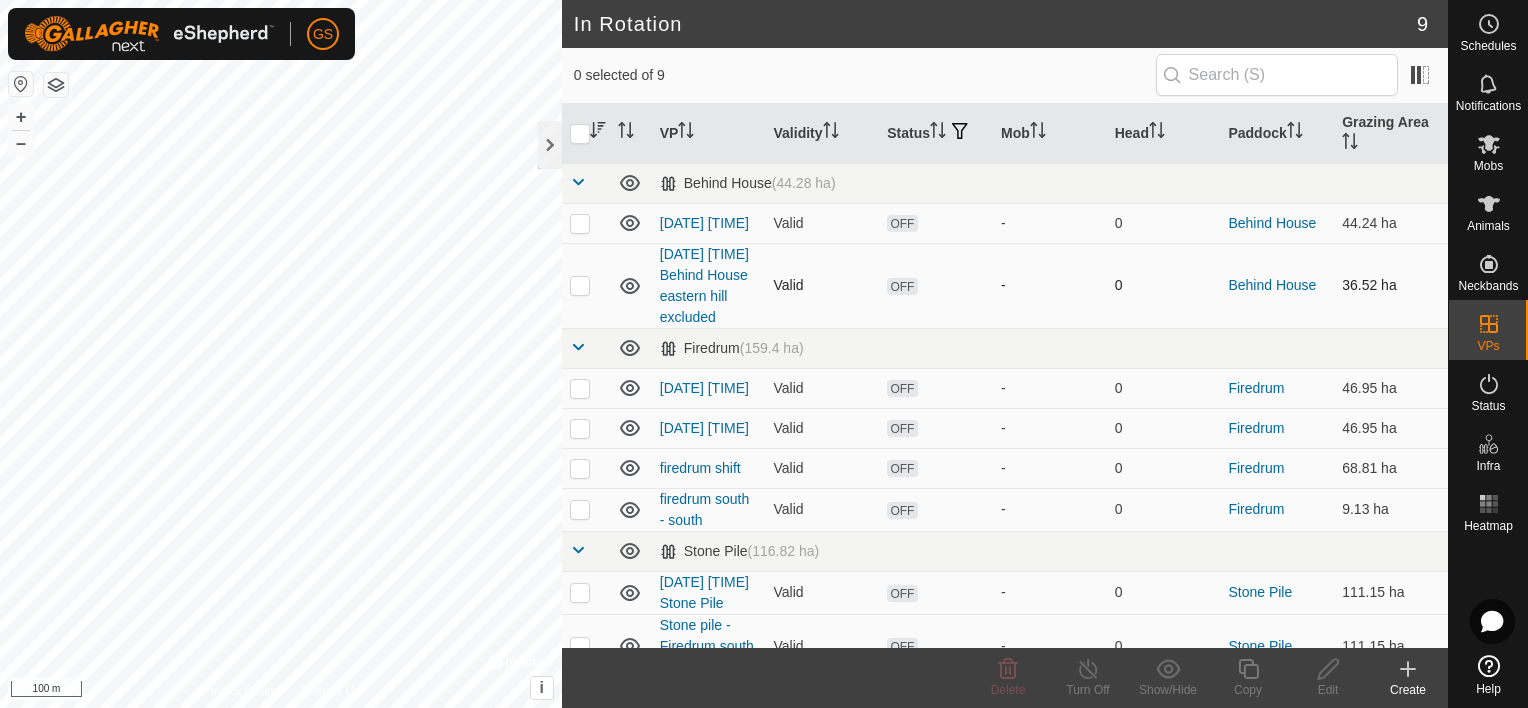 click 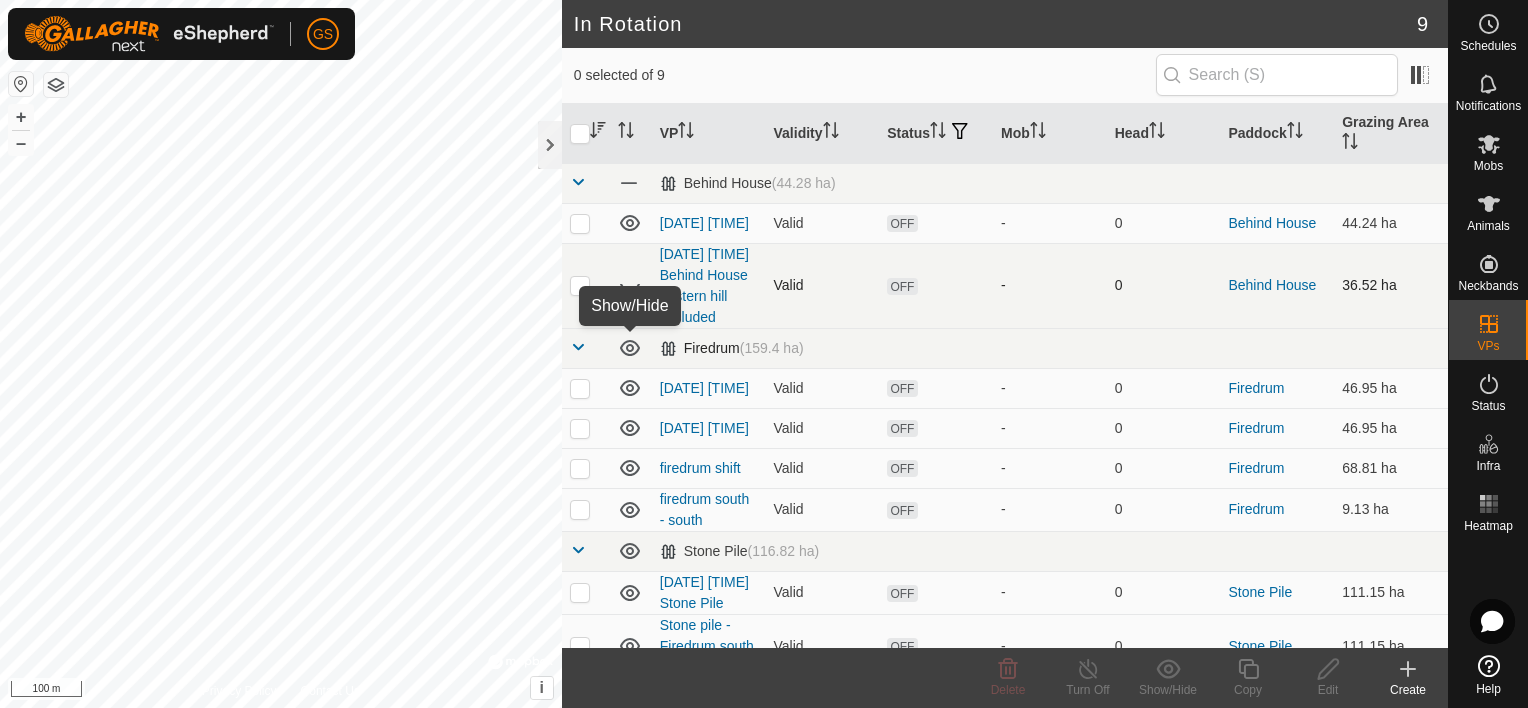 click 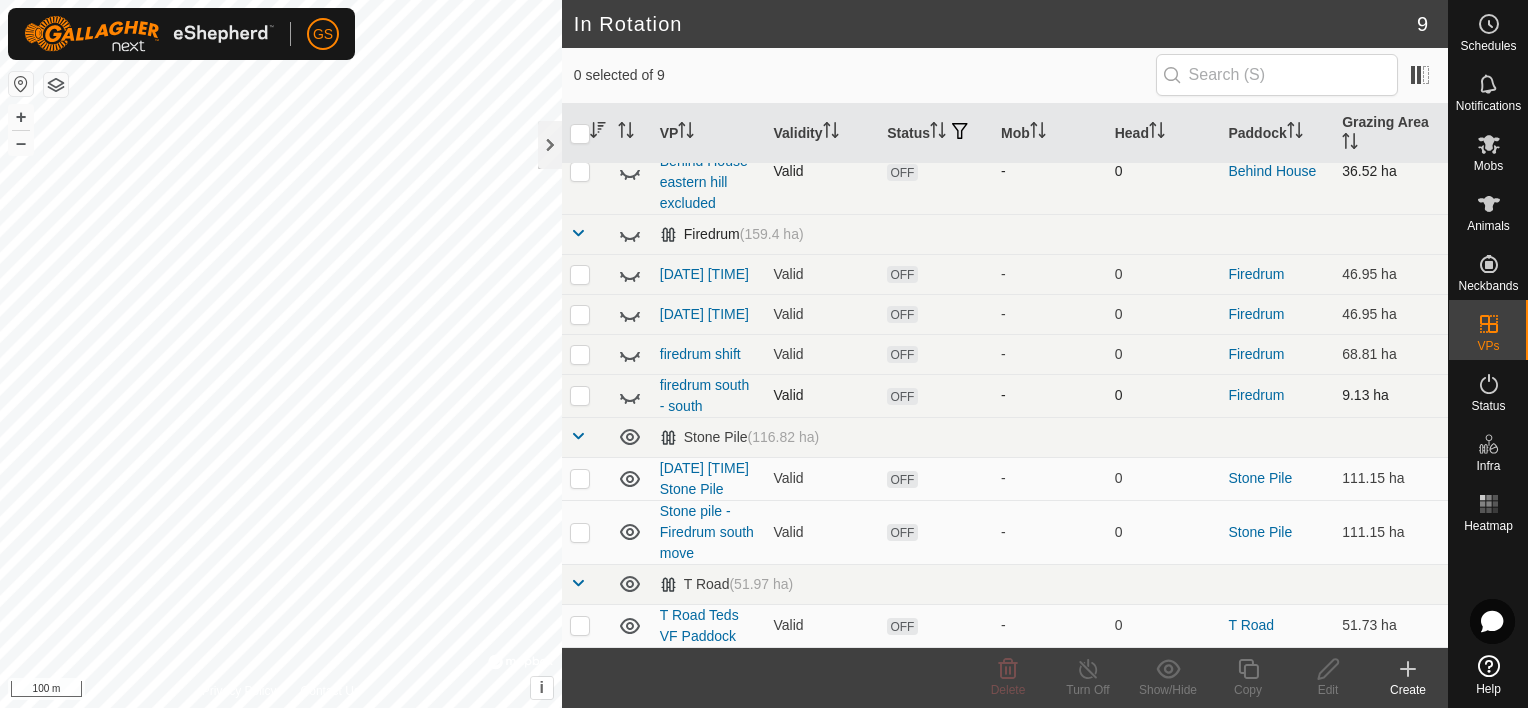 scroll, scrollTop: 141, scrollLeft: 0, axis: vertical 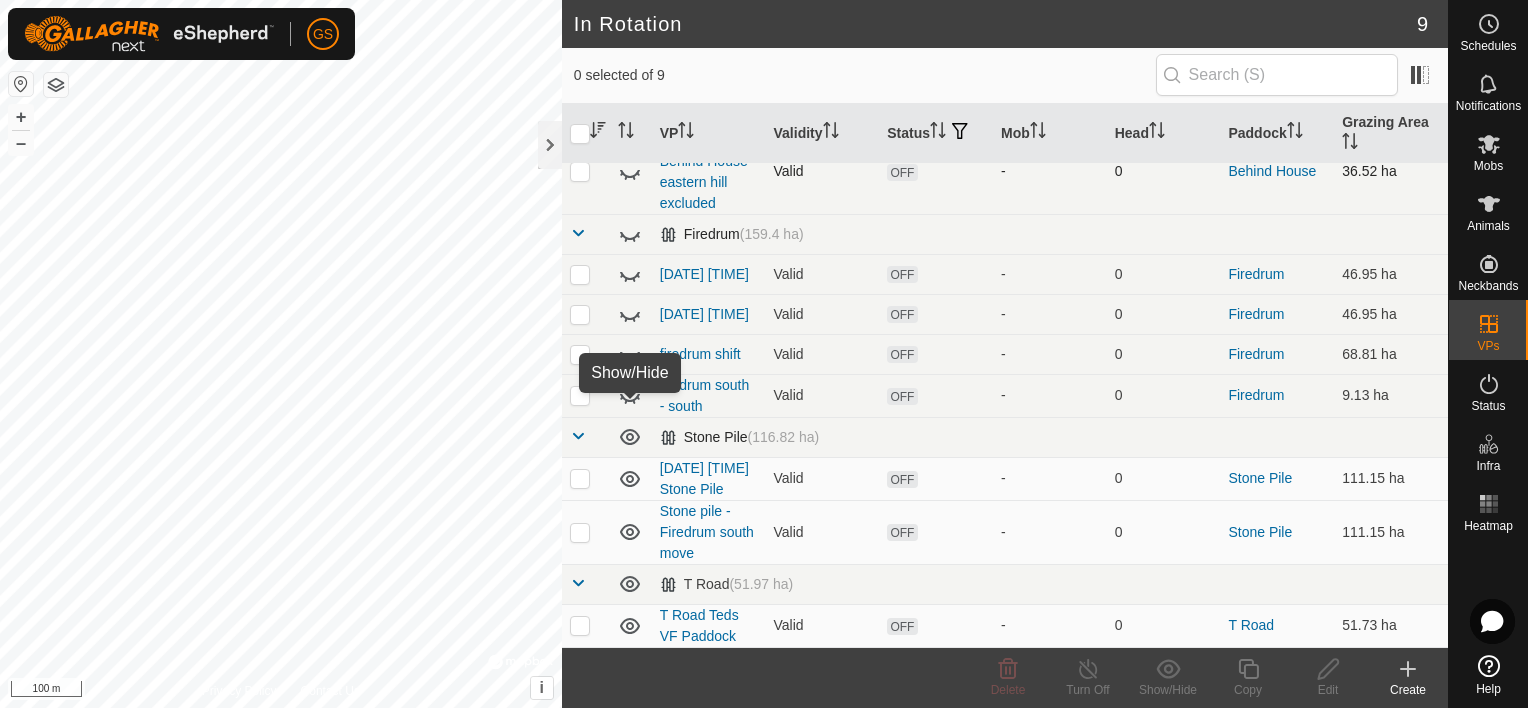 click 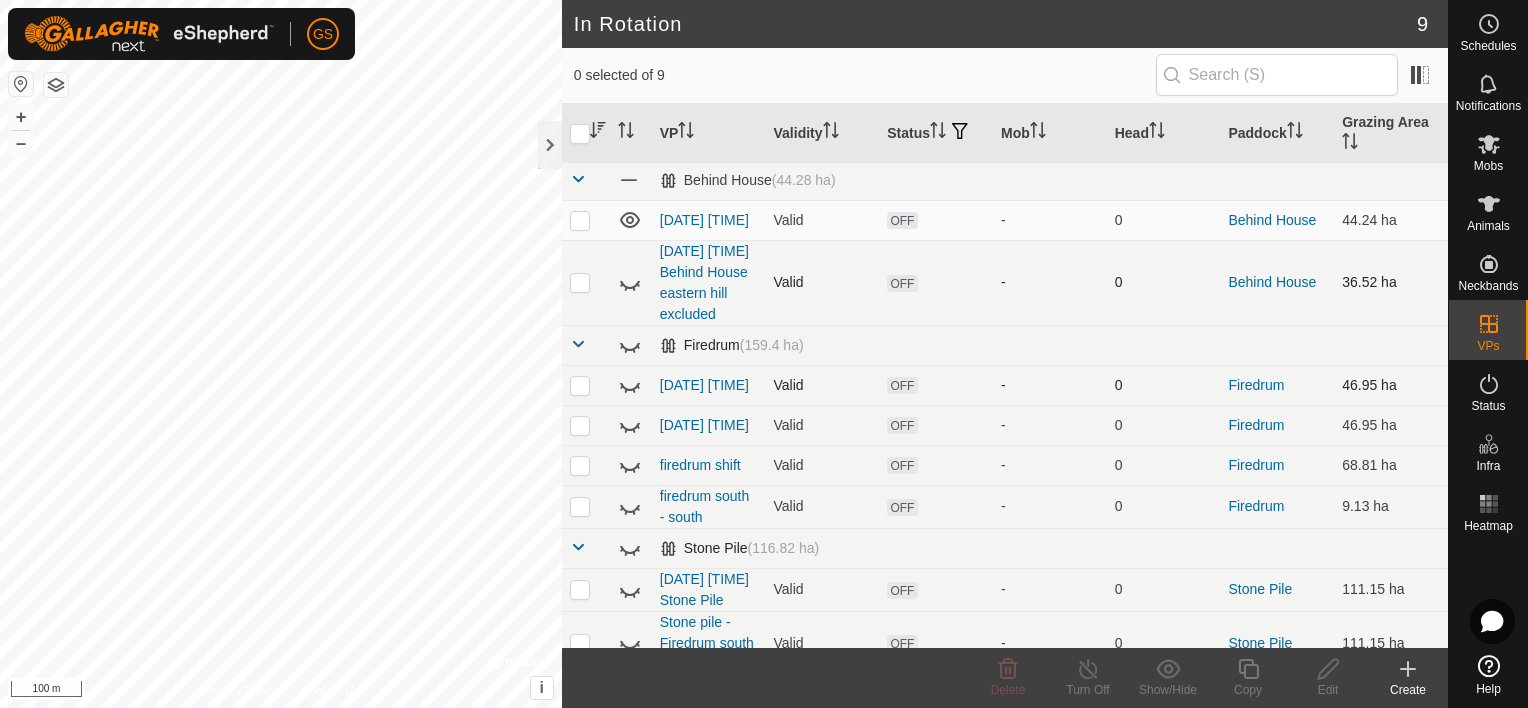 scroll, scrollTop: 0, scrollLeft: 0, axis: both 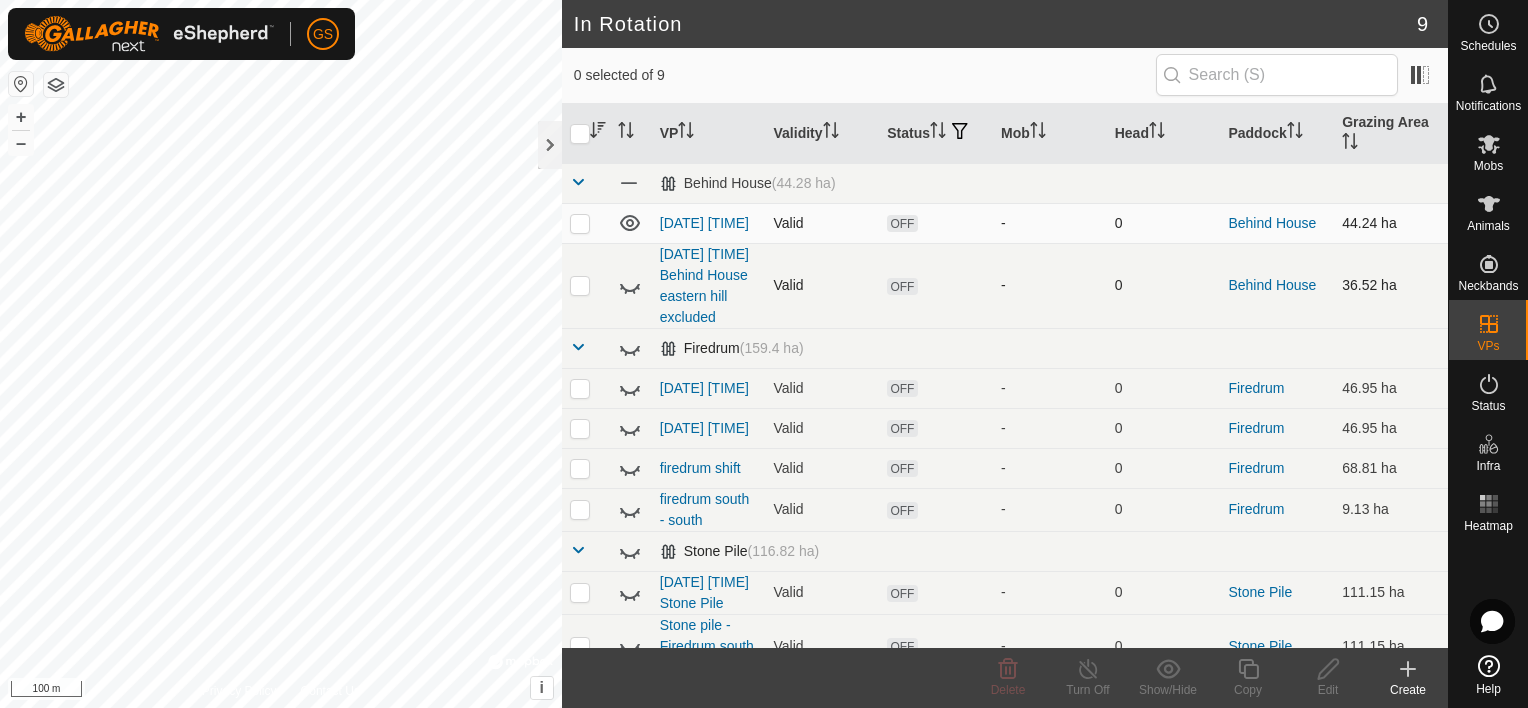 click 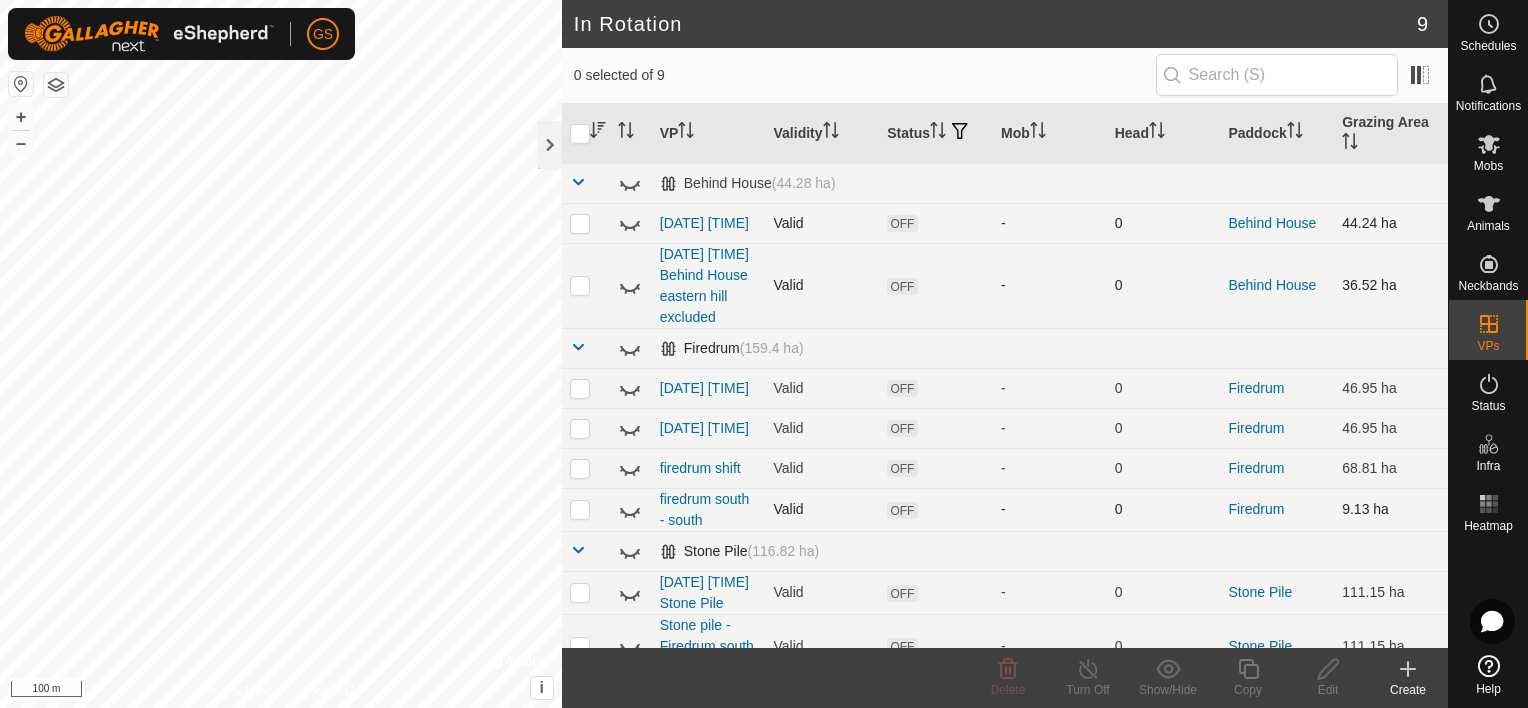 scroll, scrollTop: 141, scrollLeft: 0, axis: vertical 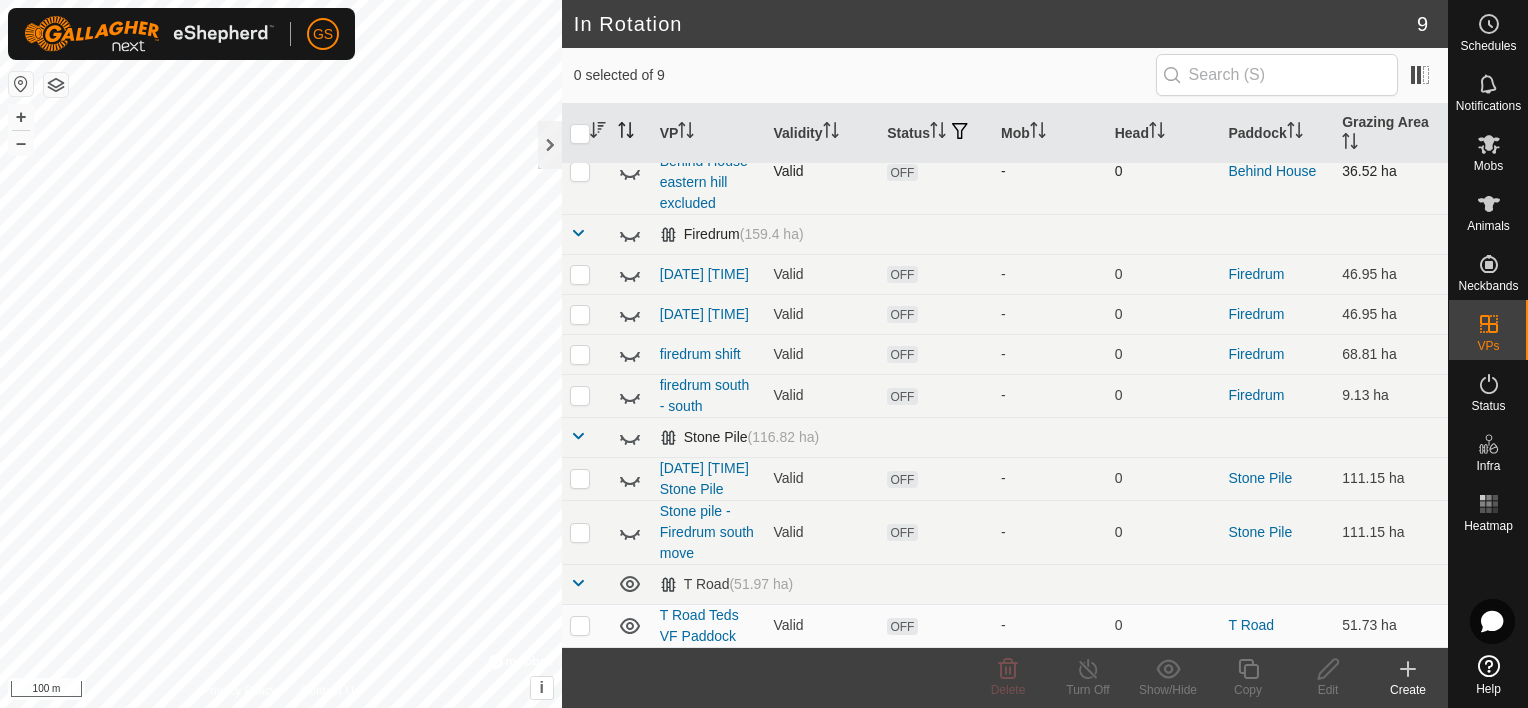 click 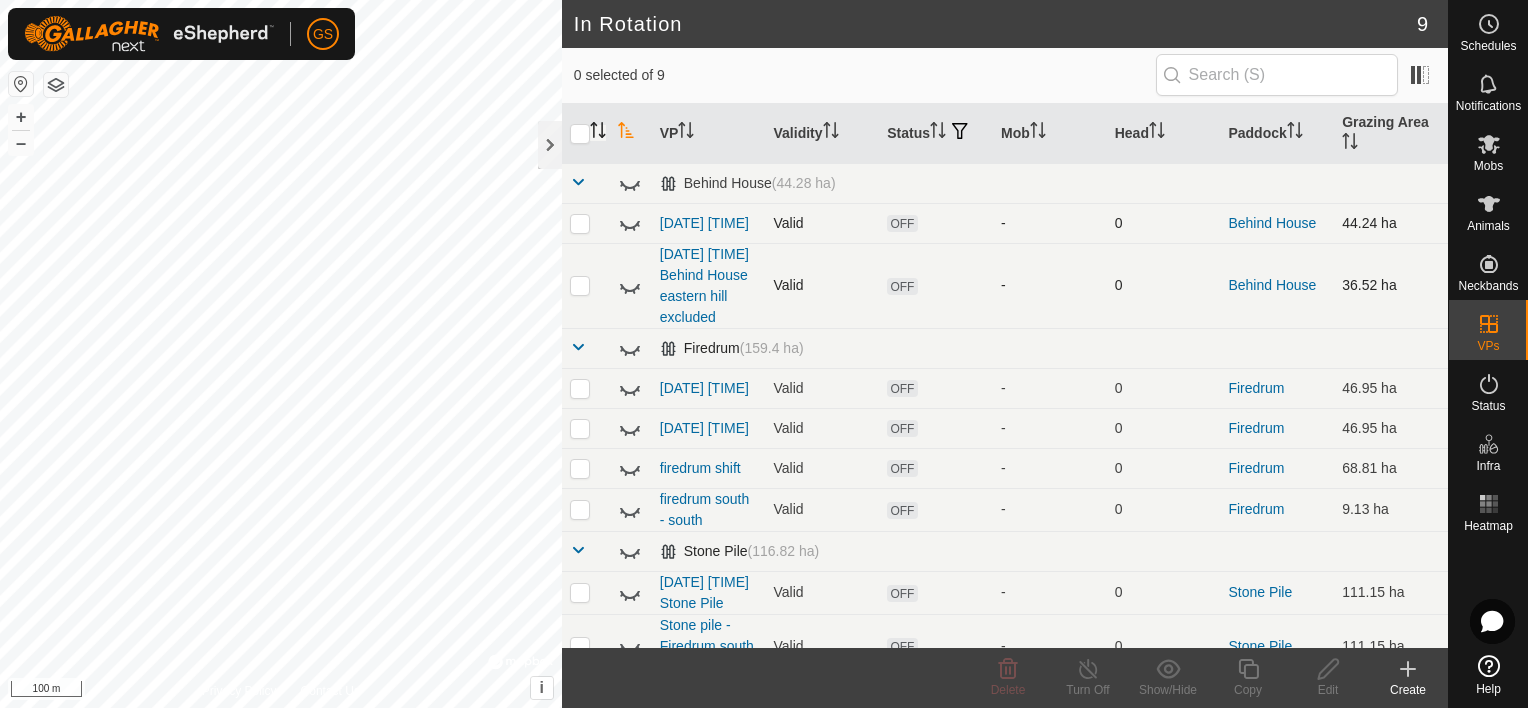 click 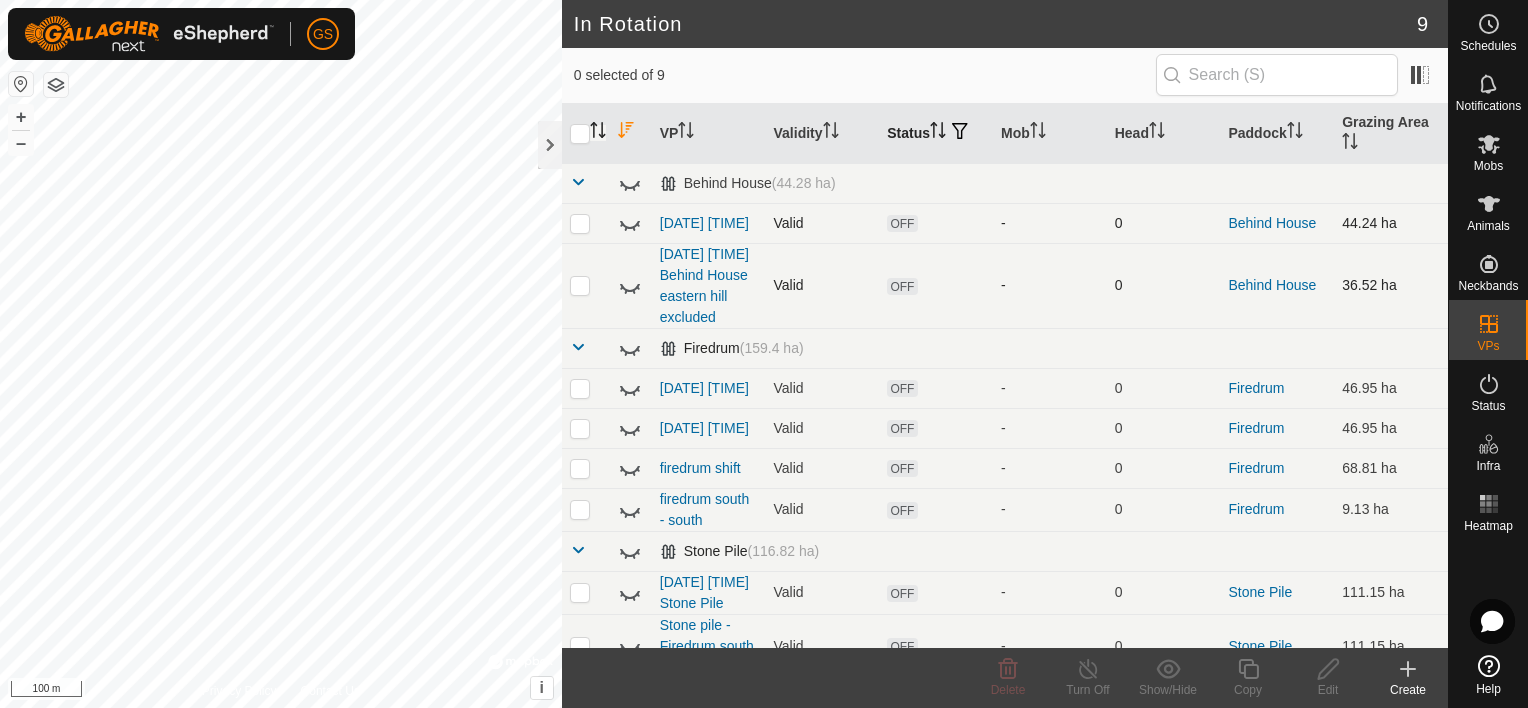 click on "Status" at bounding box center (936, 134) 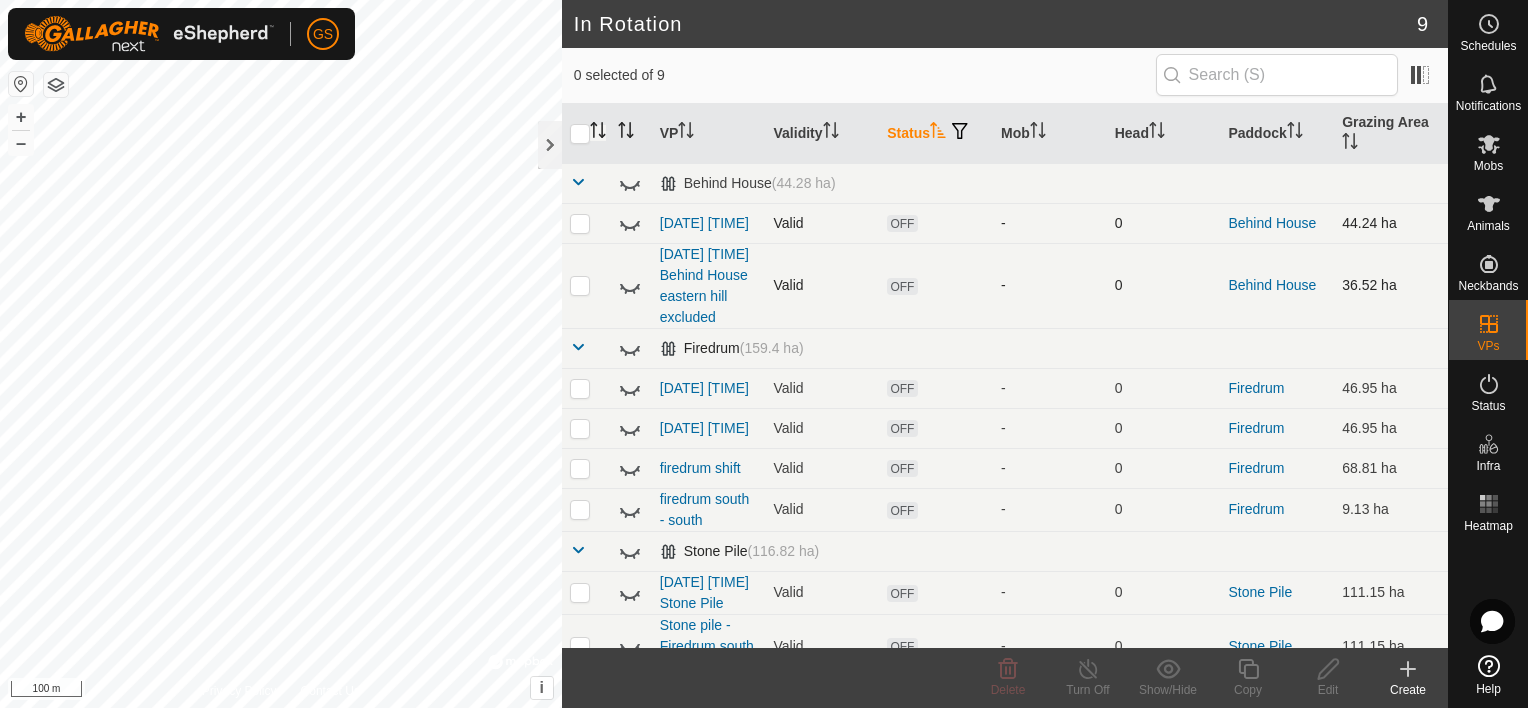 click 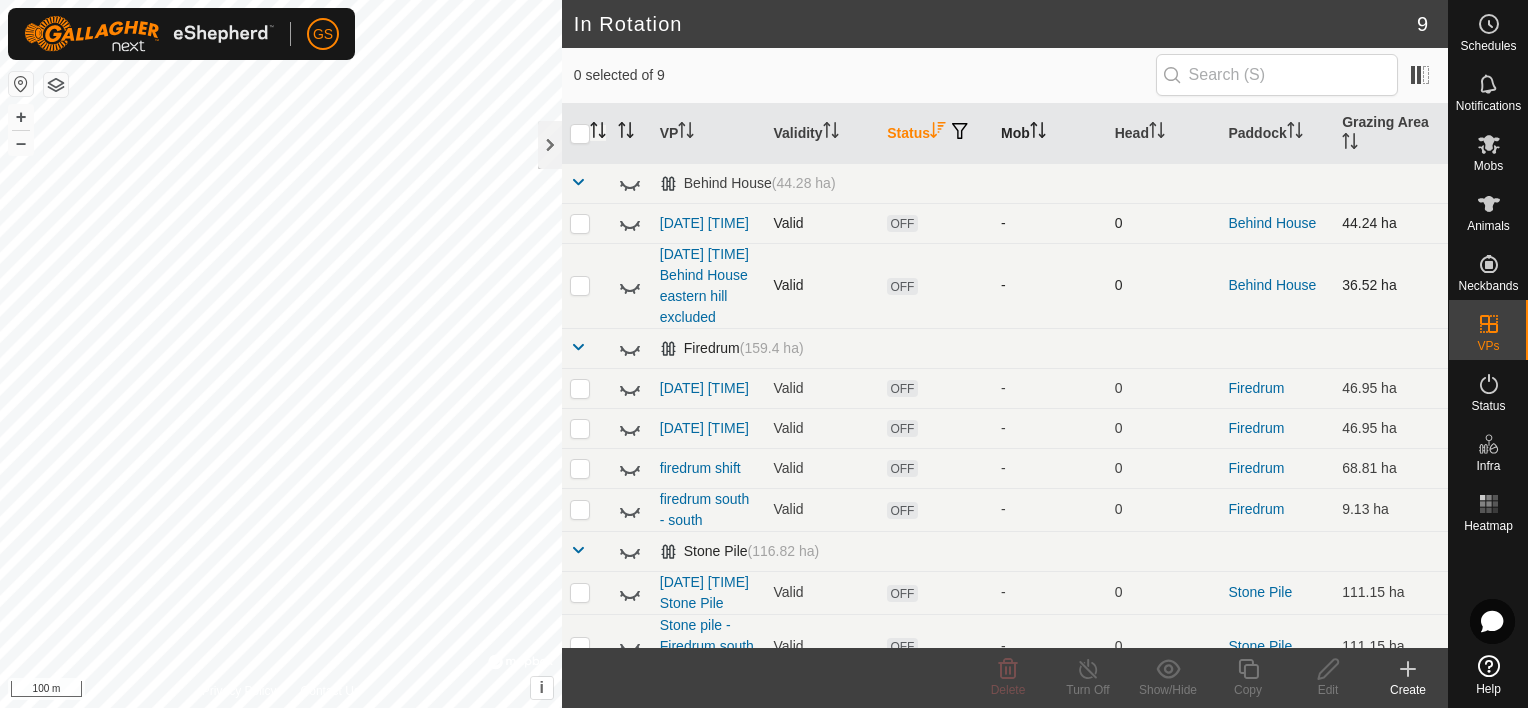 click on "Mob" at bounding box center (1050, 134) 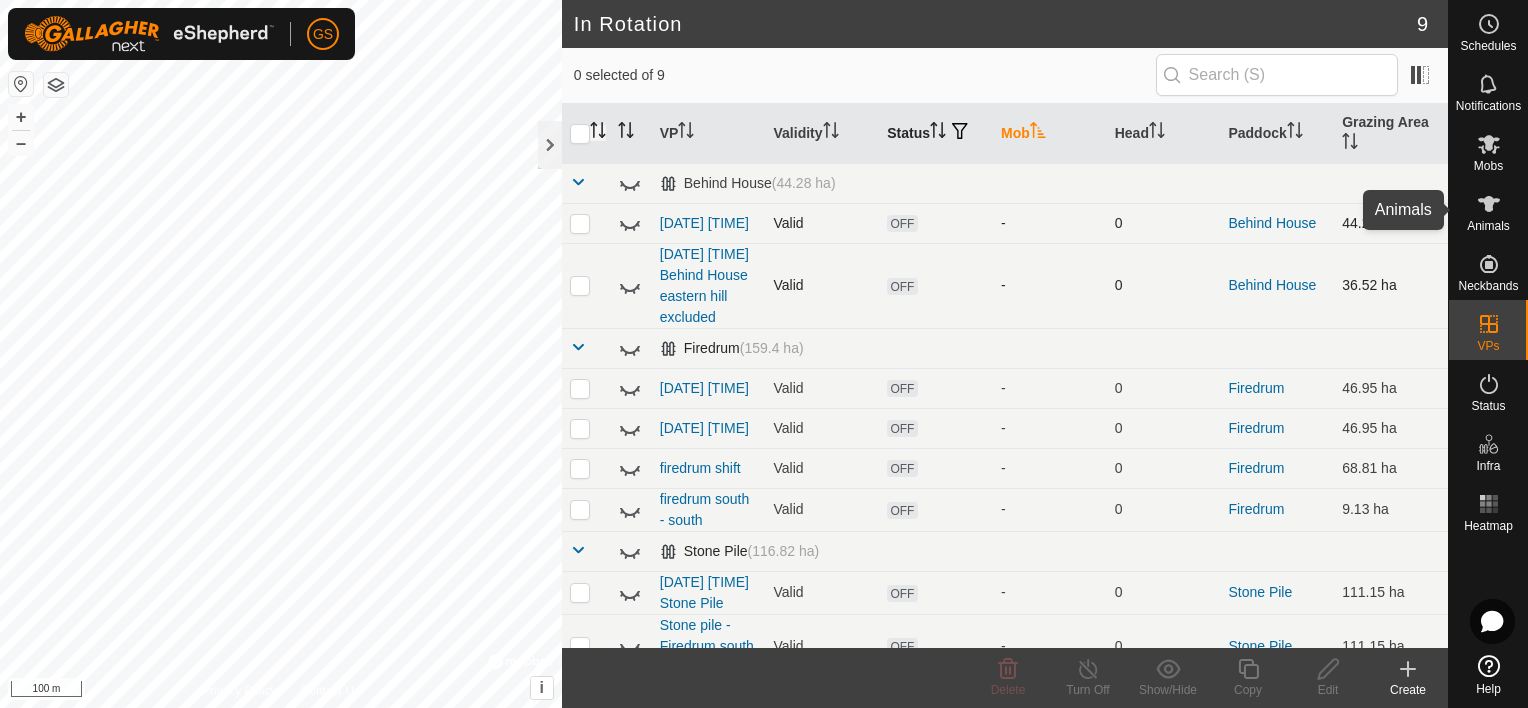 click on "Mobs" at bounding box center (1488, 166) 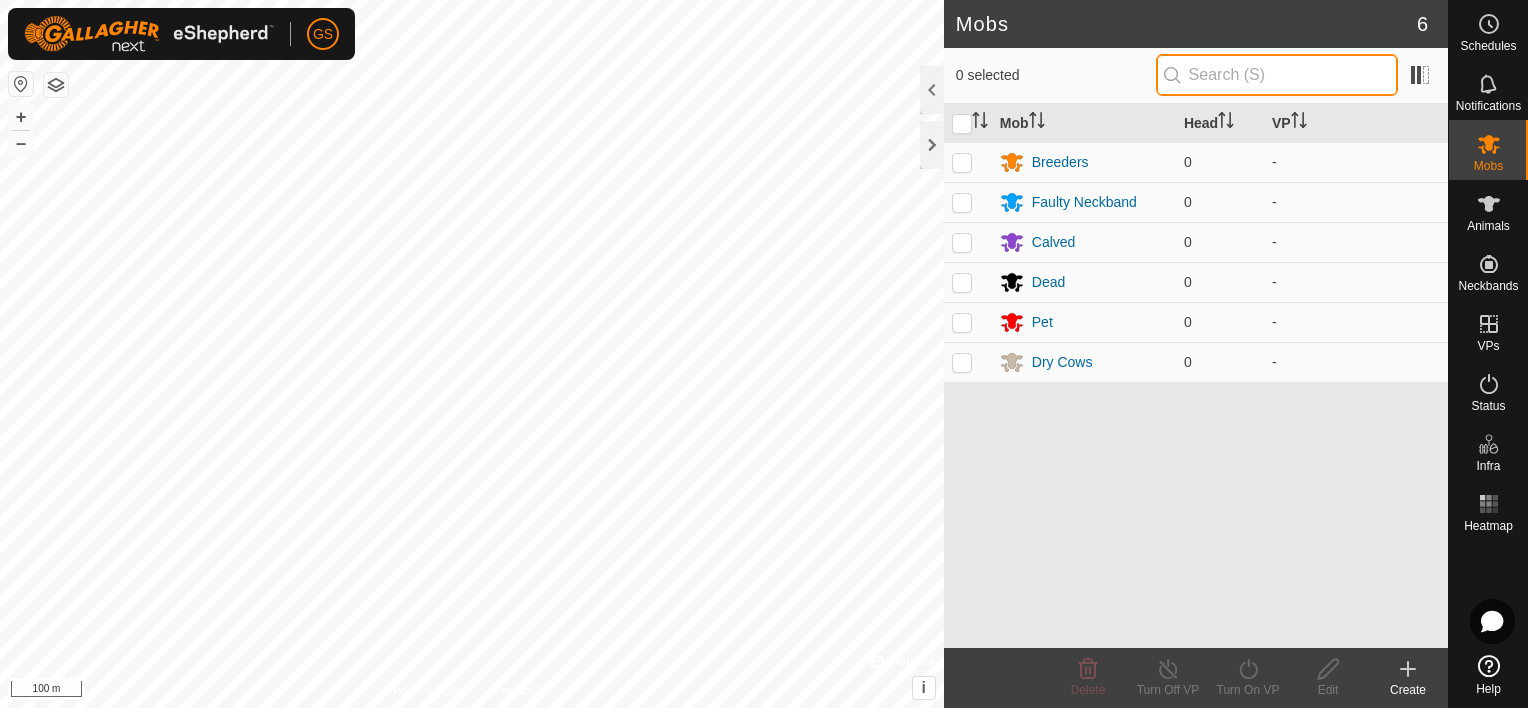 click at bounding box center [1277, 75] 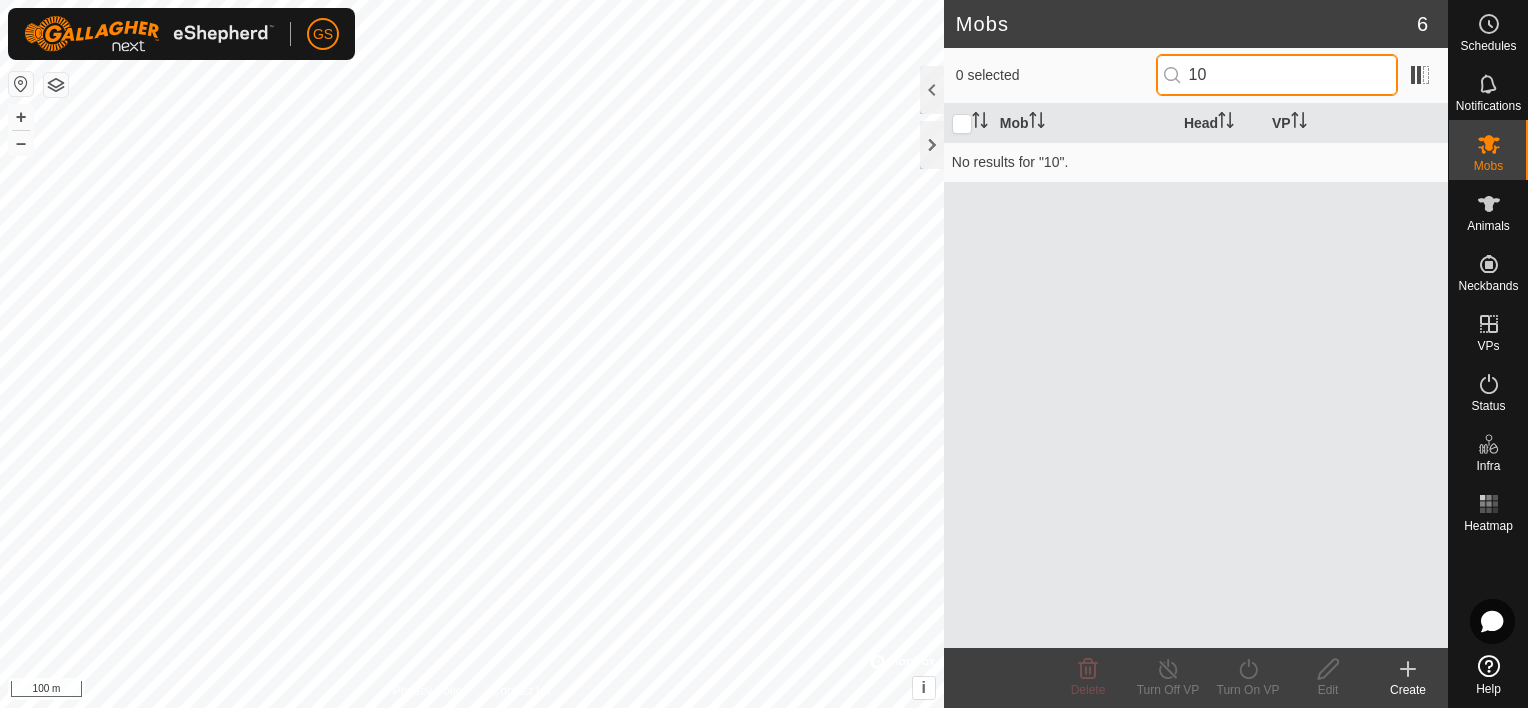 type on "1" 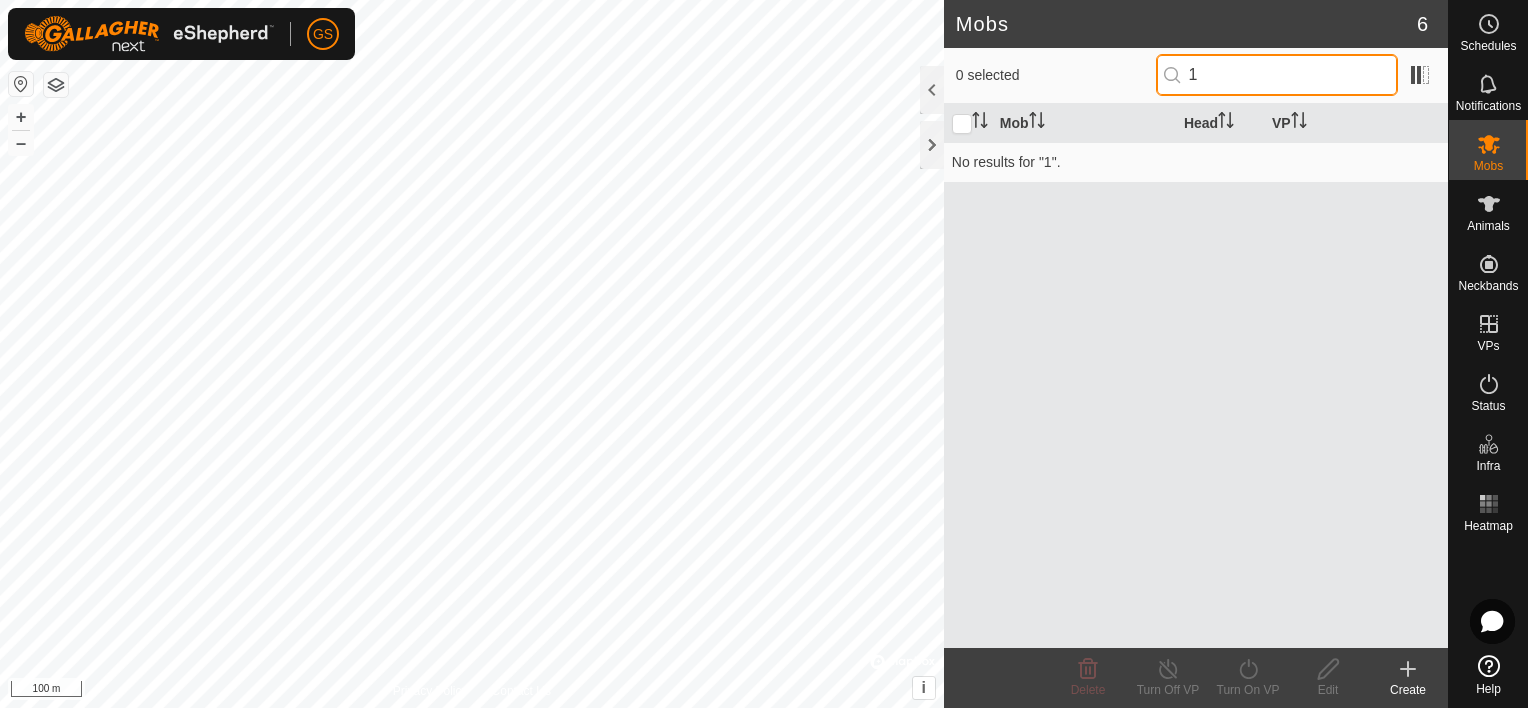 type 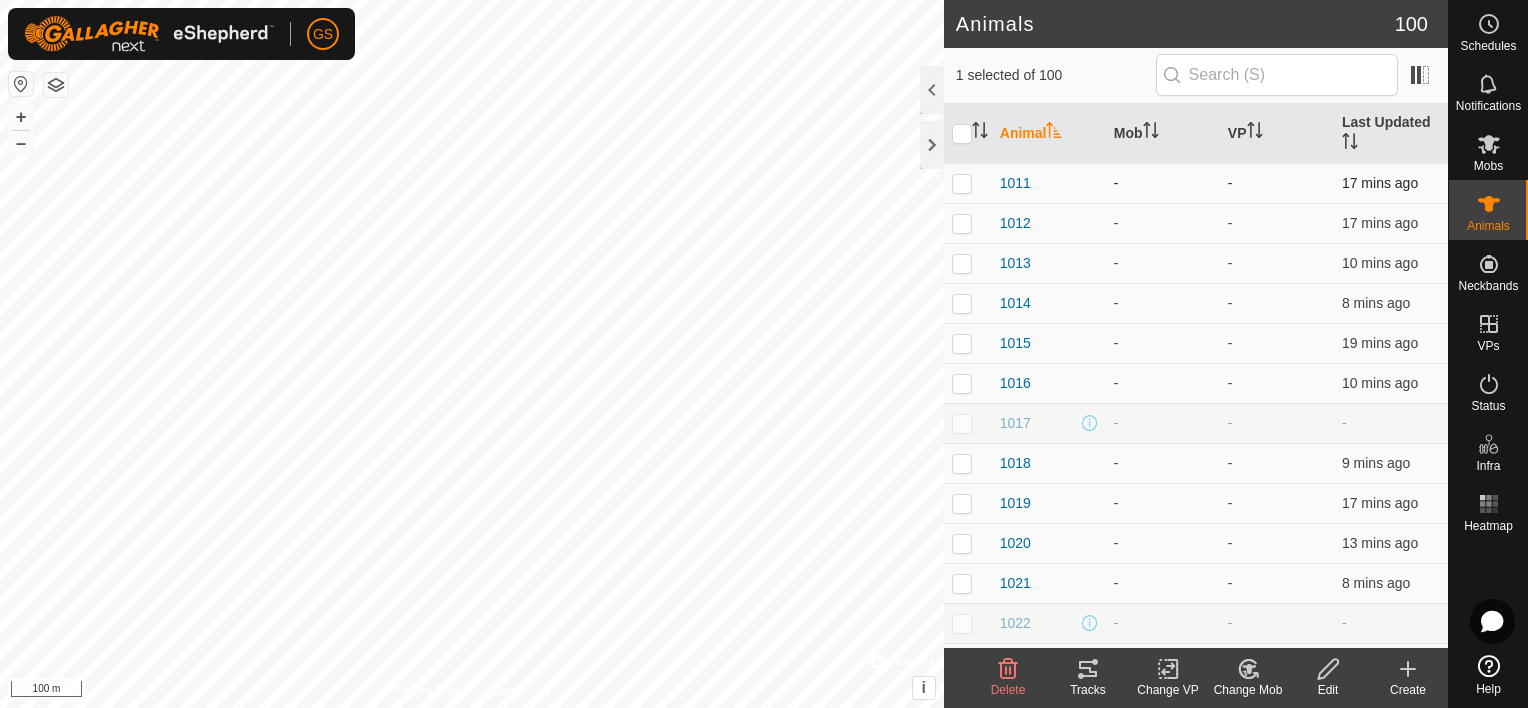 click at bounding box center [968, 183] 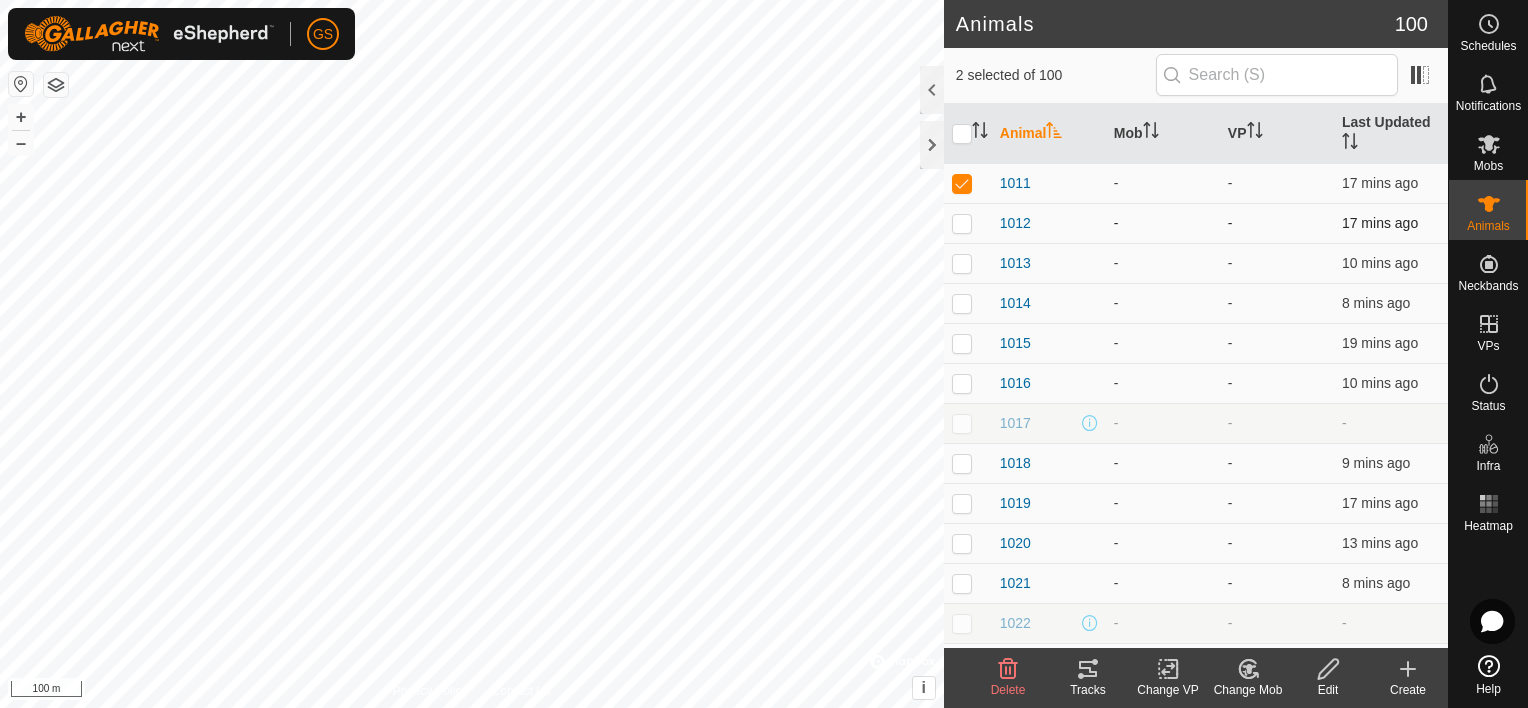 click at bounding box center [968, 223] 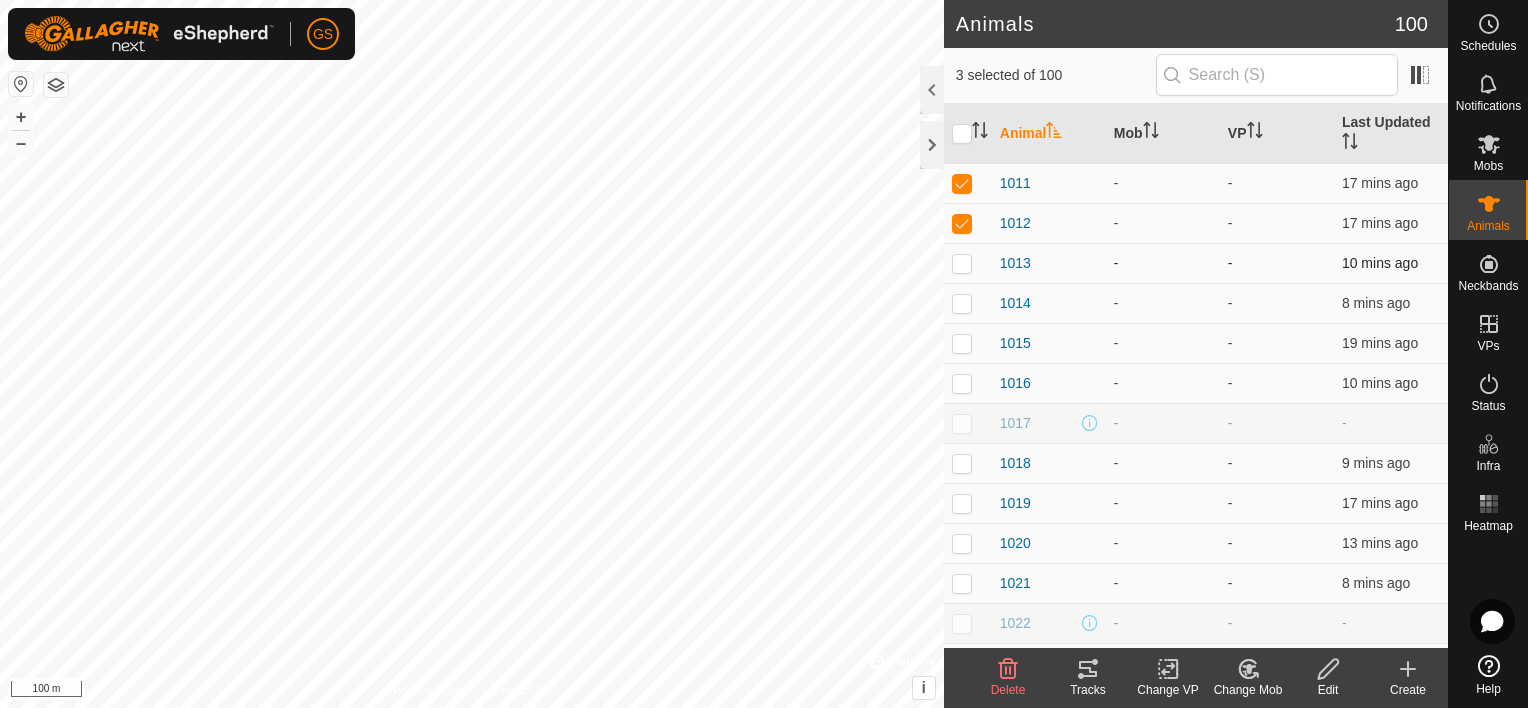 click at bounding box center (962, 263) 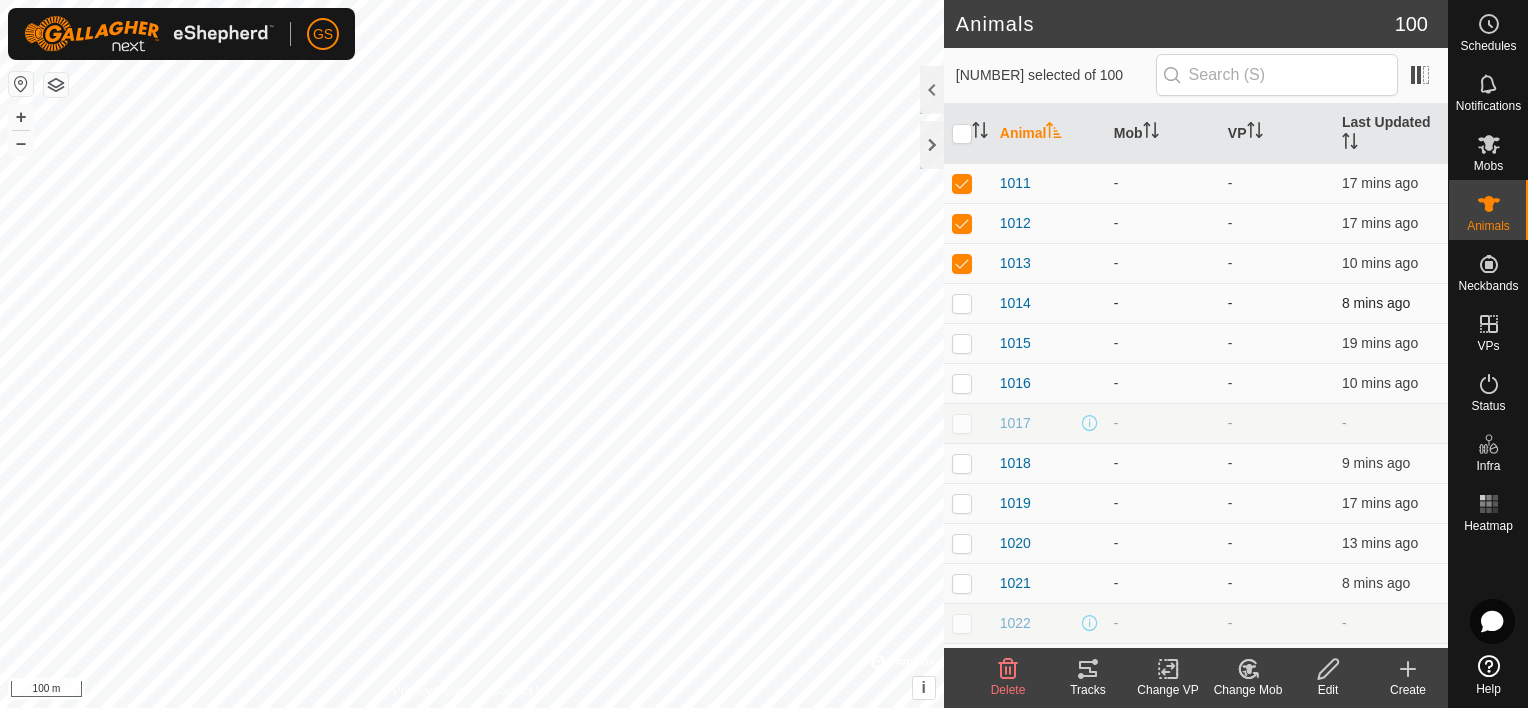 click at bounding box center [968, 303] 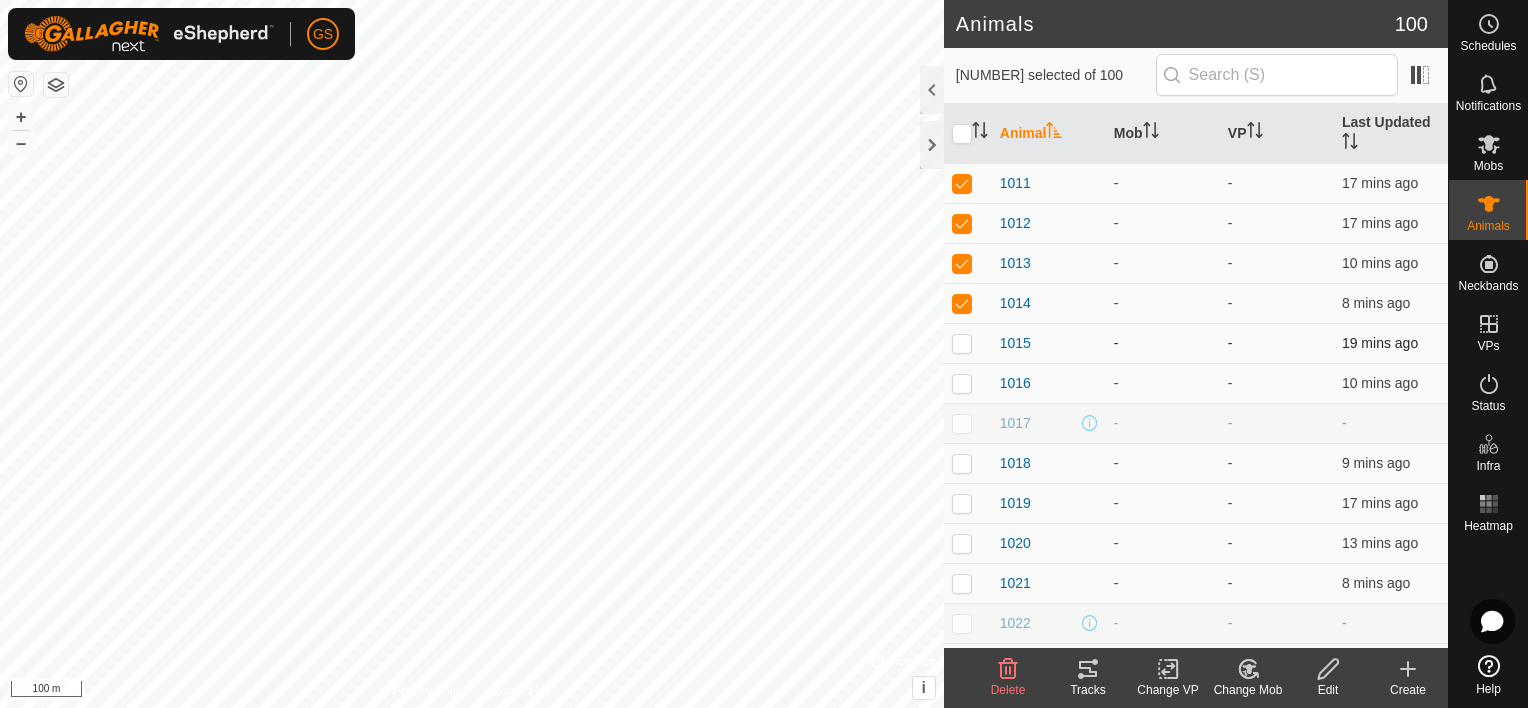 click at bounding box center (962, 343) 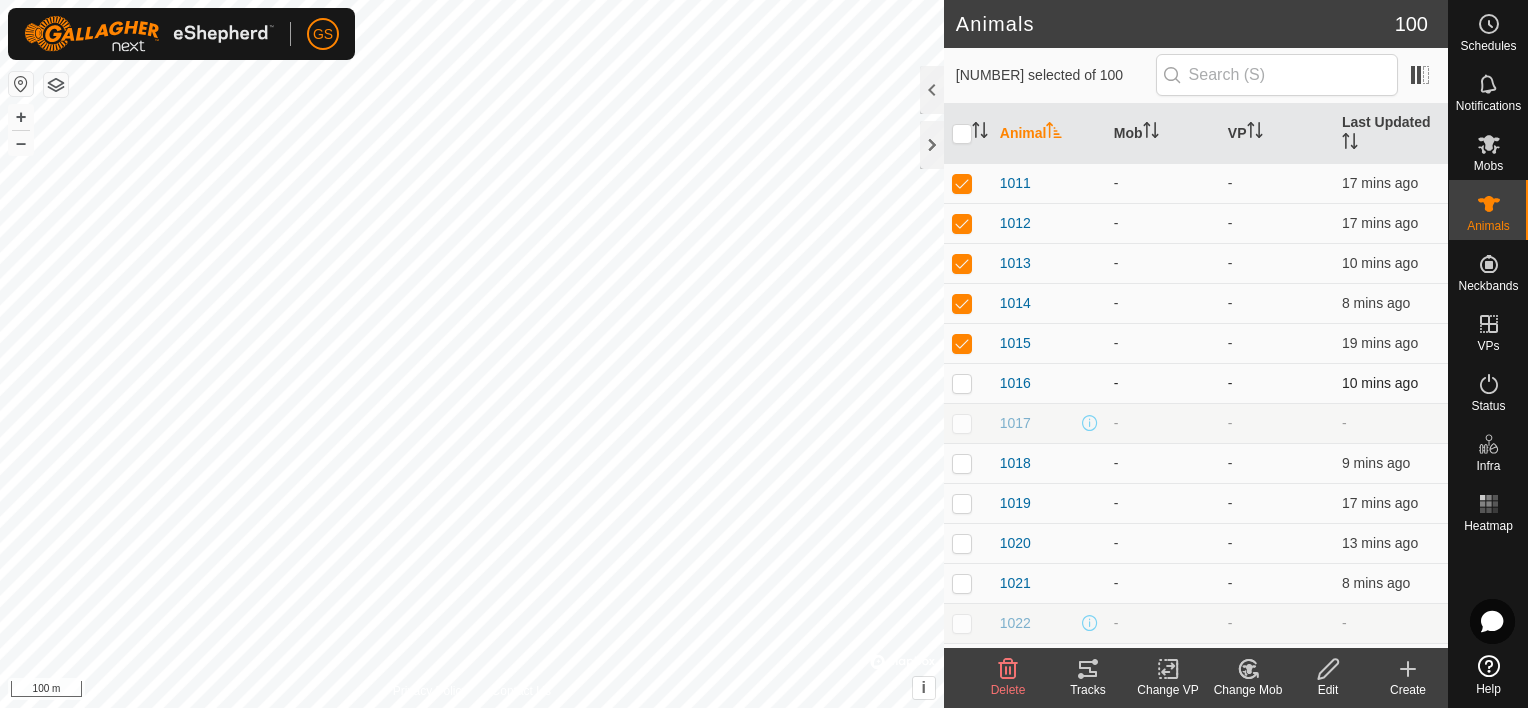 click at bounding box center (962, 383) 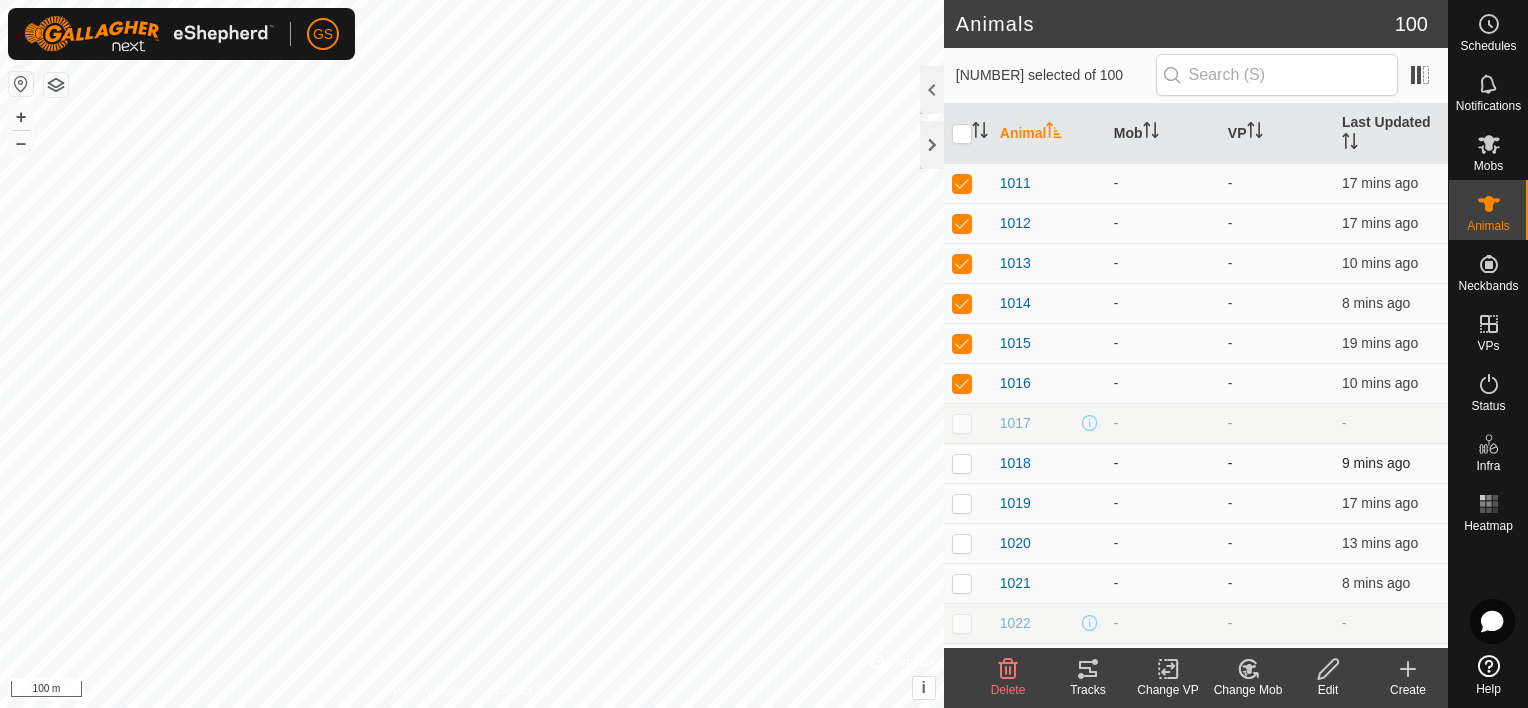 click at bounding box center [962, 463] 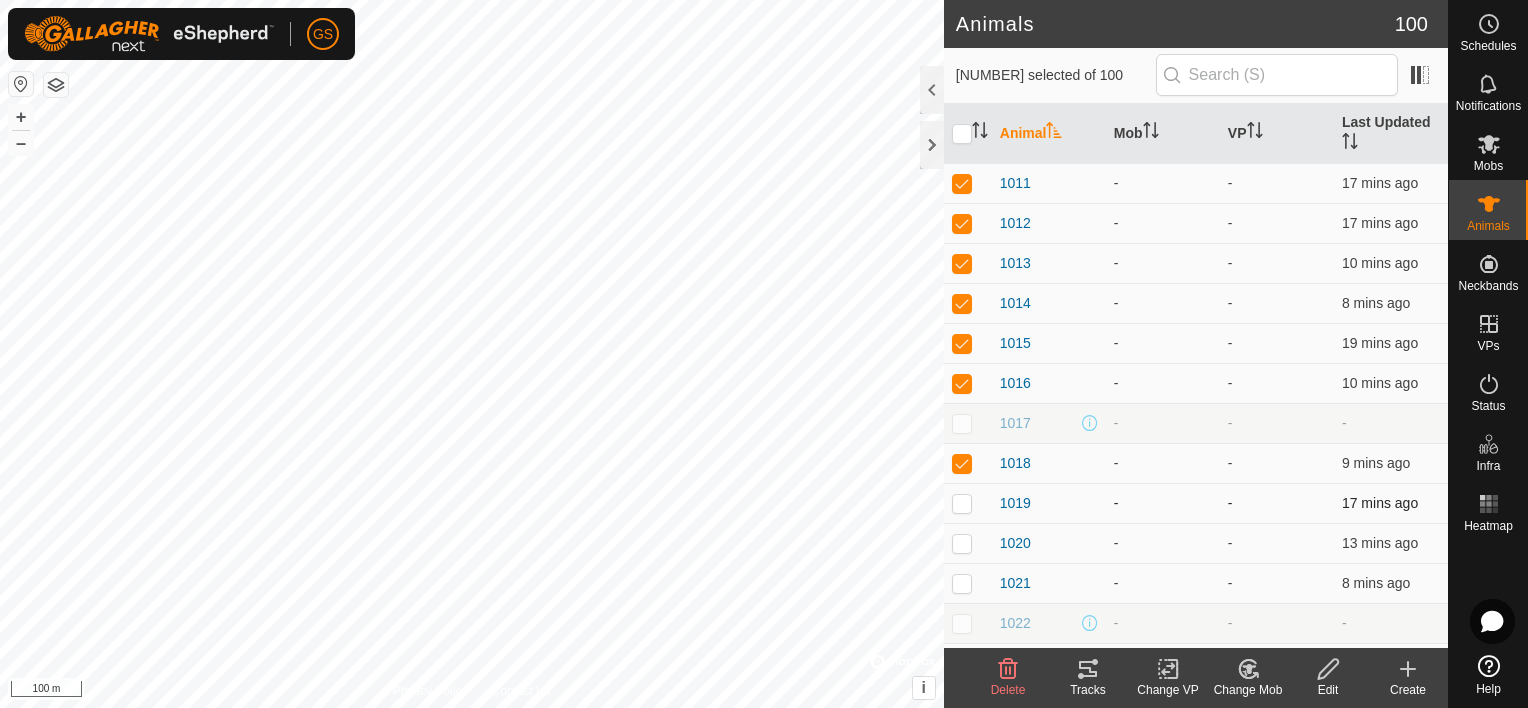click at bounding box center [968, 503] 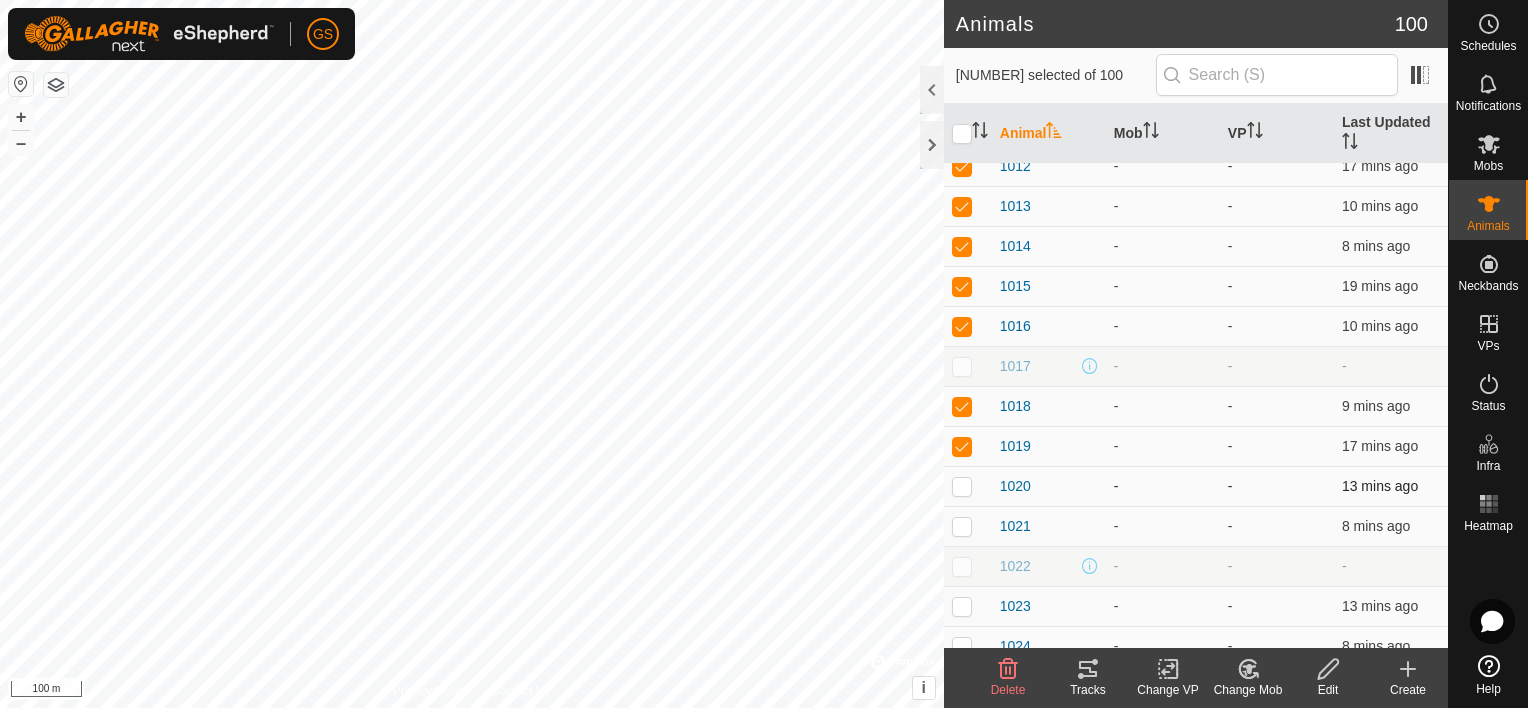 scroll, scrollTop: 100, scrollLeft: 0, axis: vertical 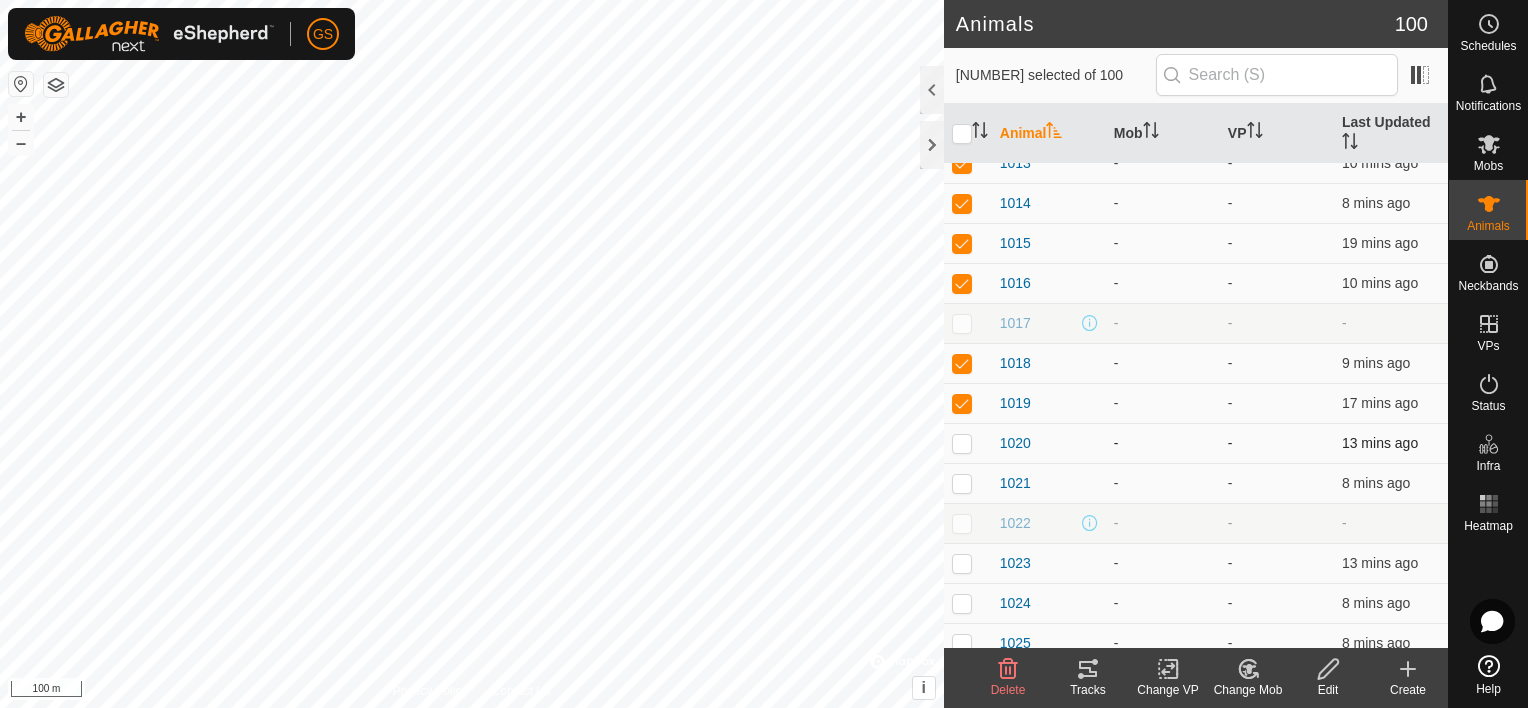 click at bounding box center (962, 443) 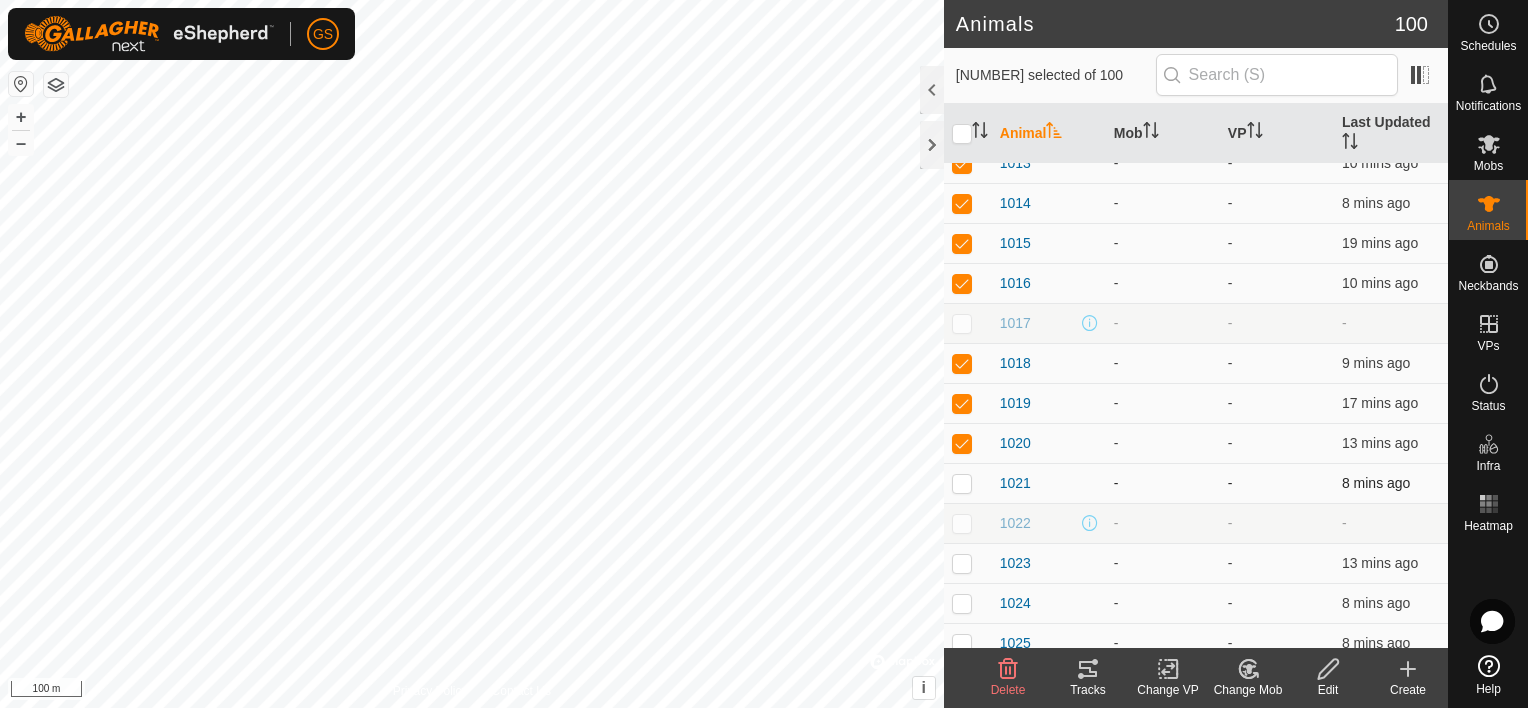click at bounding box center (962, 483) 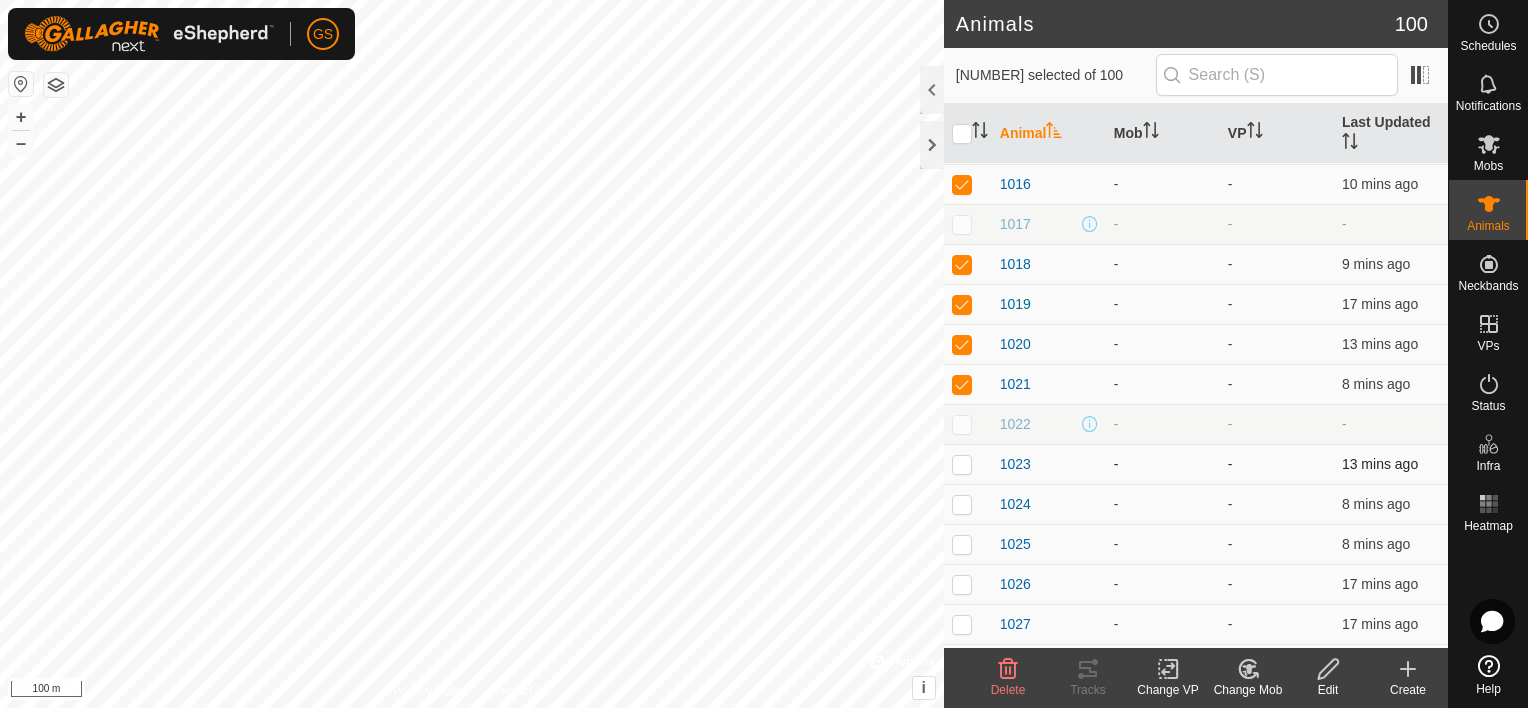 scroll, scrollTop: 200, scrollLeft: 0, axis: vertical 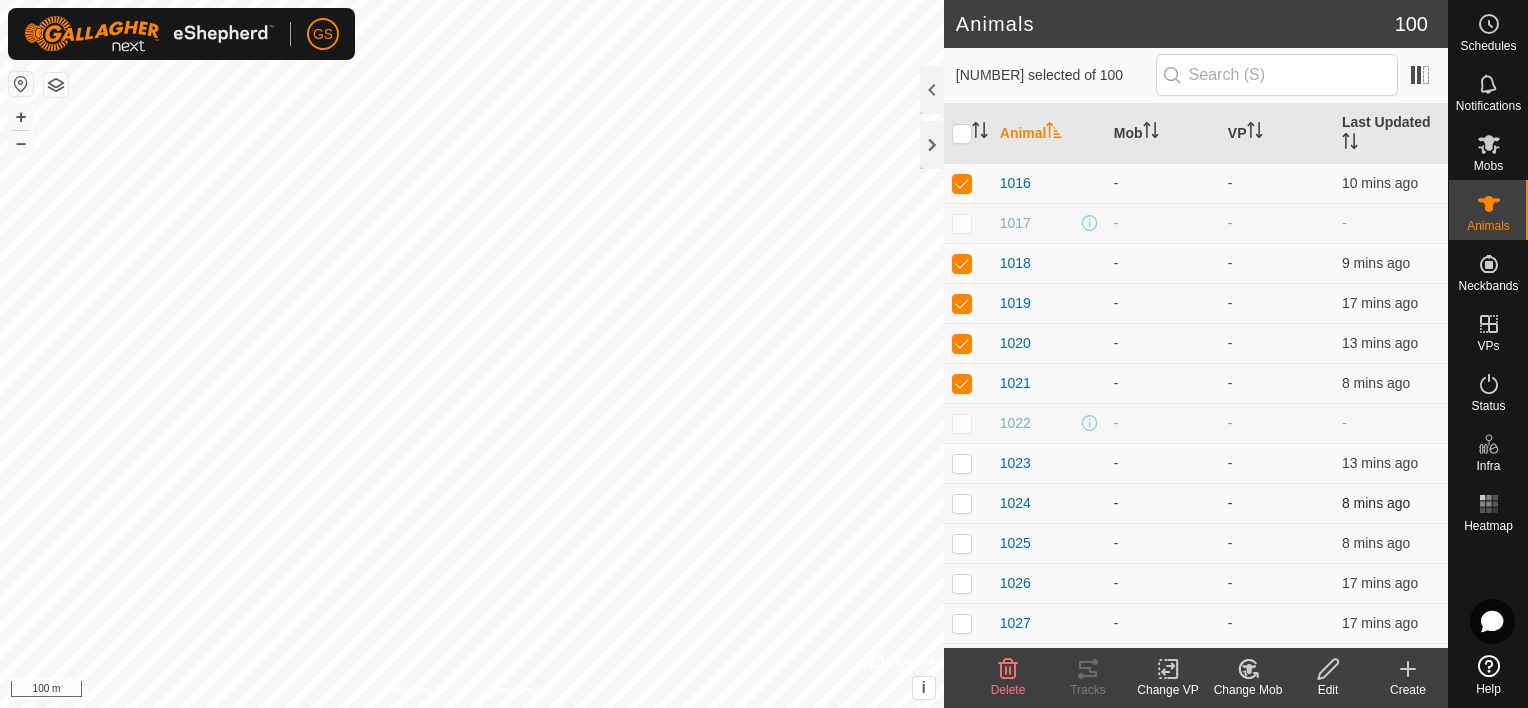 click at bounding box center (962, 463) 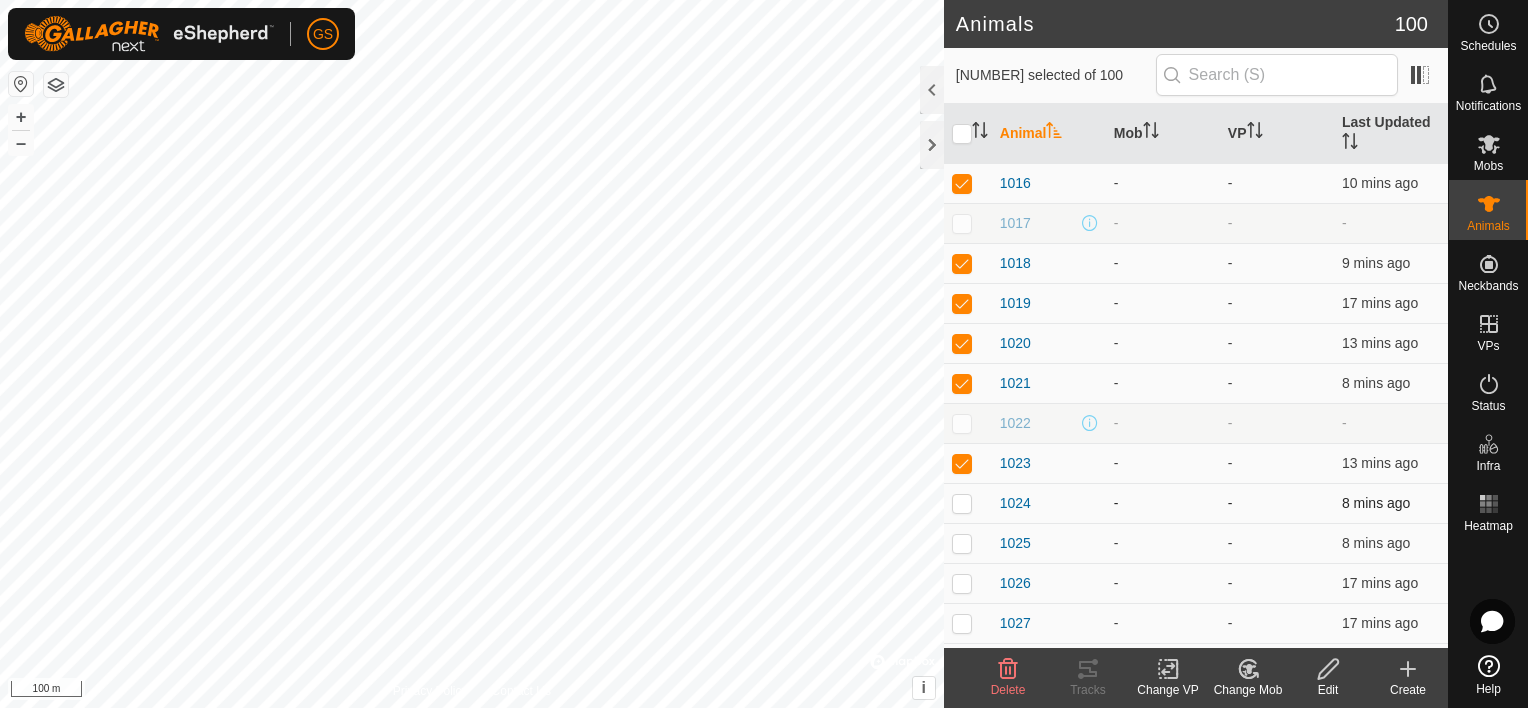 click at bounding box center [962, 503] 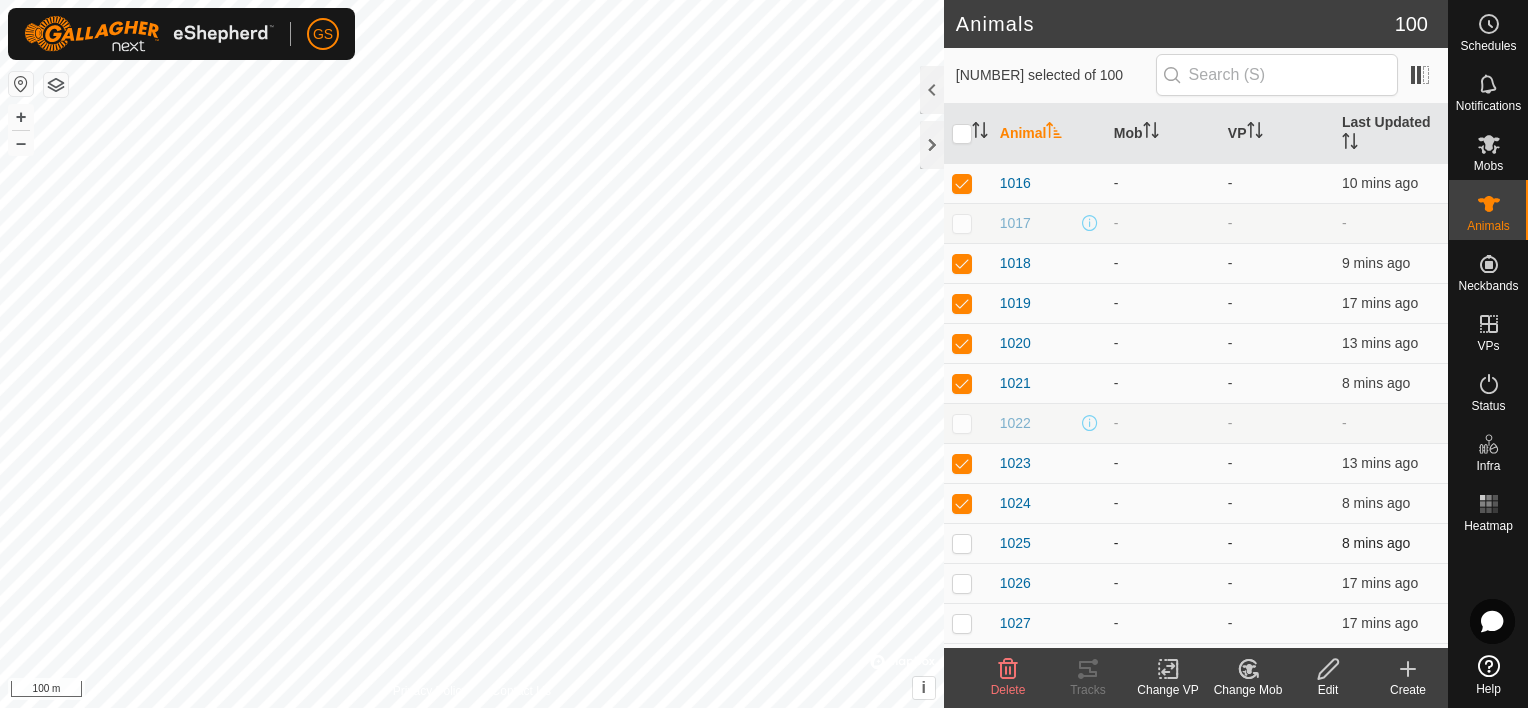 click at bounding box center [962, 543] 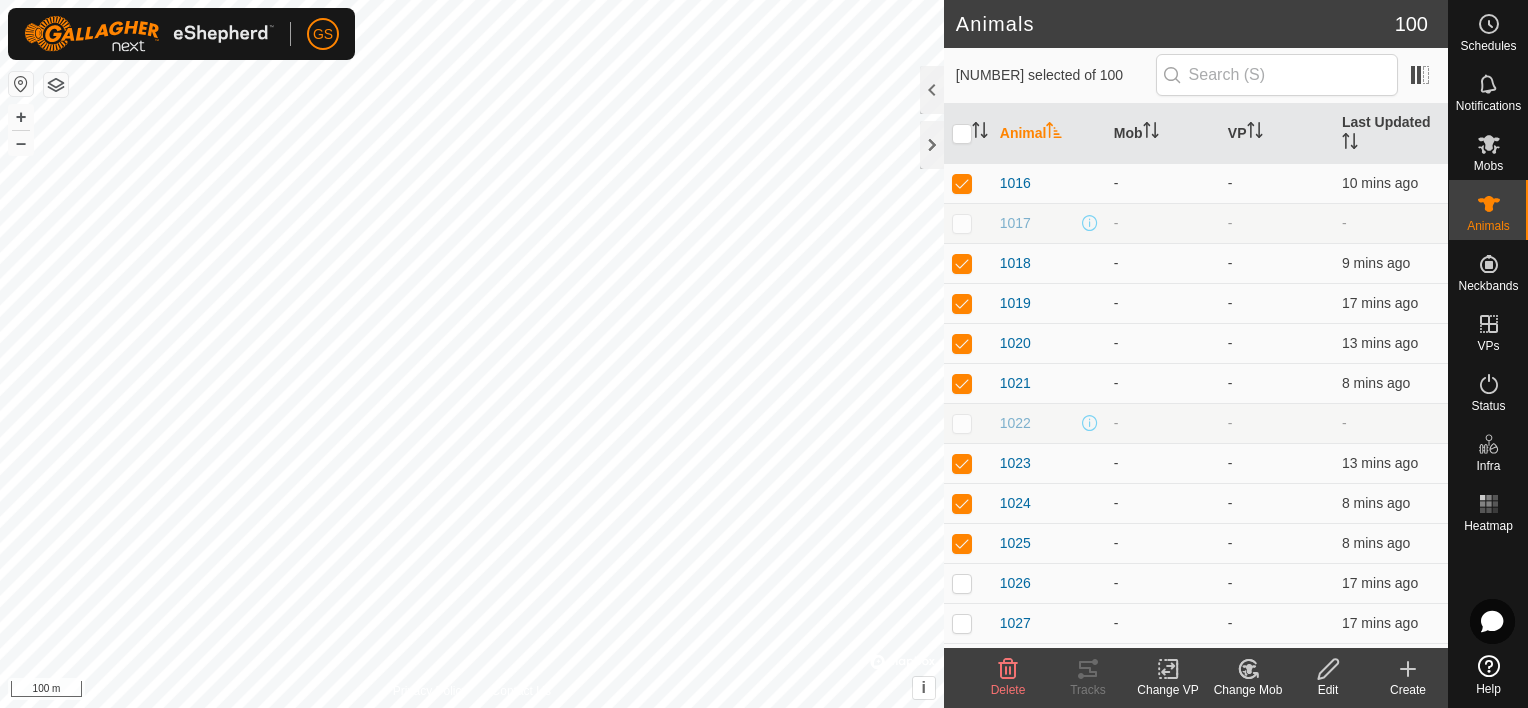 click 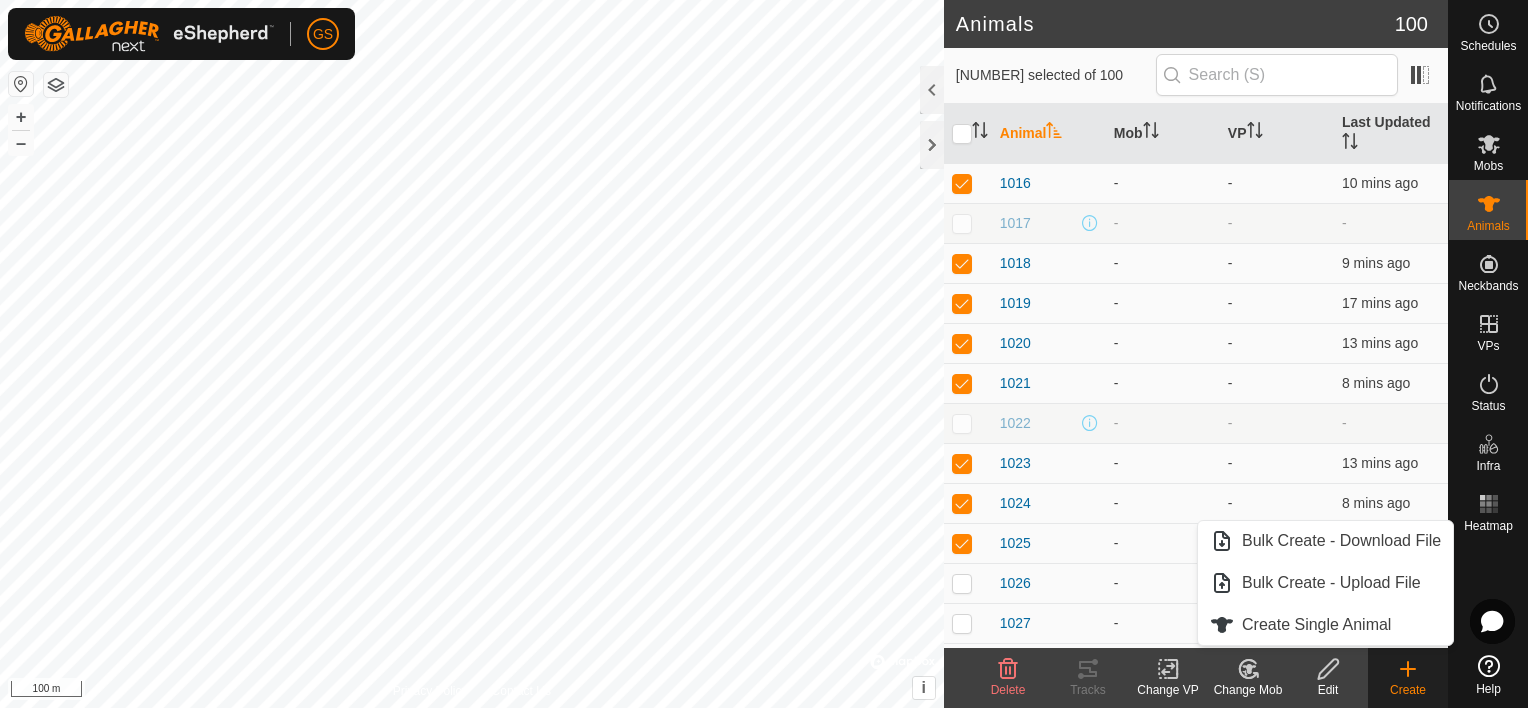 click 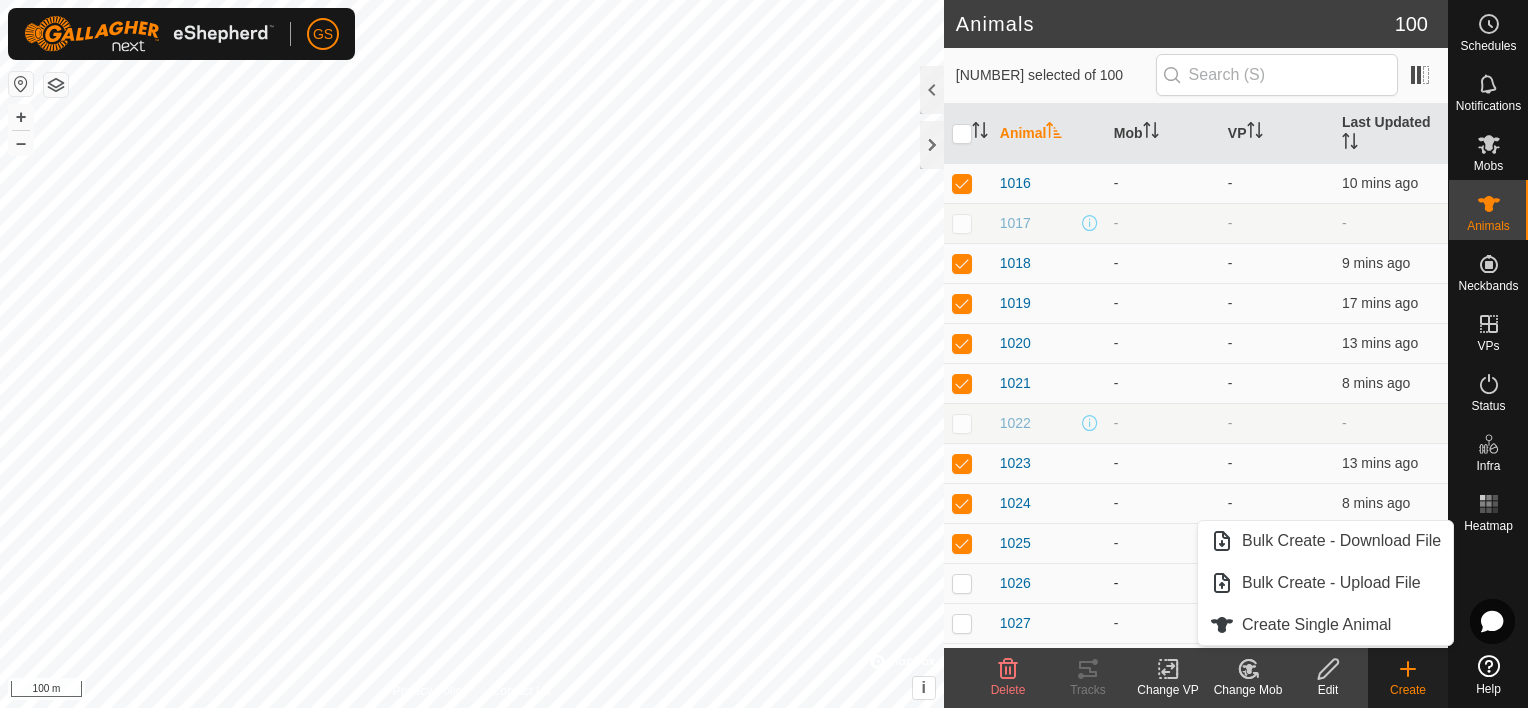 click at bounding box center (962, 583) 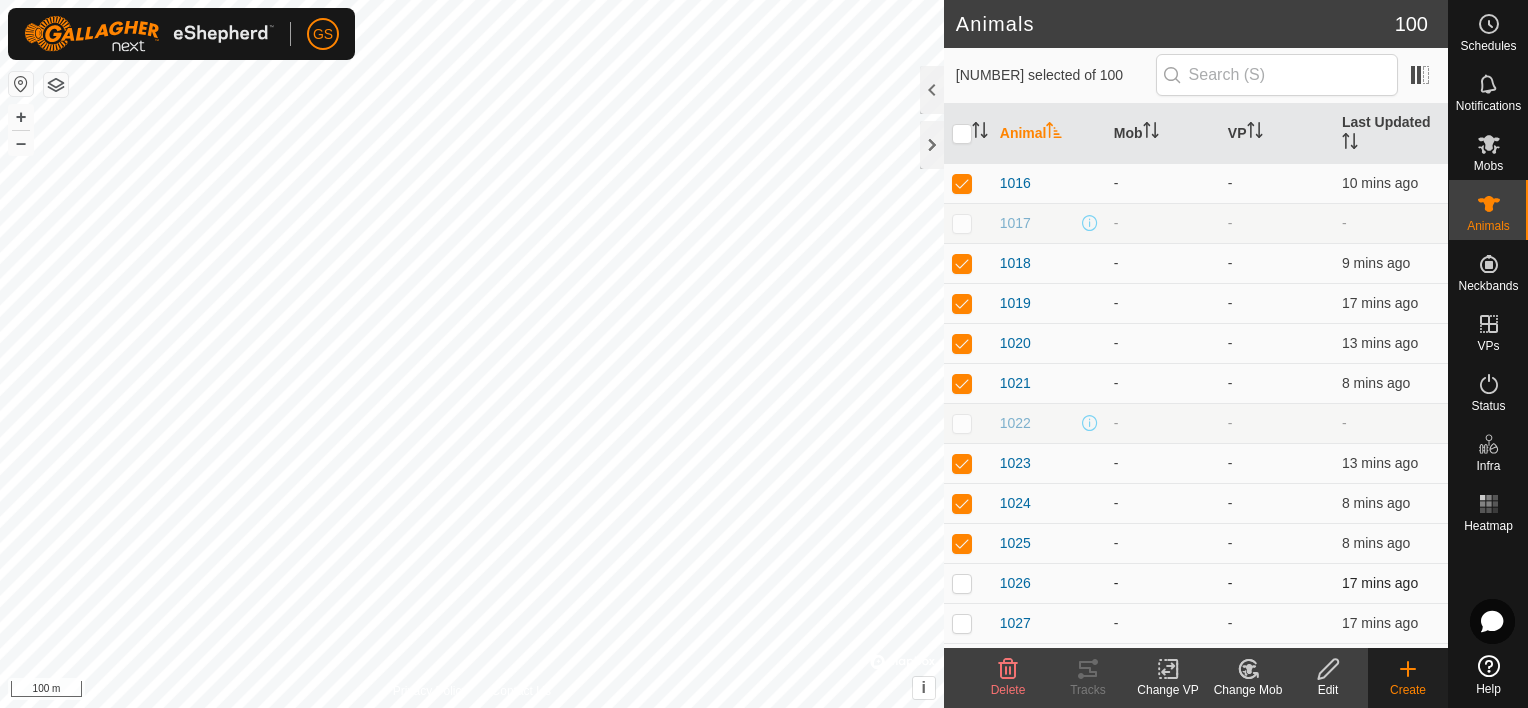 checkbox on "true" 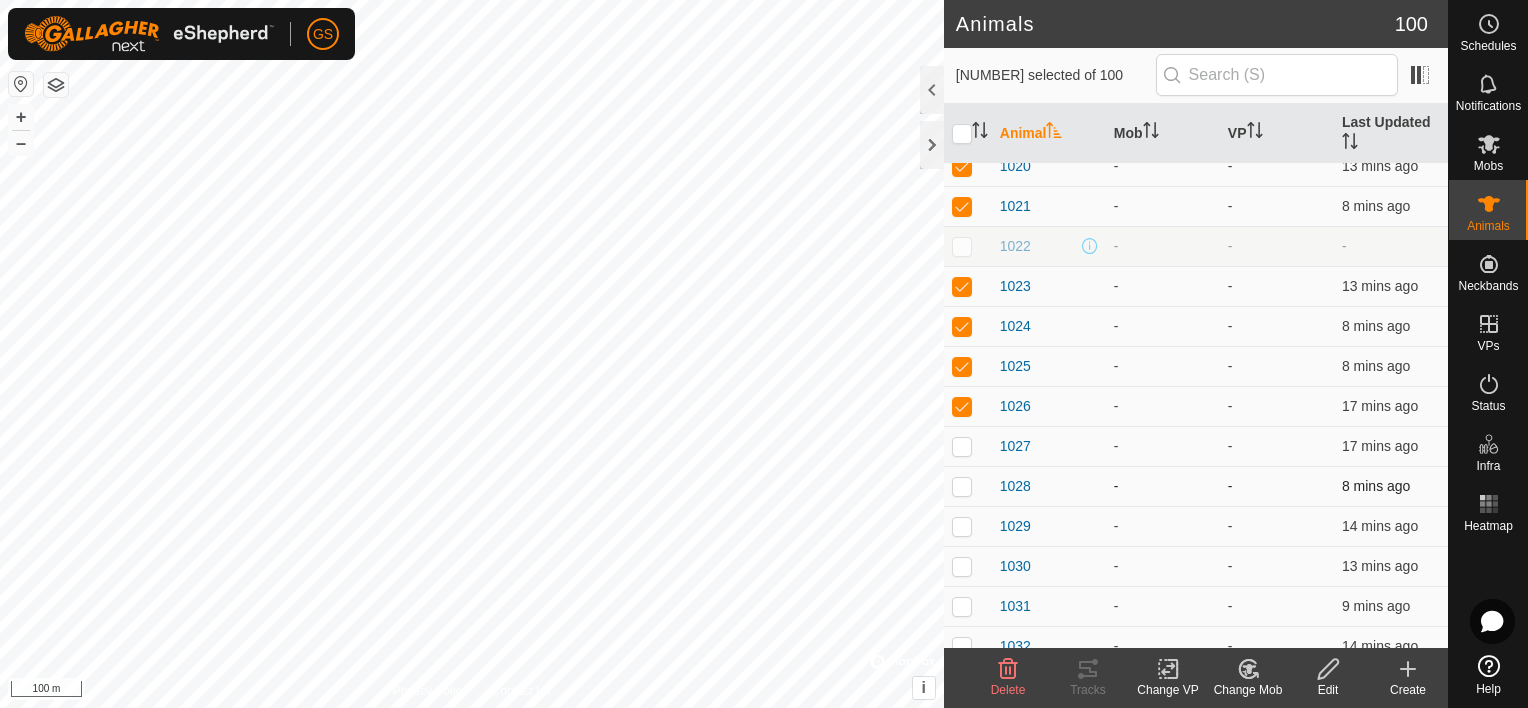 scroll, scrollTop: 400, scrollLeft: 0, axis: vertical 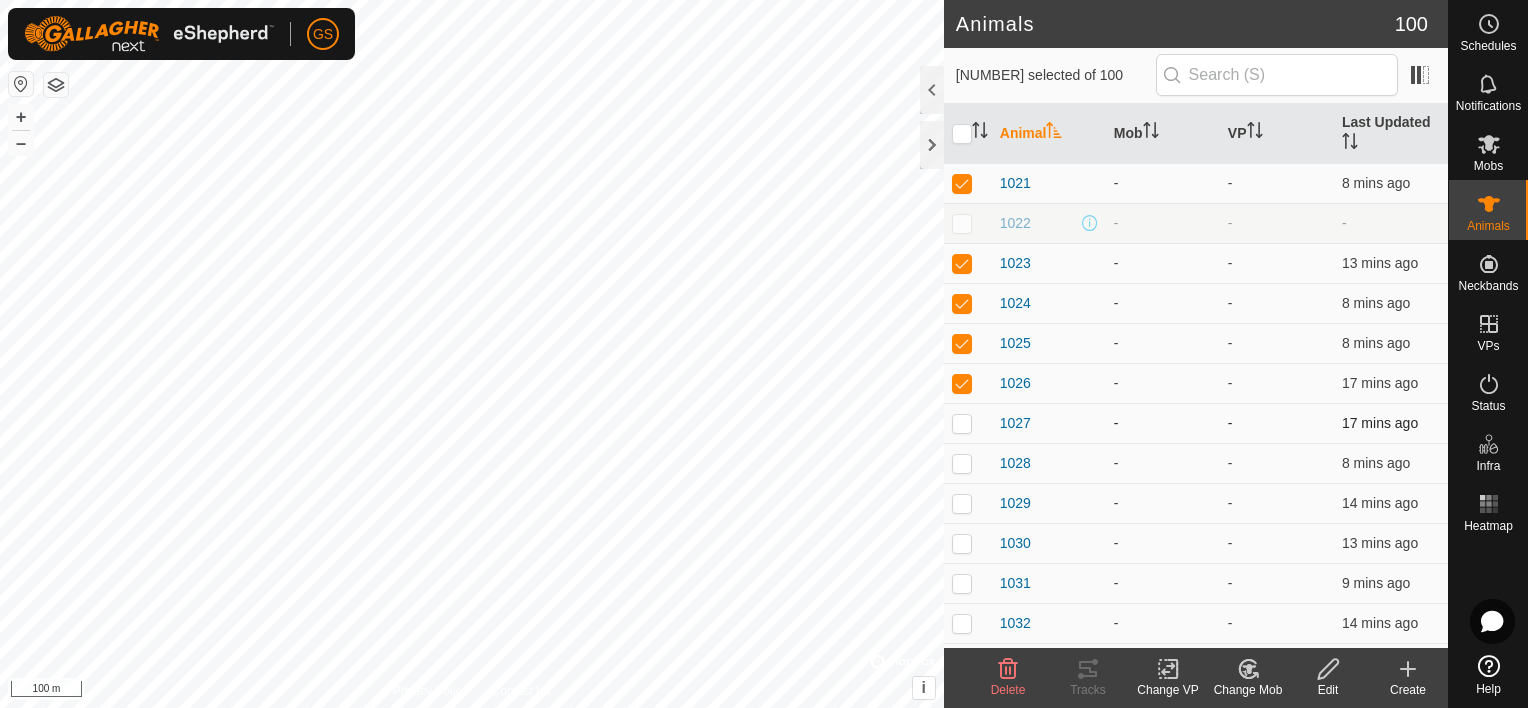 click at bounding box center [968, 423] 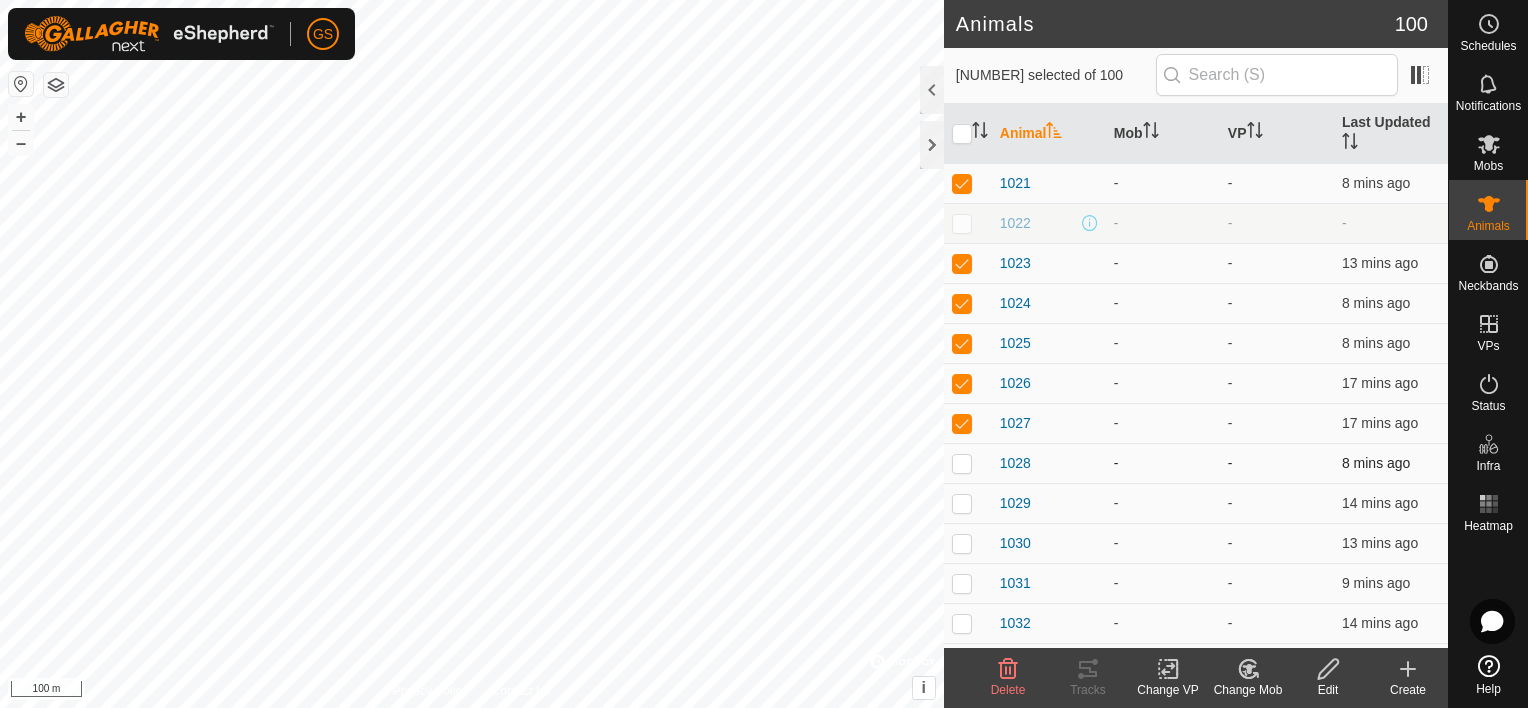 click at bounding box center [968, 463] 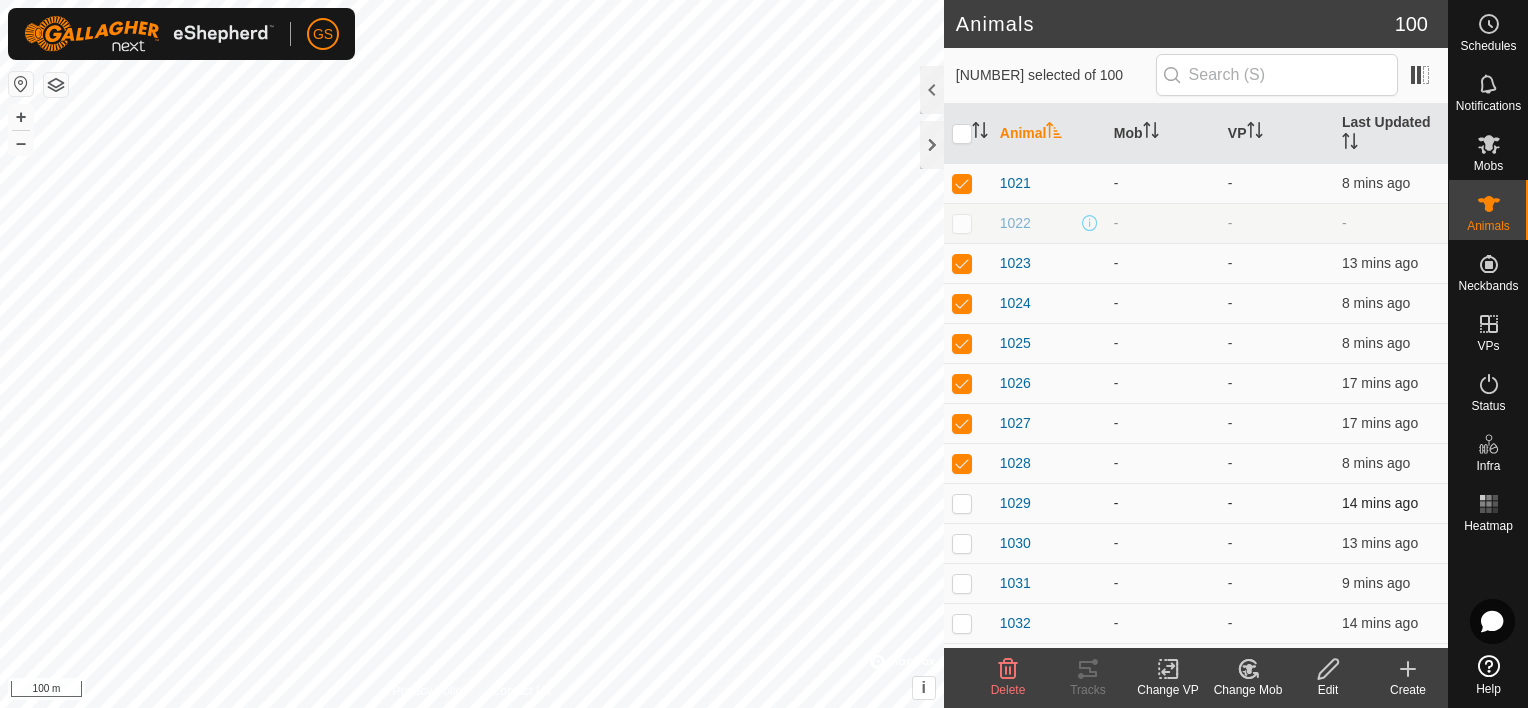 click at bounding box center (968, 503) 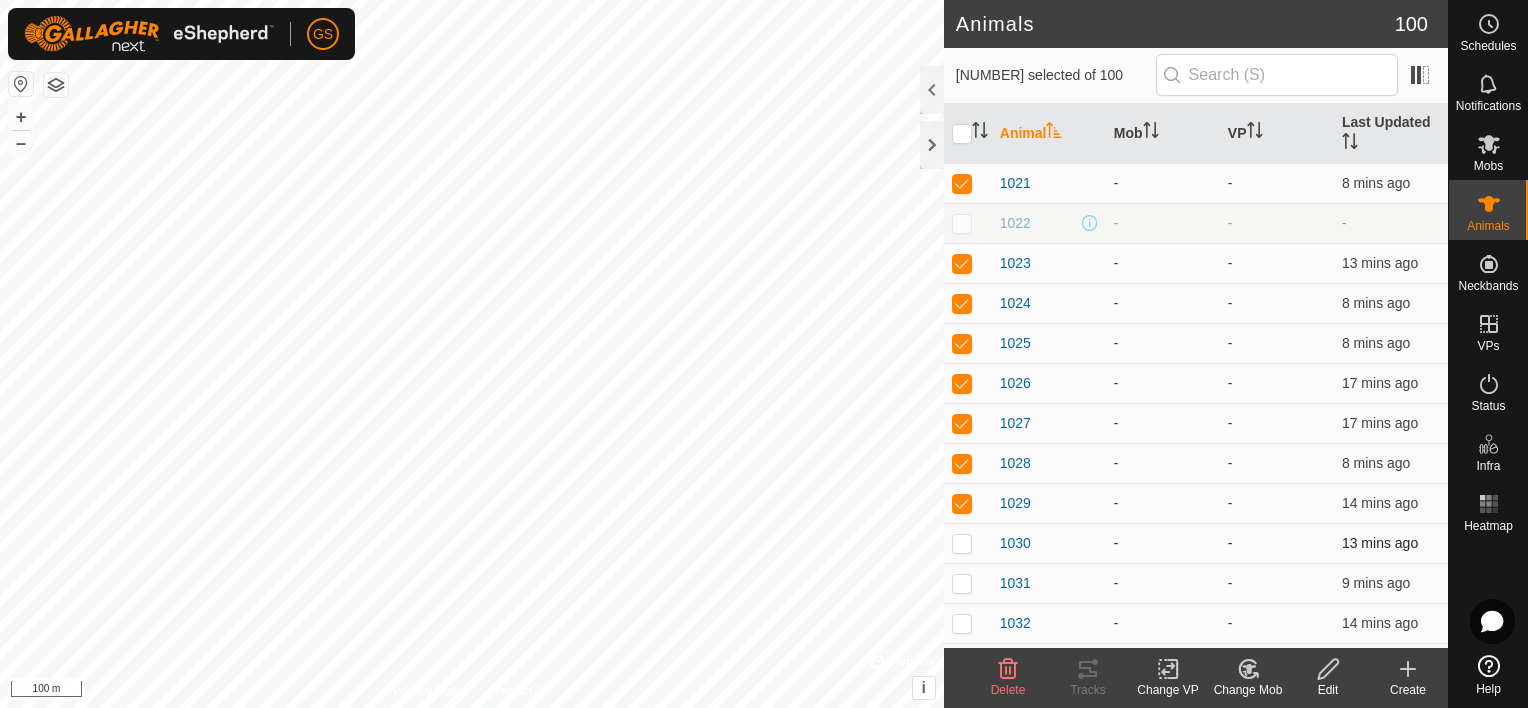 click at bounding box center (962, 543) 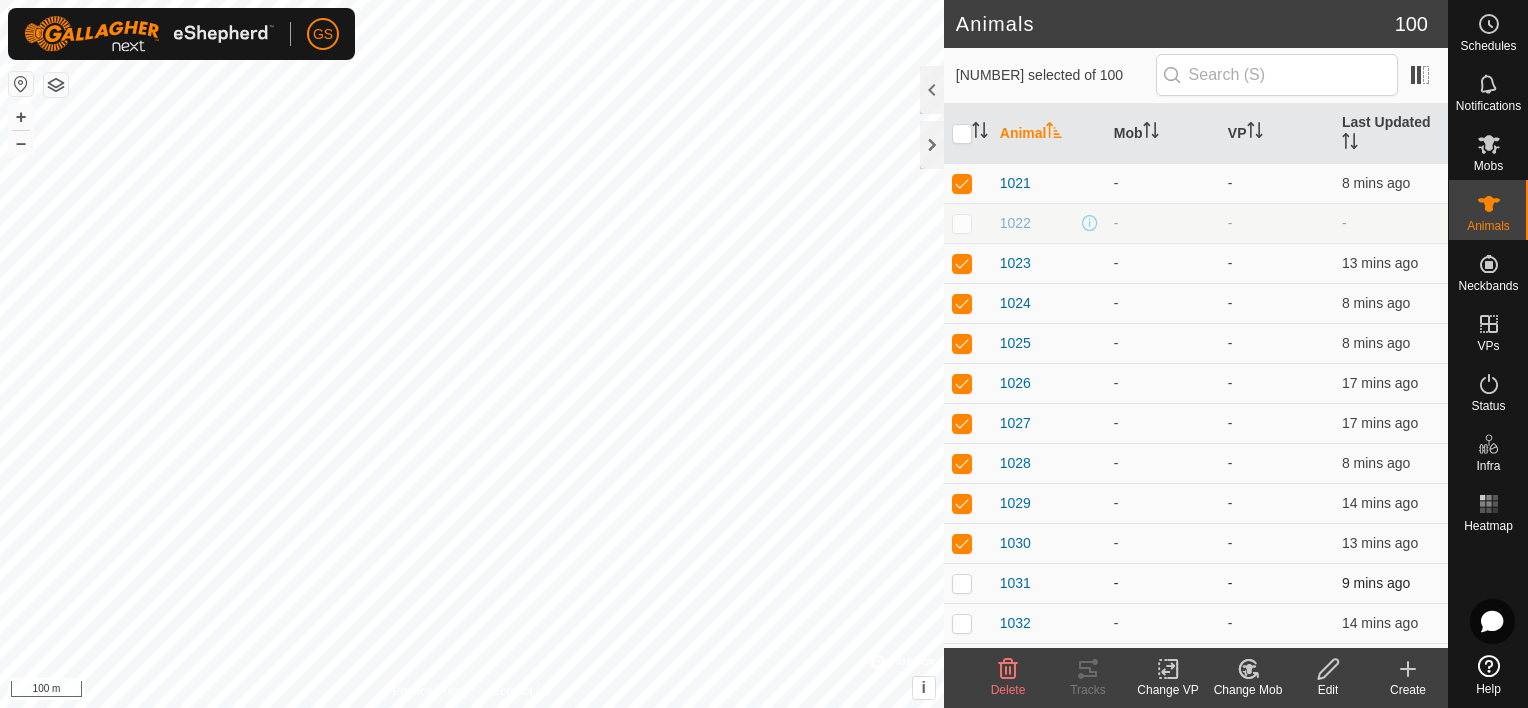 click at bounding box center (962, 583) 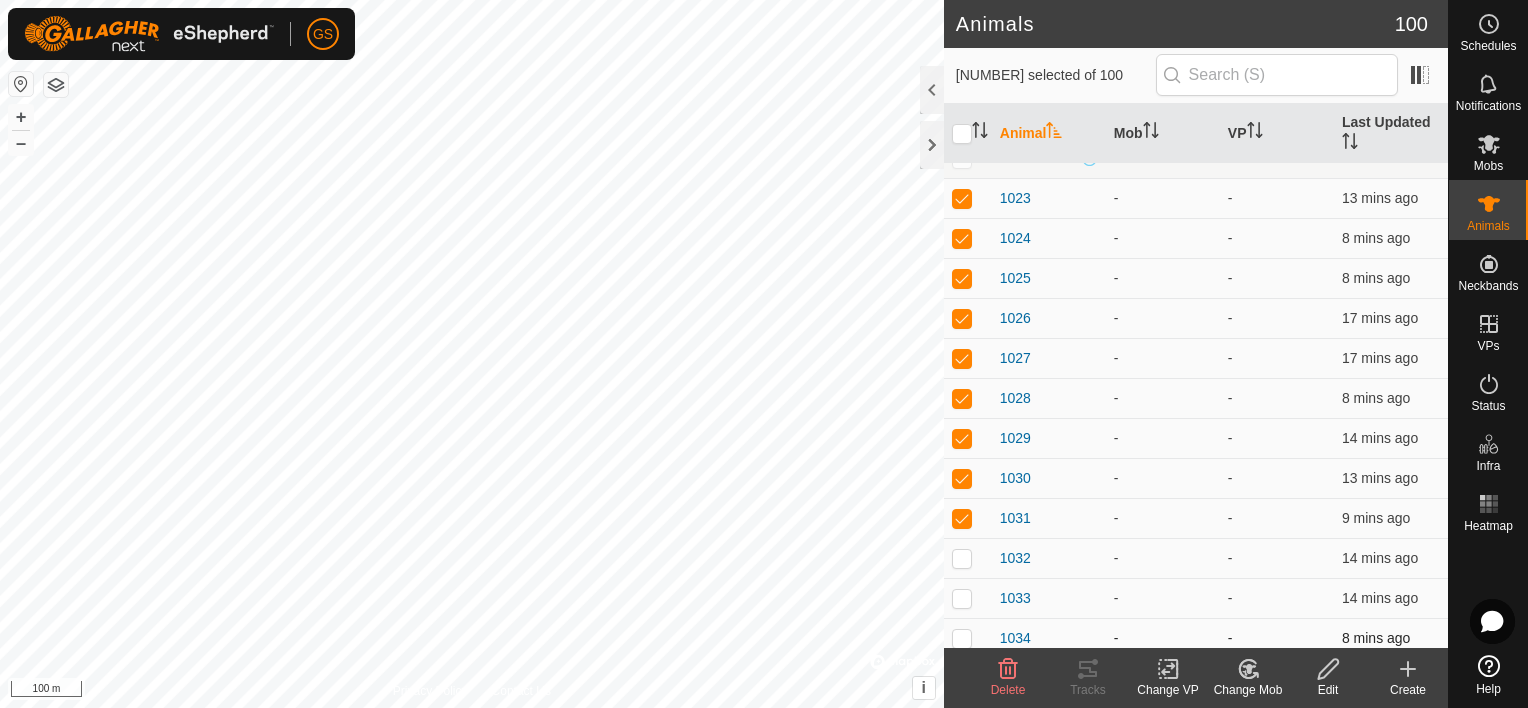 scroll, scrollTop: 500, scrollLeft: 0, axis: vertical 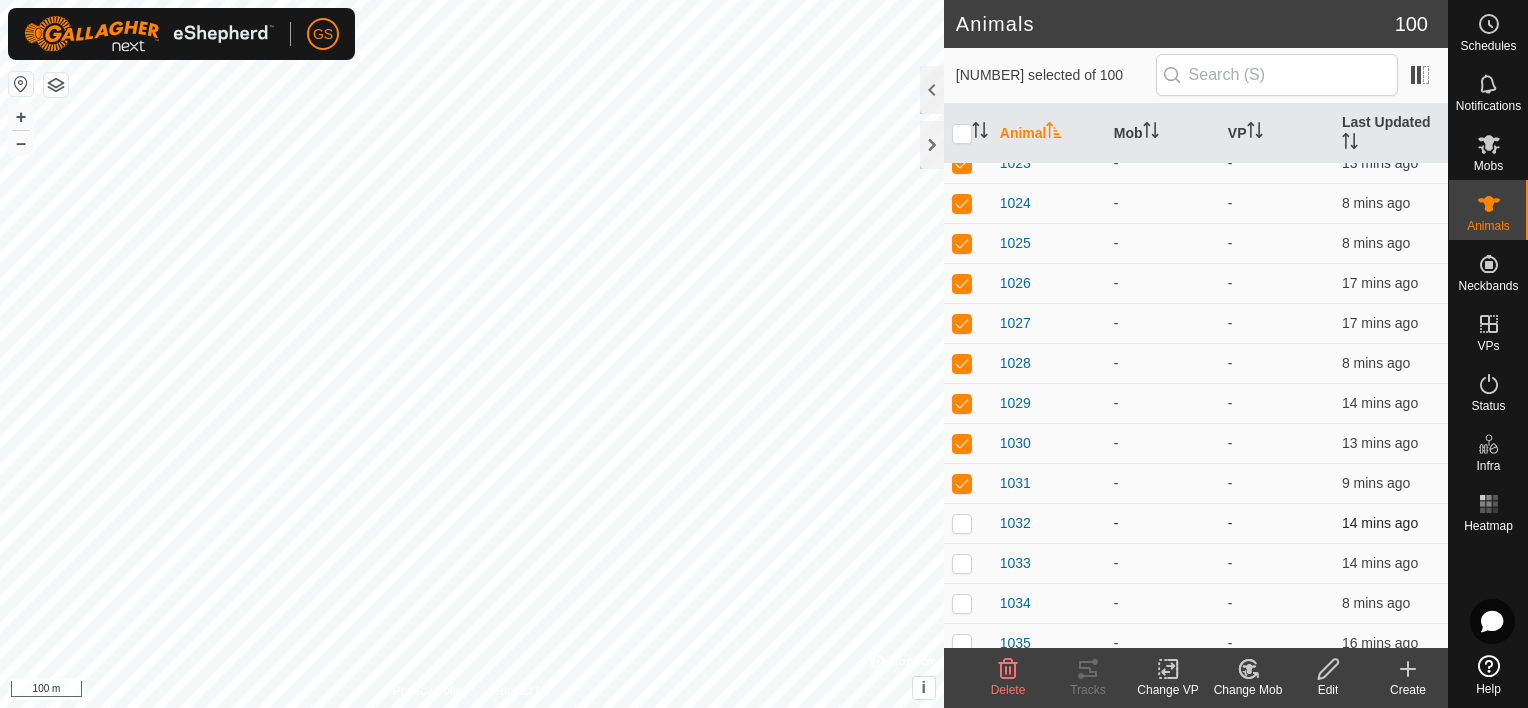 click at bounding box center [962, 523] 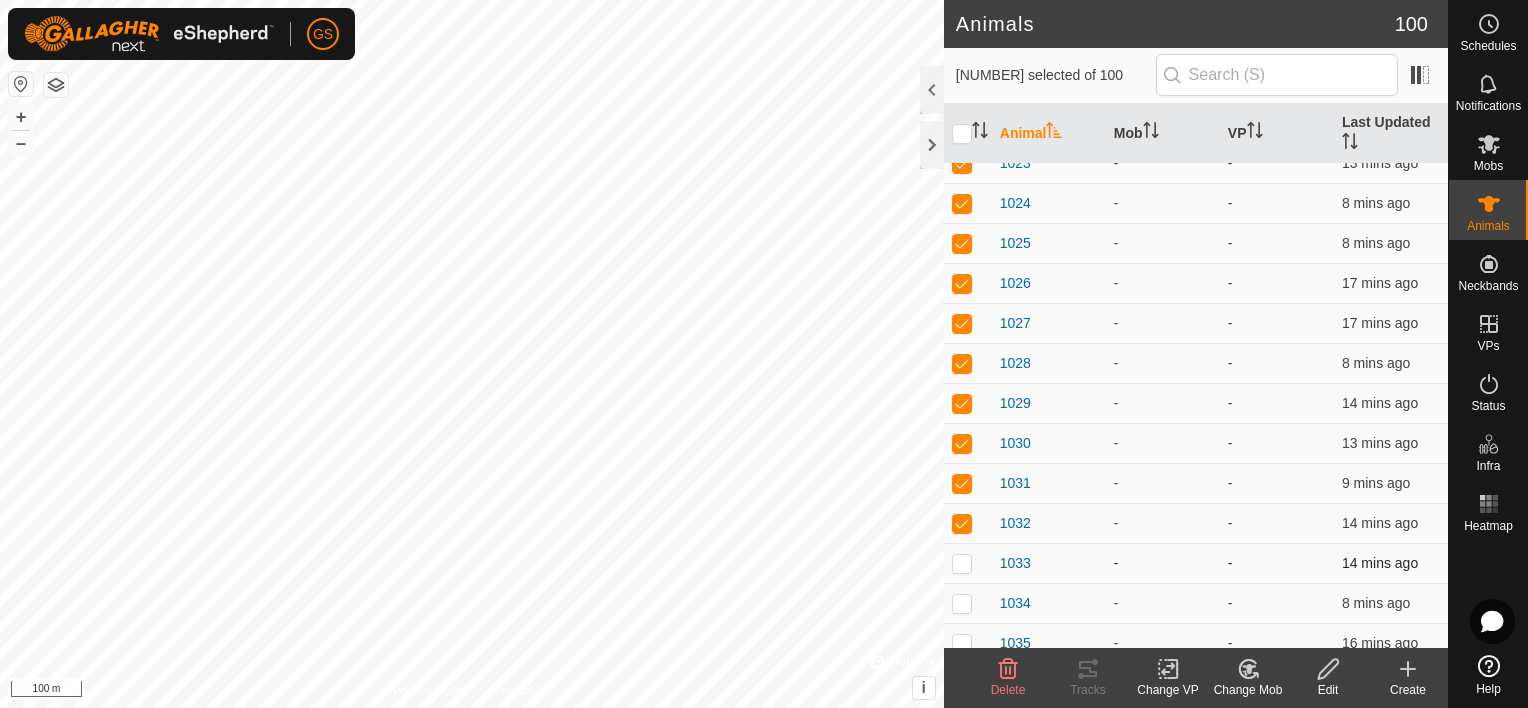 click at bounding box center [962, 563] 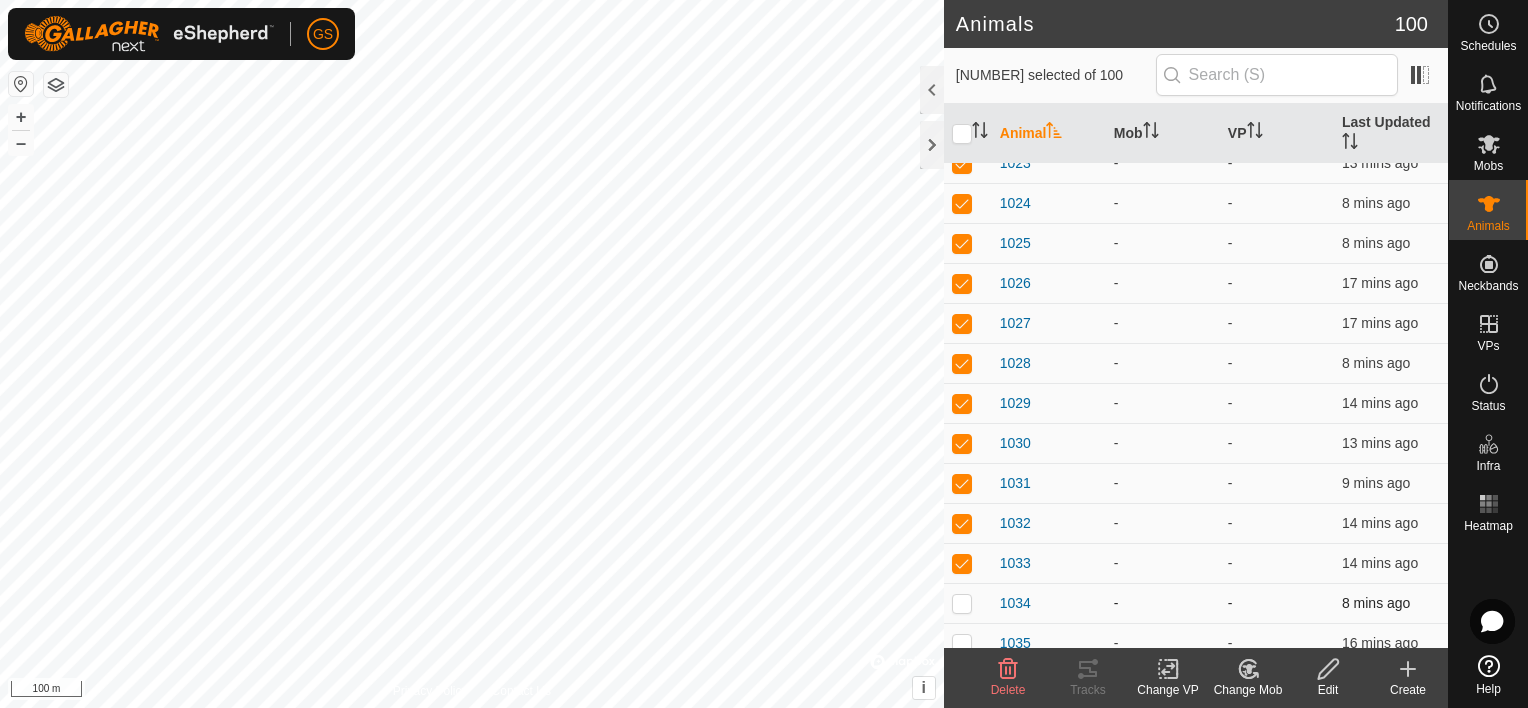 click at bounding box center [962, 603] 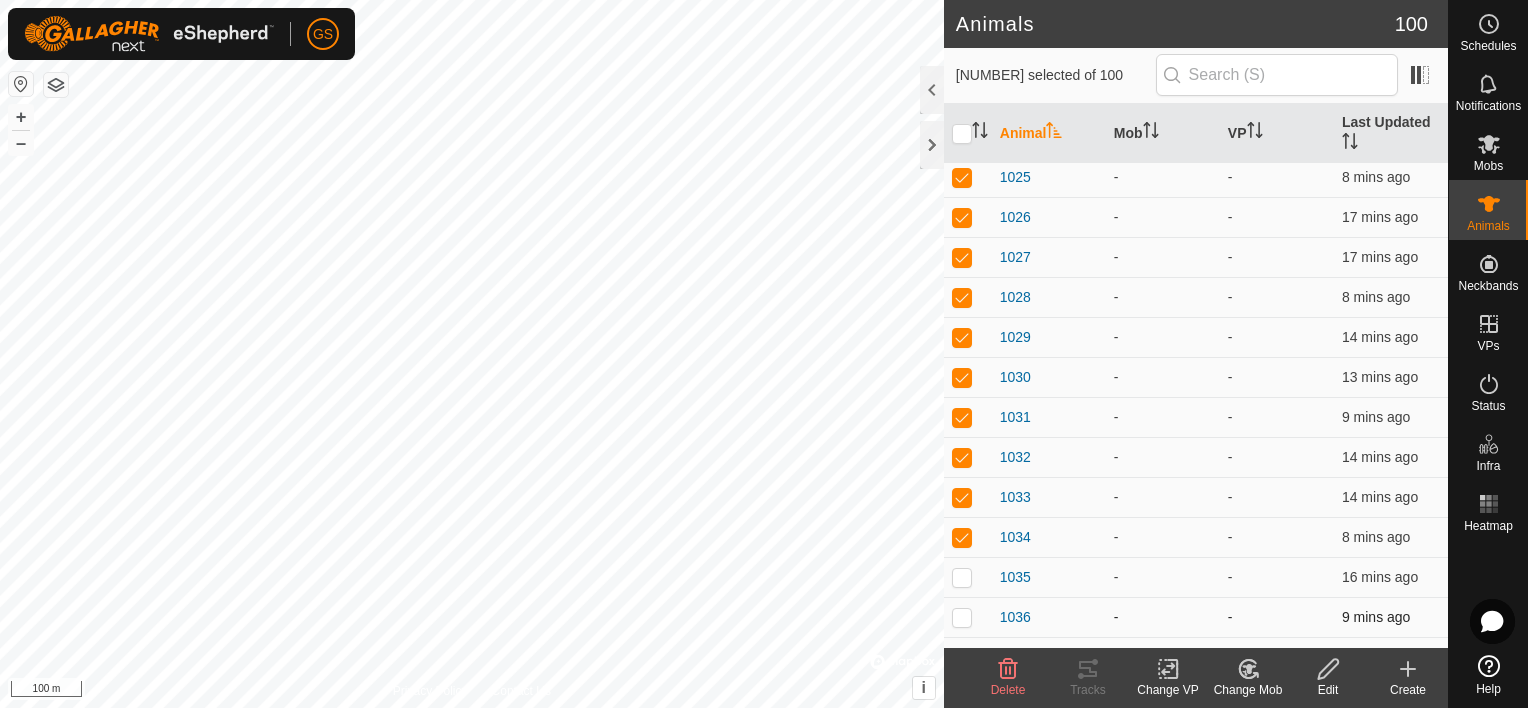 scroll, scrollTop: 600, scrollLeft: 0, axis: vertical 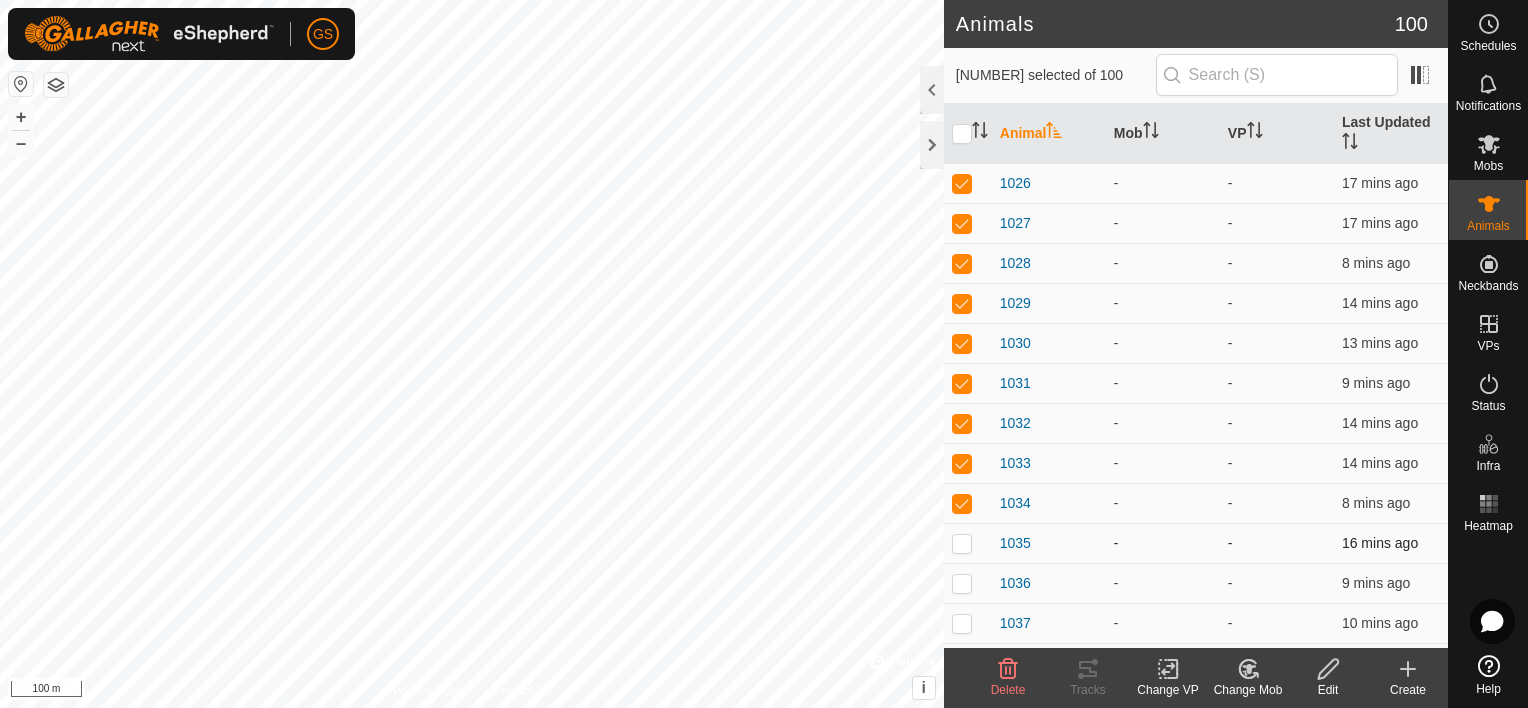 click at bounding box center [962, 543] 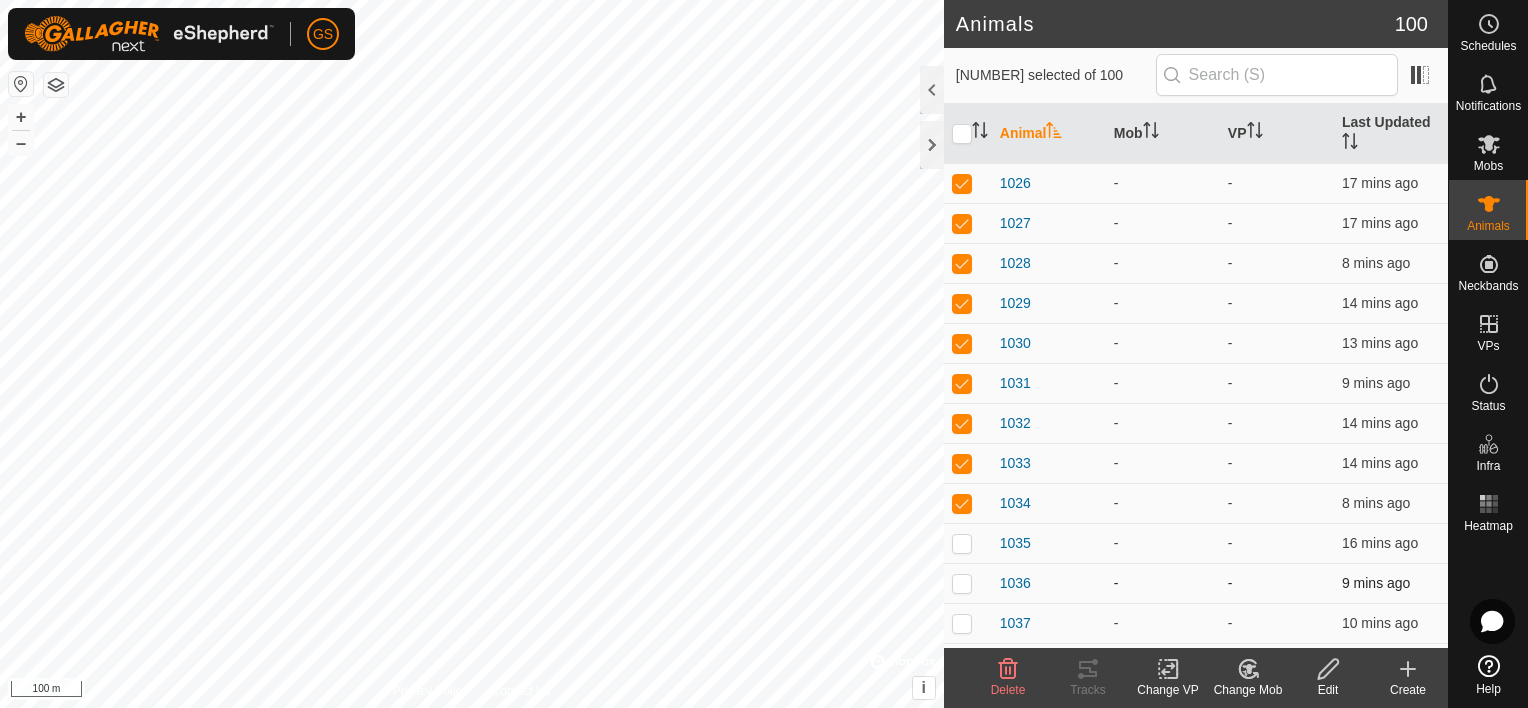checkbox on "true" 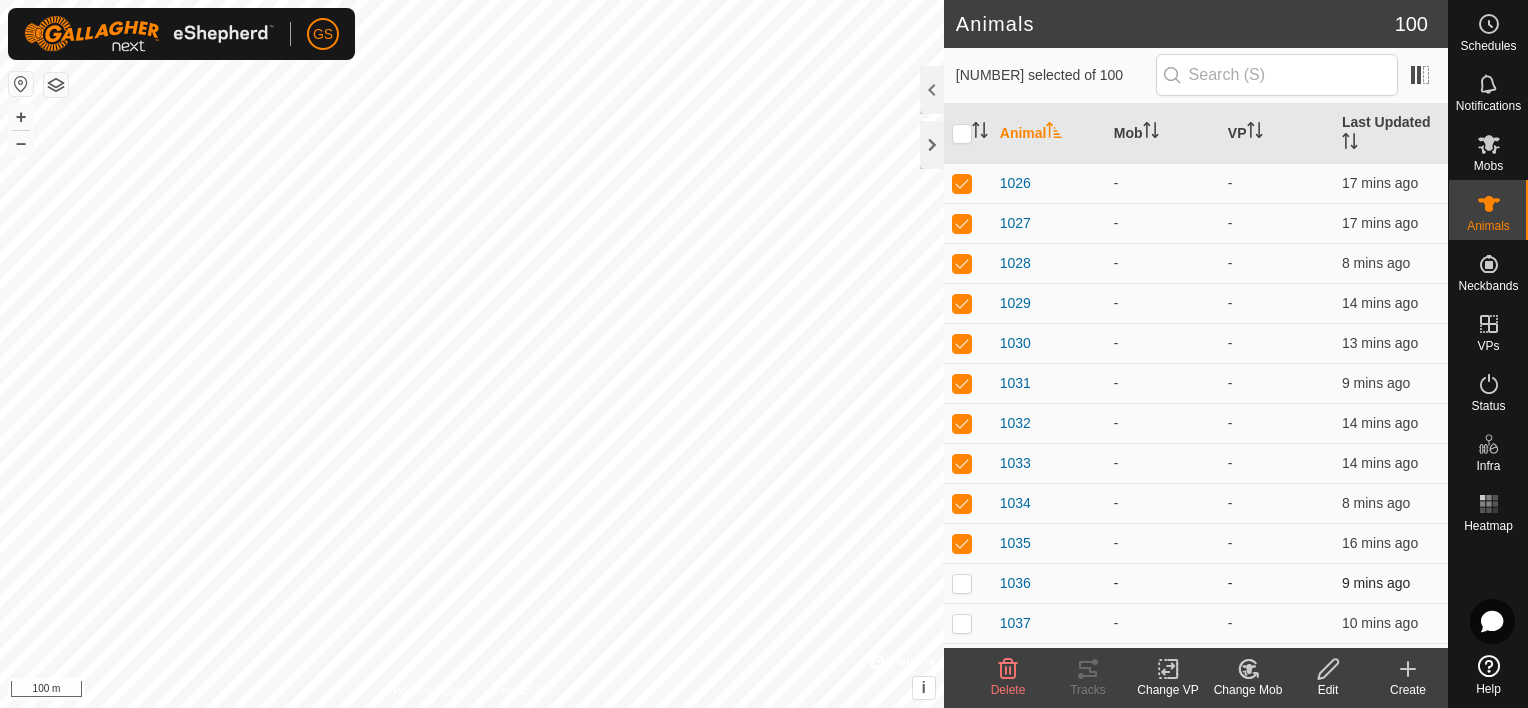 click at bounding box center [968, 583] 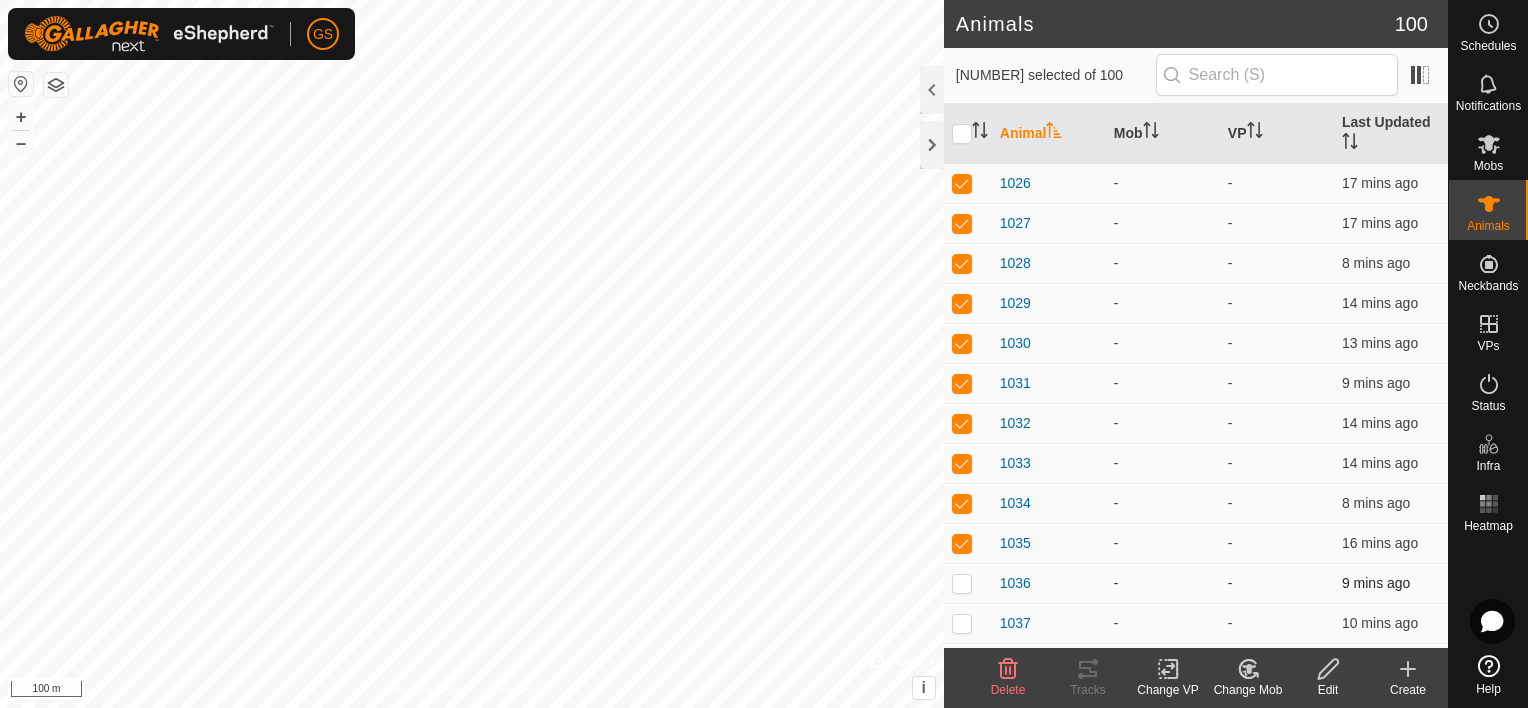 checkbox on "true" 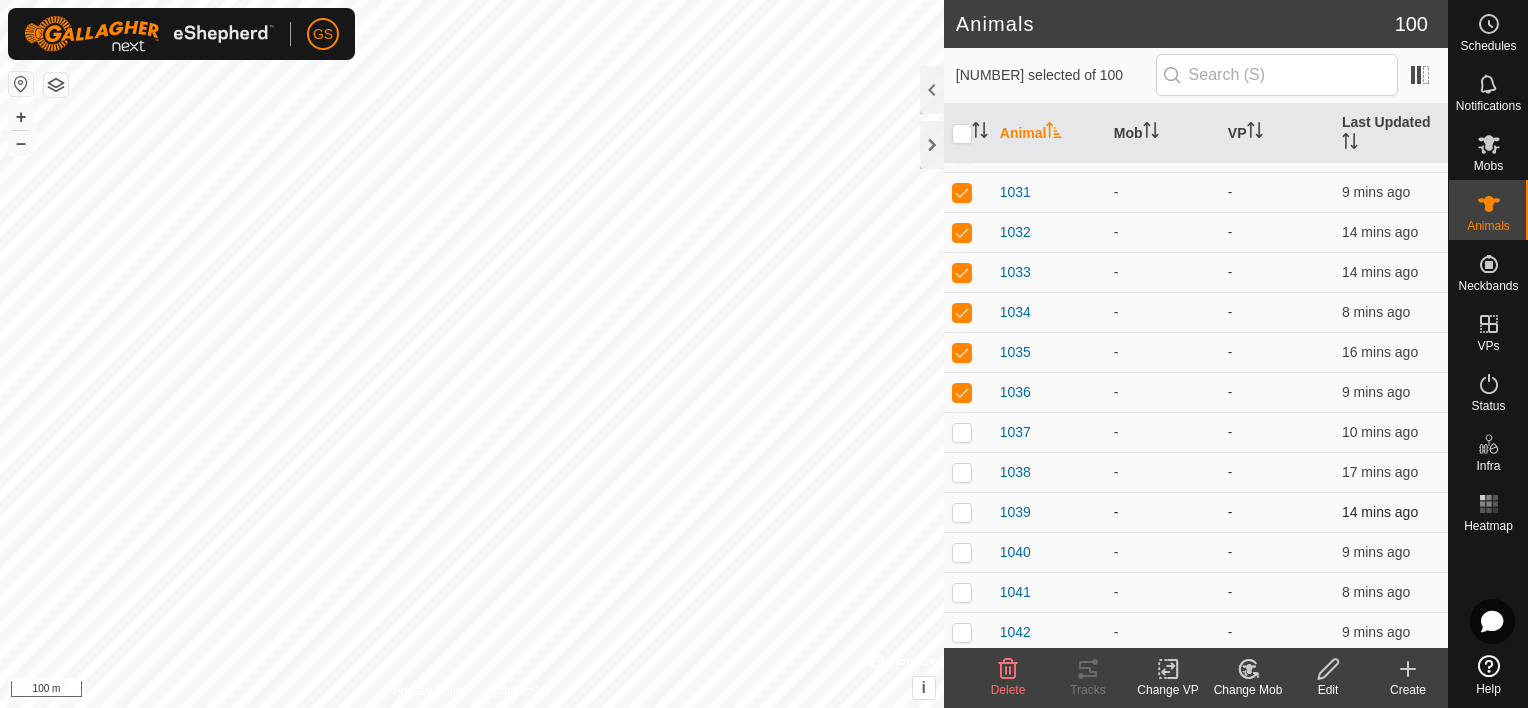 scroll, scrollTop: 800, scrollLeft: 0, axis: vertical 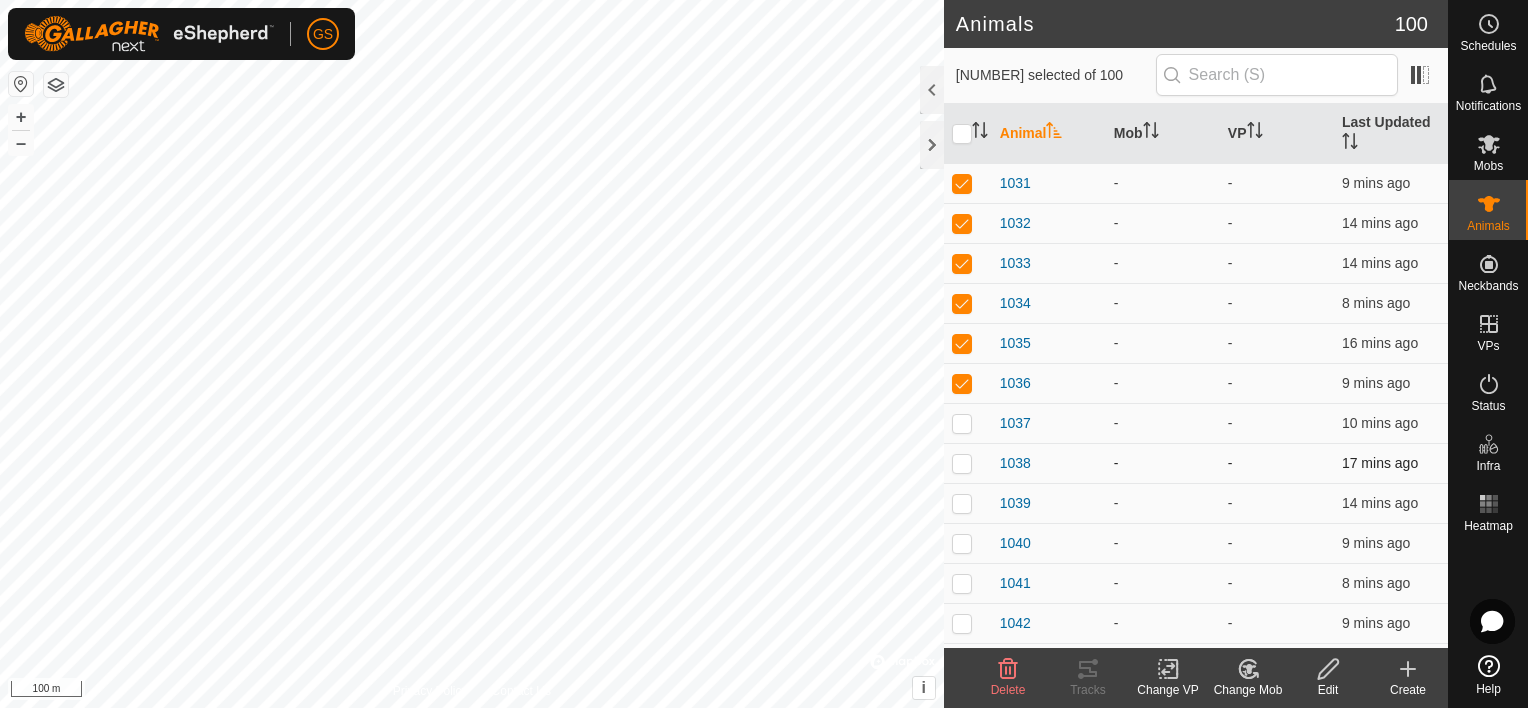 drag, startPoint x: 961, startPoint y: 431, endPoint x: 964, endPoint y: 460, distance: 29.15476 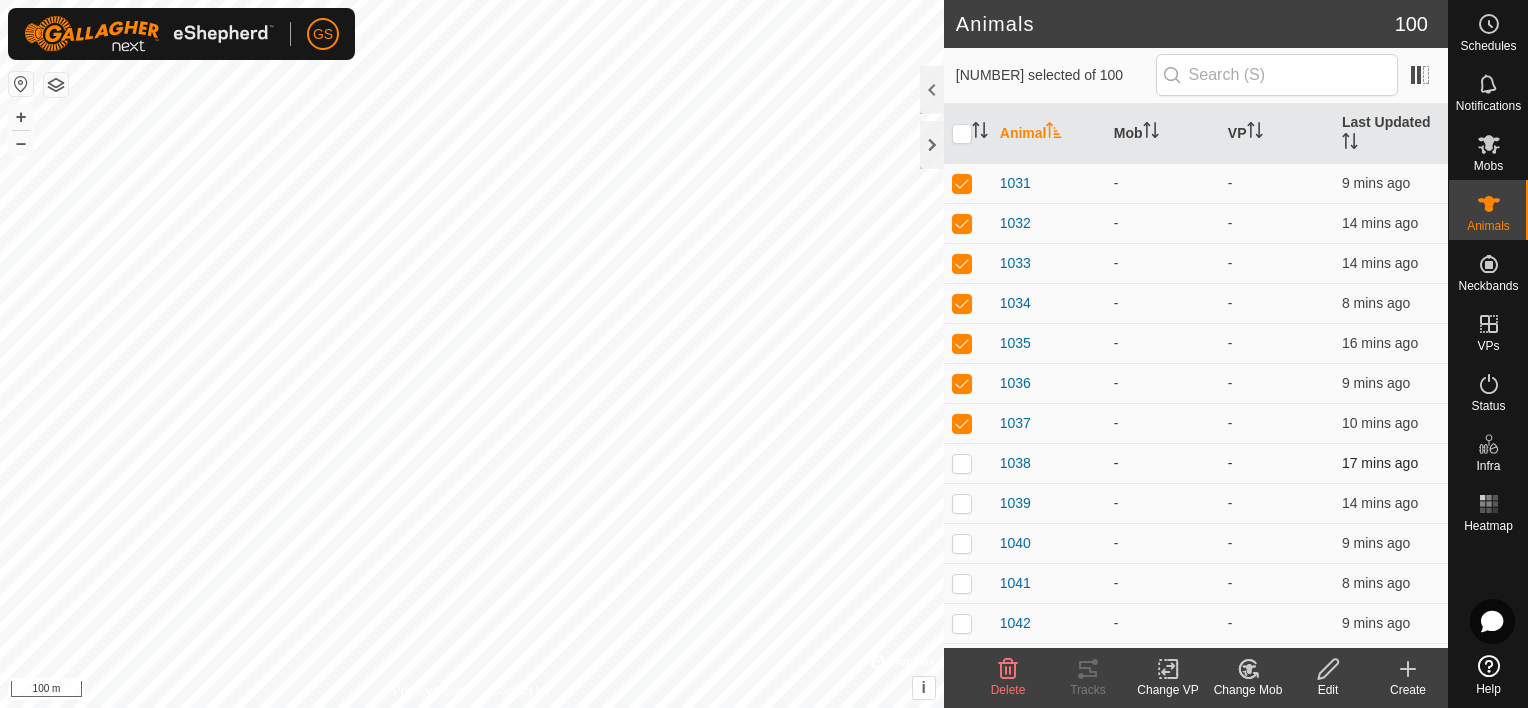 click at bounding box center (962, 463) 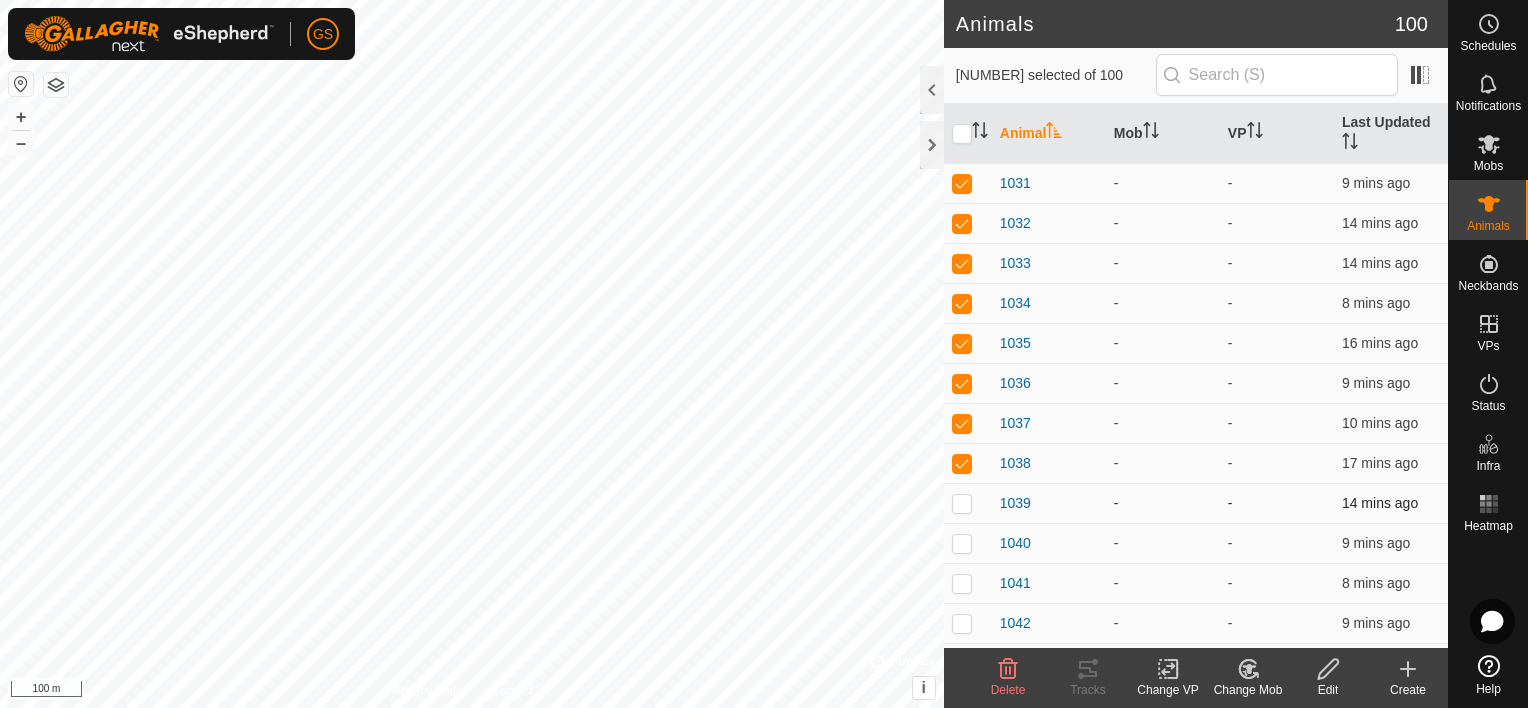 click at bounding box center (968, 503) 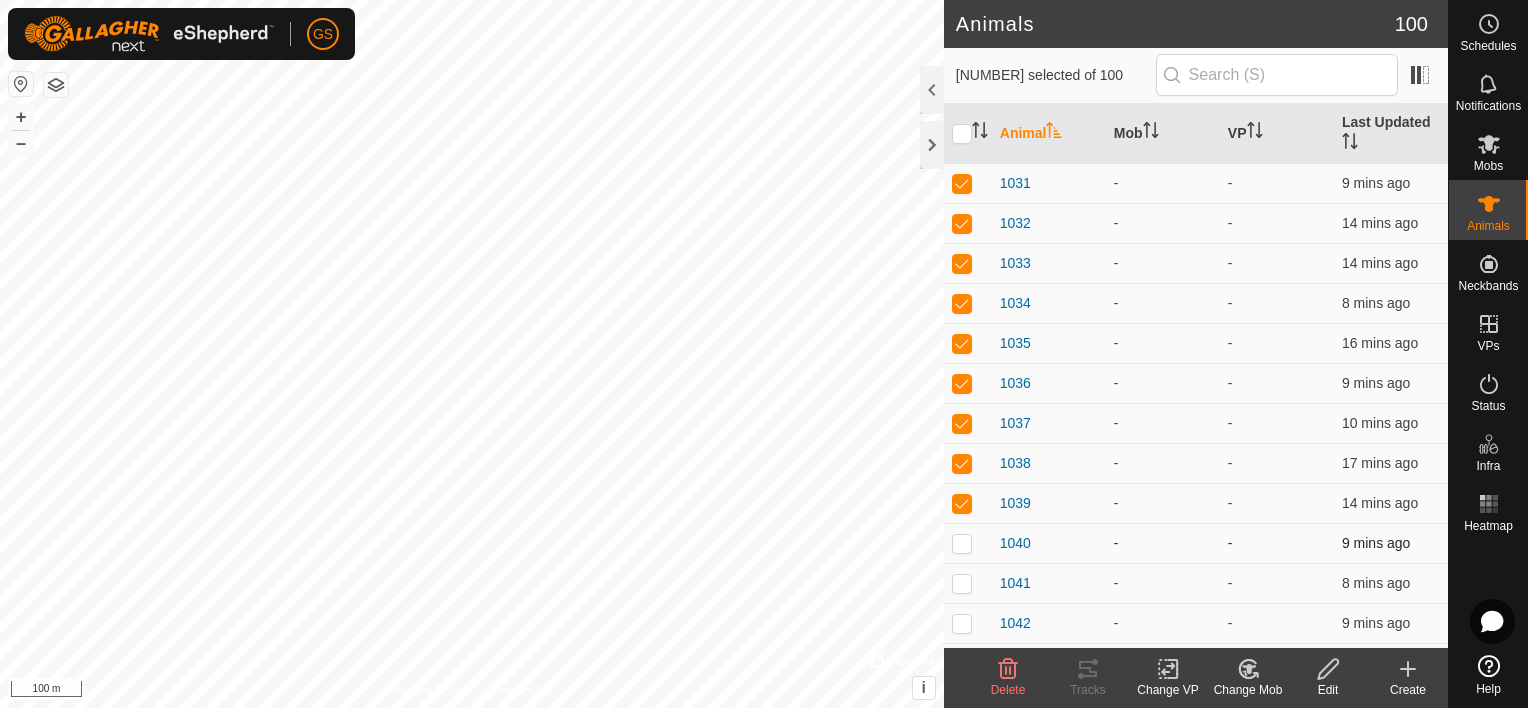 drag, startPoint x: 964, startPoint y: 535, endPoint x: 966, endPoint y: 557, distance: 22.090721 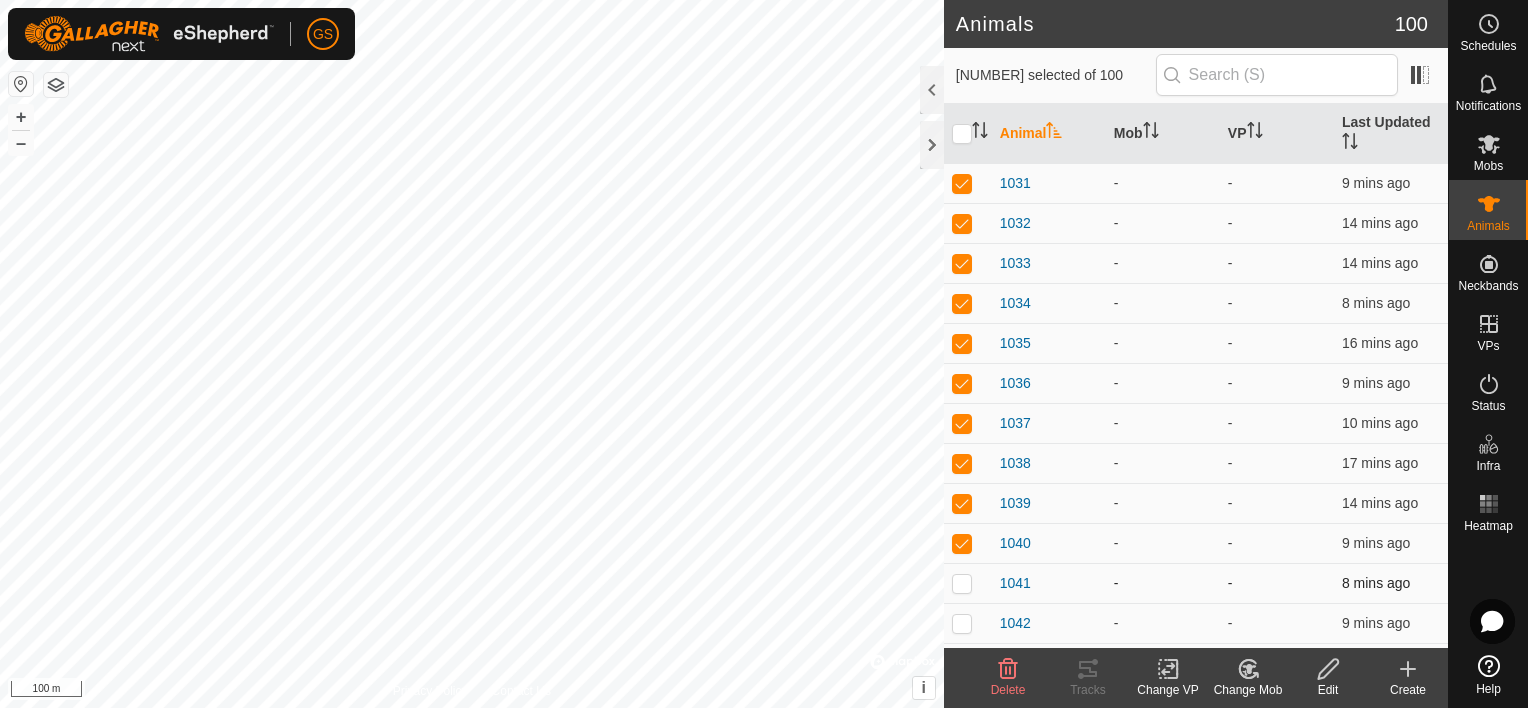 click at bounding box center (962, 583) 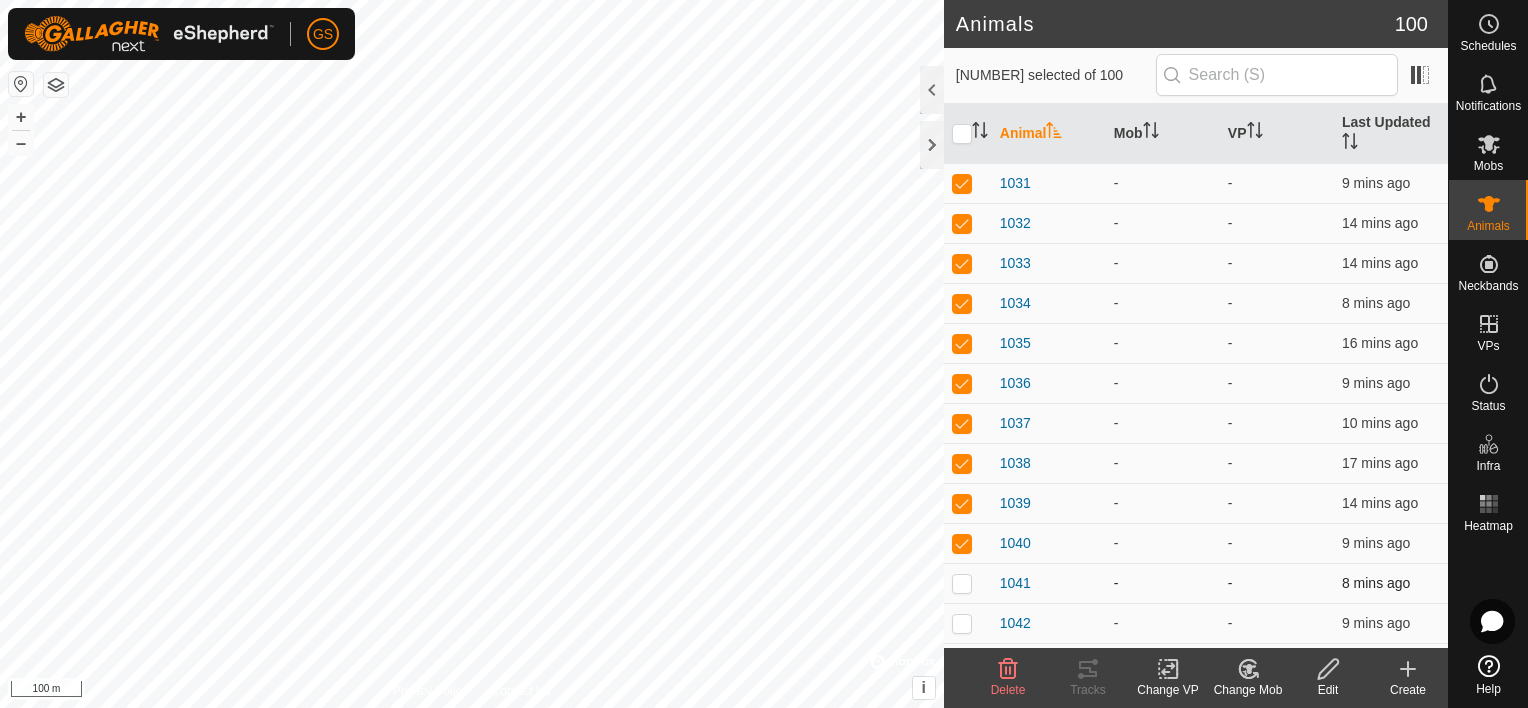 checkbox on "true" 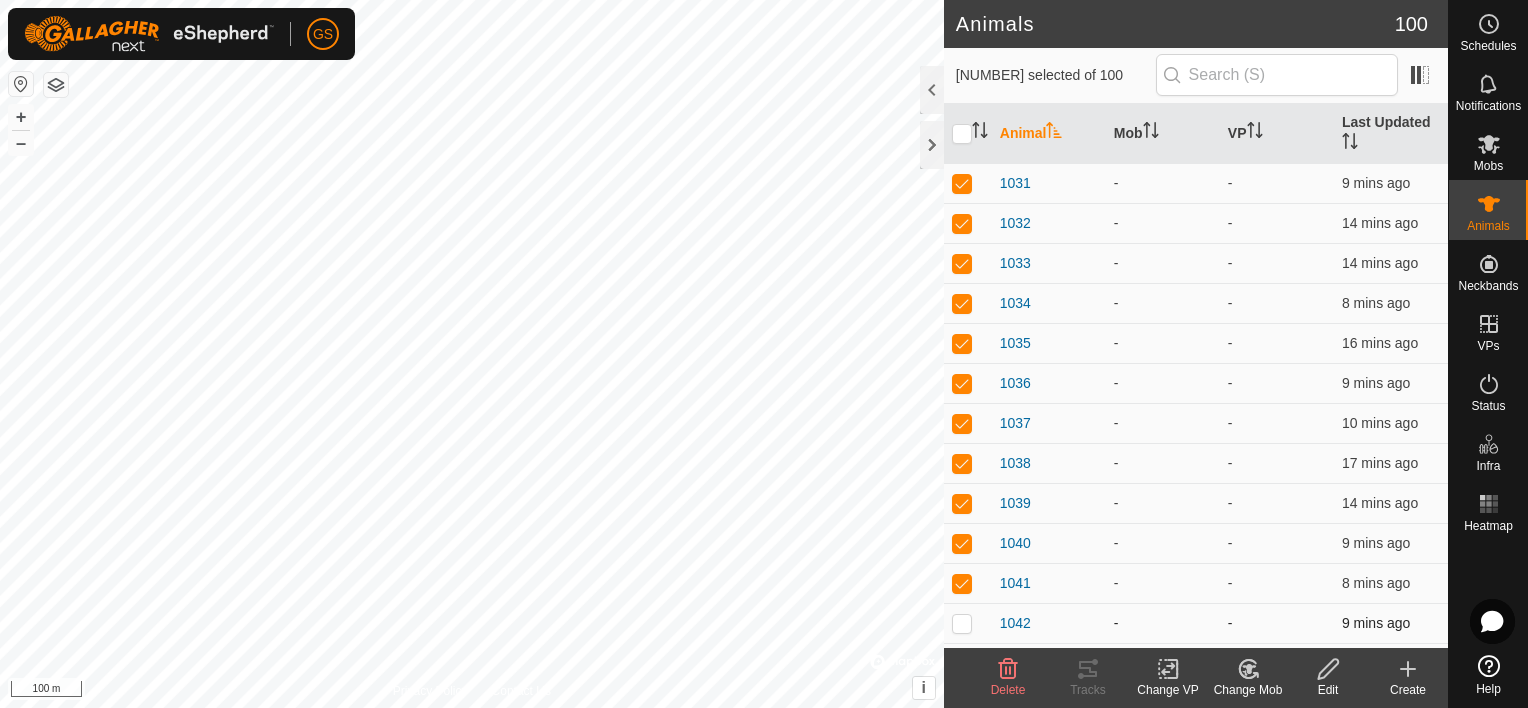 click at bounding box center (968, 623) 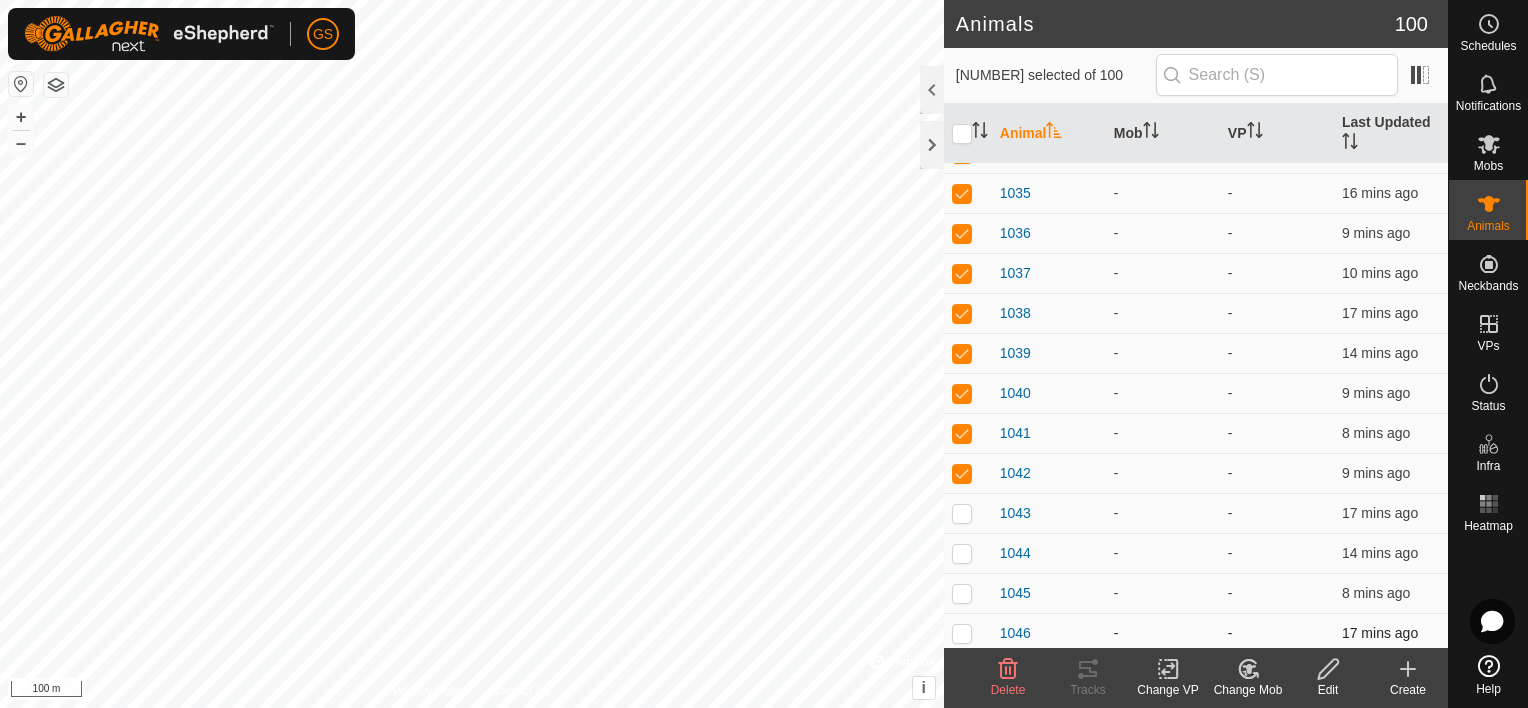 scroll, scrollTop: 1000, scrollLeft: 0, axis: vertical 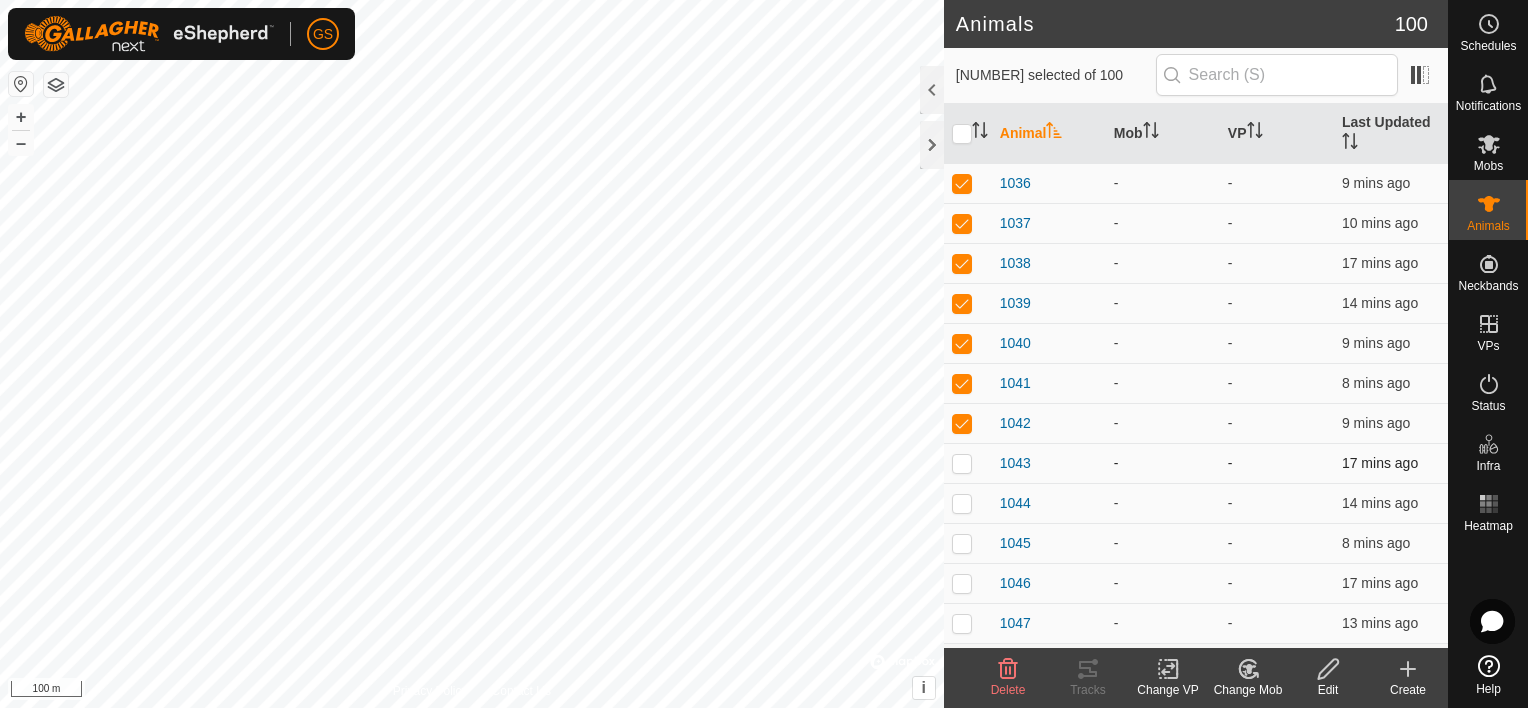 click at bounding box center (962, 463) 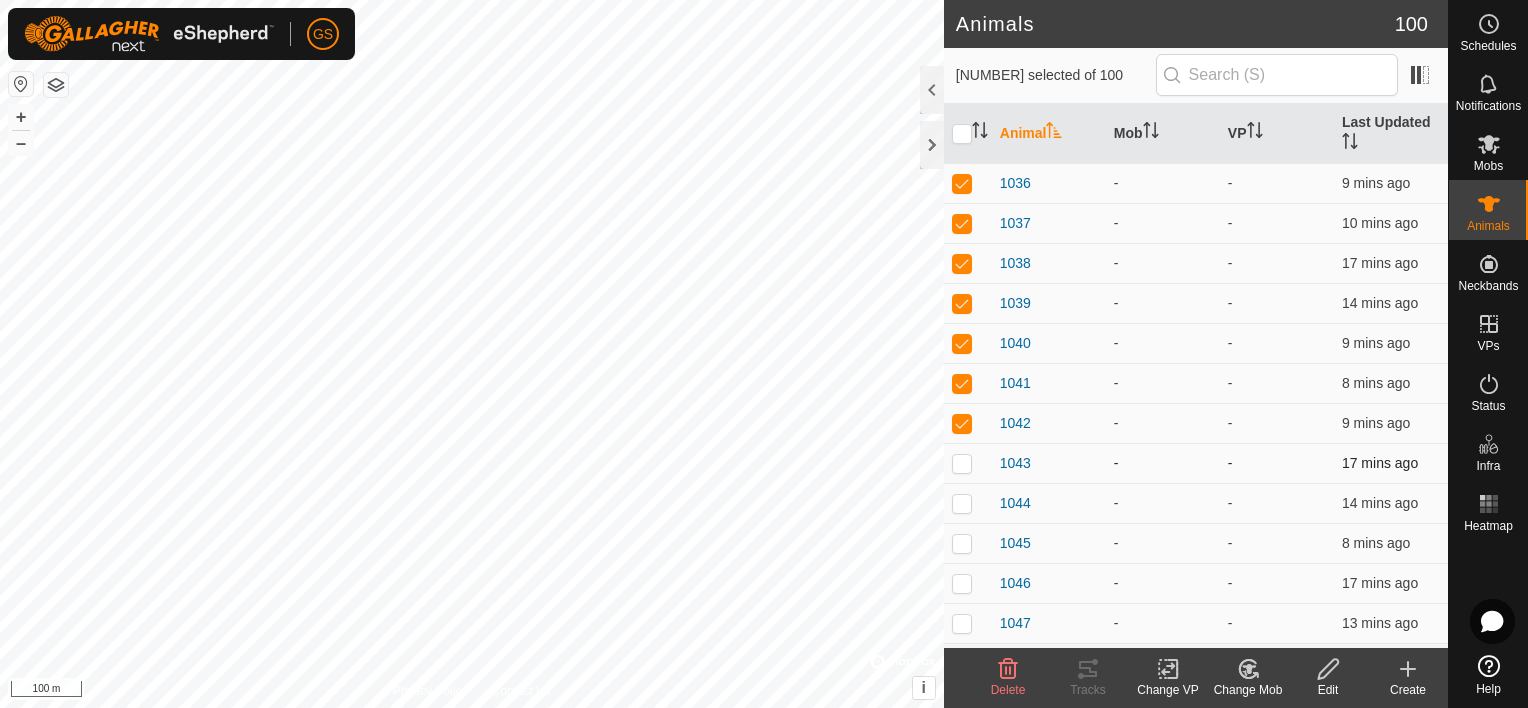 checkbox on "true" 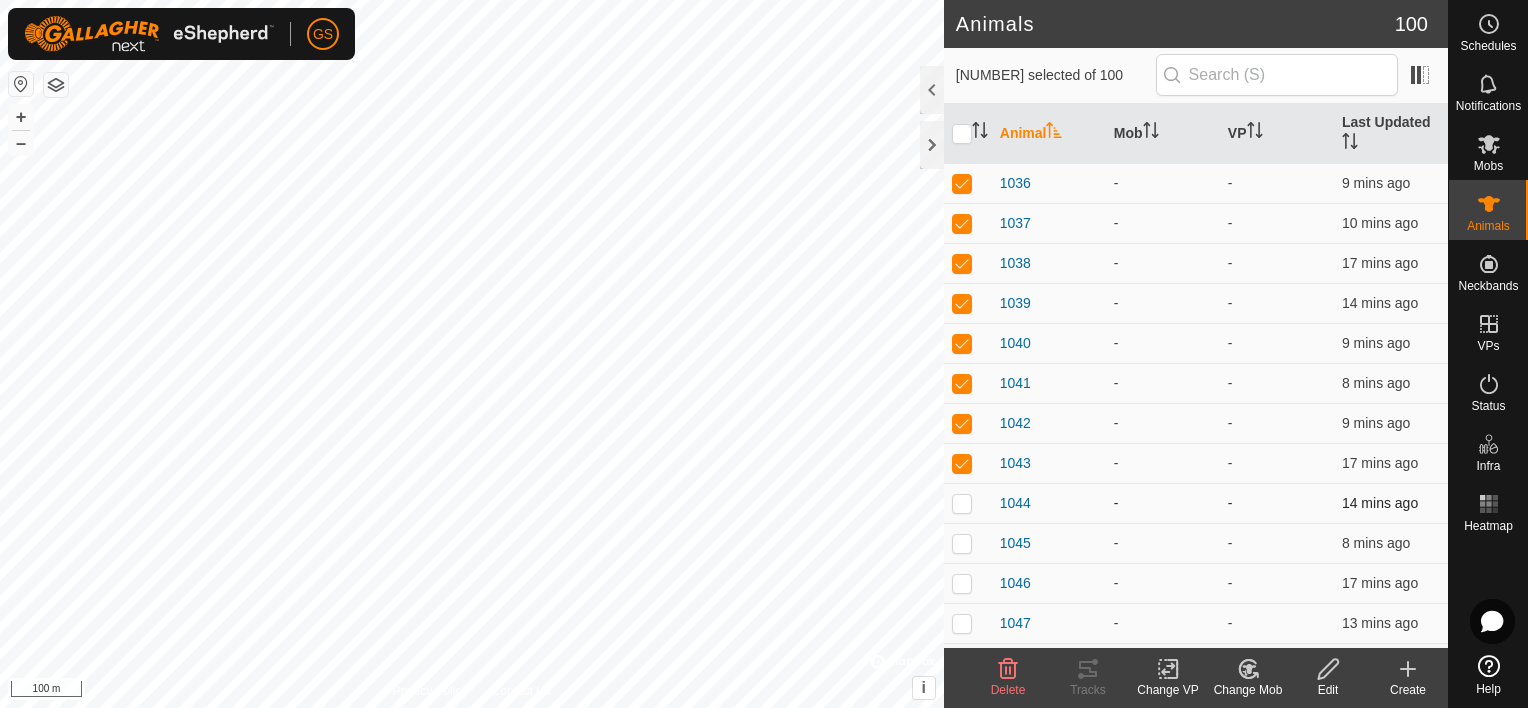 click at bounding box center (968, 503) 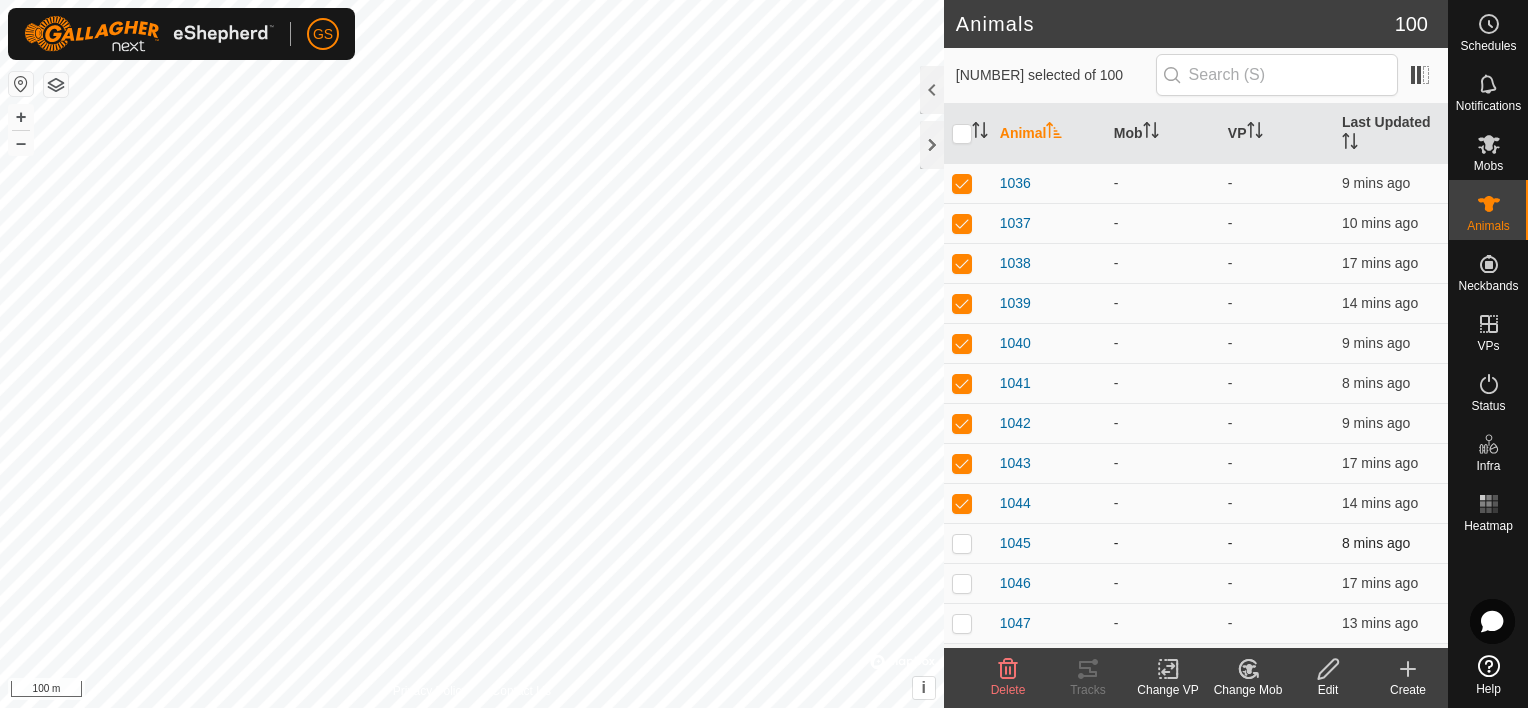 click at bounding box center [968, 543] 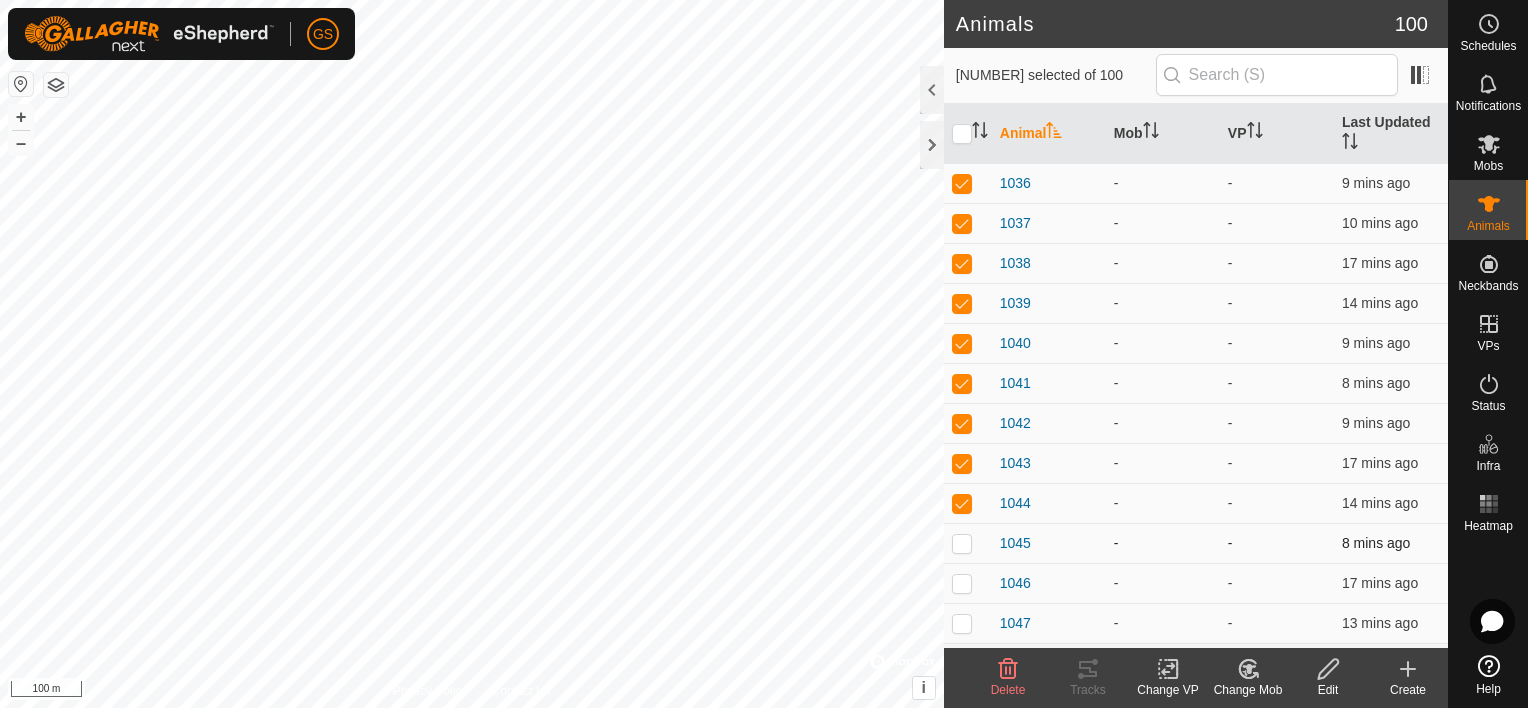 checkbox on "true" 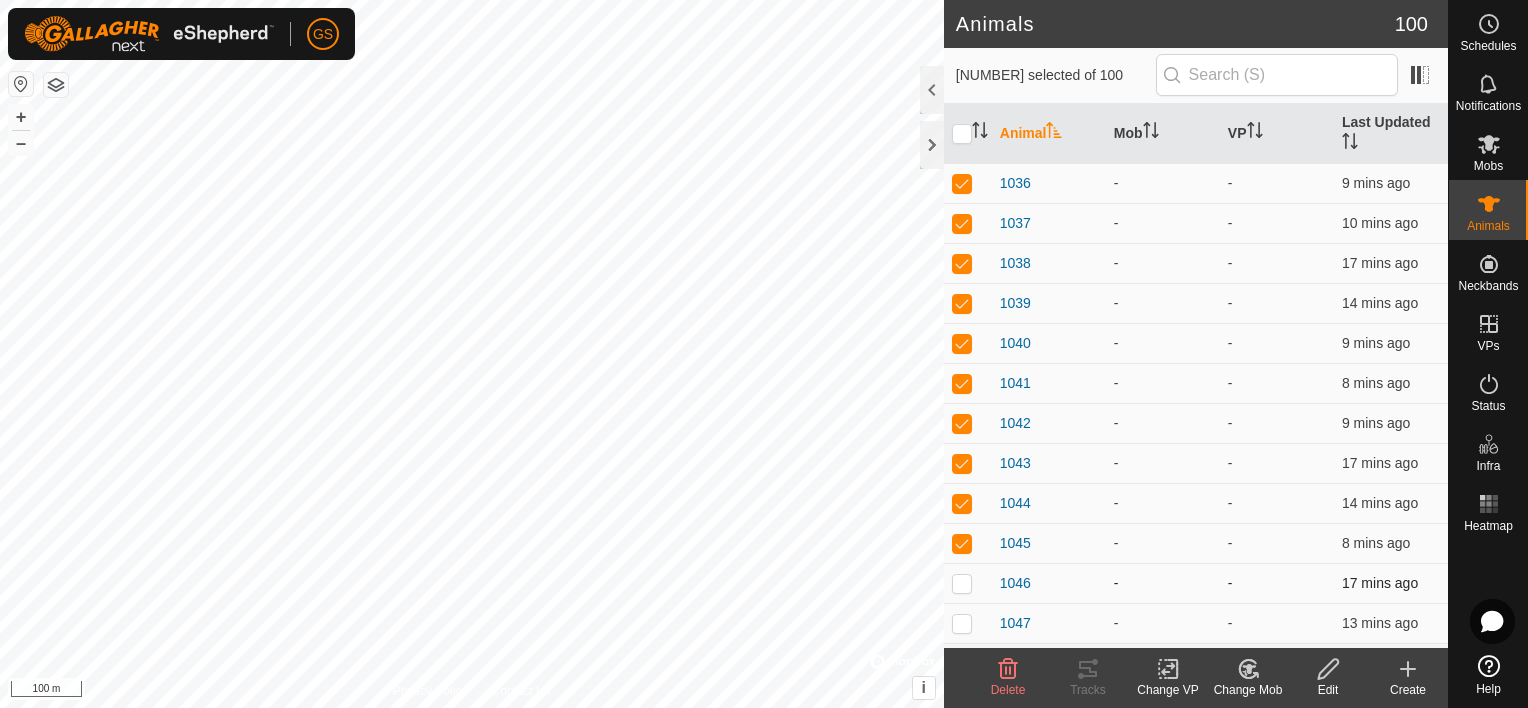 click at bounding box center (962, 583) 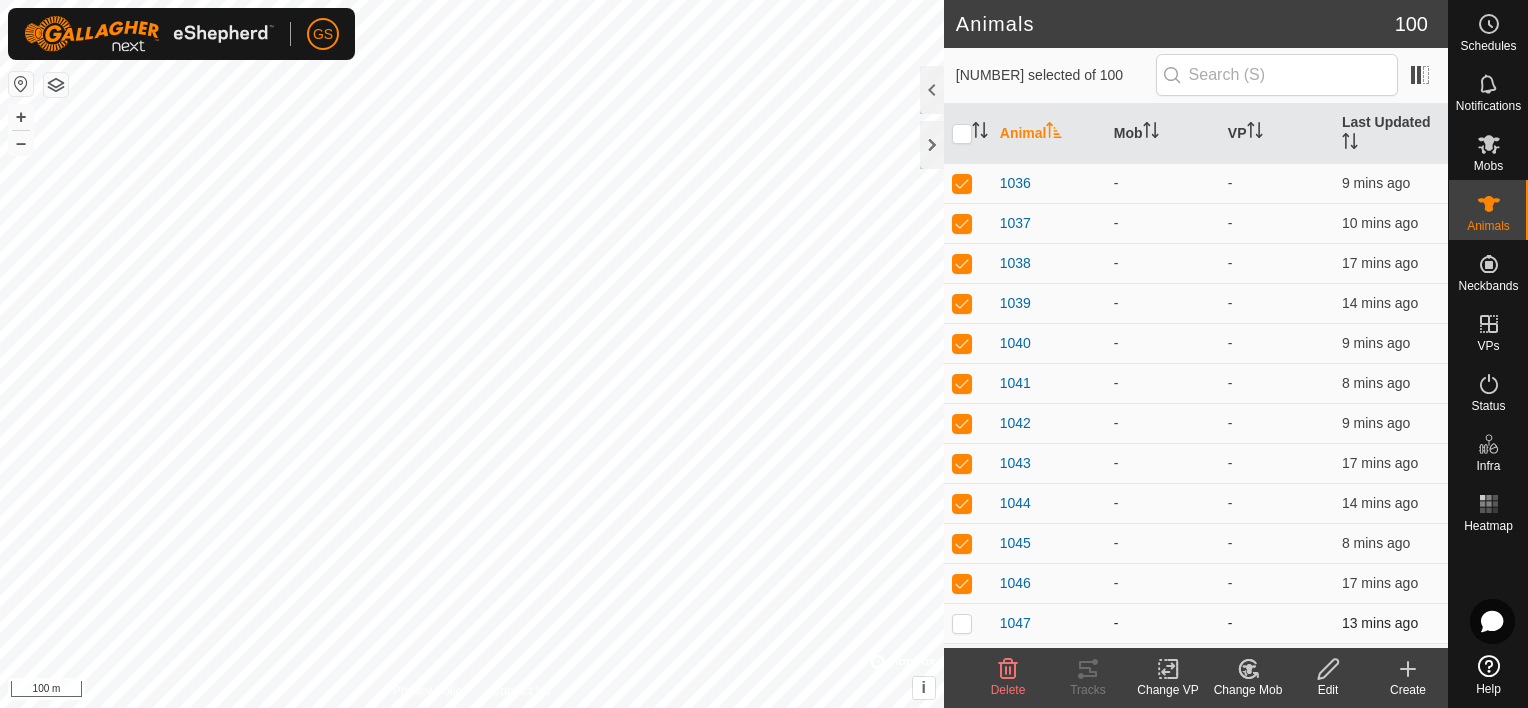 click at bounding box center [962, 623] 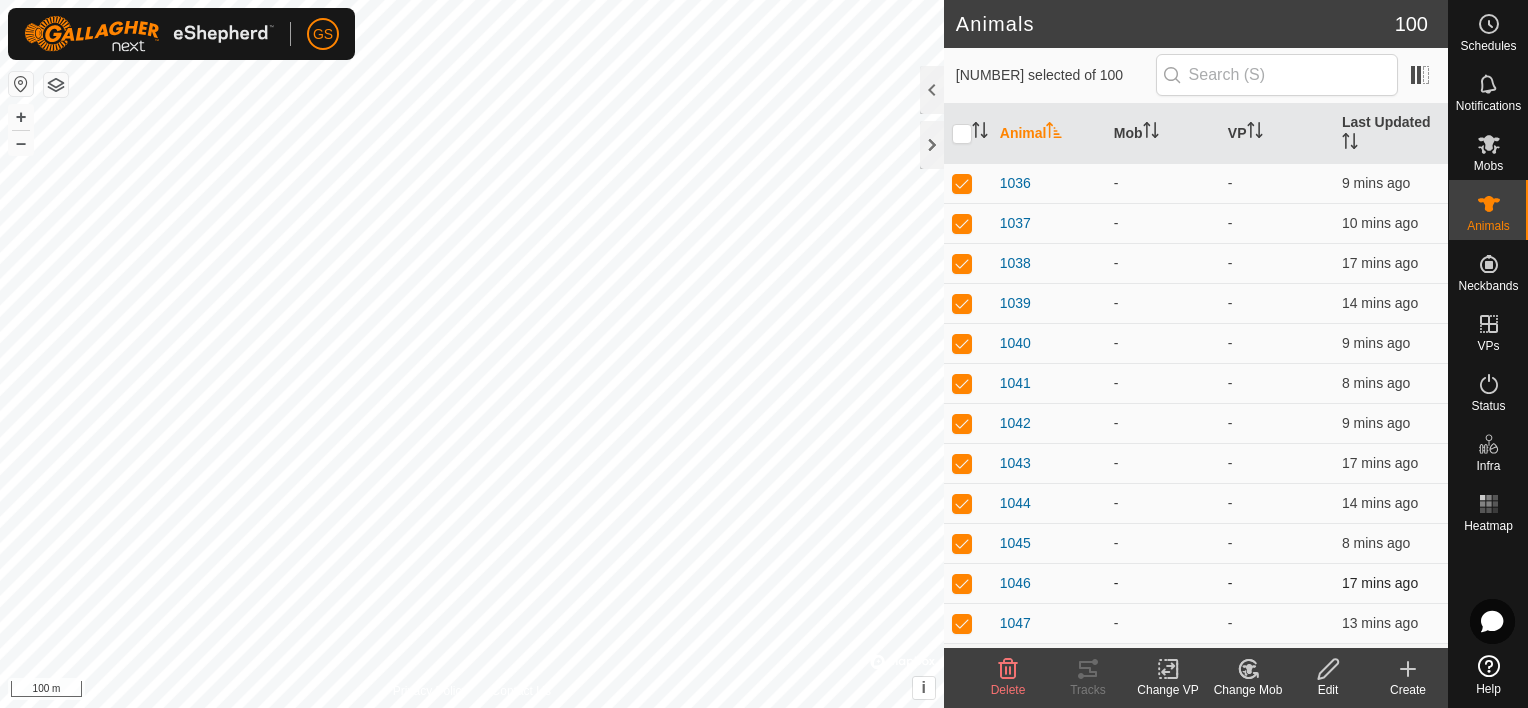 scroll, scrollTop: 1100, scrollLeft: 0, axis: vertical 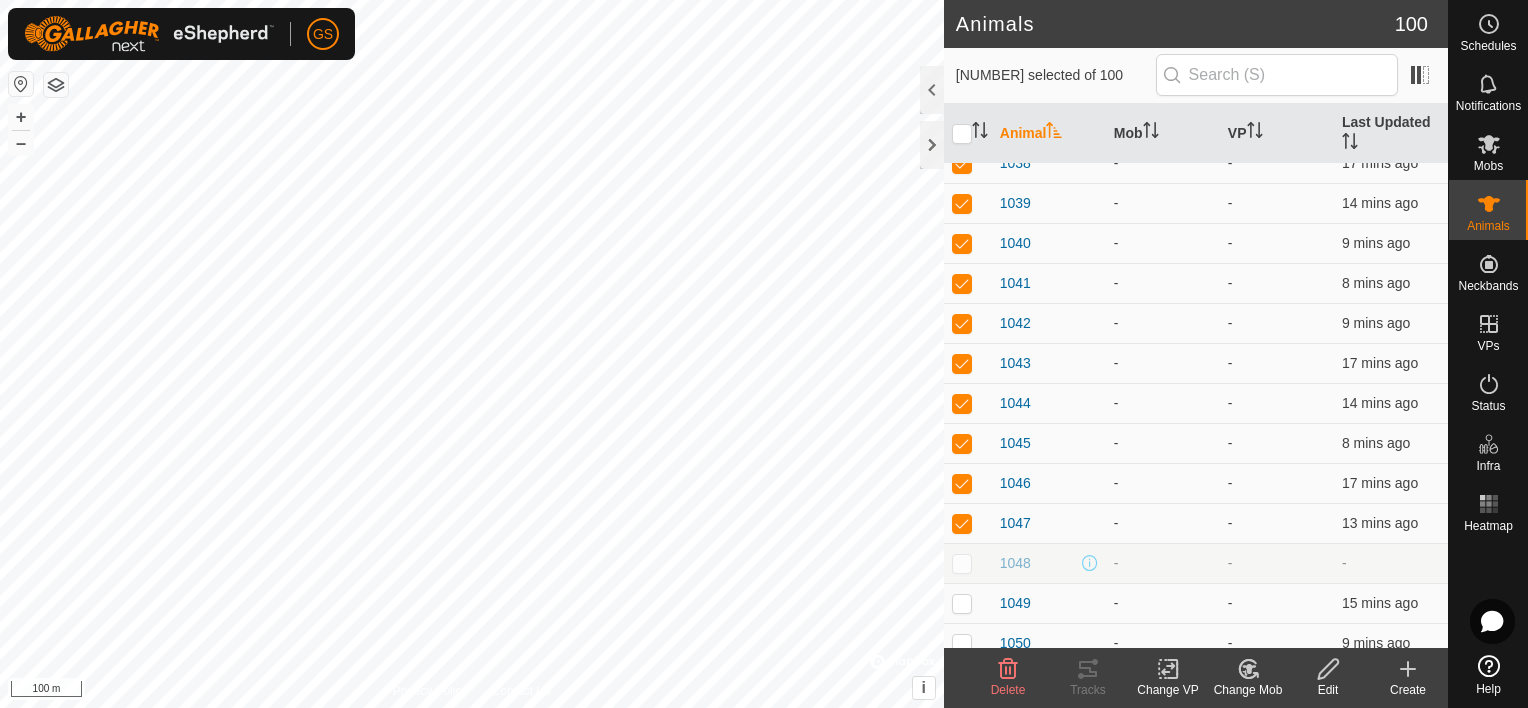 click at bounding box center [968, 563] 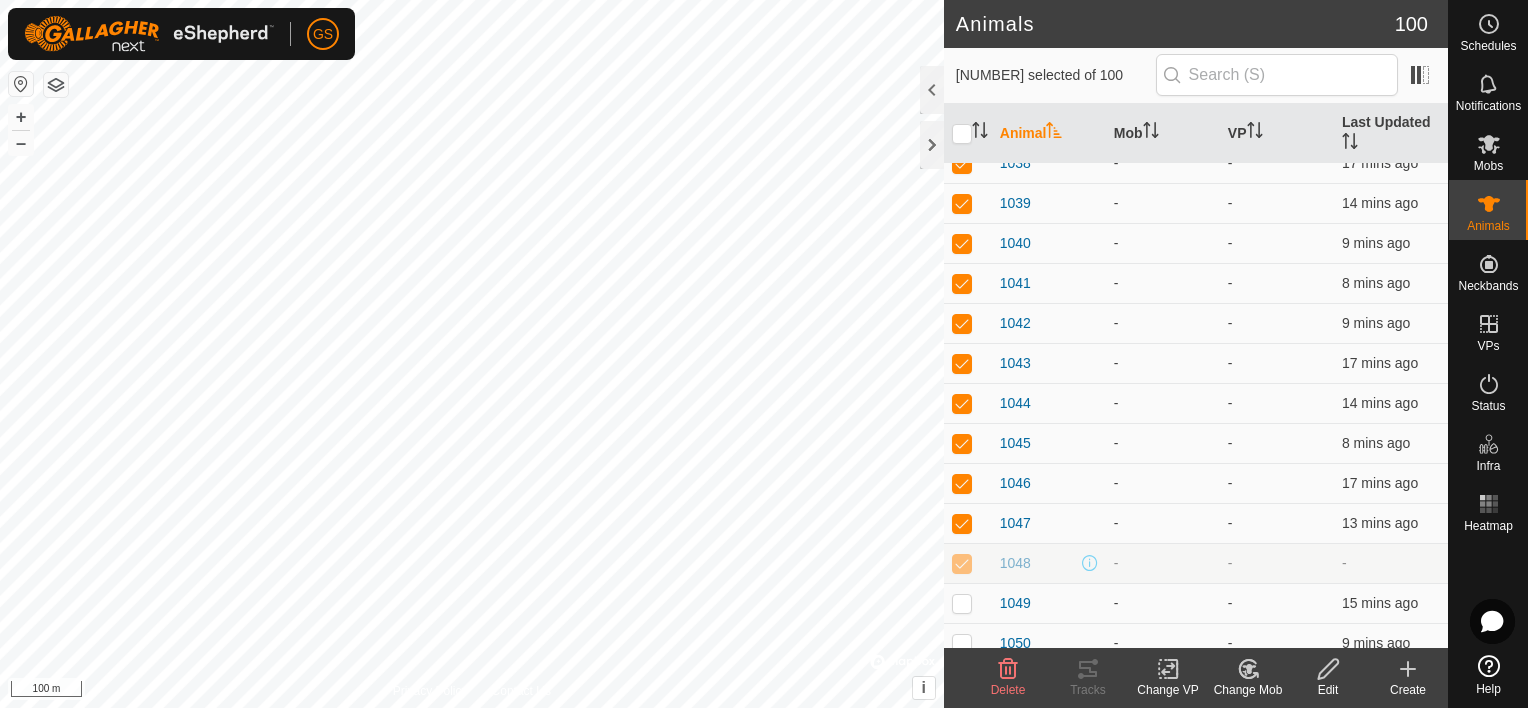 click at bounding box center [962, 563] 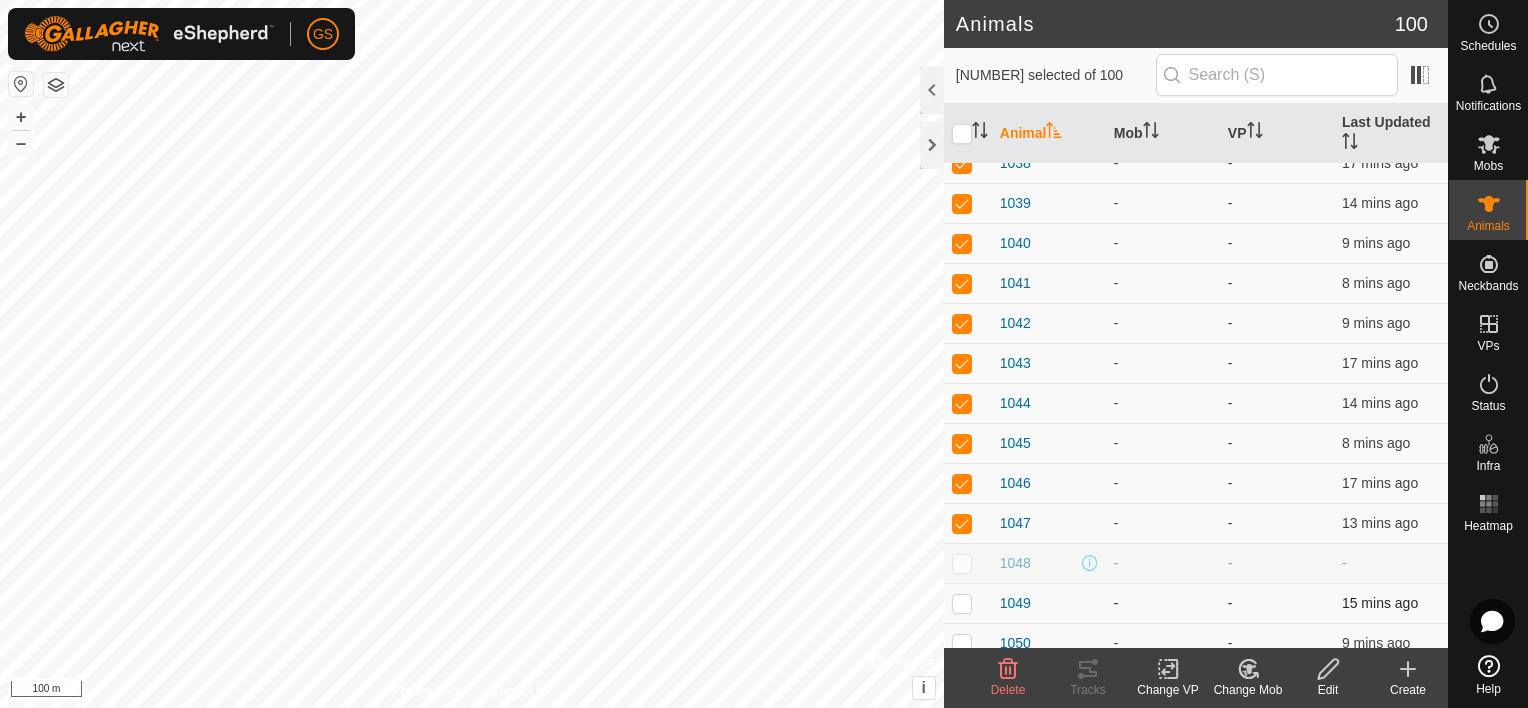 click at bounding box center (962, 603) 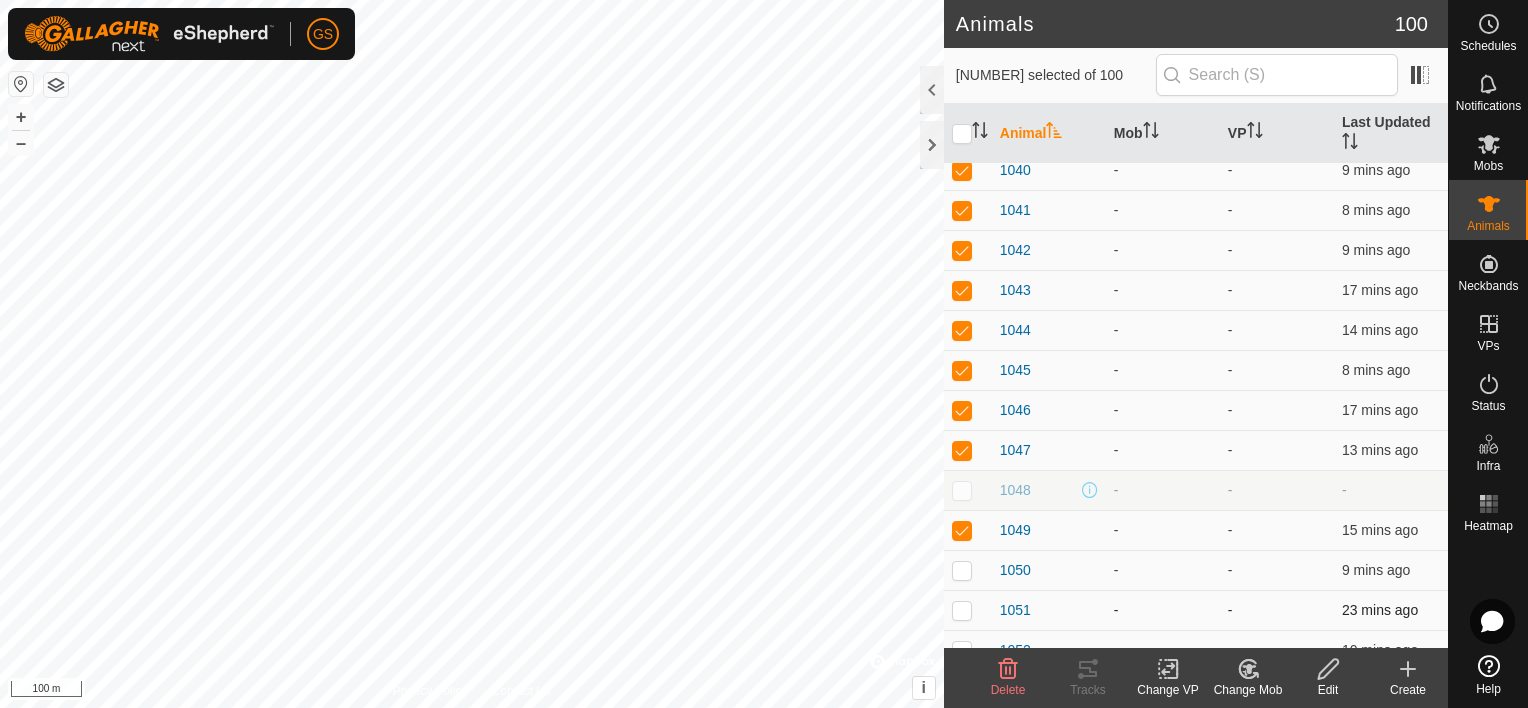 scroll, scrollTop: 1200, scrollLeft: 0, axis: vertical 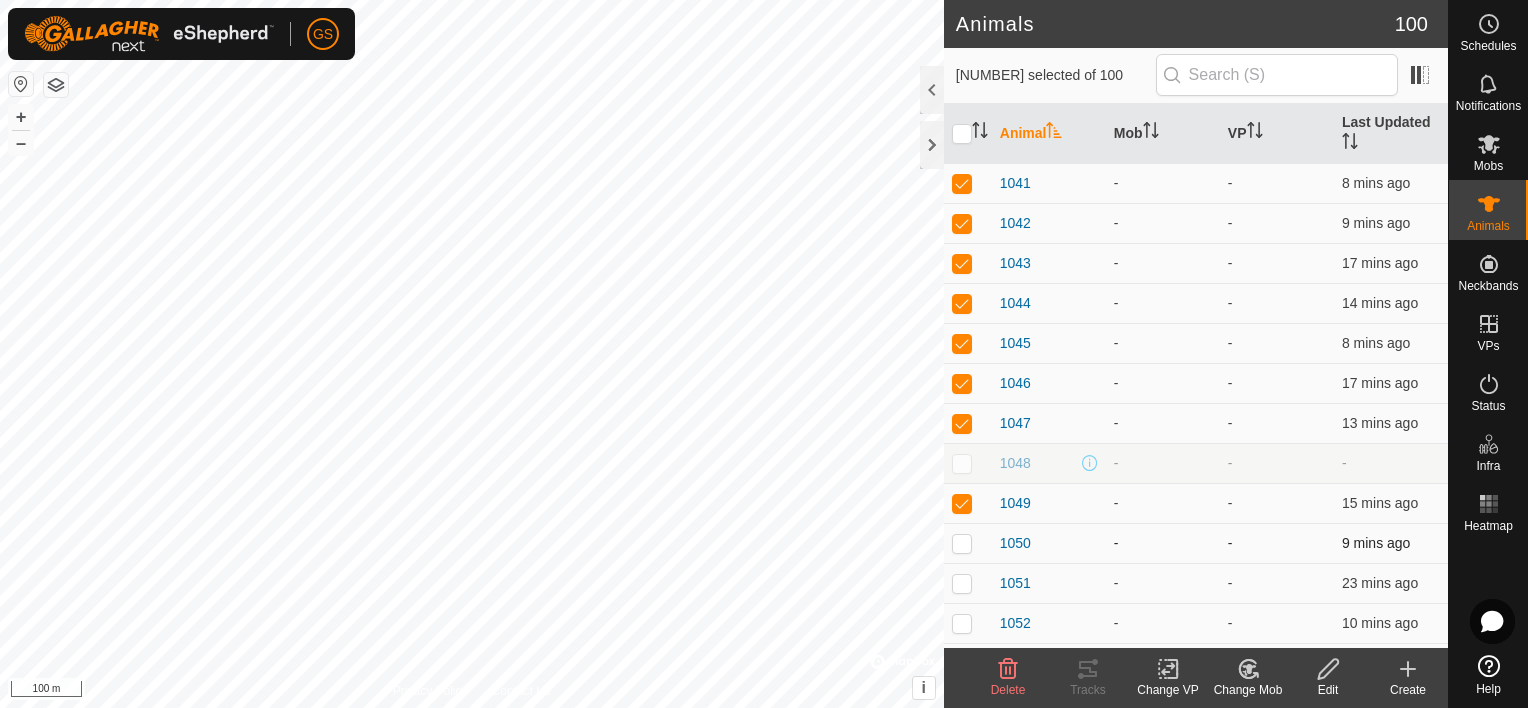 click at bounding box center (962, 543) 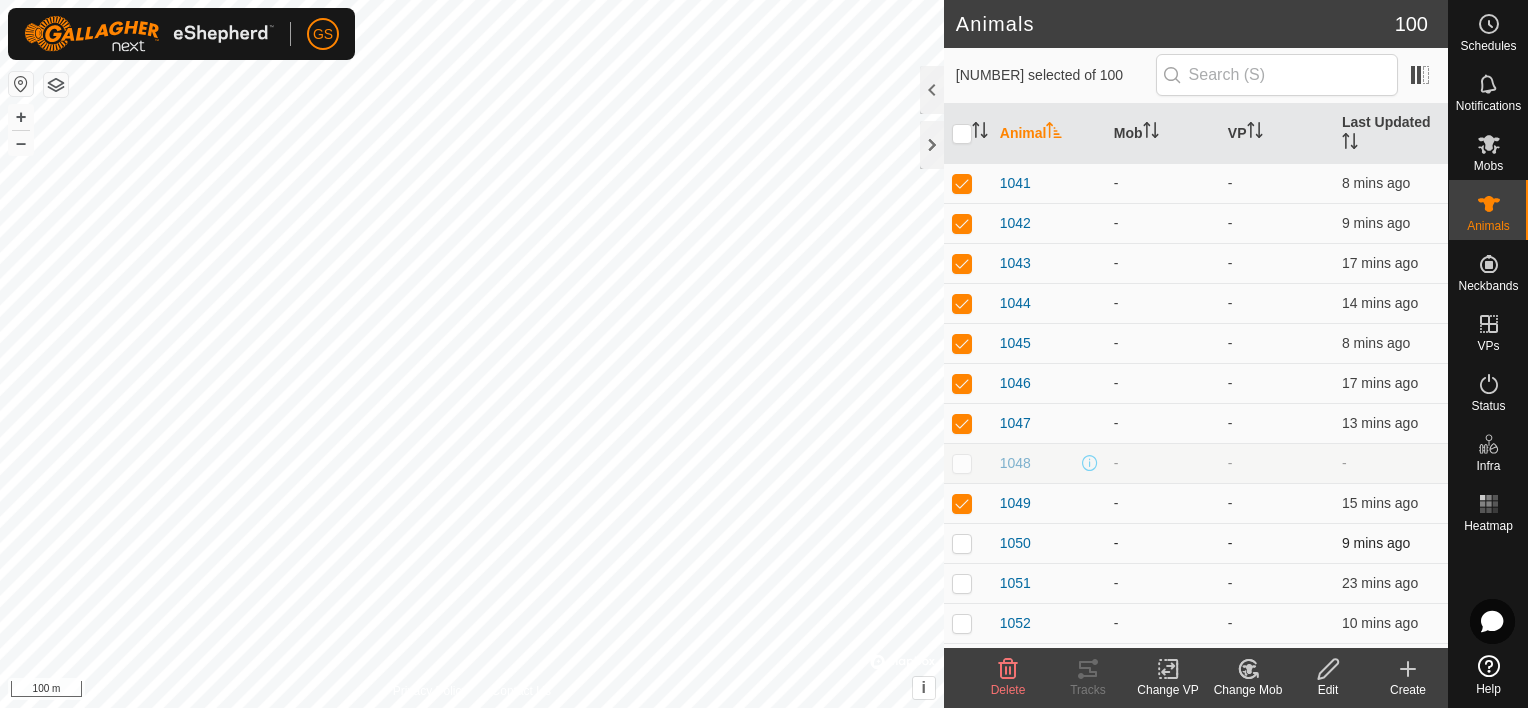 checkbox on "true" 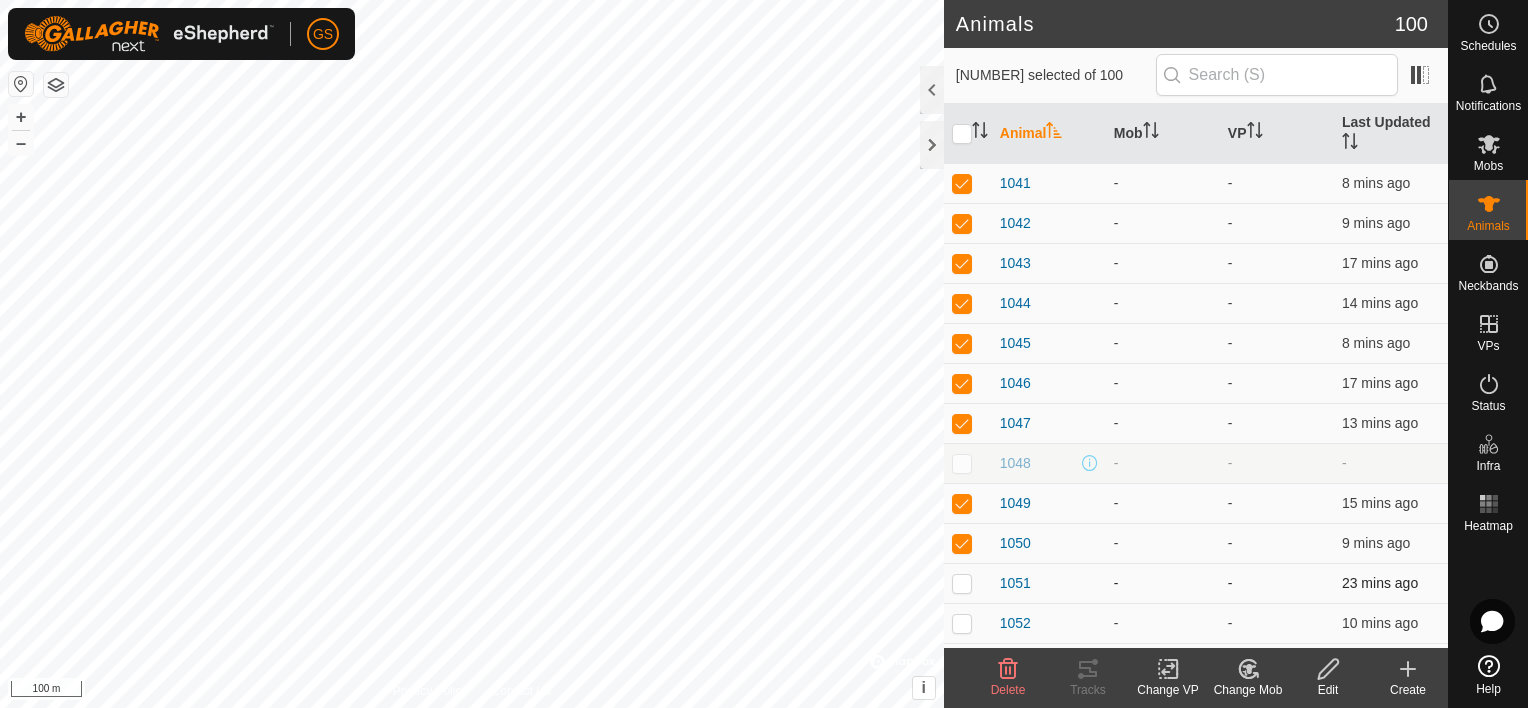 click at bounding box center [962, 583] 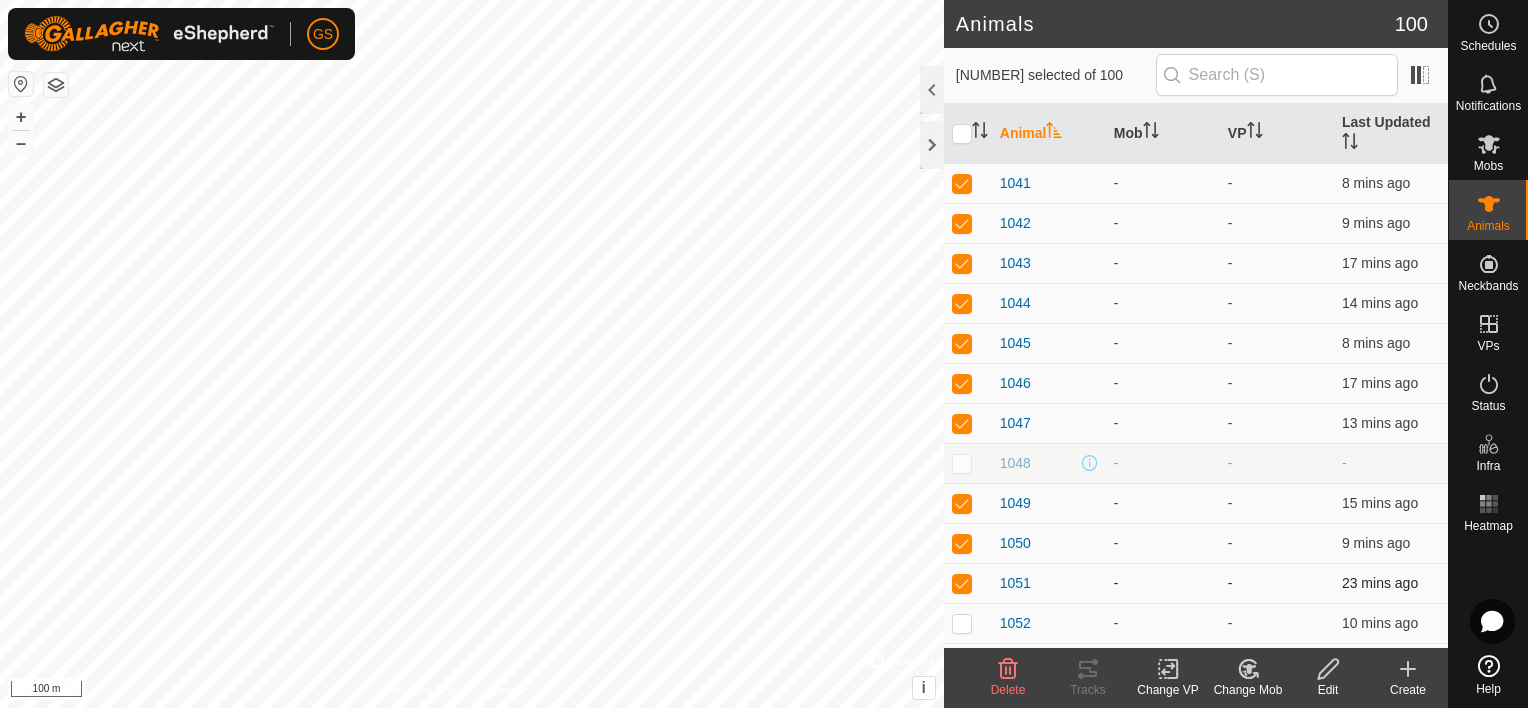 scroll, scrollTop: 1300, scrollLeft: 0, axis: vertical 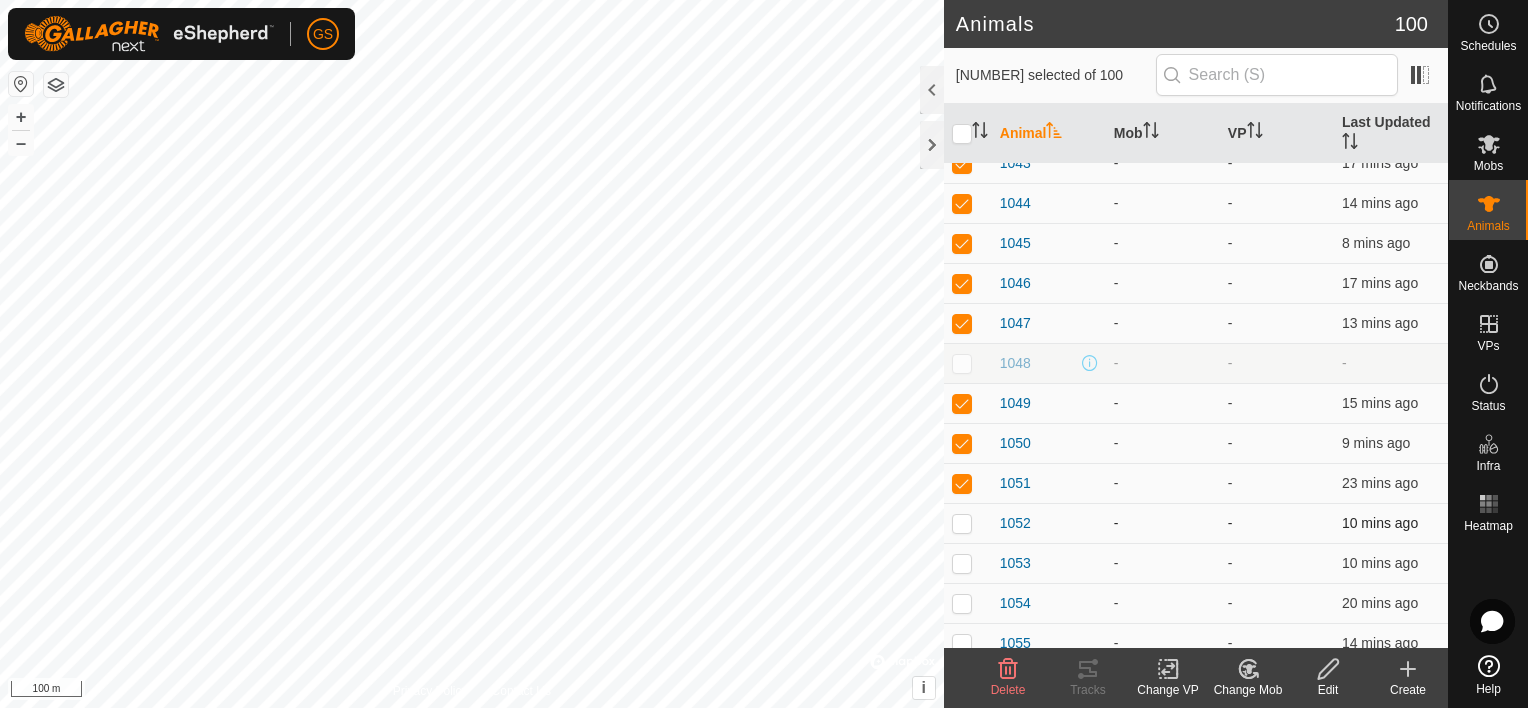 click at bounding box center [962, 523] 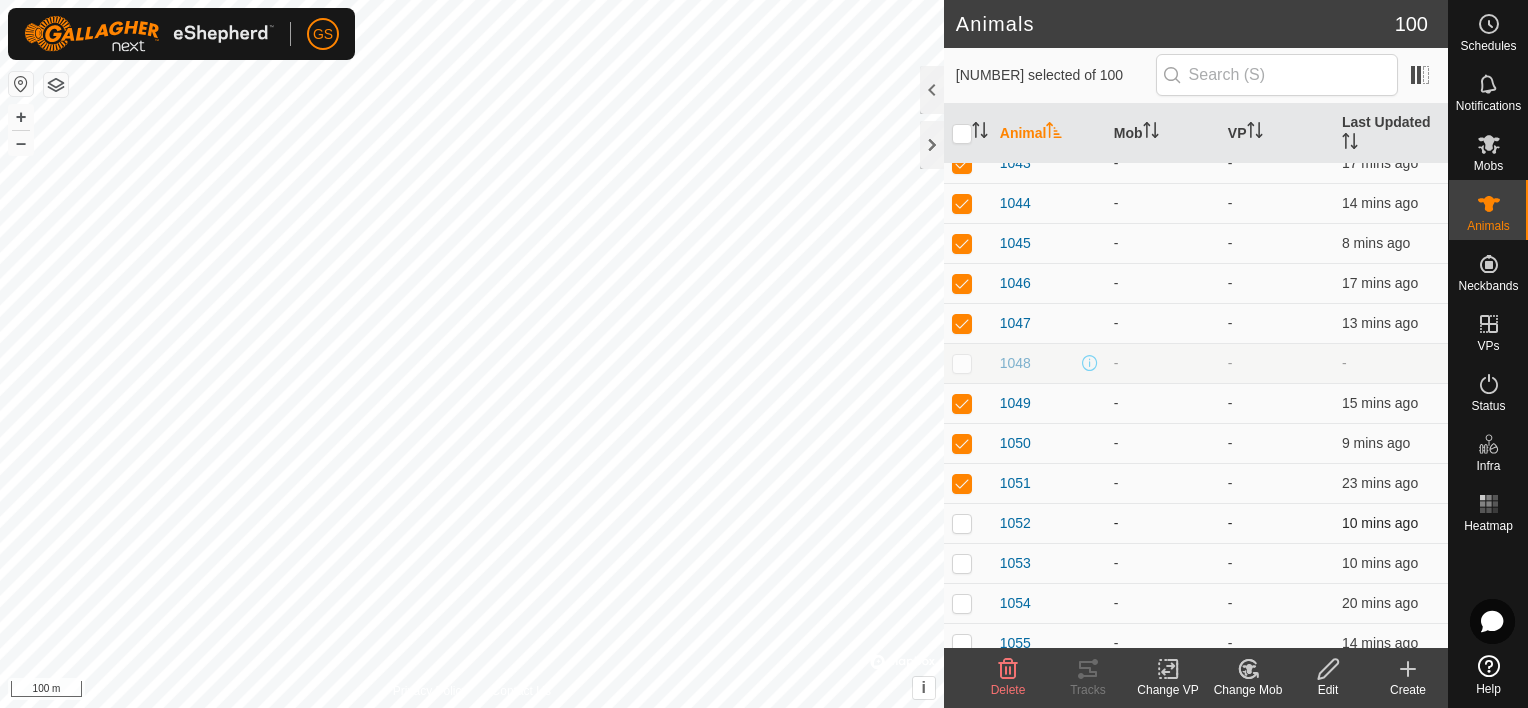 checkbox on "true" 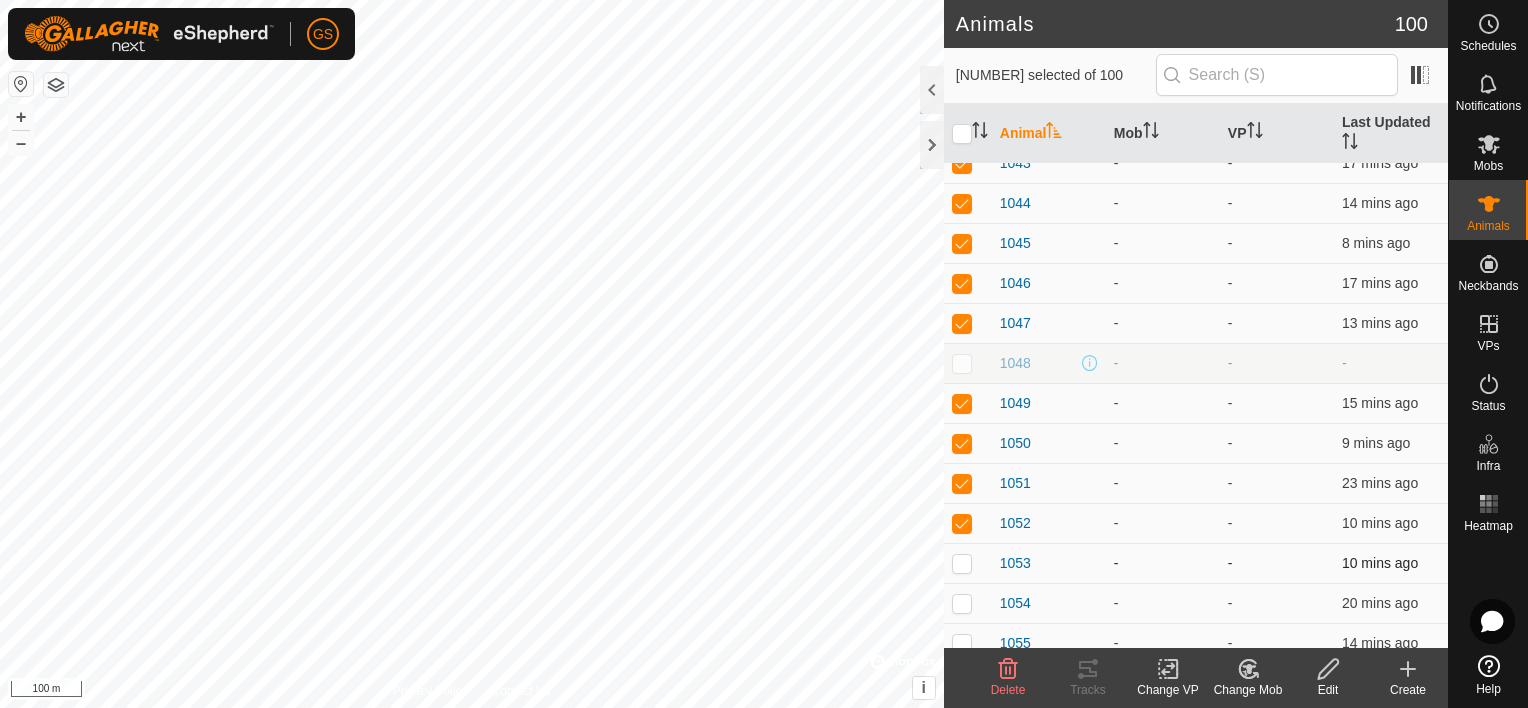 click at bounding box center (968, 563) 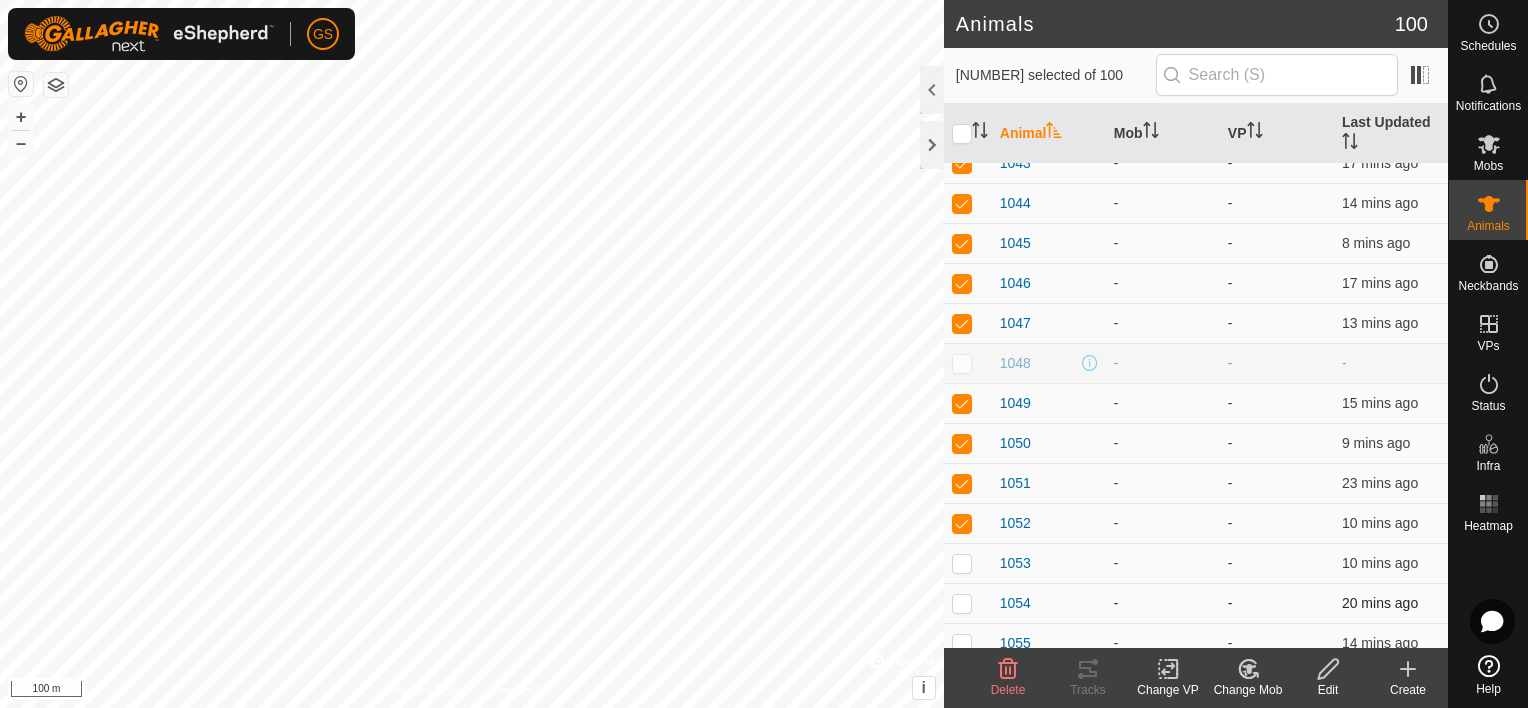checkbox on "true" 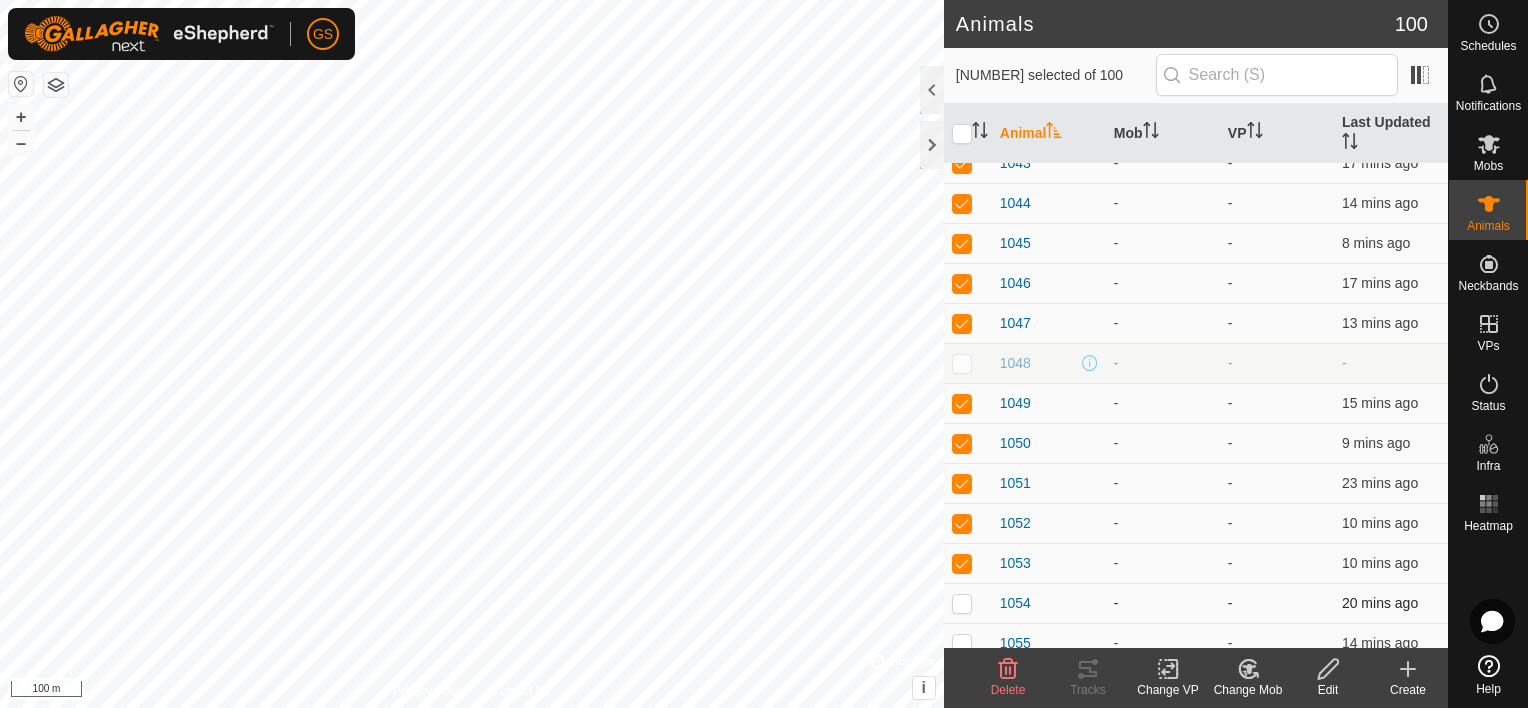 click at bounding box center [962, 603] 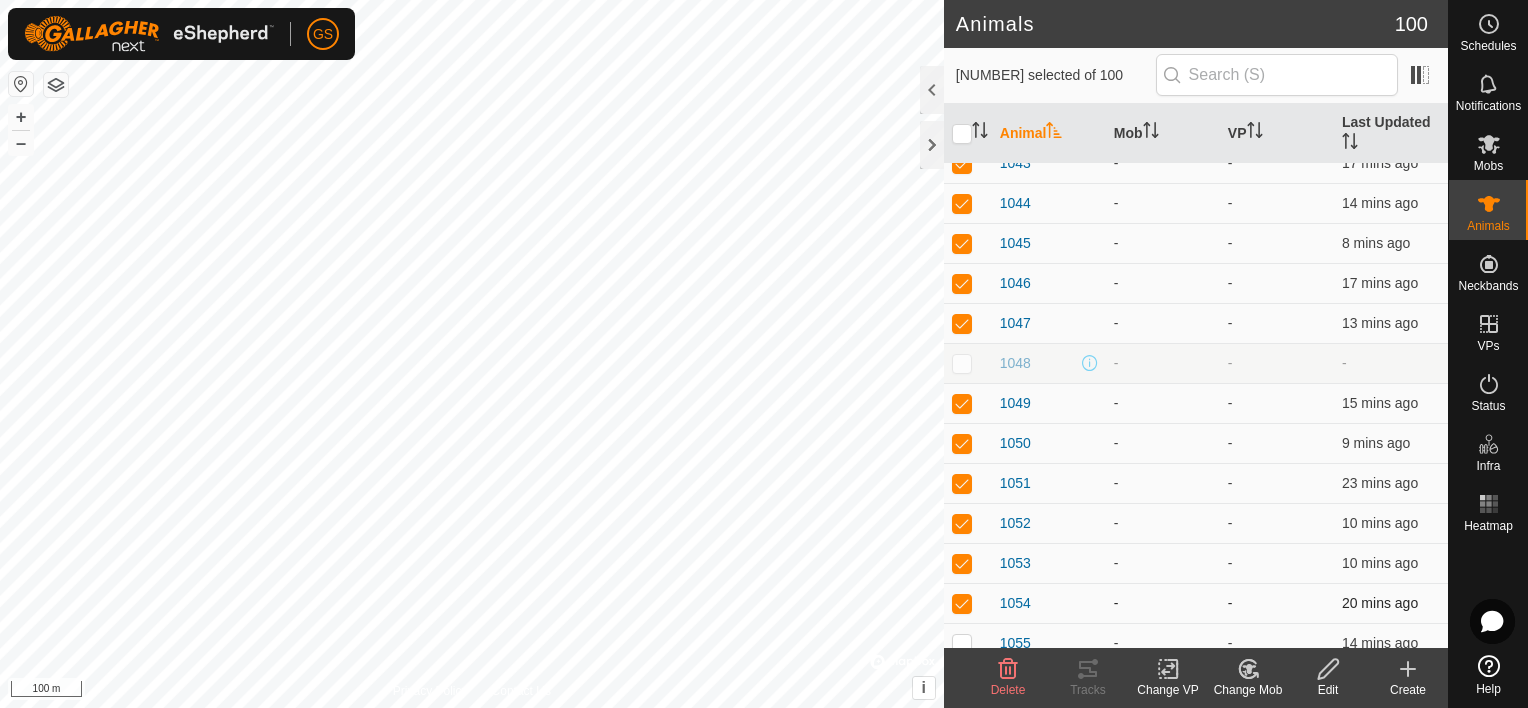scroll, scrollTop: 1400, scrollLeft: 0, axis: vertical 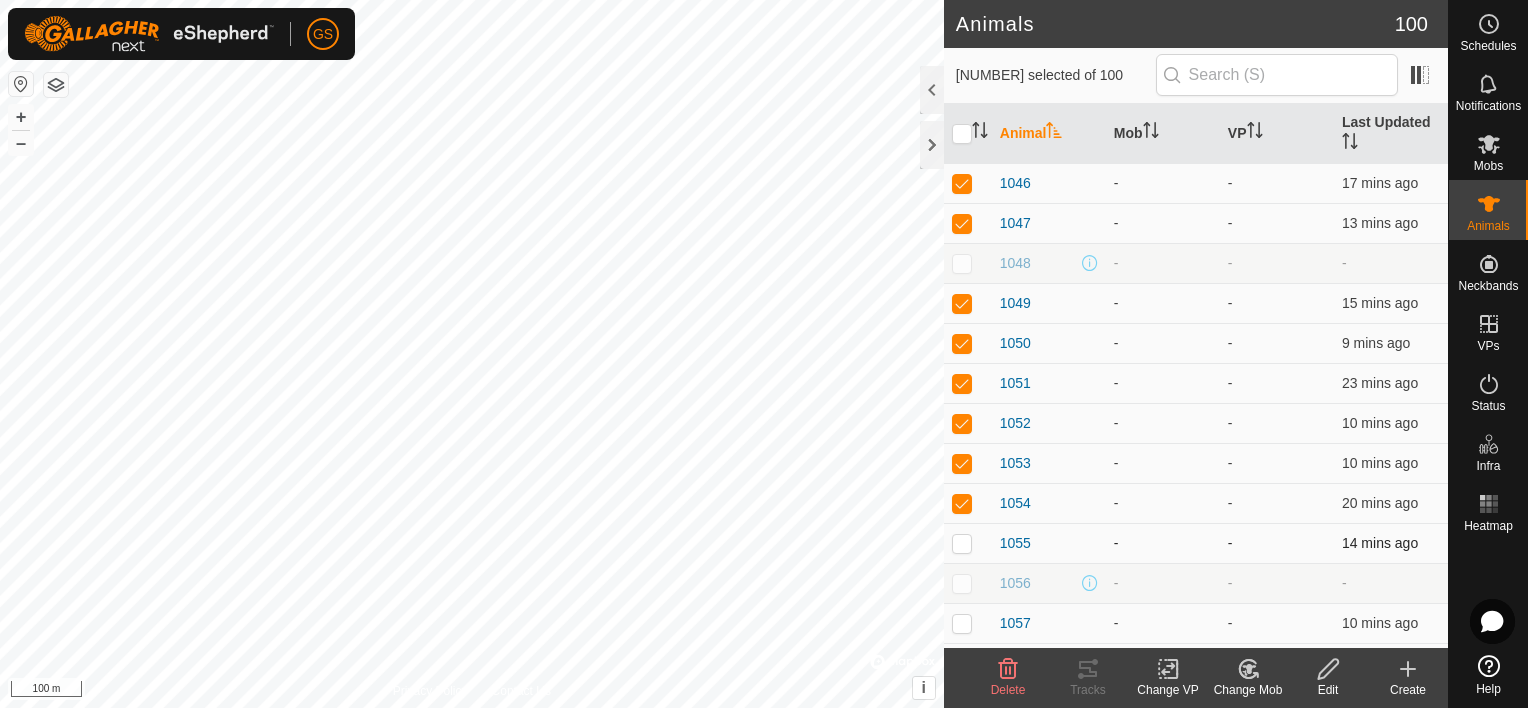 click at bounding box center [962, 543] 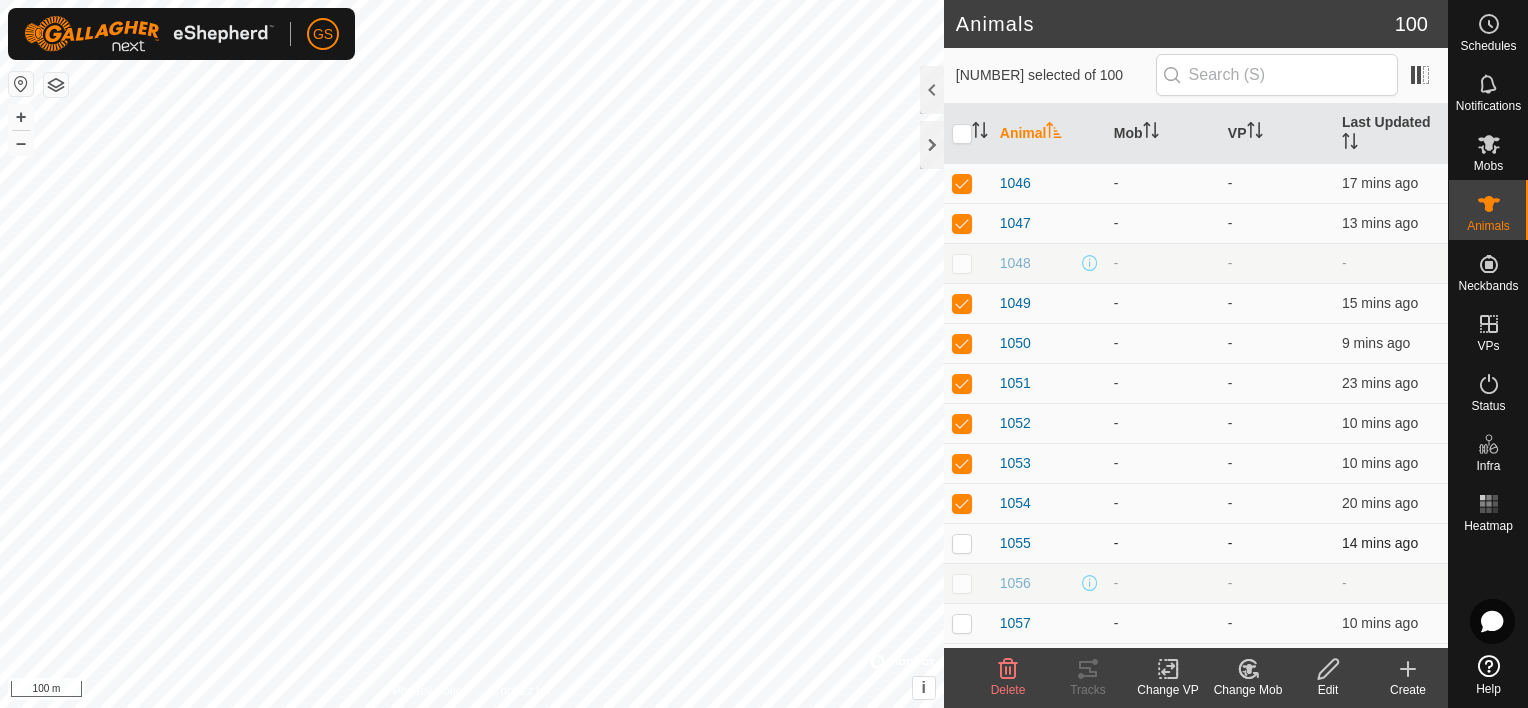 checkbox on "true" 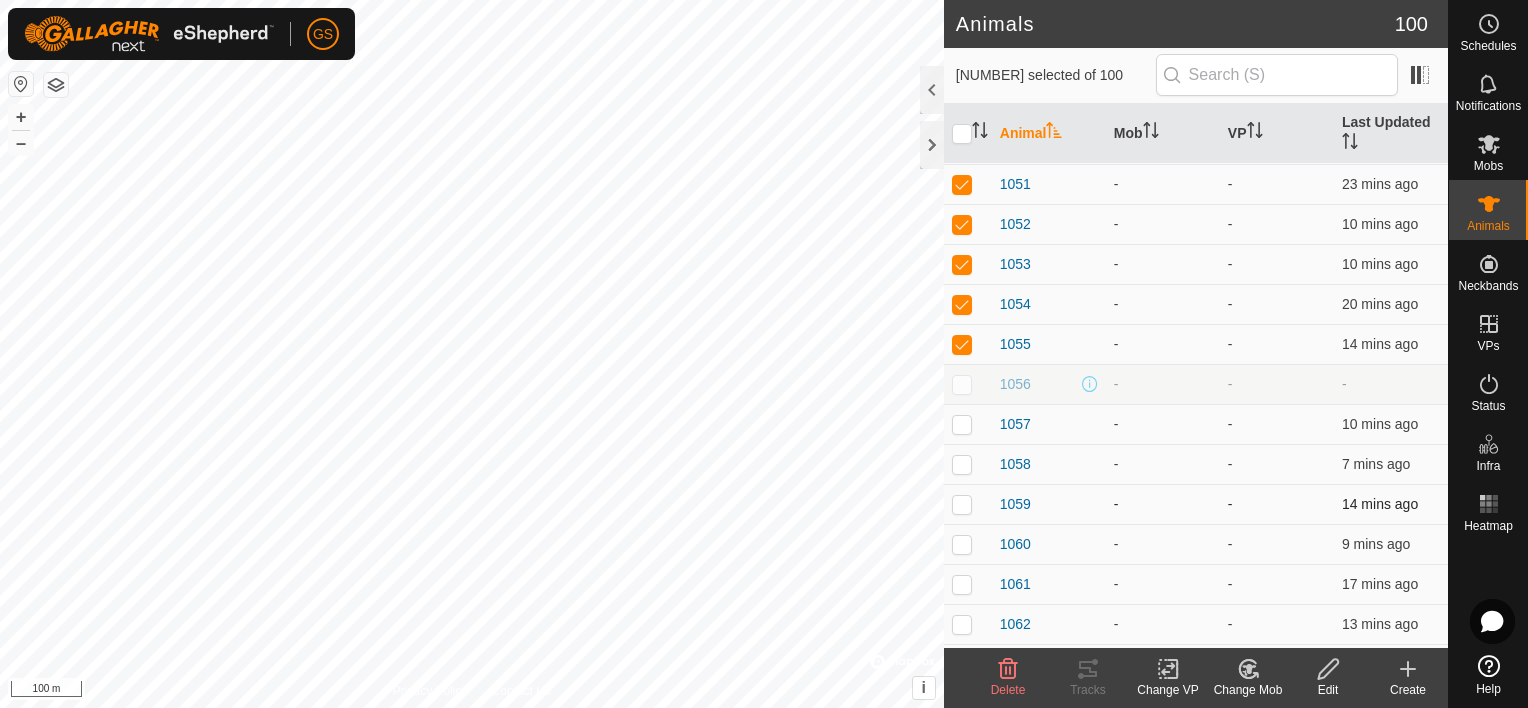 scroll, scrollTop: 1600, scrollLeft: 0, axis: vertical 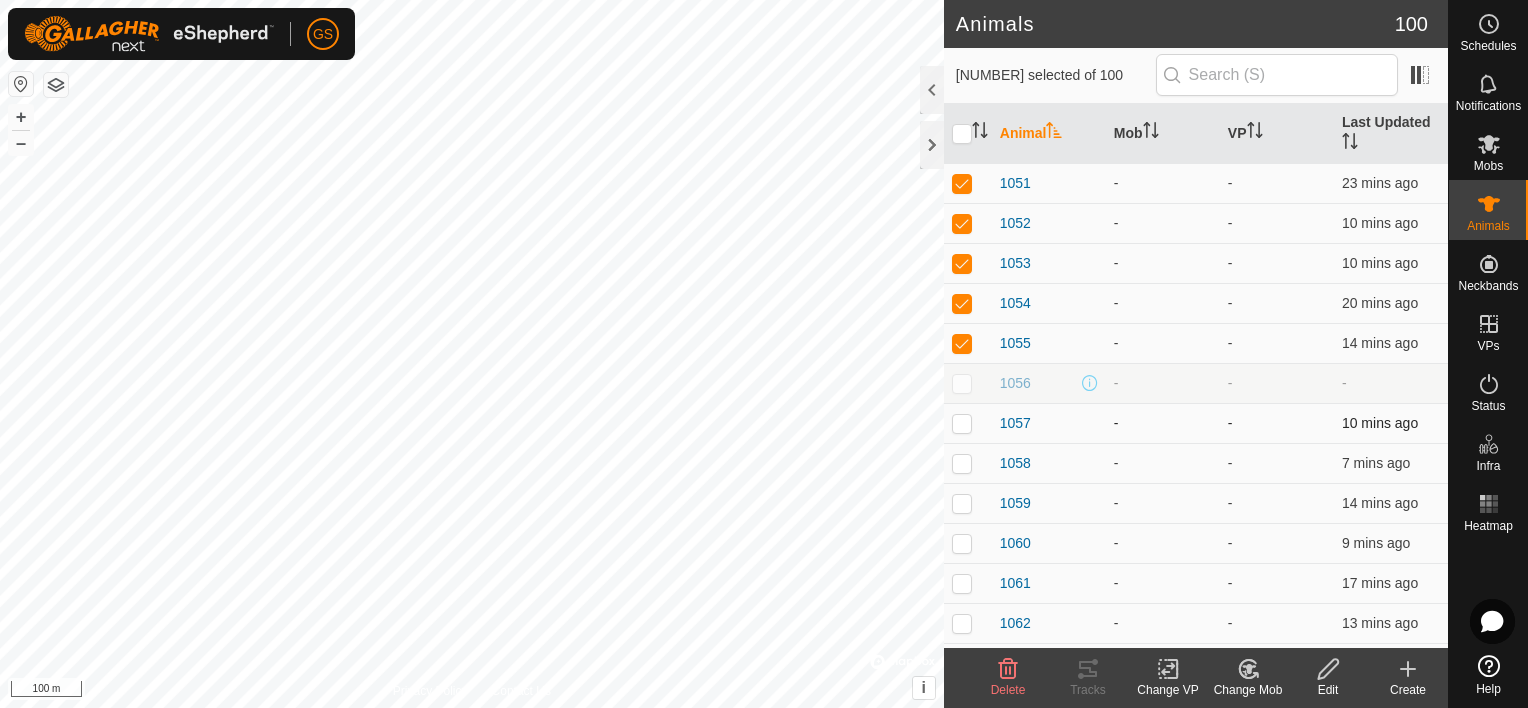 click at bounding box center [962, 423] 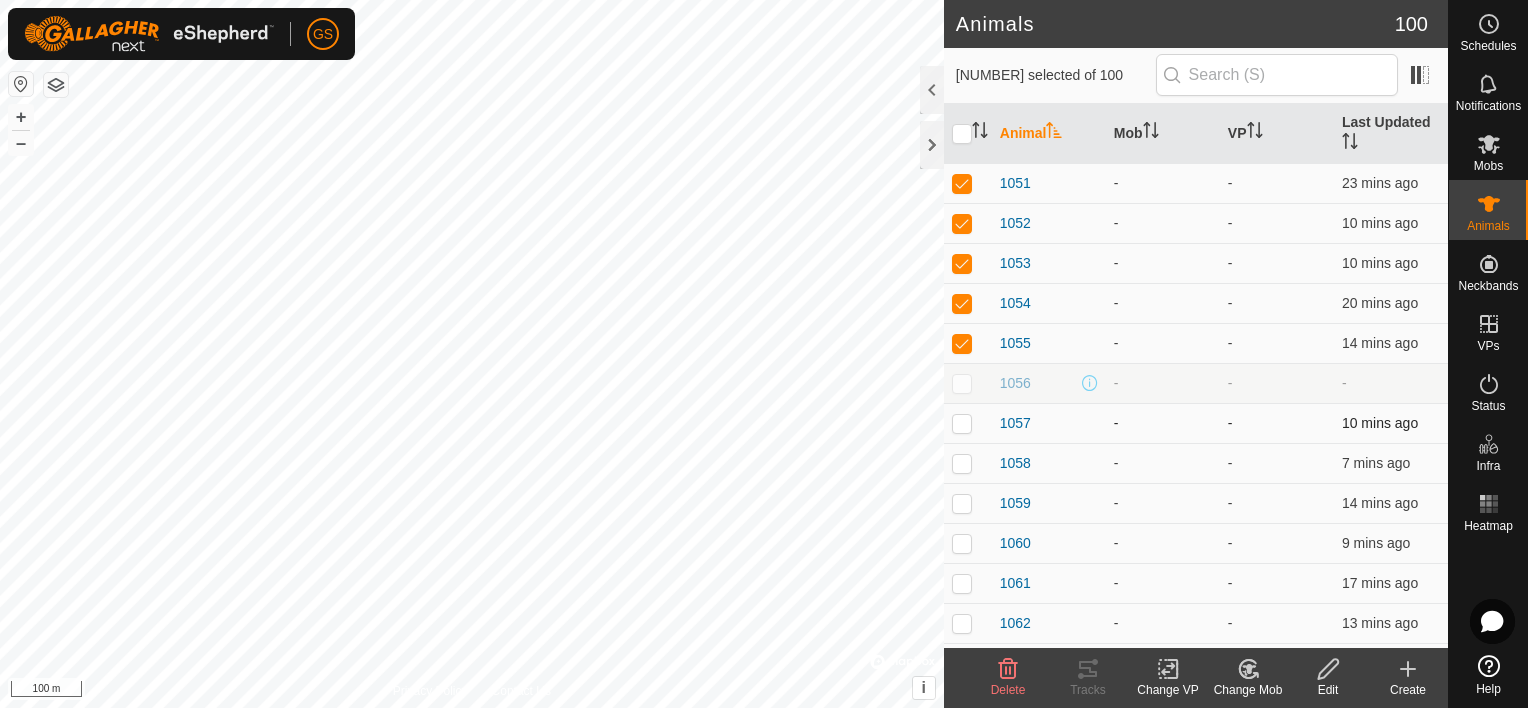 checkbox on "true" 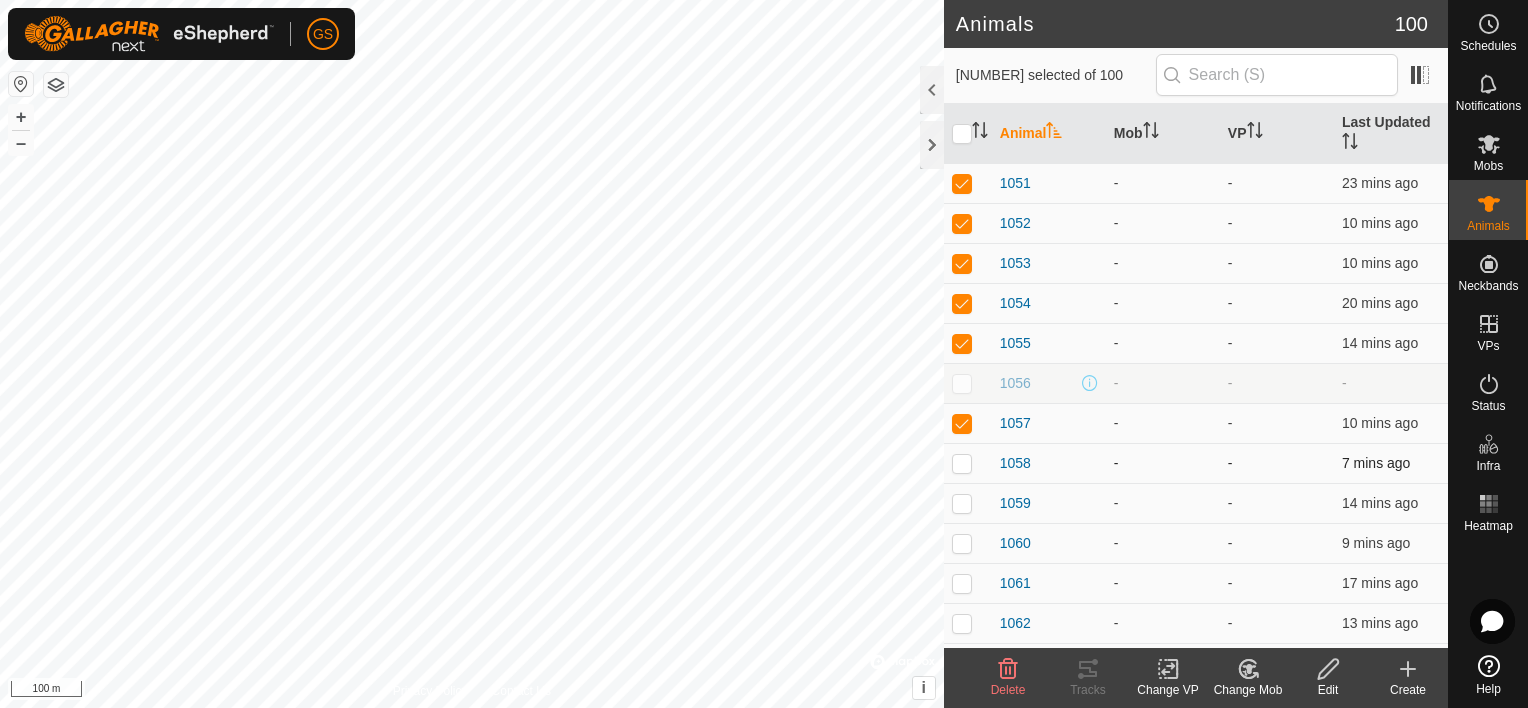 click at bounding box center [962, 463] 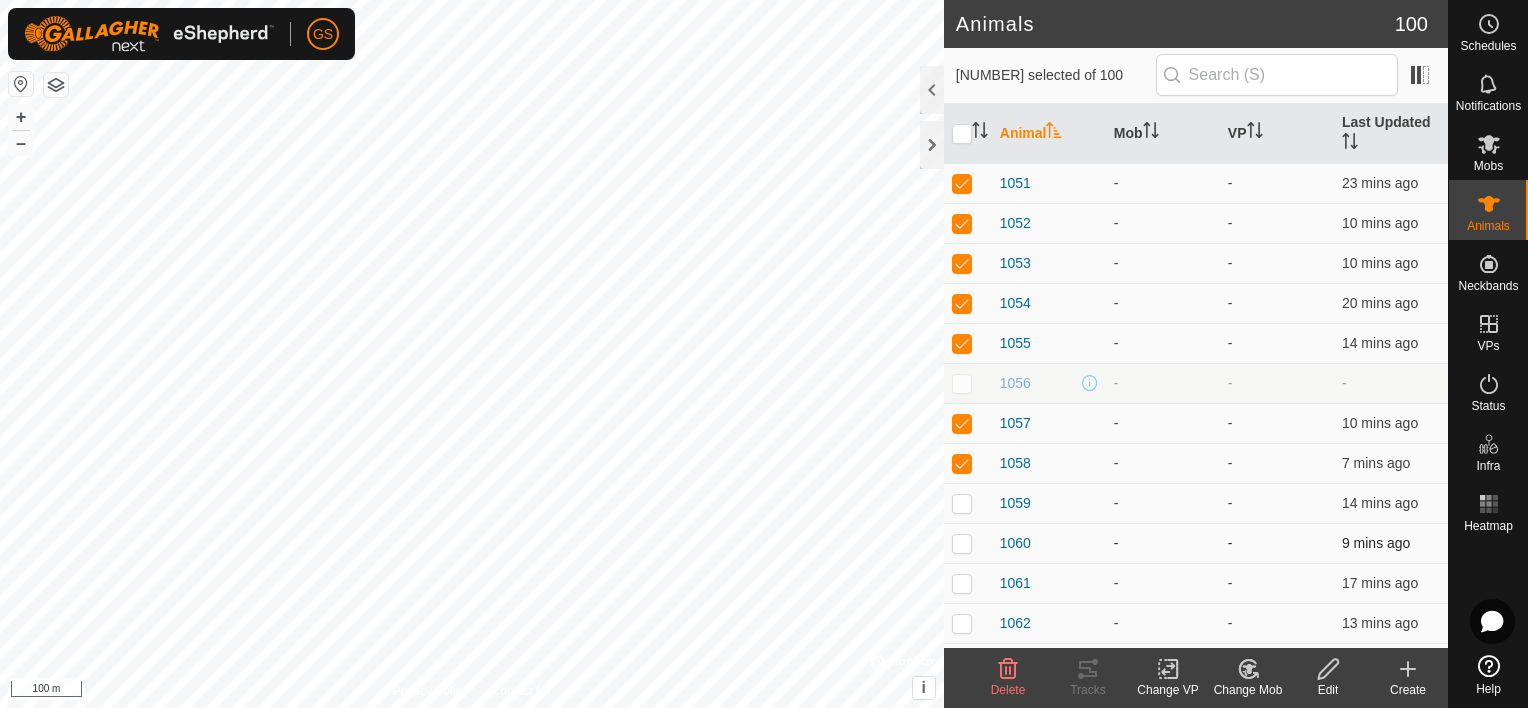 click on "1011   -  -  17 mins ago  1012   -  -  17 mins ago  1013   -  -  10 mins ago  1014   -  -  8 mins ago  1015   -  -  19 mins ago  1016   -  -  10 mins ago  1017   -  -  -  1018   -  -  9 mins ago  1019   -  -  17 mins ago  1020   -  -  13 mins ago  1021   -  -  8 mins ago  1022   -  -  -  1023   -  -  13 mins ago  1024   -  -  8 mins ago  1025   -  -  8 mins ago  1026   -  -  17 mins ago  1027   -  -  17 mins ago  1028   -  -  8 mins ago  1029   -  -  14 mins ago  1030   -  -  13 mins ago  1031   -  -  9 mins ago  1032   -  -  14 mins ago  1033   -  -  14 mins ago  1034   -  -  8 mins ago  1035   -  -  16 mins ago  1036   -  -  9 mins ago  1037   -  -  10 mins ago  1038   -  -  17 mins ago  1039   -  -  14 mins ago  1040   -  -  9 mins ago  1041   -  -  8 mins ago  1042   -  -  9 mins ago  1043   -  -  17 mins ago  1044   -  -  14 mins ago  1045   -  -  8 mins ago  1046   -  -  17 mins ago  1047   -  -  13 mins ago  1048   -  -  -  1049   -  -  15 mins ago  1050   -  -  9 mins ago  1051   -  -  23 mins ago -" at bounding box center [1196, 563] 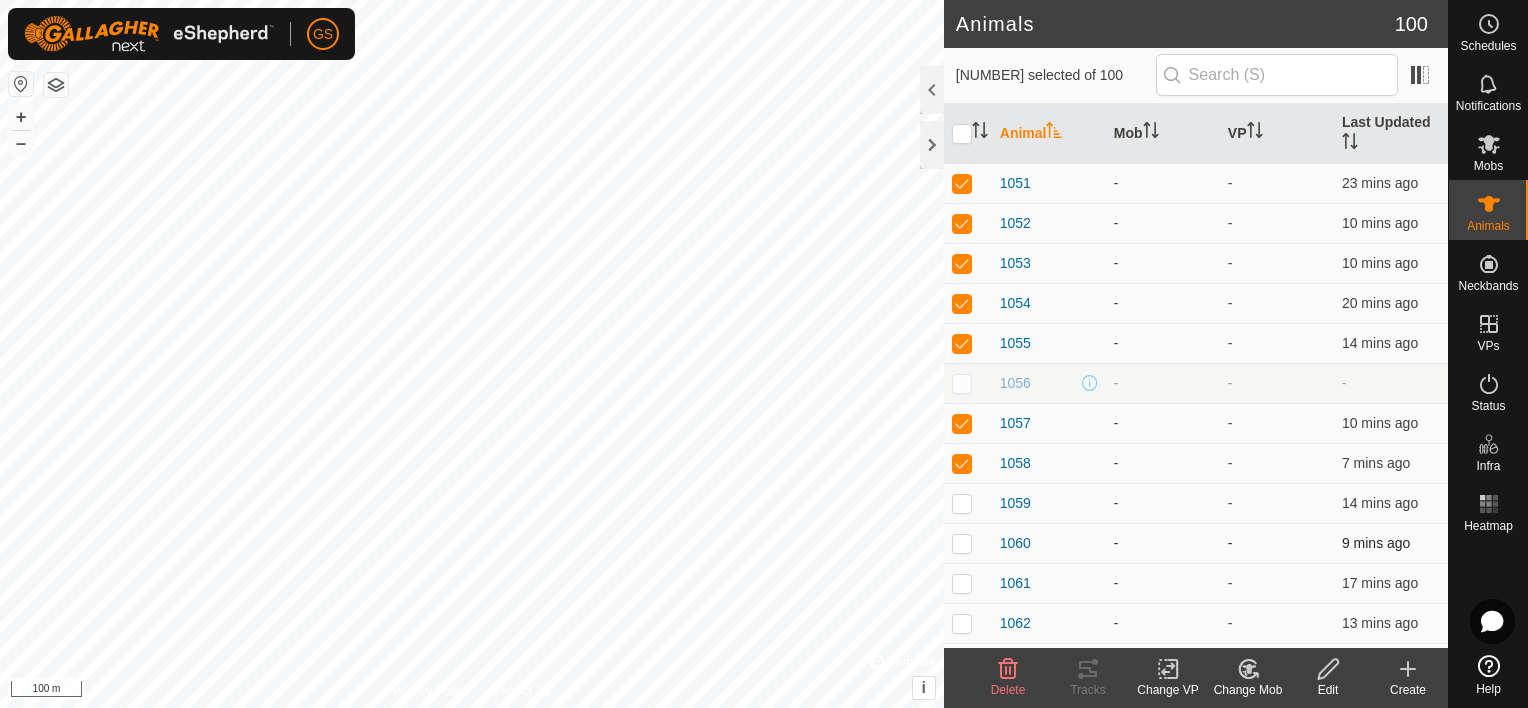 click at bounding box center [968, 543] 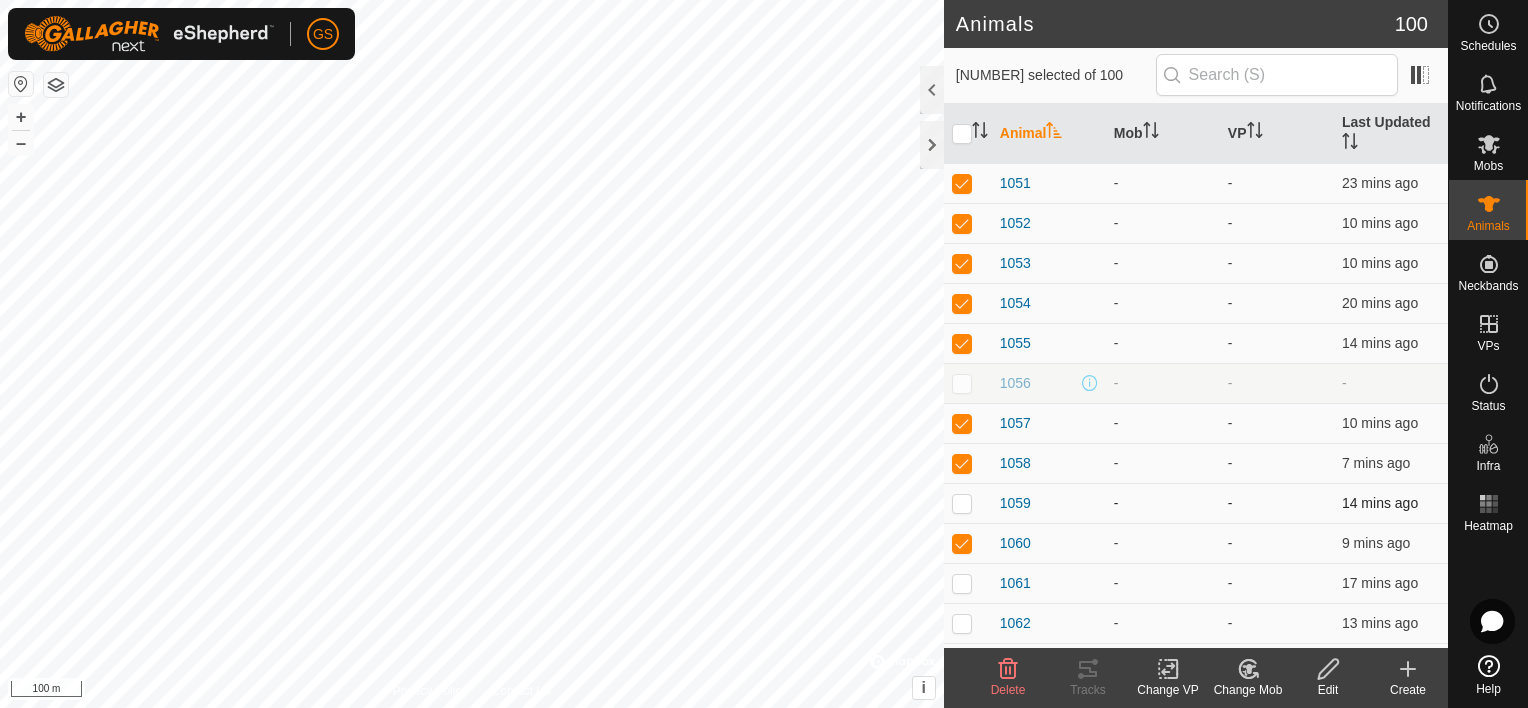 click at bounding box center (962, 503) 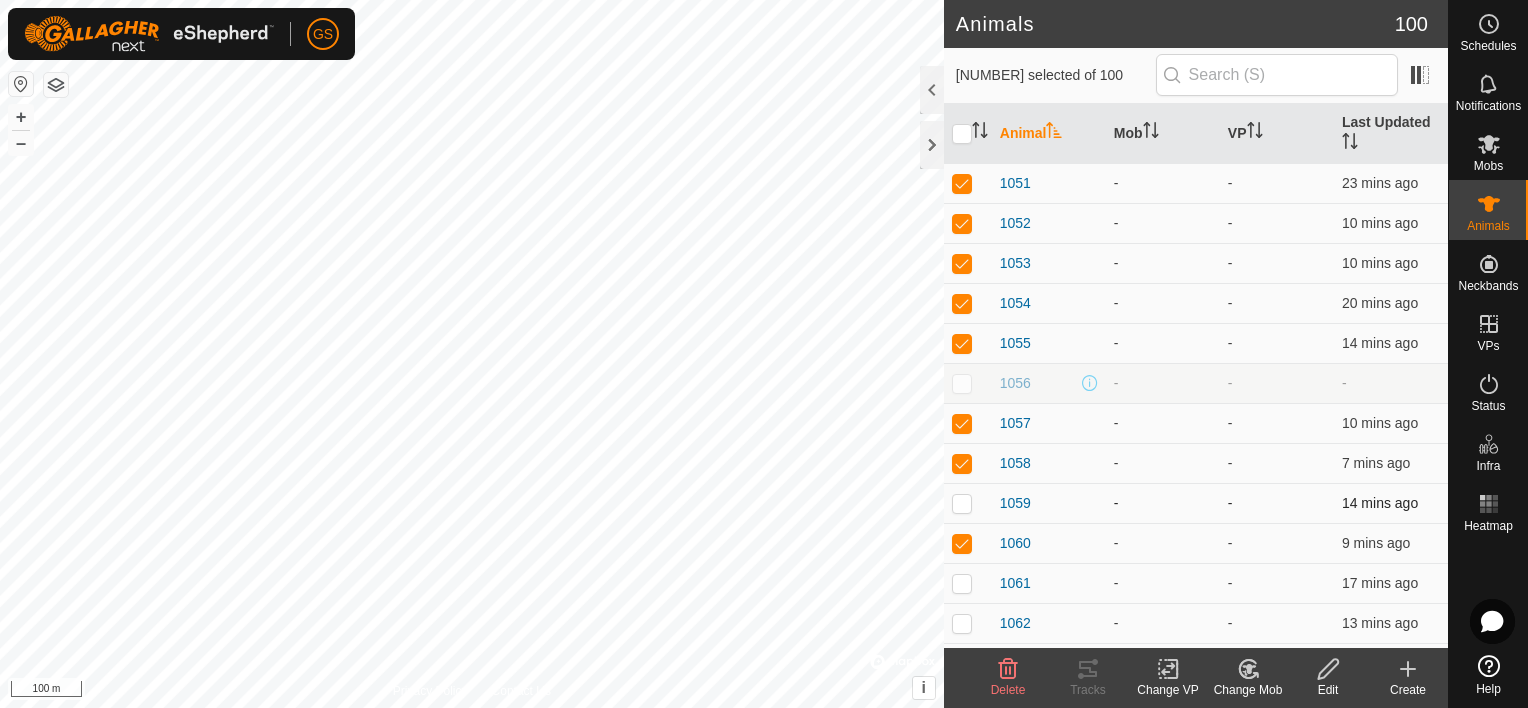 checkbox on "true" 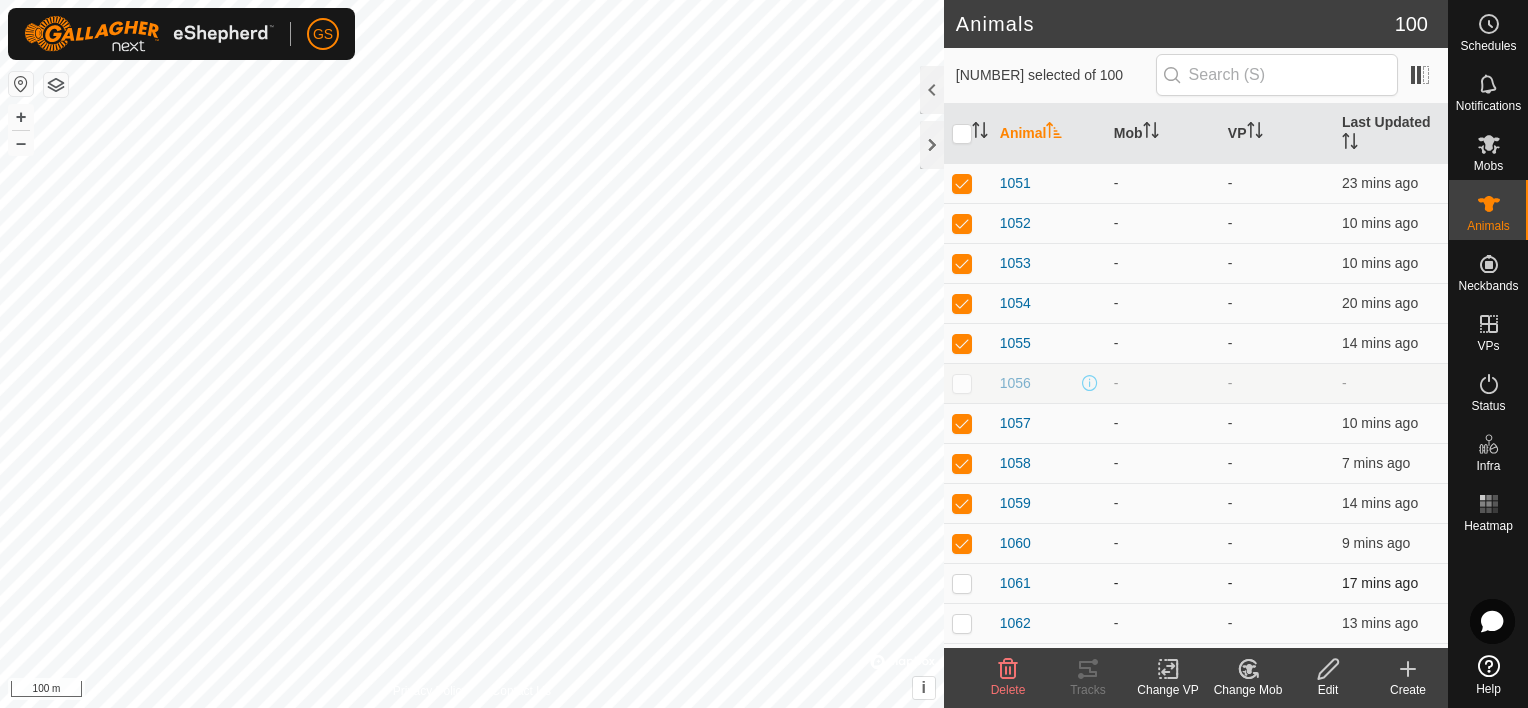 click at bounding box center [962, 583] 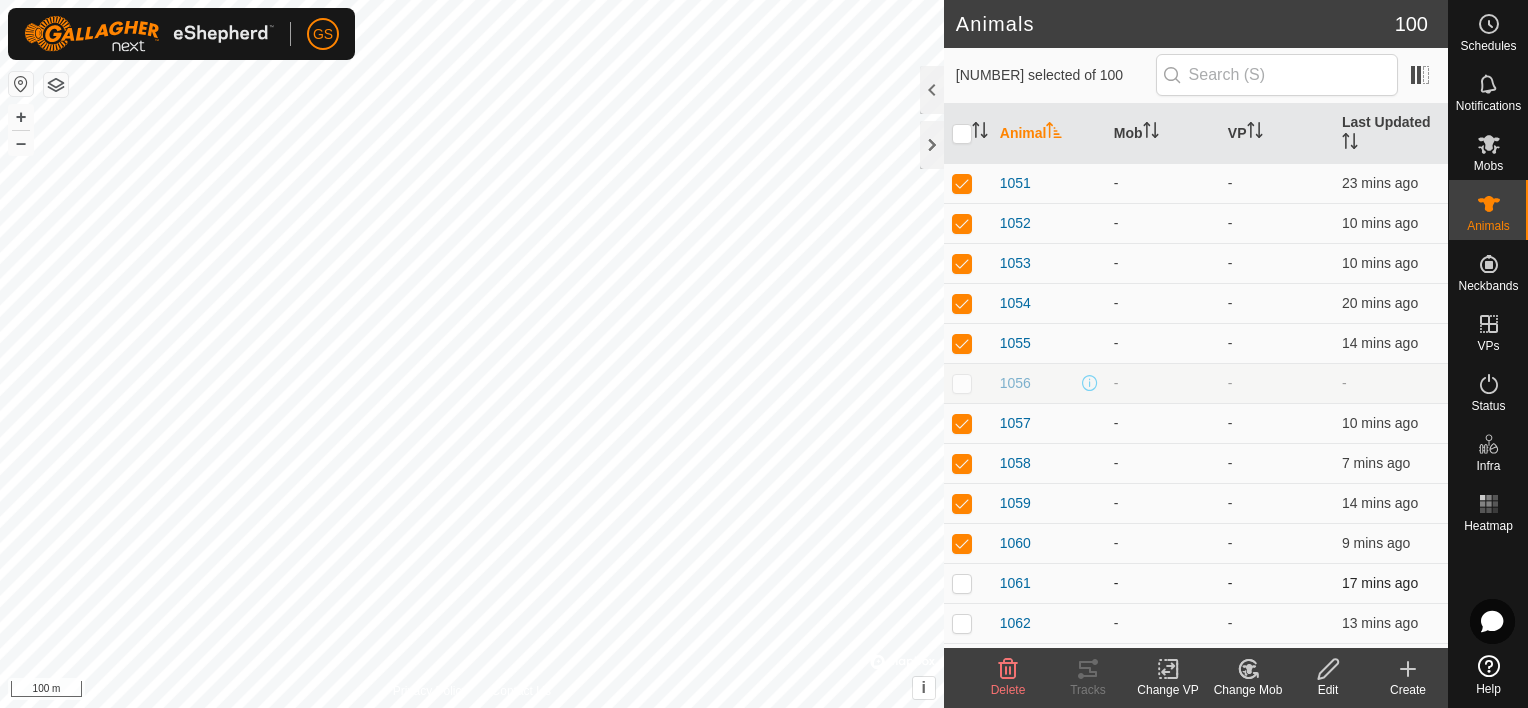 checkbox on "true" 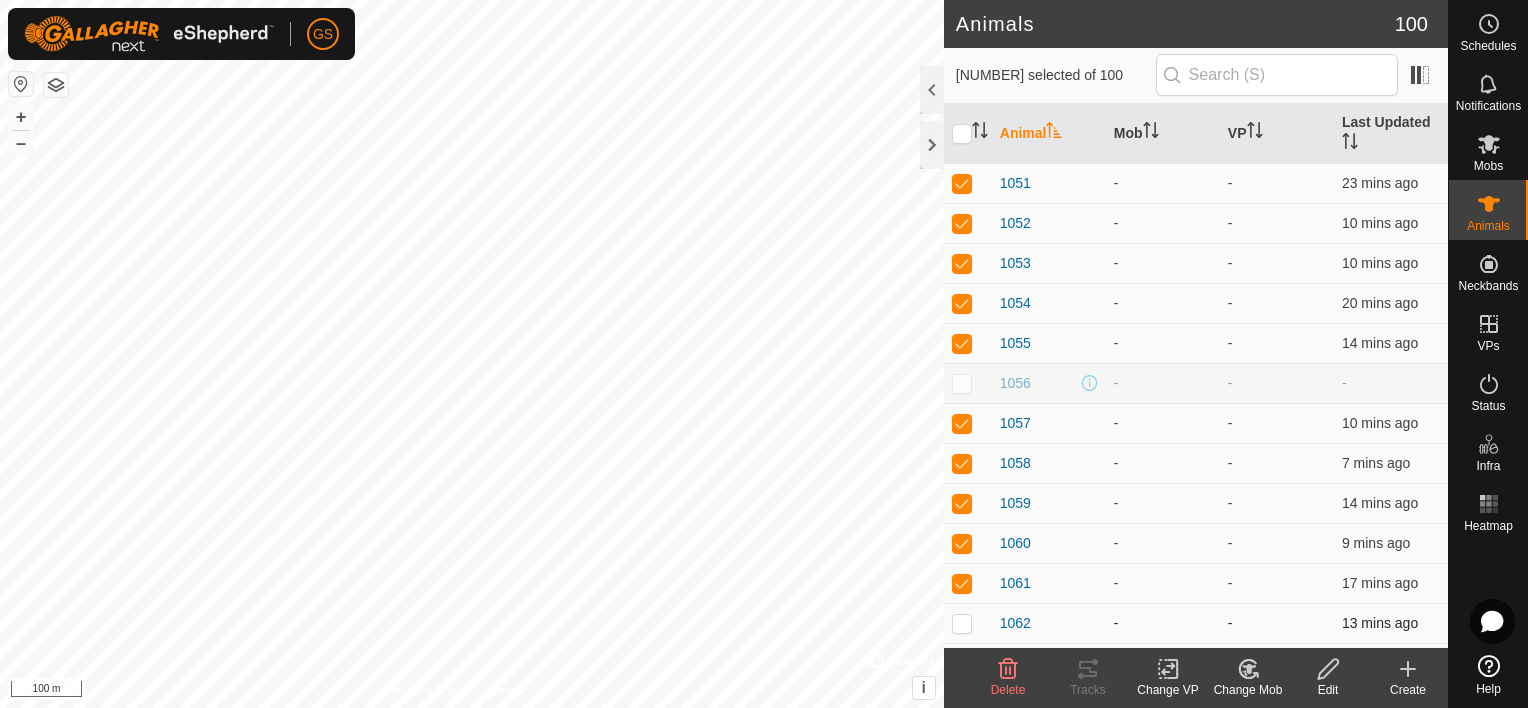 click at bounding box center [962, 623] 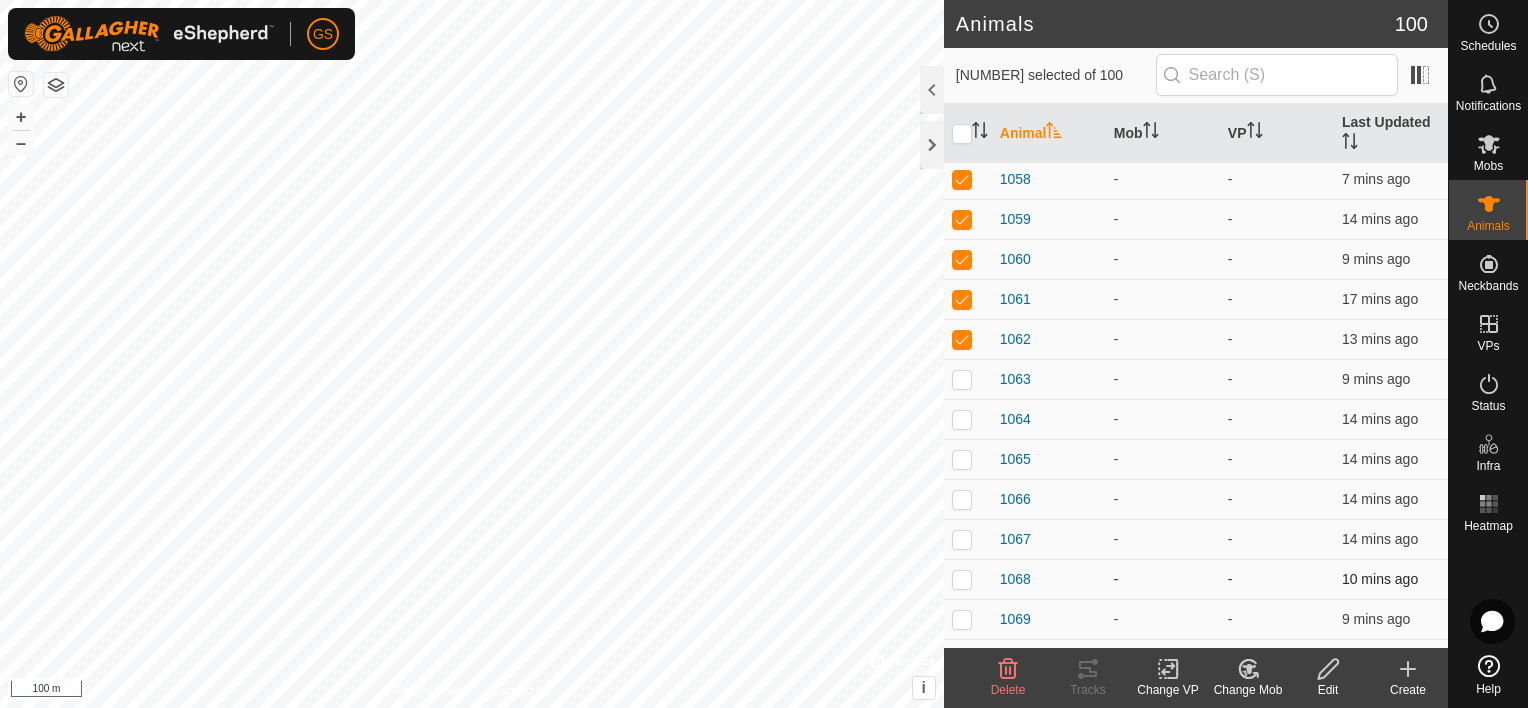 scroll, scrollTop: 1900, scrollLeft: 0, axis: vertical 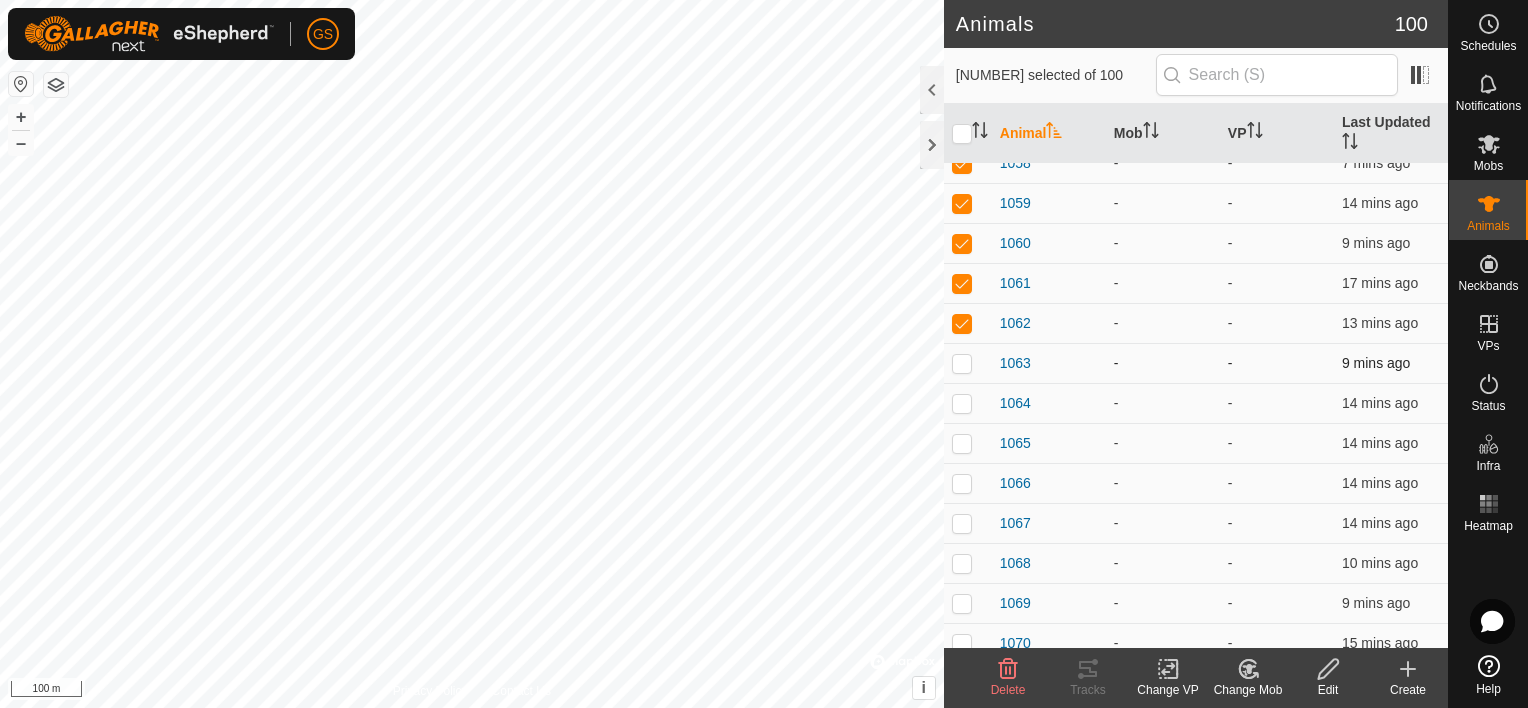 click at bounding box center (962, 363) 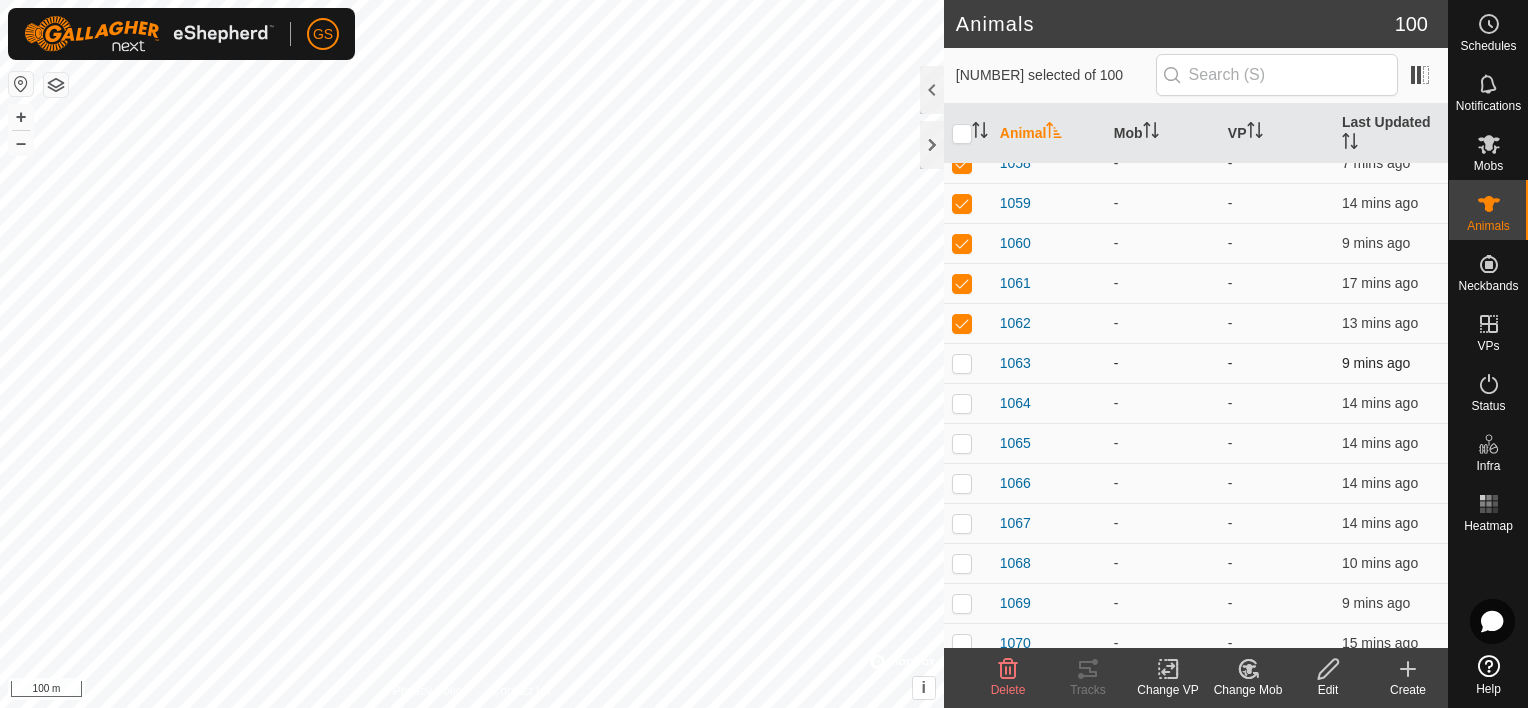 checkbox on "true" 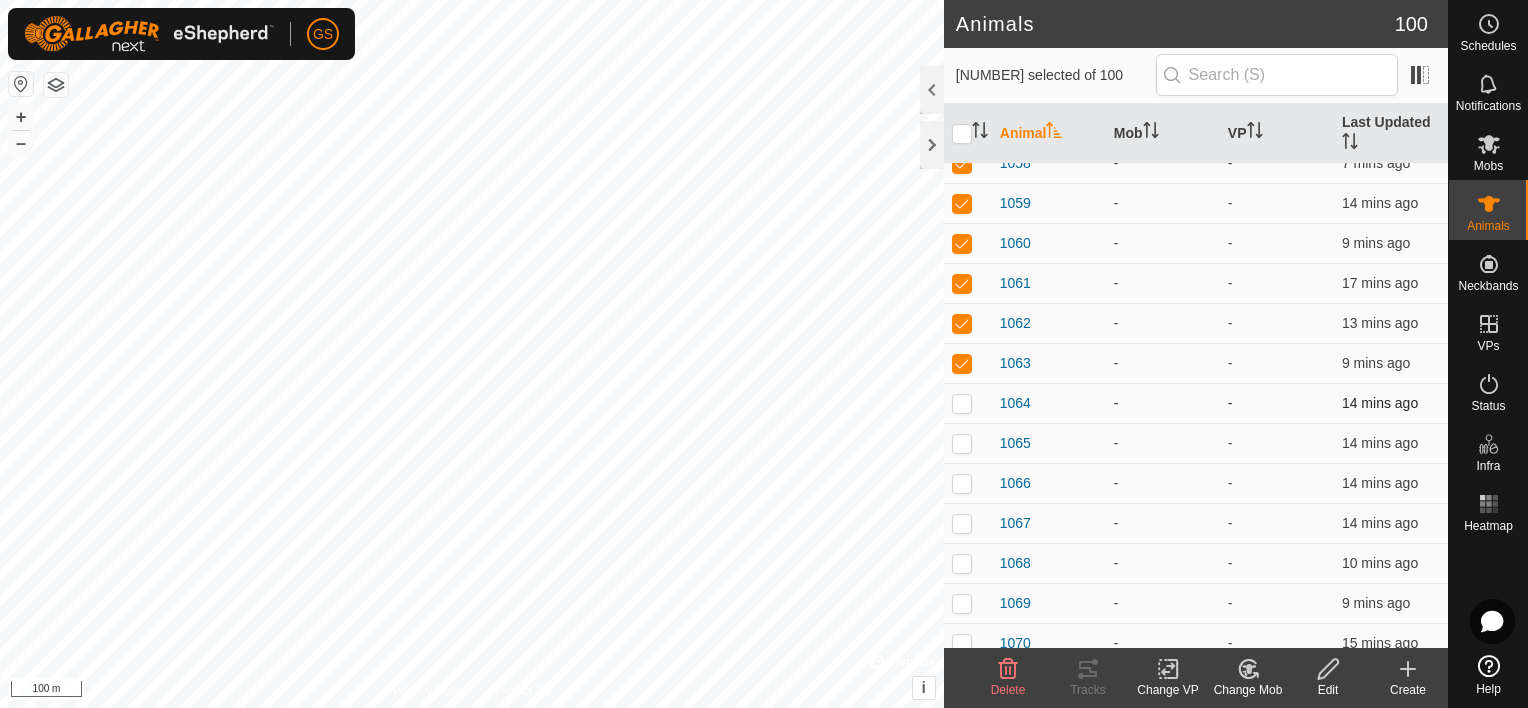 click at bounding box center (962, 403) 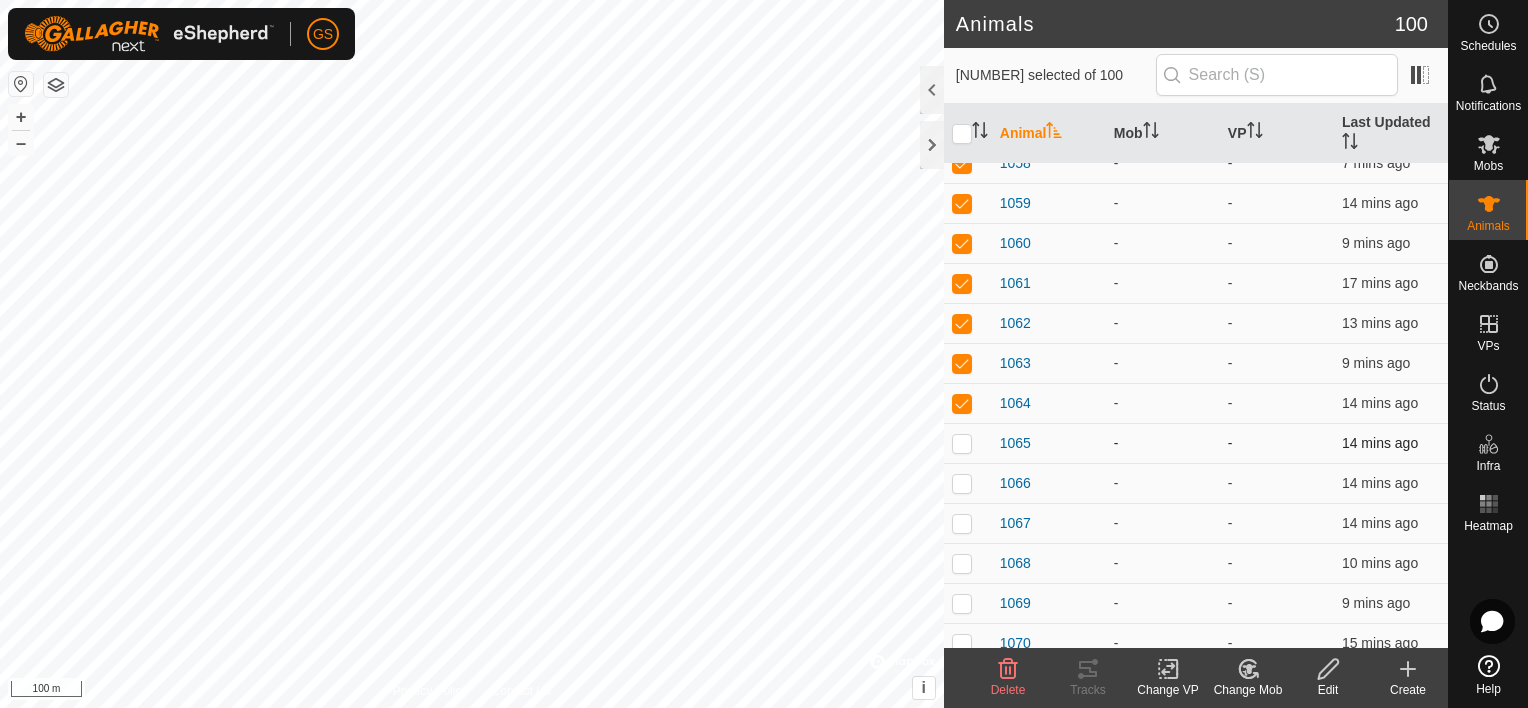 click at bounding box center [968, 443] 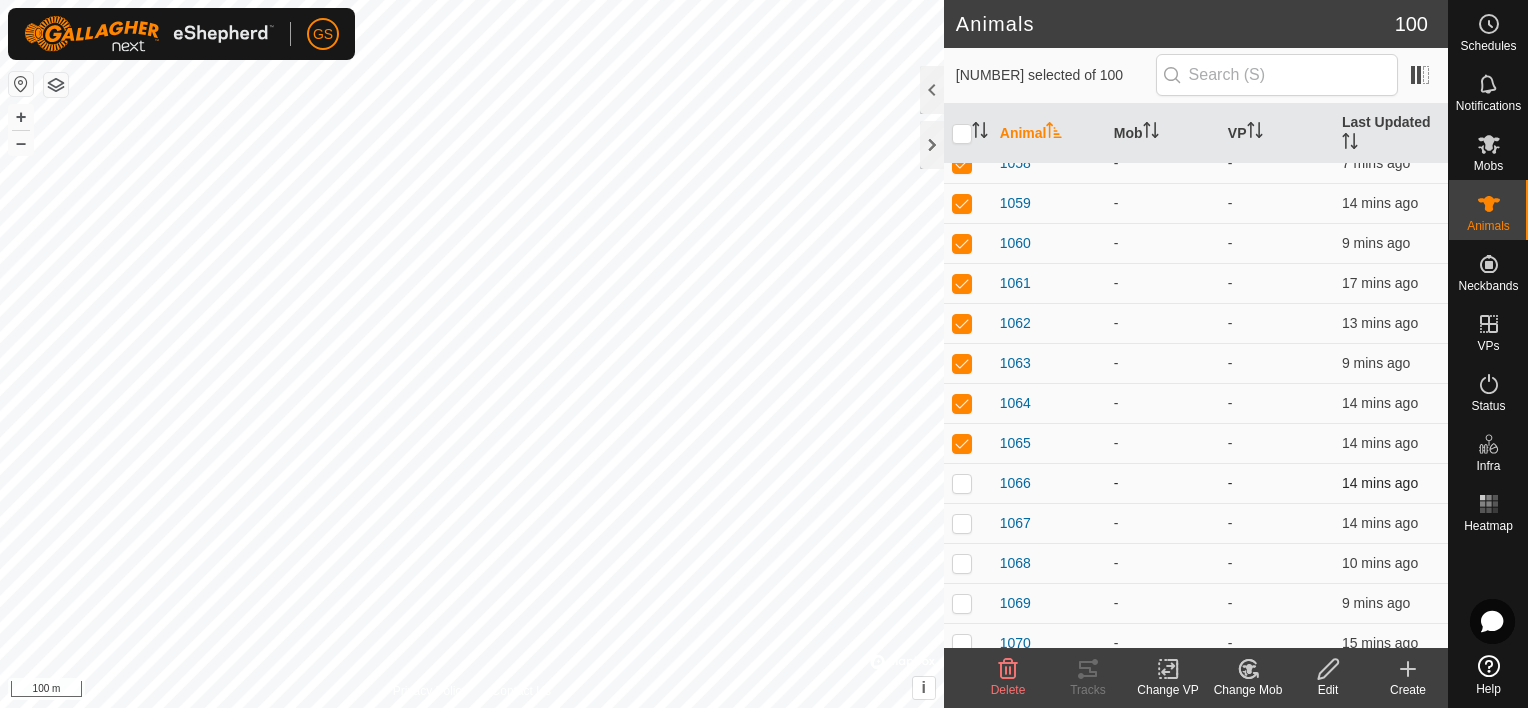 click at bounding box center [962, 483] 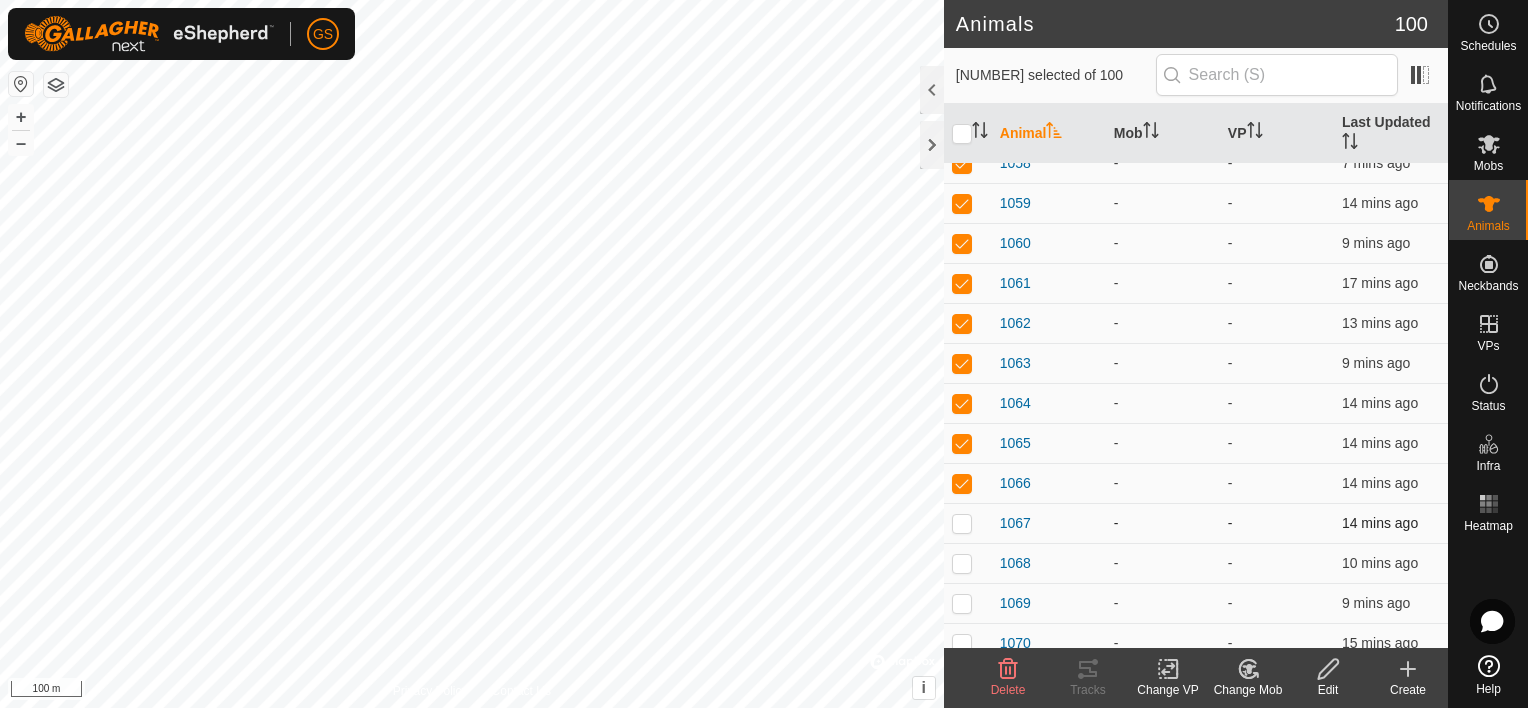 click at bounding box center [962, 523] 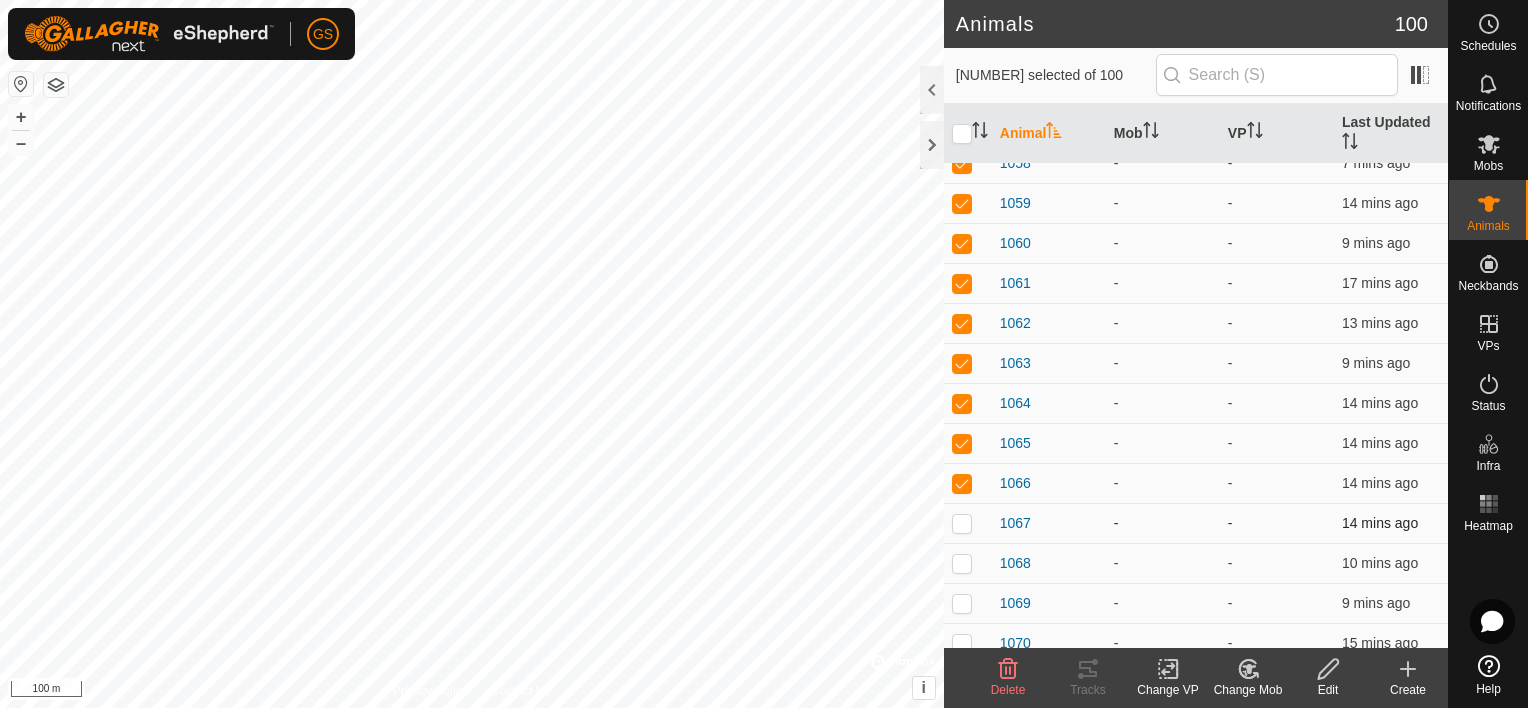 checkbox on "true" 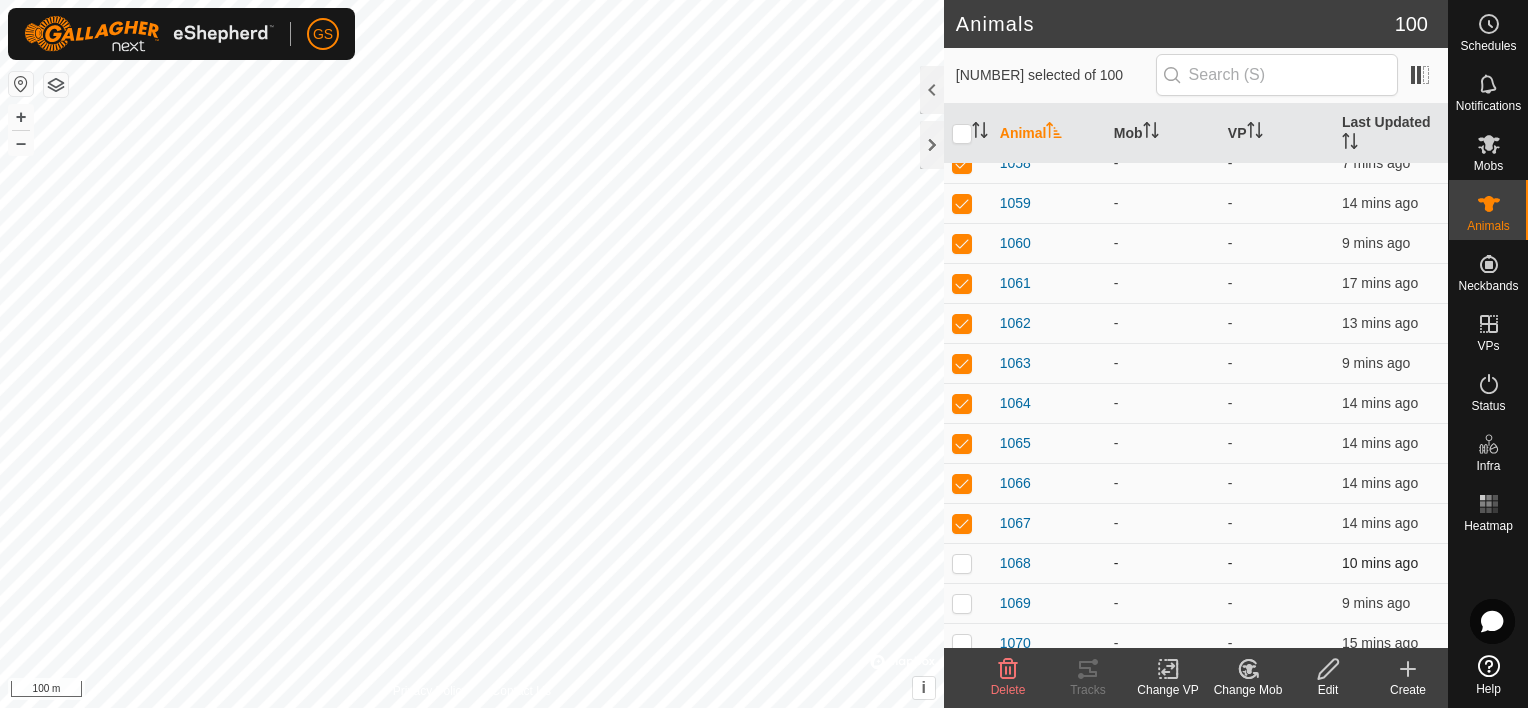 click at bounding box center (962, 563) 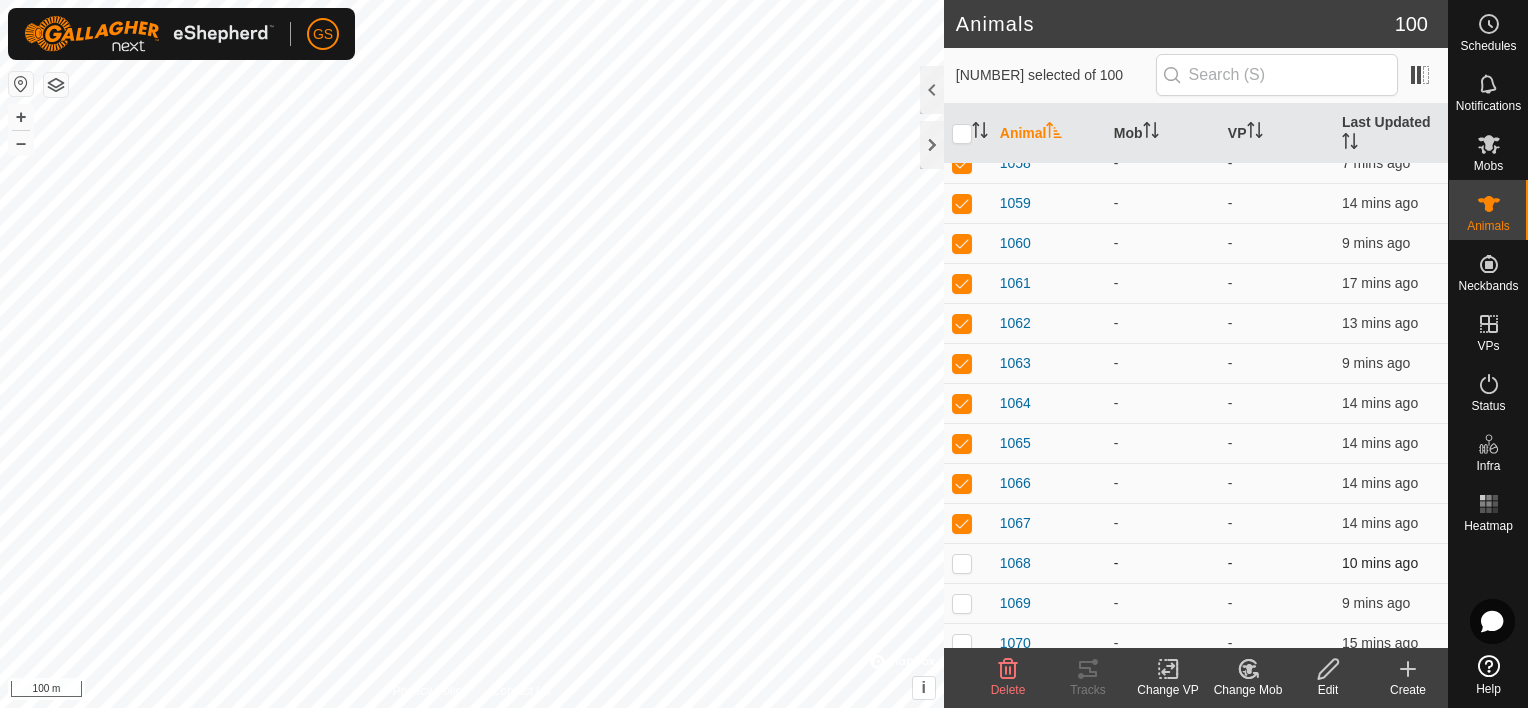 checkbox on "true" 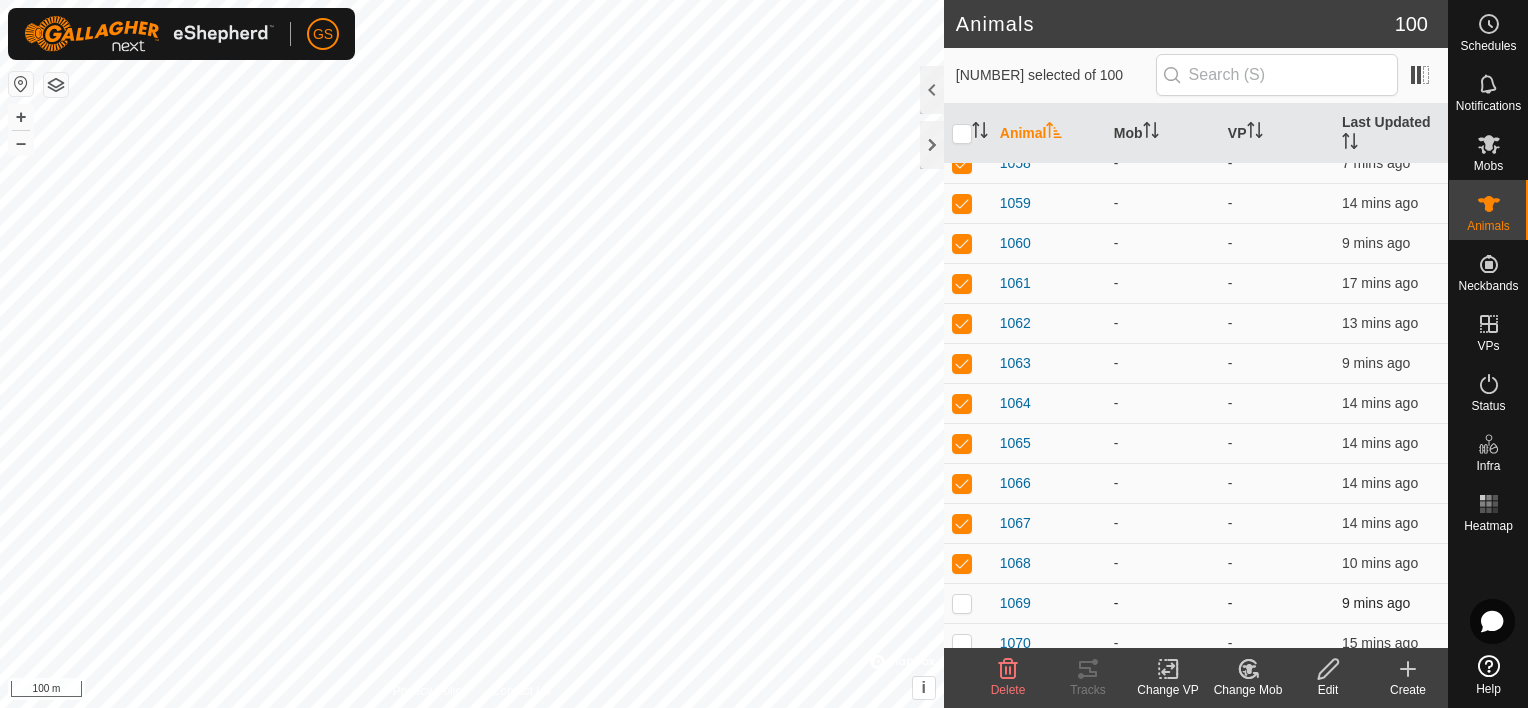 click at bounding box center (962, 603) 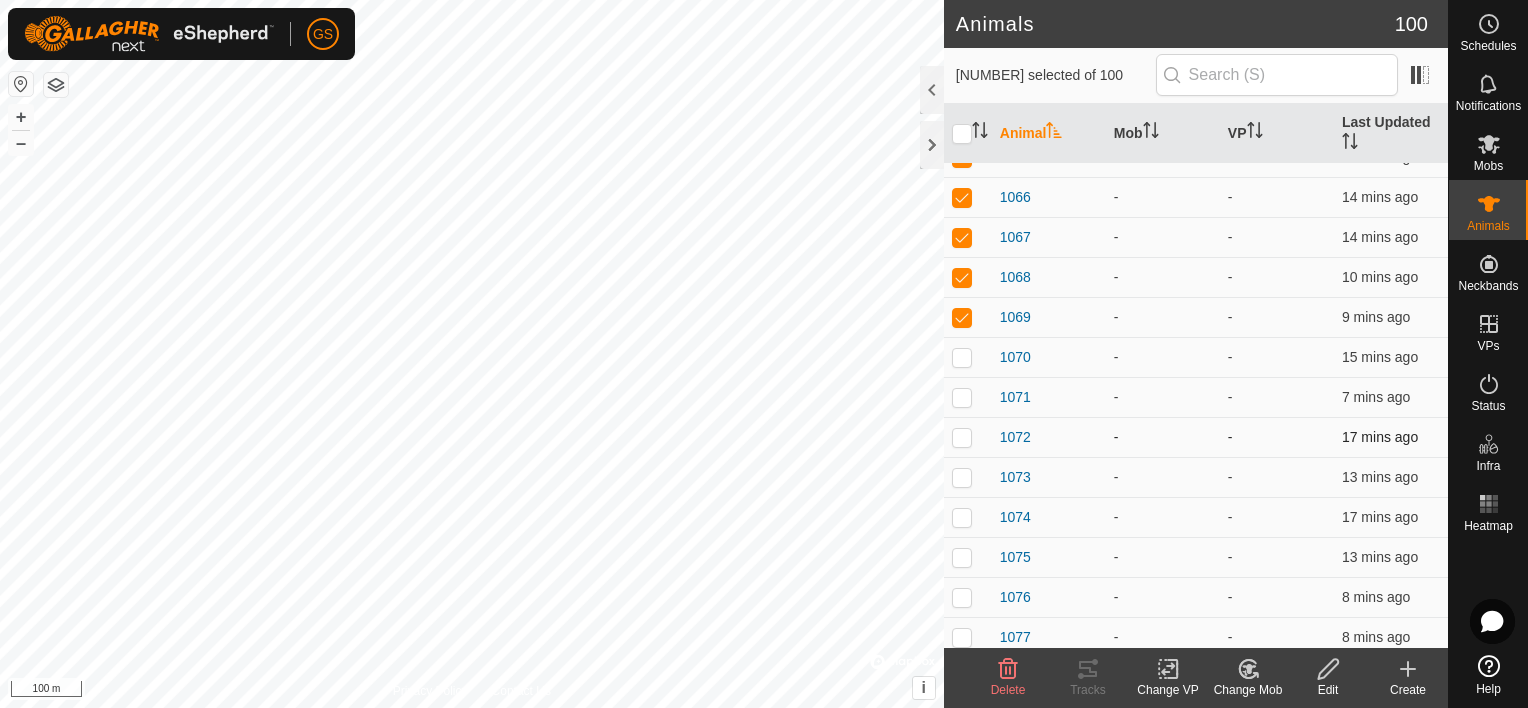 scroll, scrollTop: 2200, scrollLeft: 0, axis: vertical 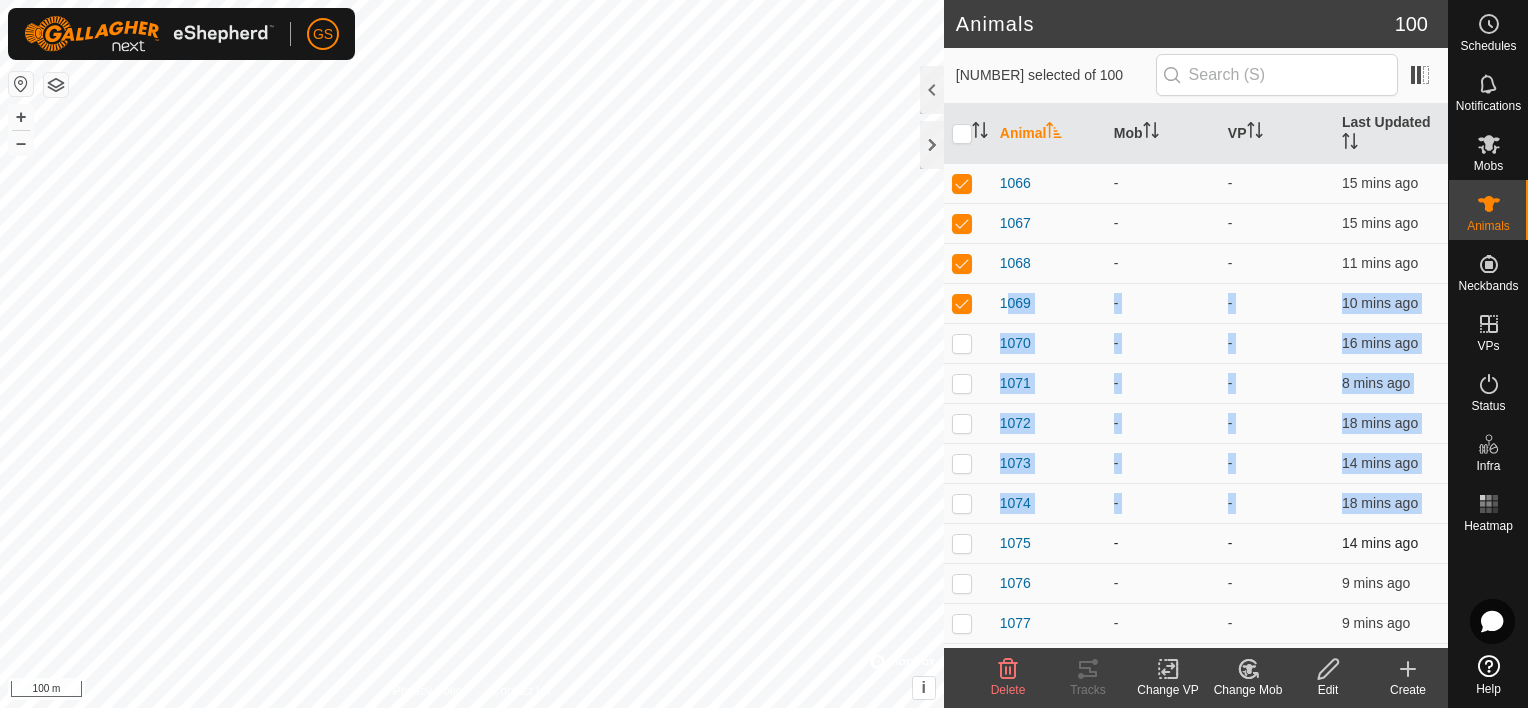 click at bounding box center (962, 543) 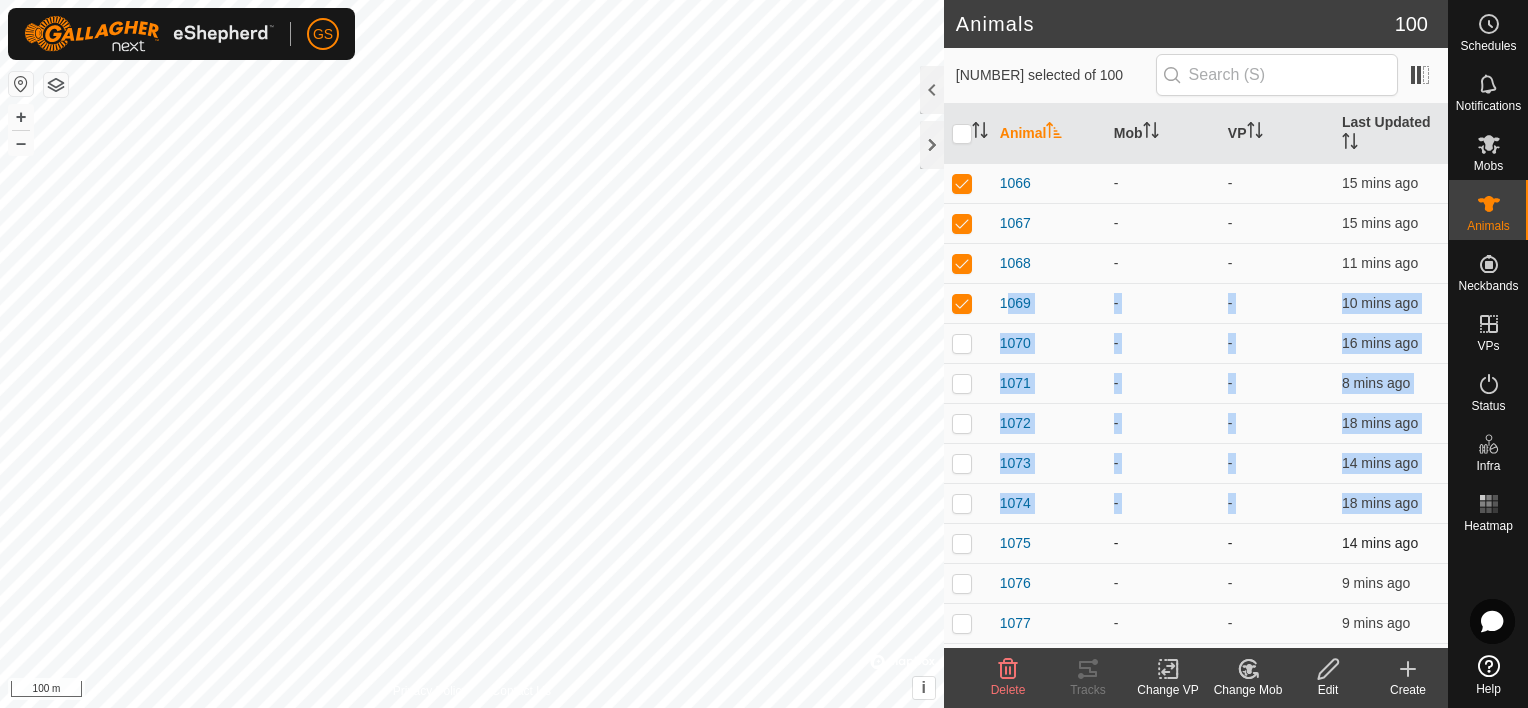 checkbox on "true" 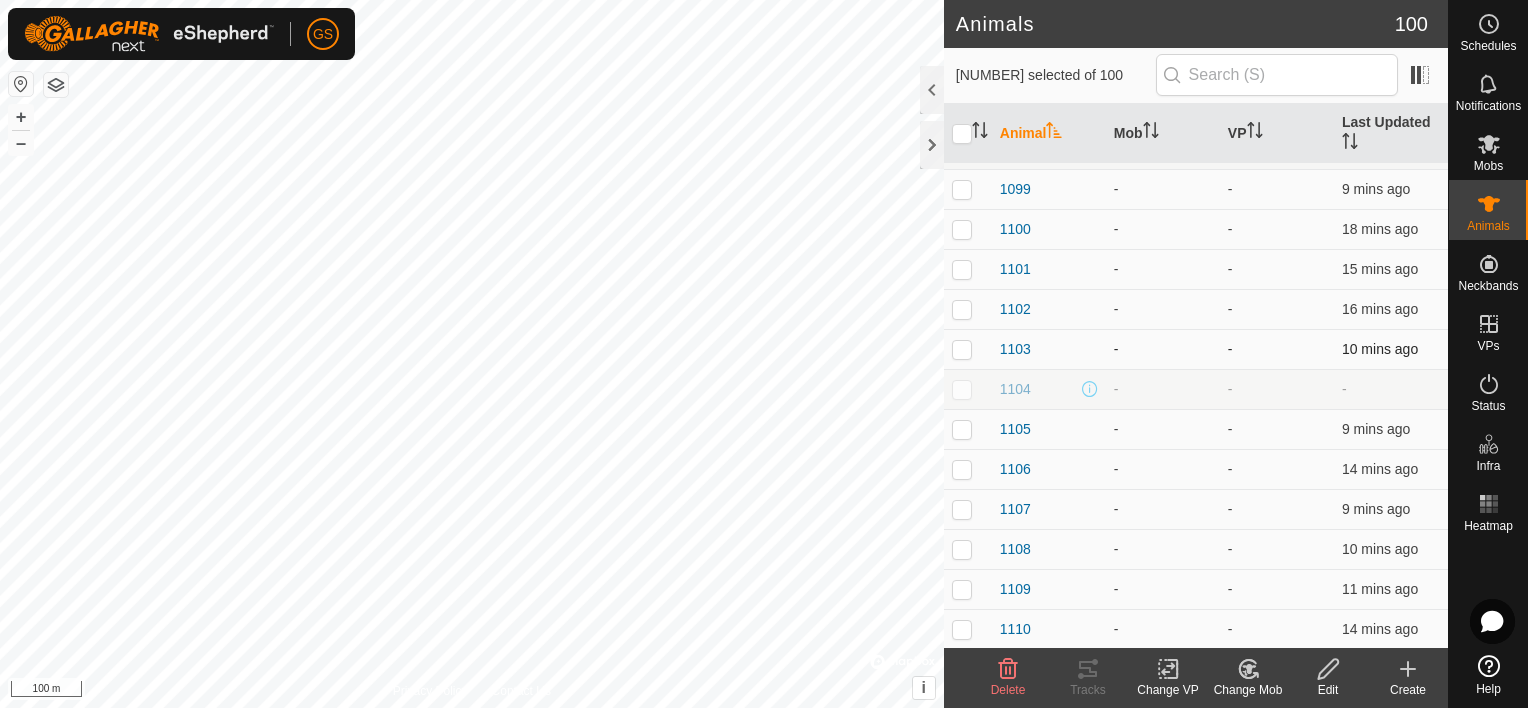 scroll, scrollTop: 3515, scrollLeft: 0, axis: vertical 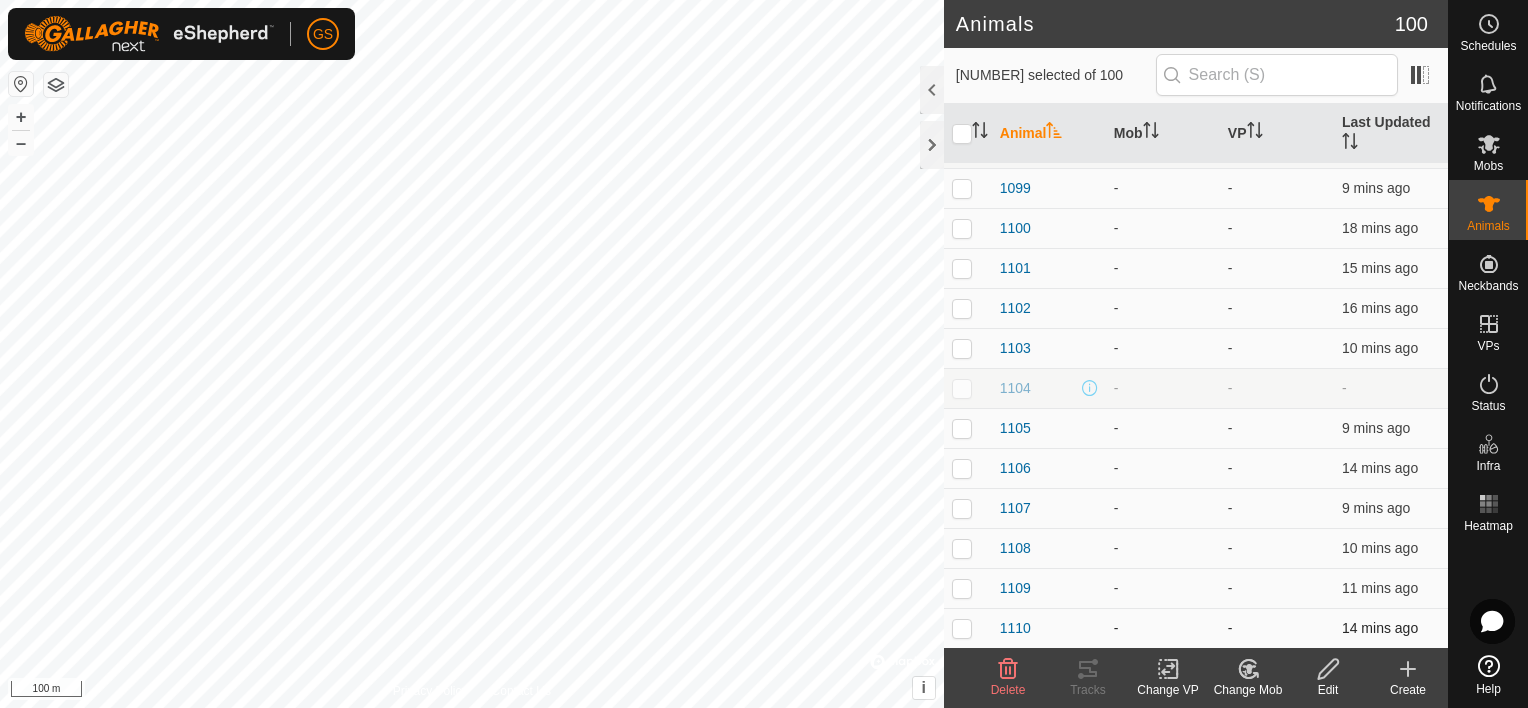 click at bounding box center (962, 628) 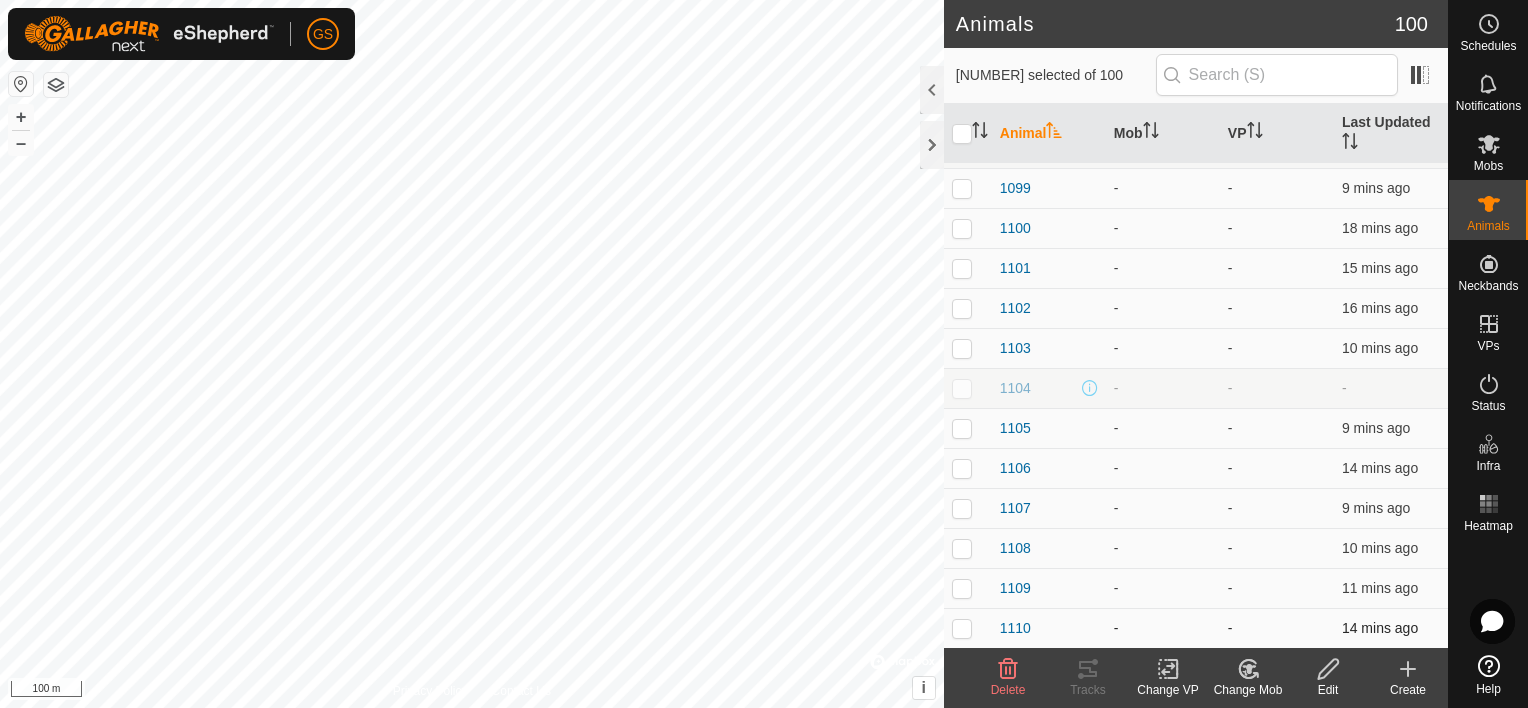 checkbox on "true" 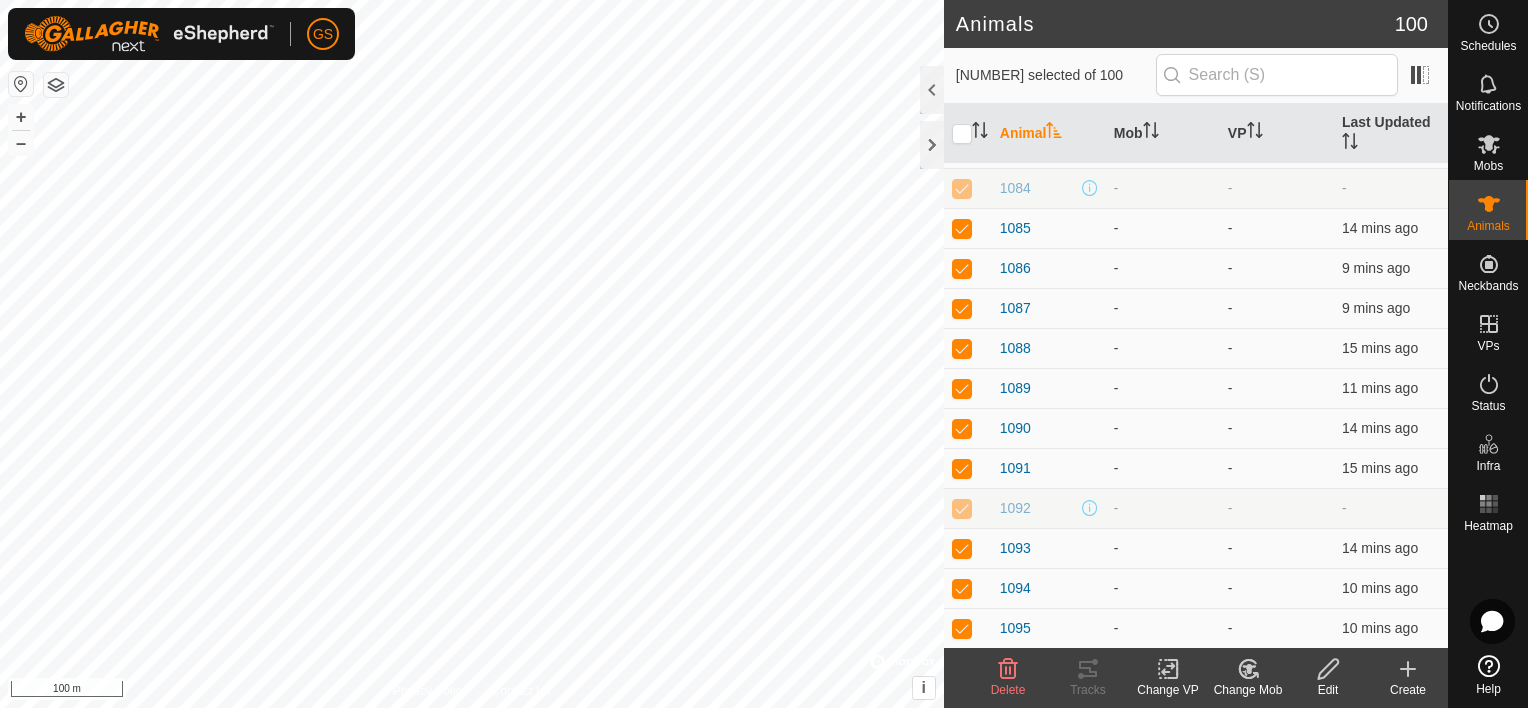 scroll, scrollTop: 3515, scrollLeft: 0, axis: vertical 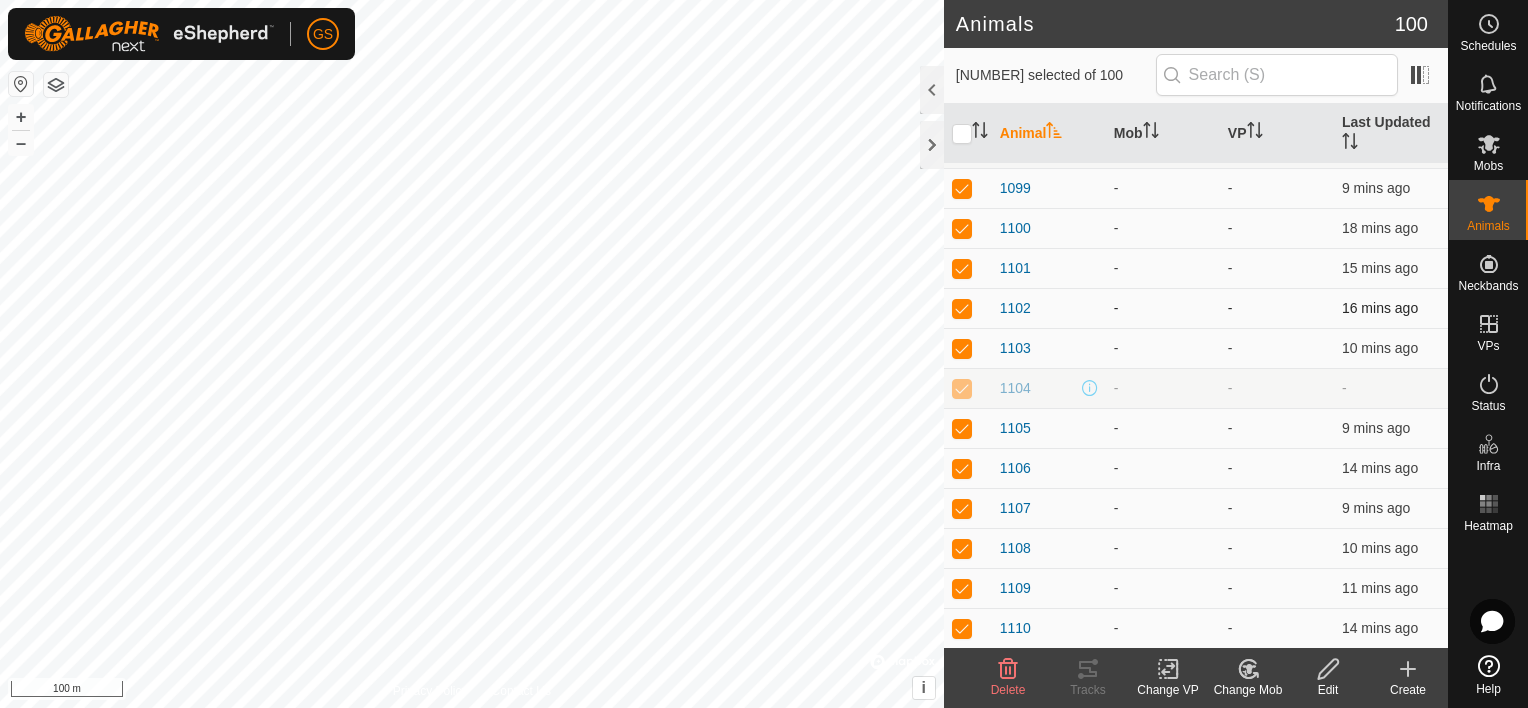 click at bounding box center (962, 308) 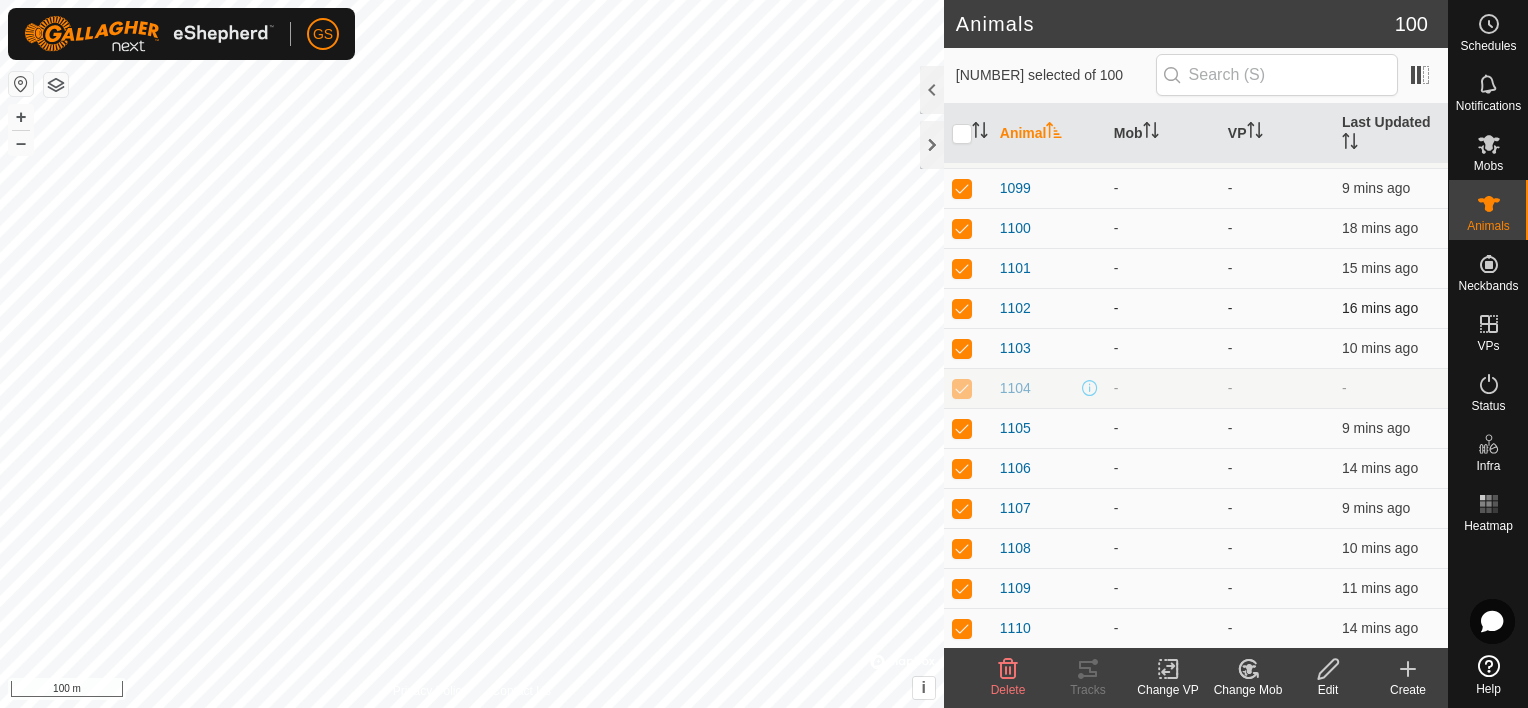 checkbox on "false" 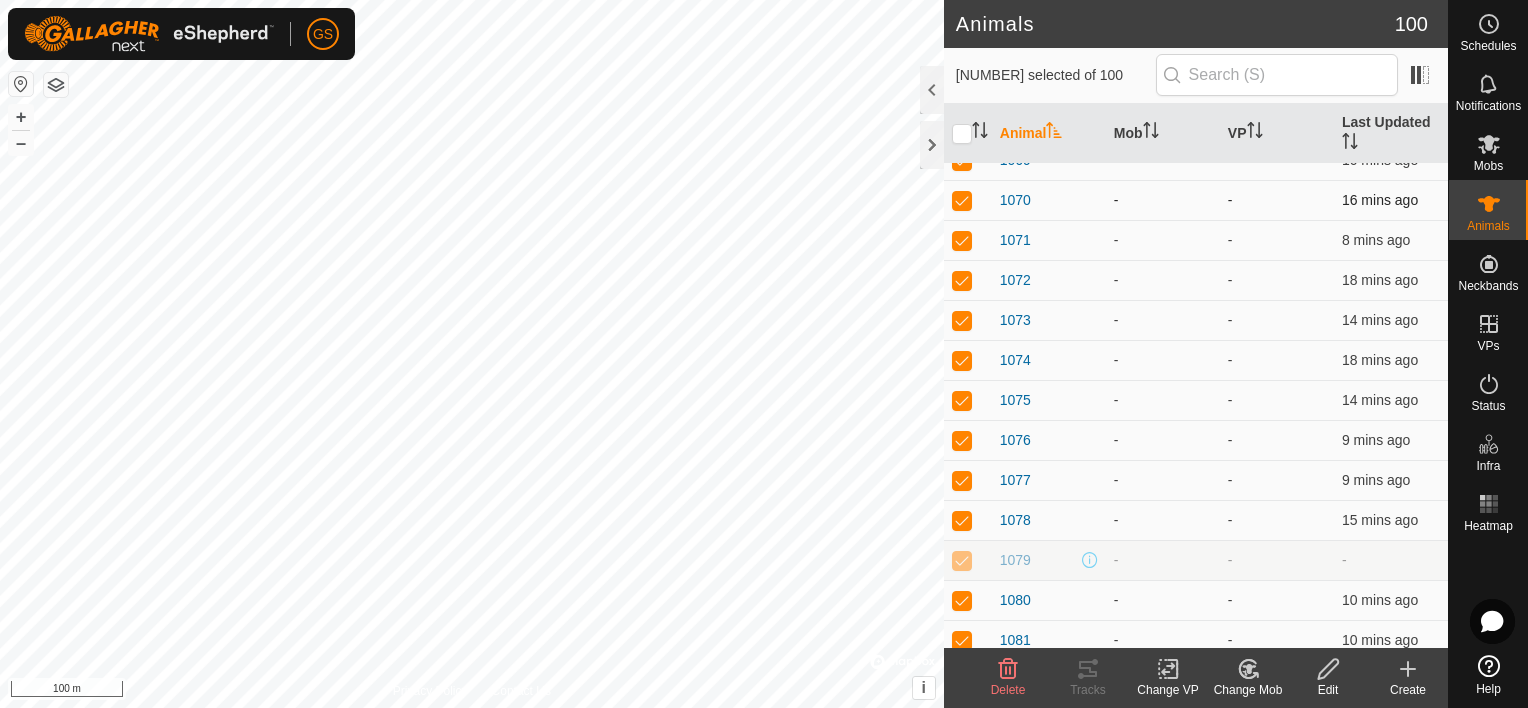 scroll, scrollTop: 2315, scrollLeft: 0, axis: vertical 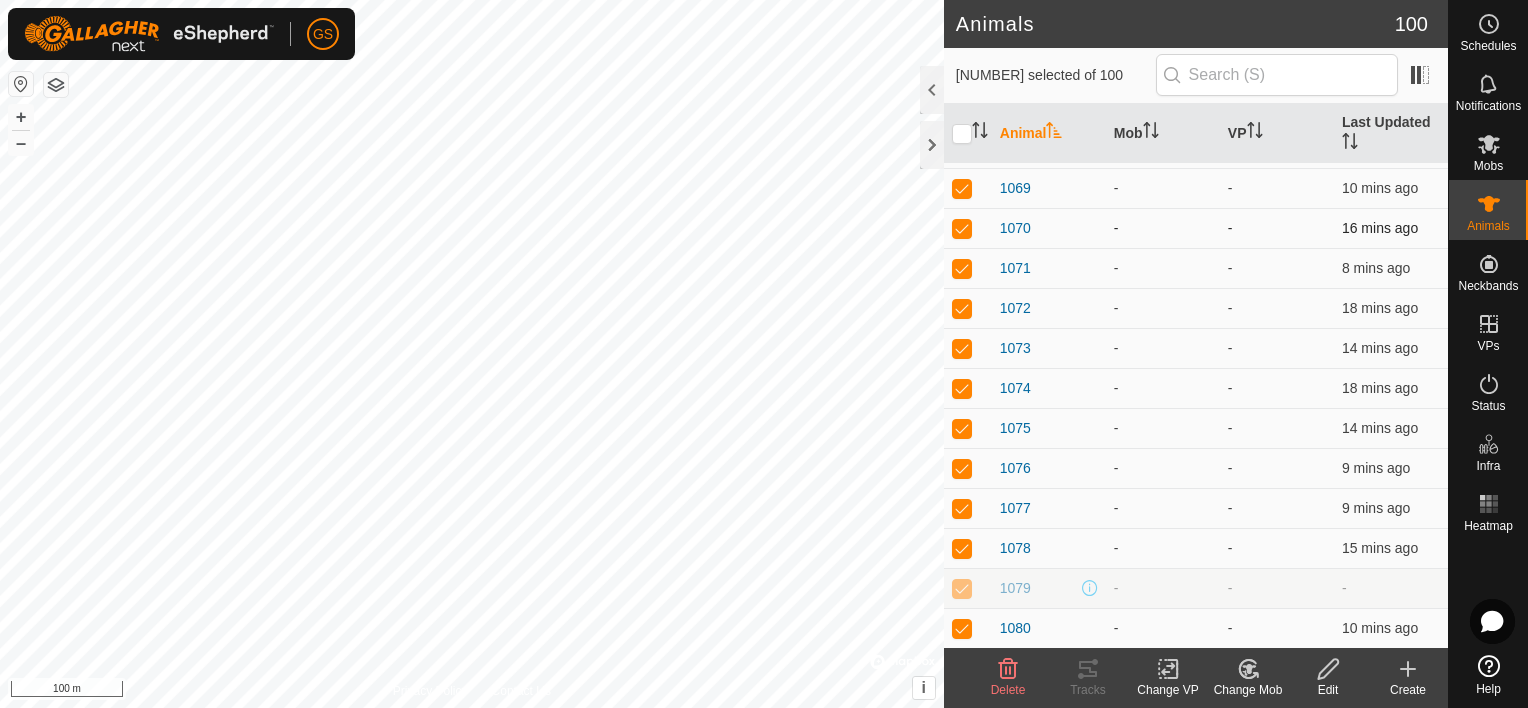 click at bounding box center (962, 228) 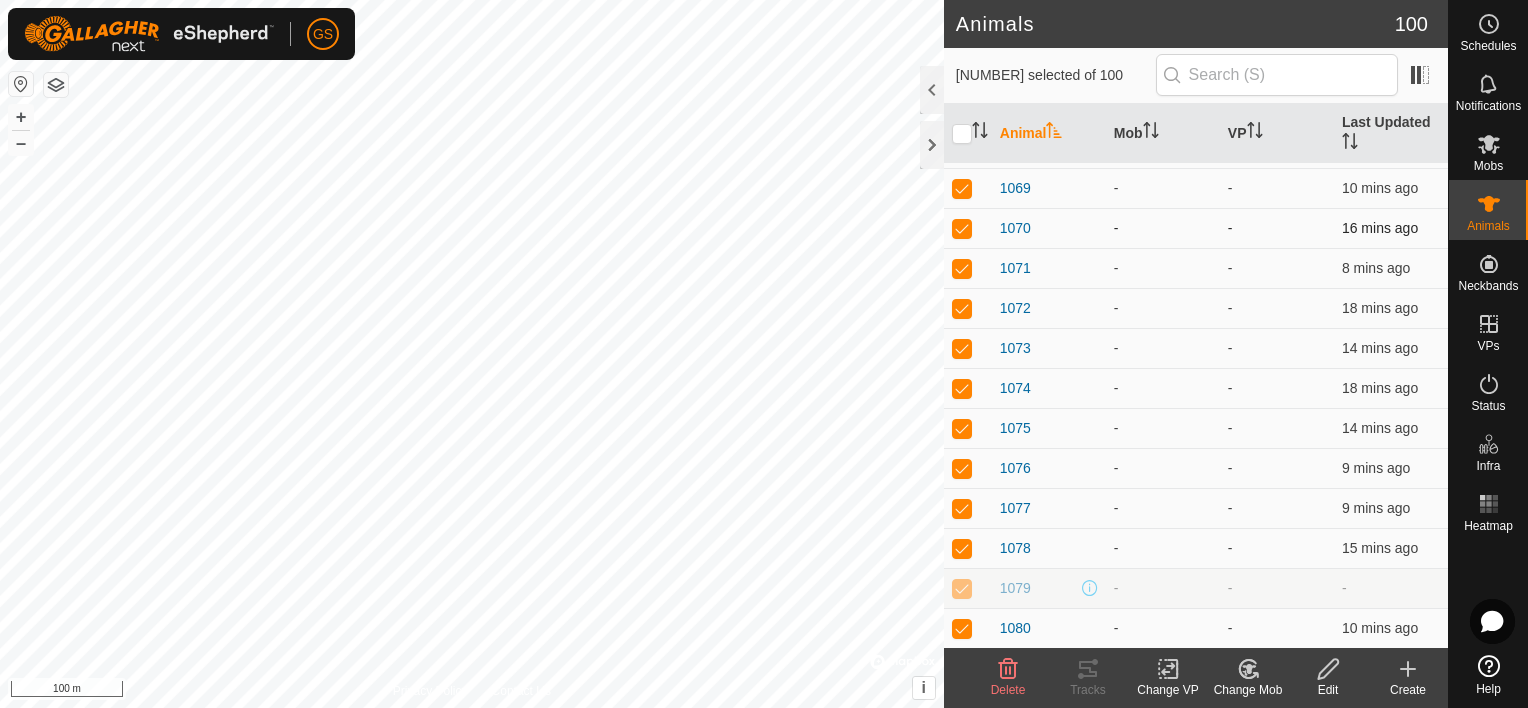 checkbox on "false" 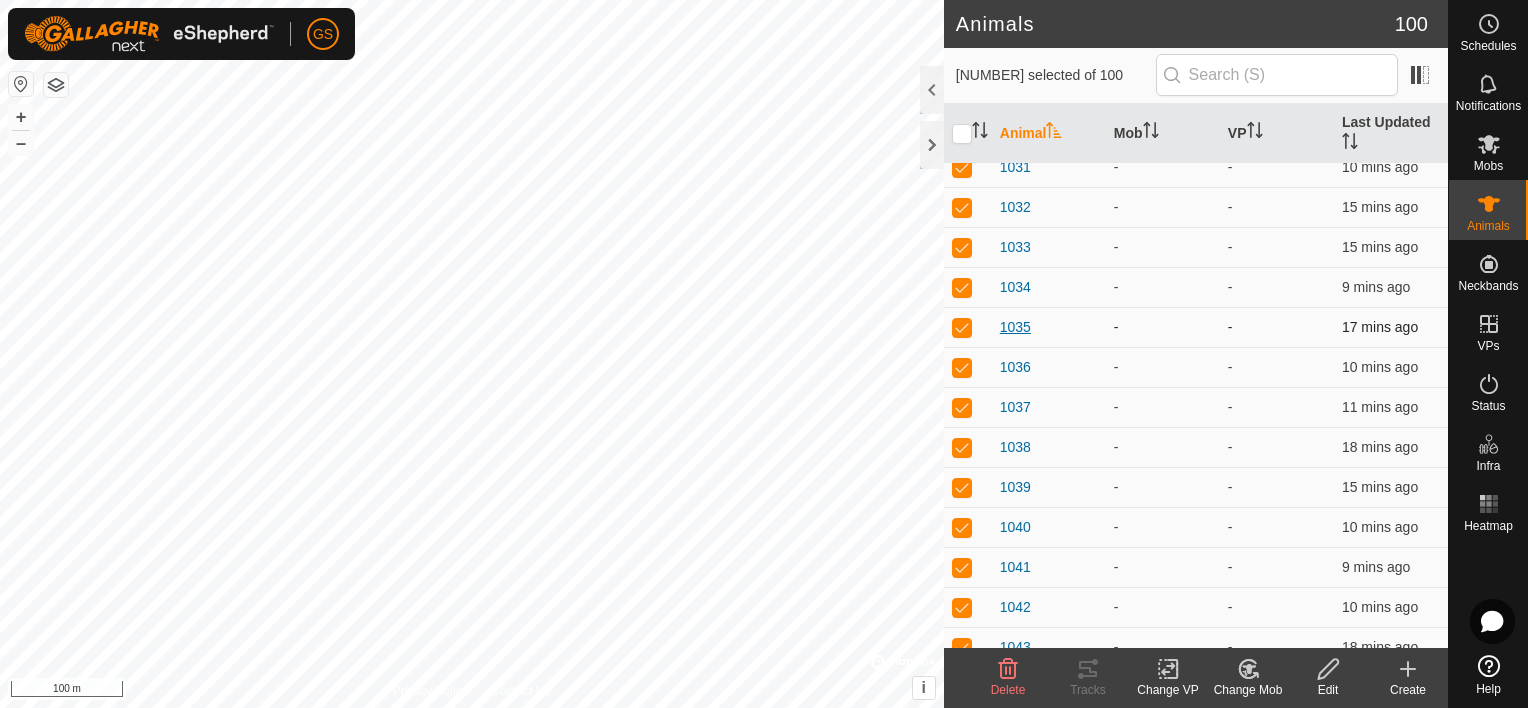scroll, scrollTop: 715, scrollLeft: 0, axis: vertical 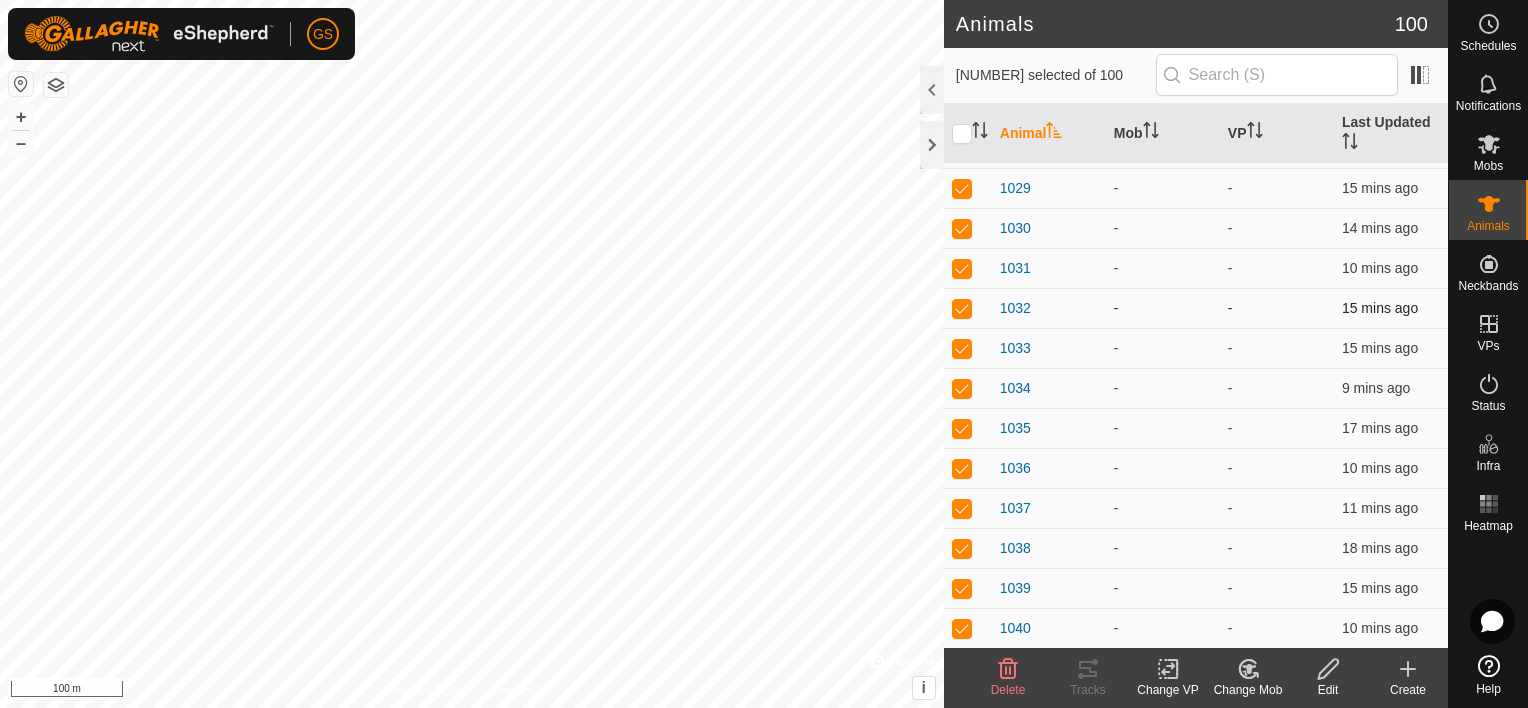 click at bounding box center [962, 308] 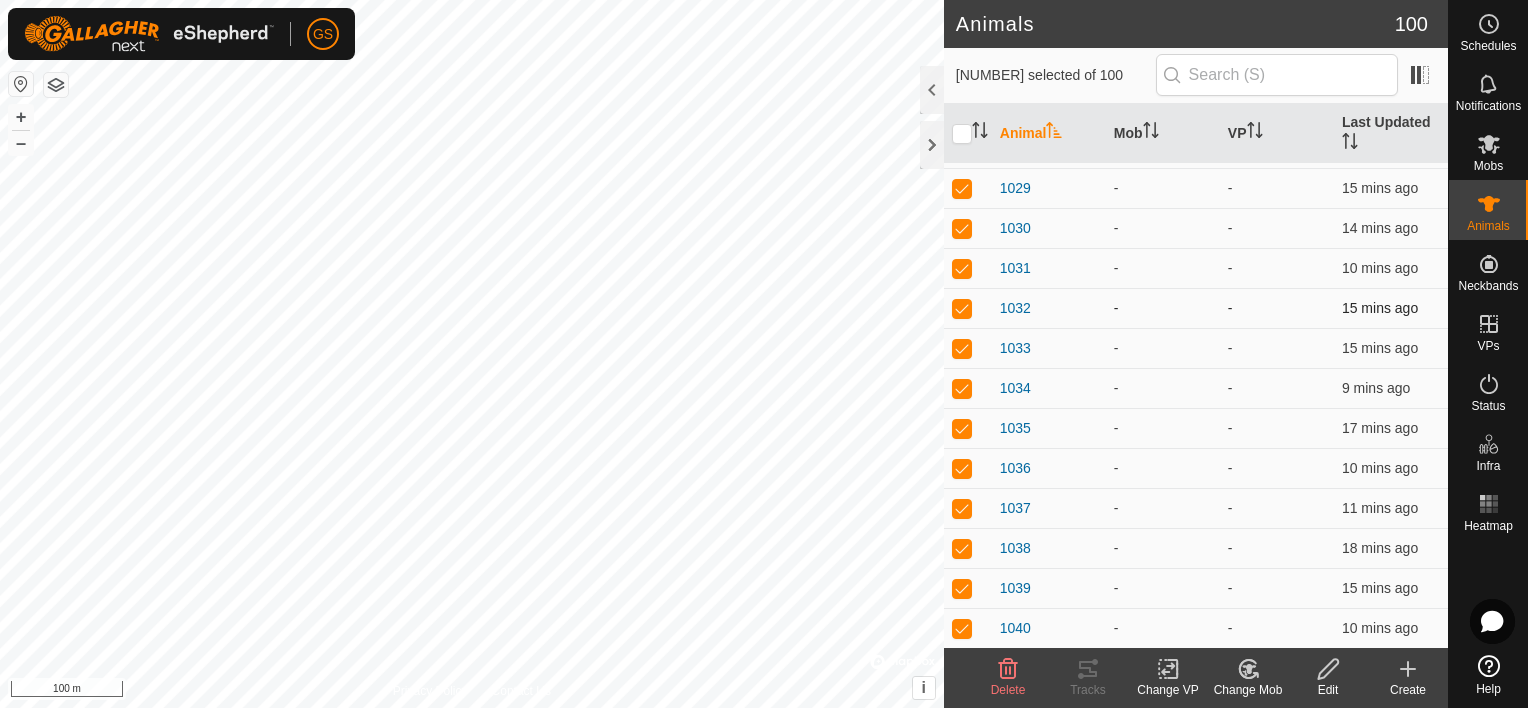 checkbox on "false" 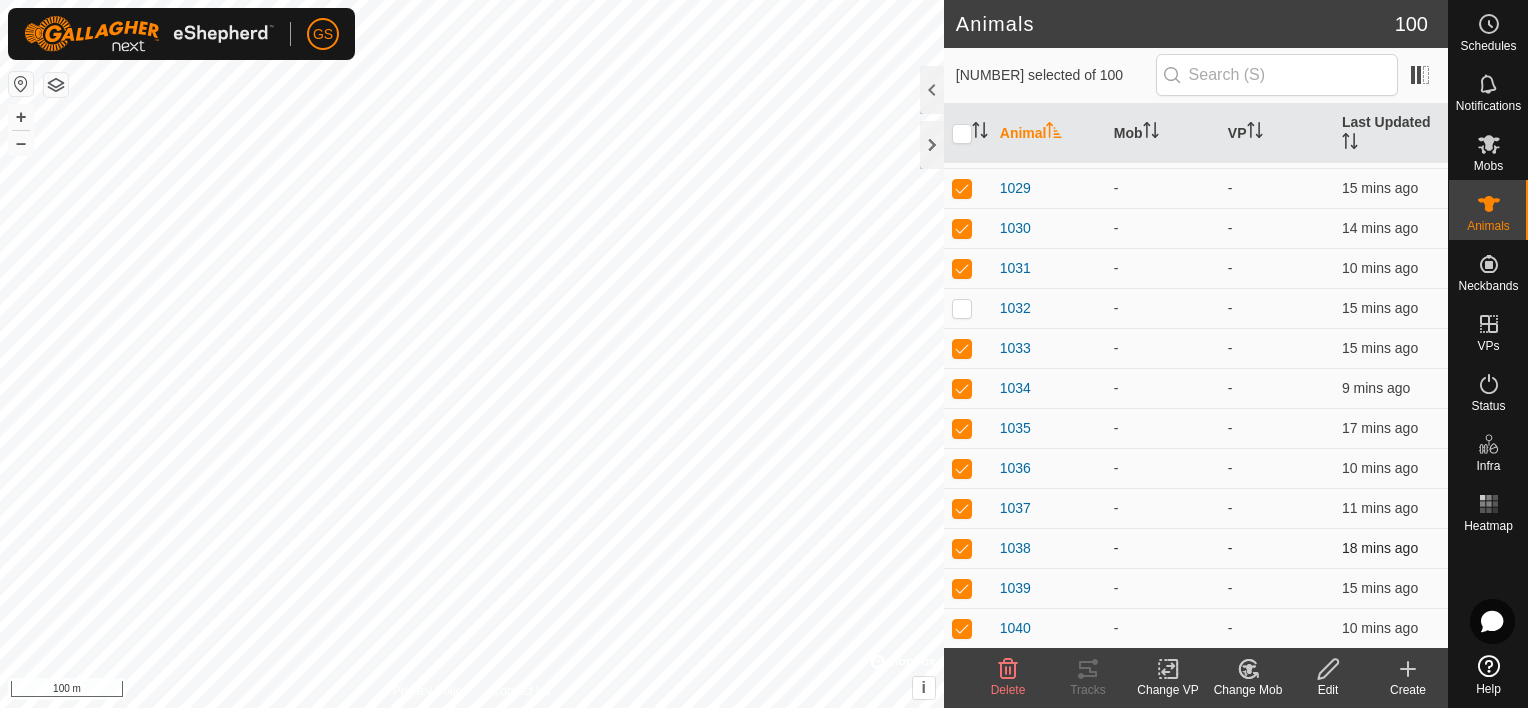 scroll, scrollTop: 115, scrollLeft: 0, axis: vertical 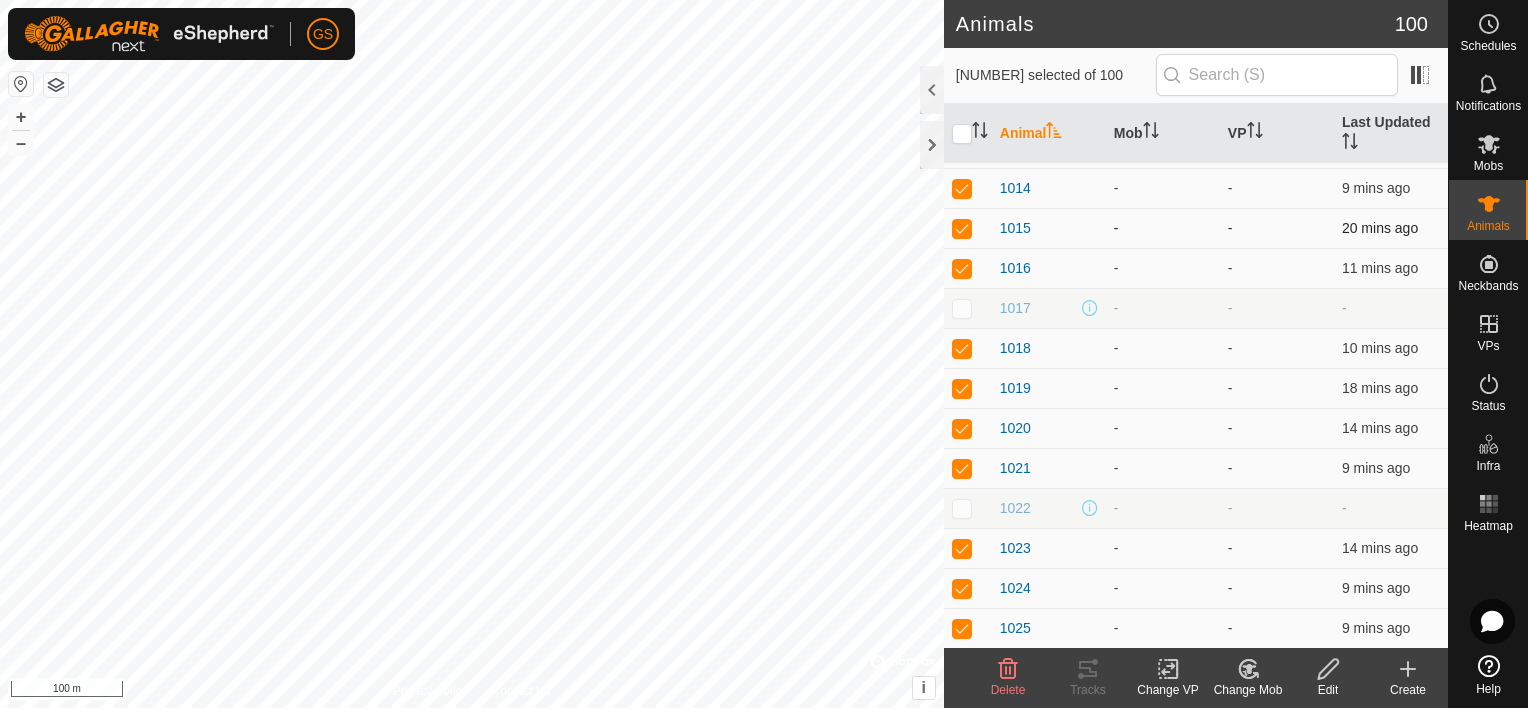 click at bounding box center (962, 228) 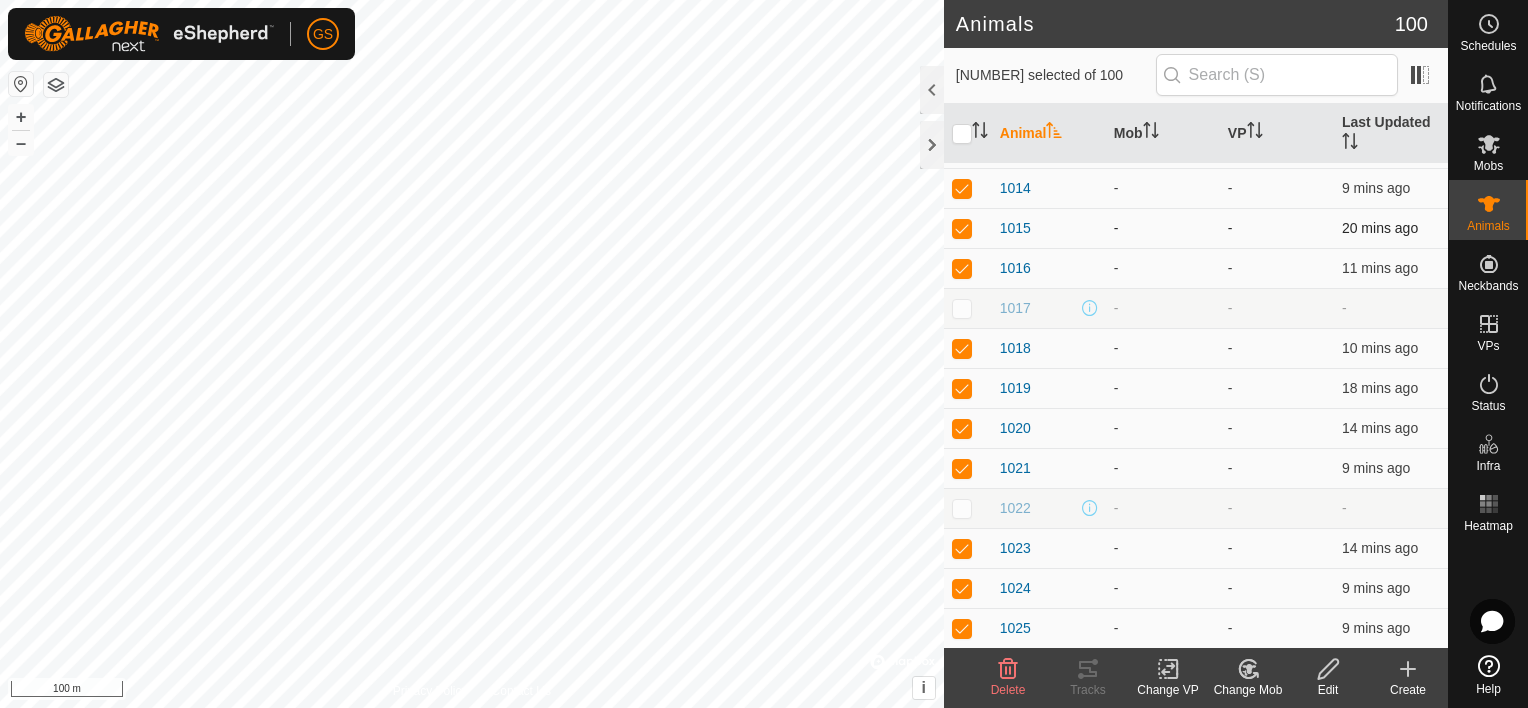 checkbox on "false" 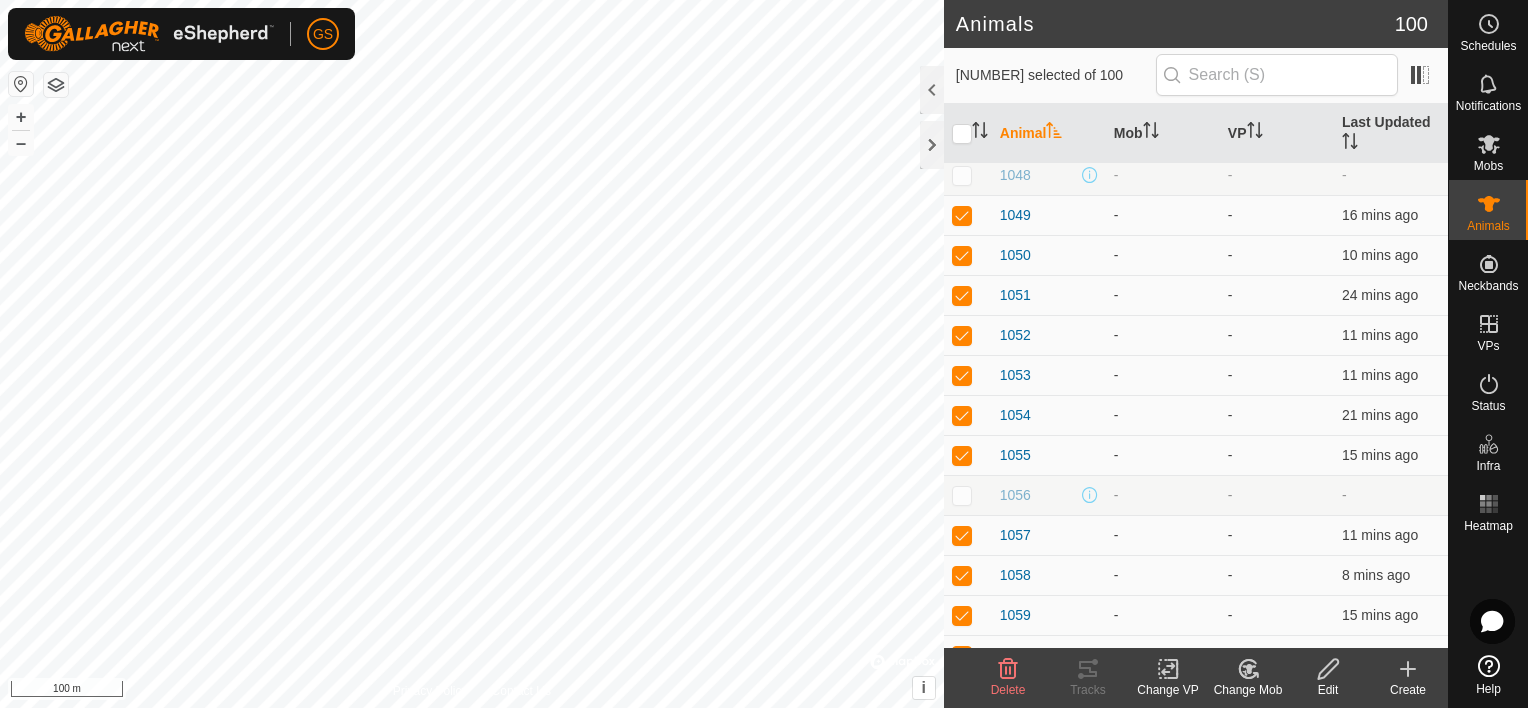 scroll, scrollTop: 1515, scrollLeft: 0, axis: vertical 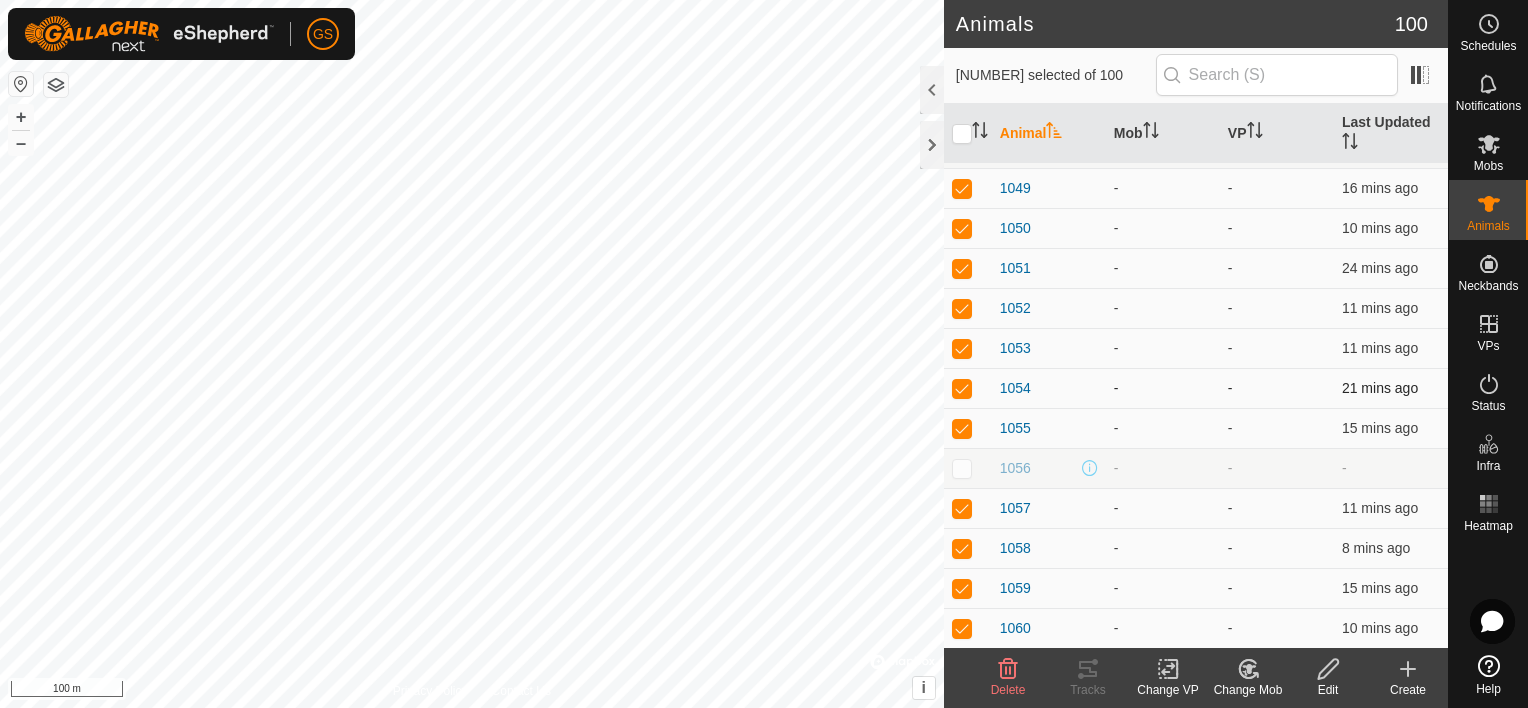 click at bounding box center [962, 388] 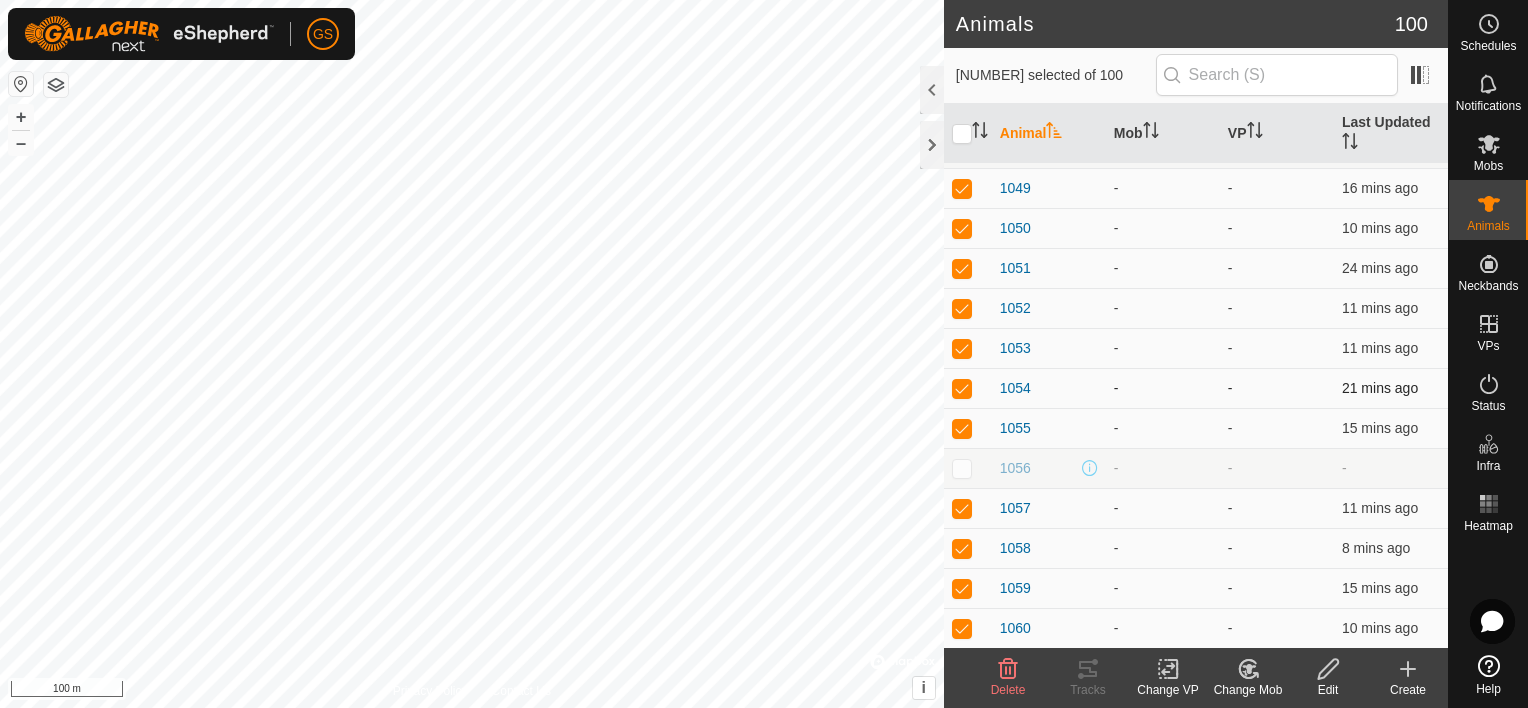 checkbox on "false" 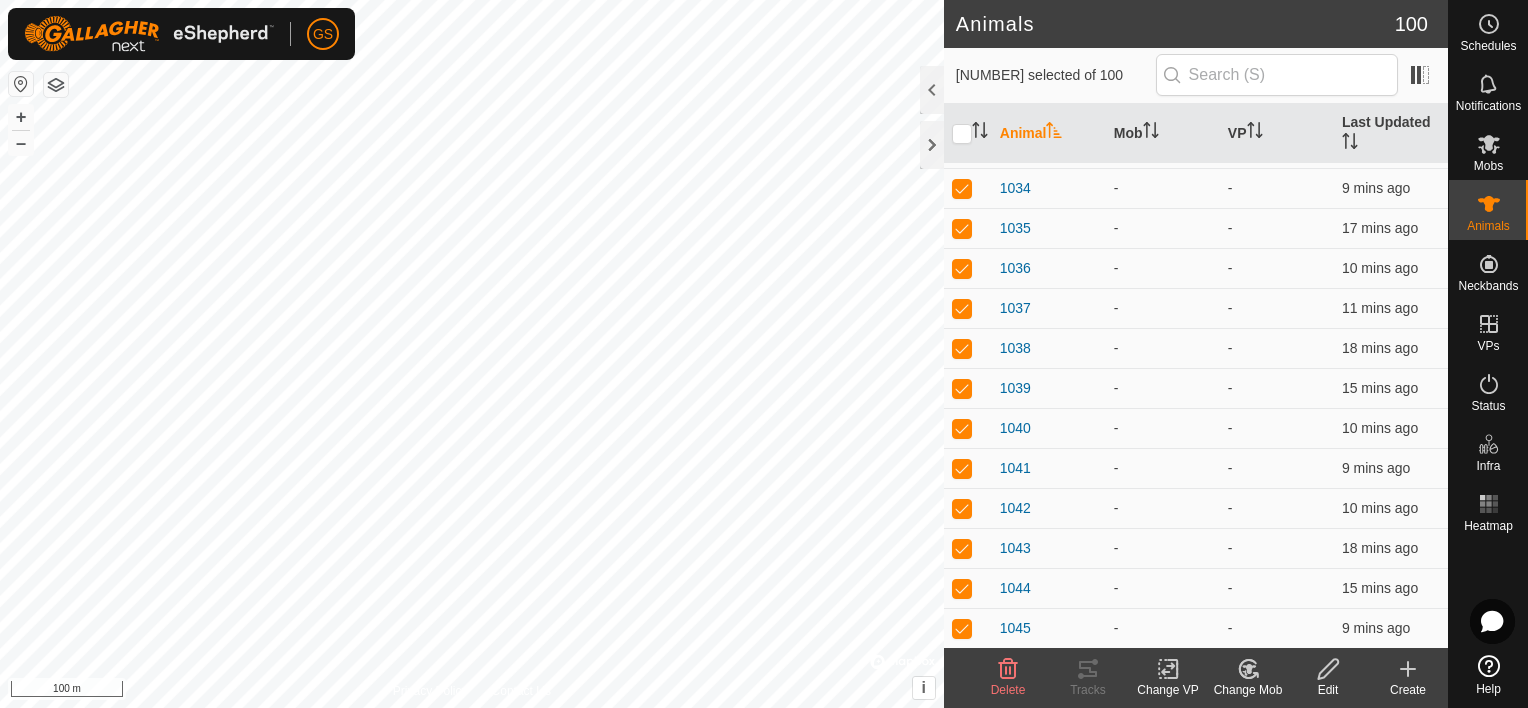 scroll, scrollTop: 215, scrollLeft: 0, axis: vertical 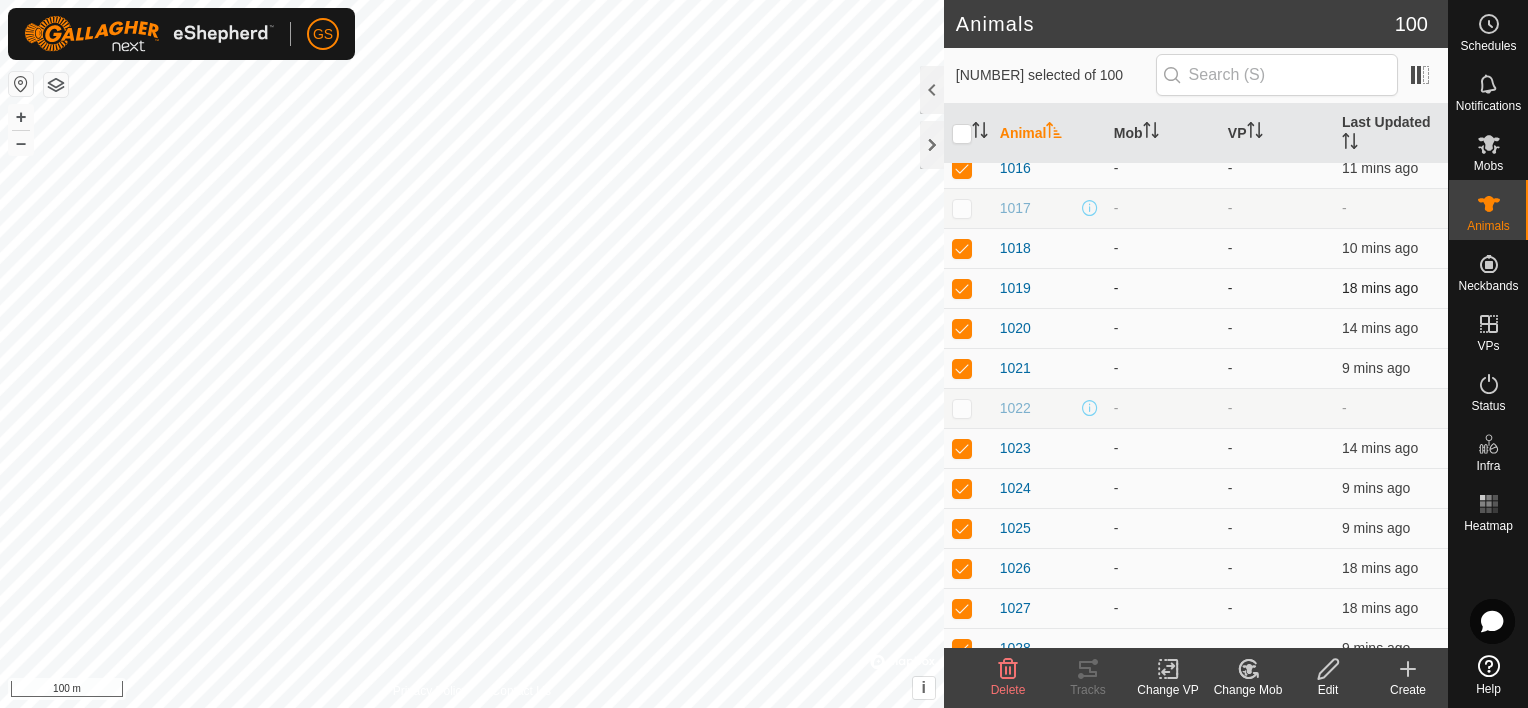 click at bounding box center [962, 288] 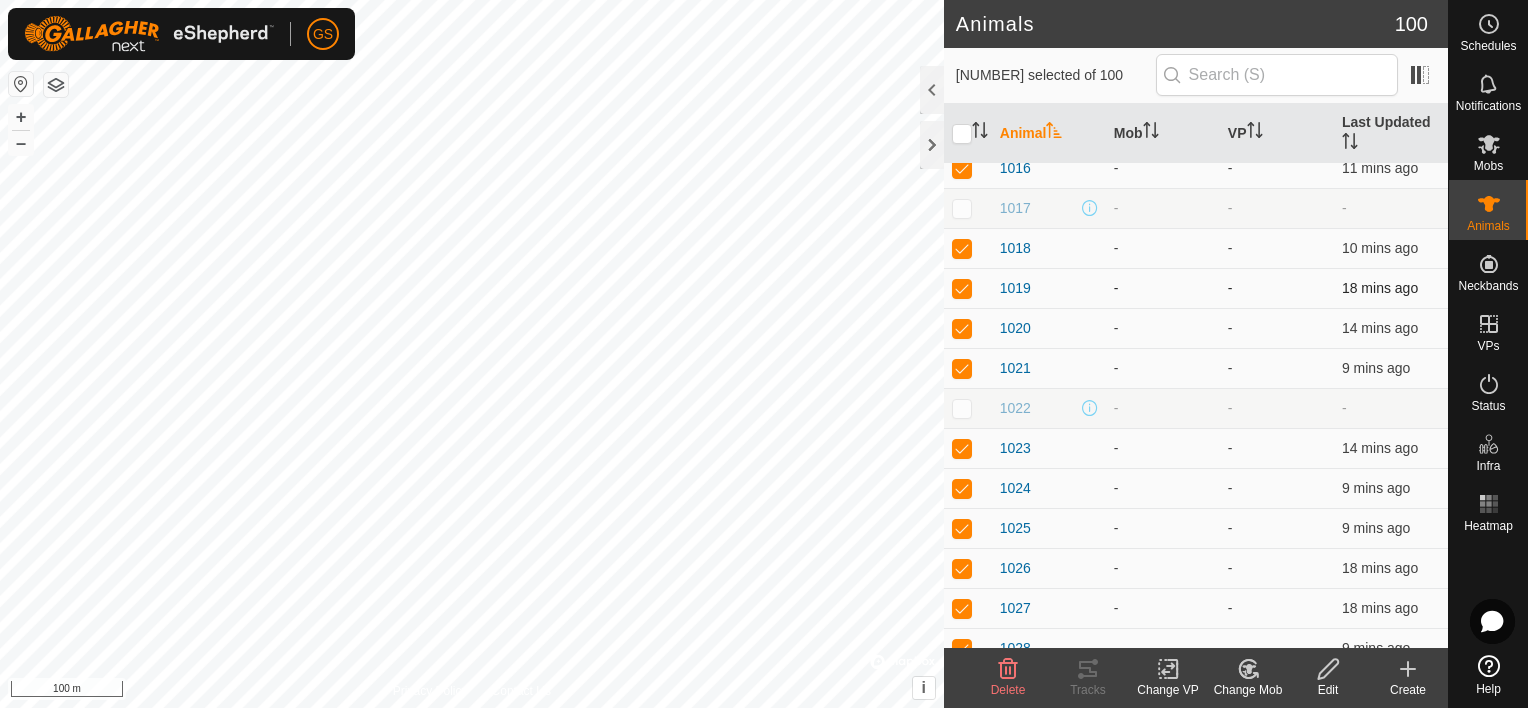 checkbox on "false" 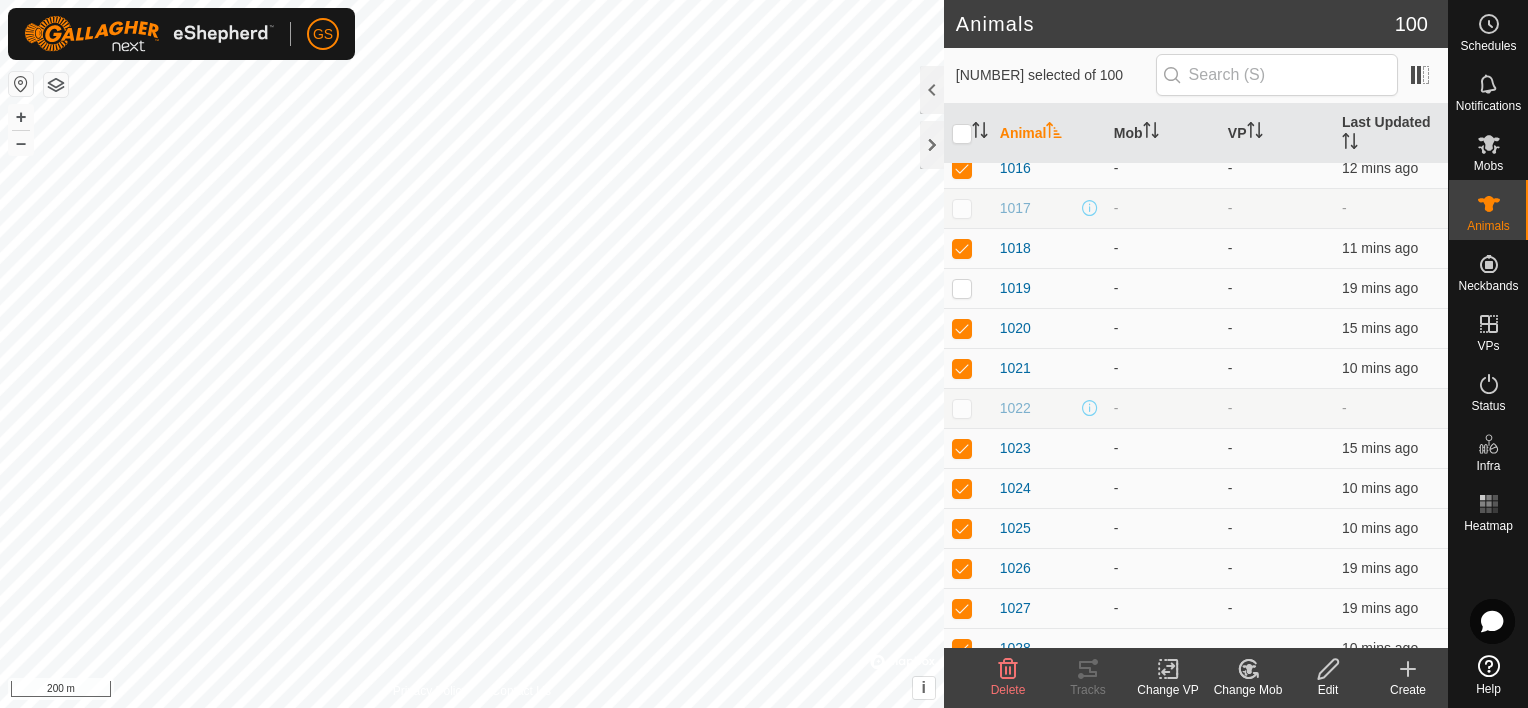 click 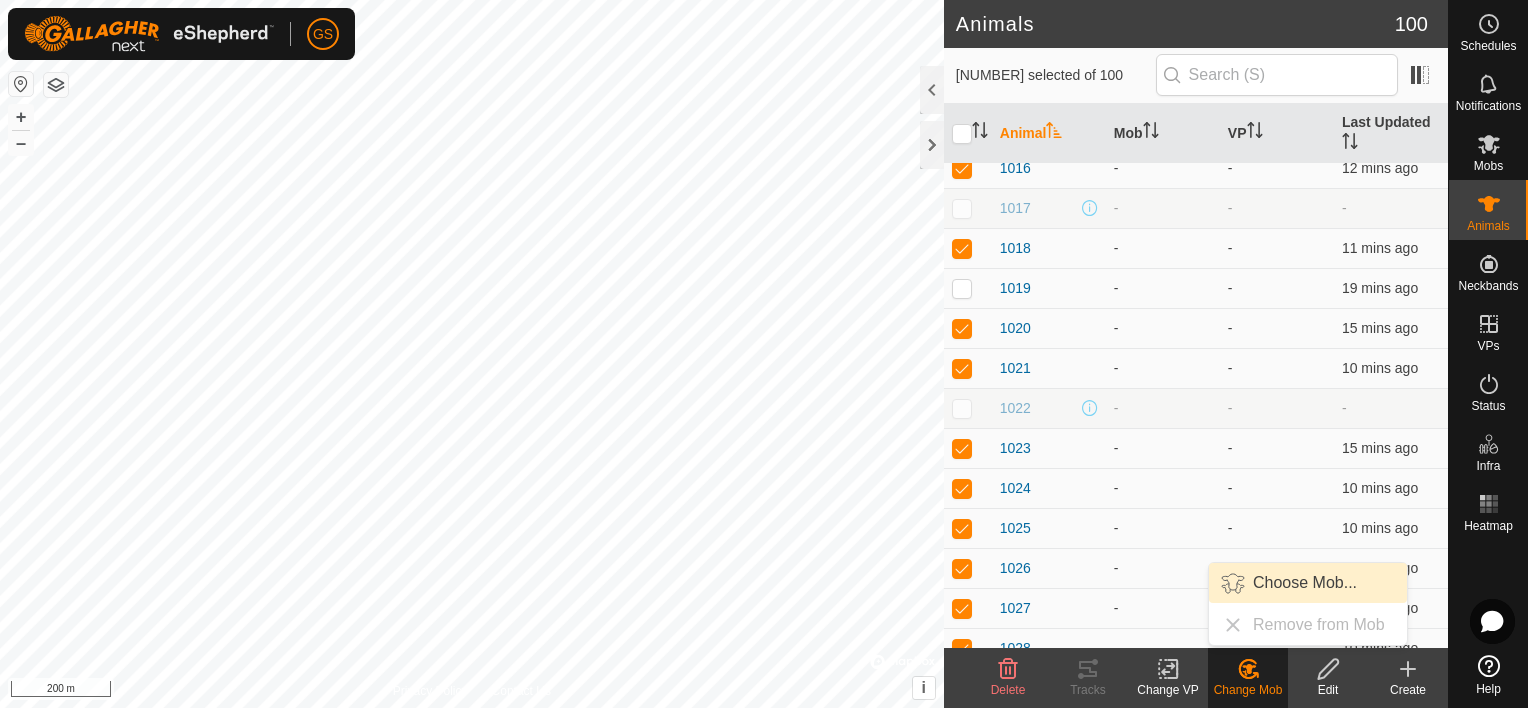 click on "Choose Mob..." at bounding box center [1308, 583] 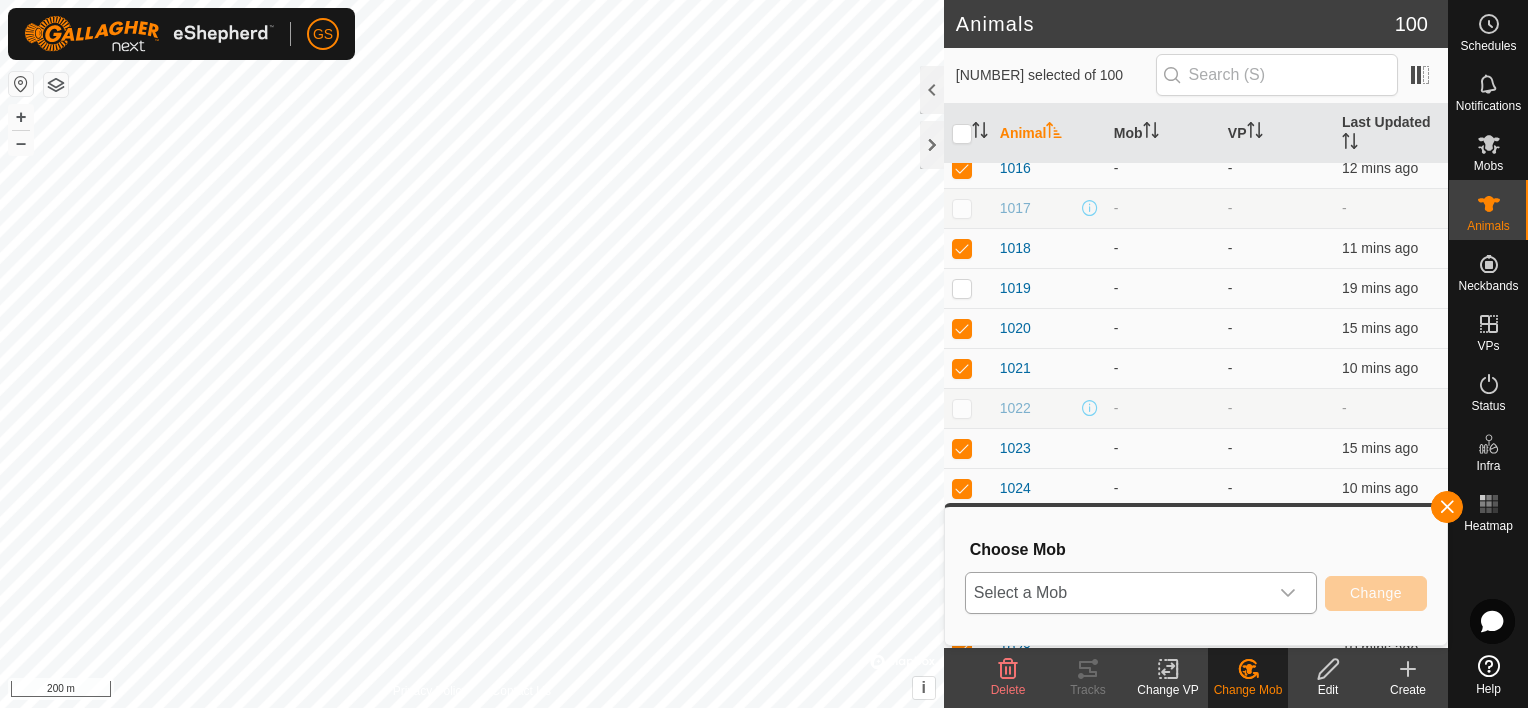 click on "Select a Mob" at bounding box center (1117, 593) 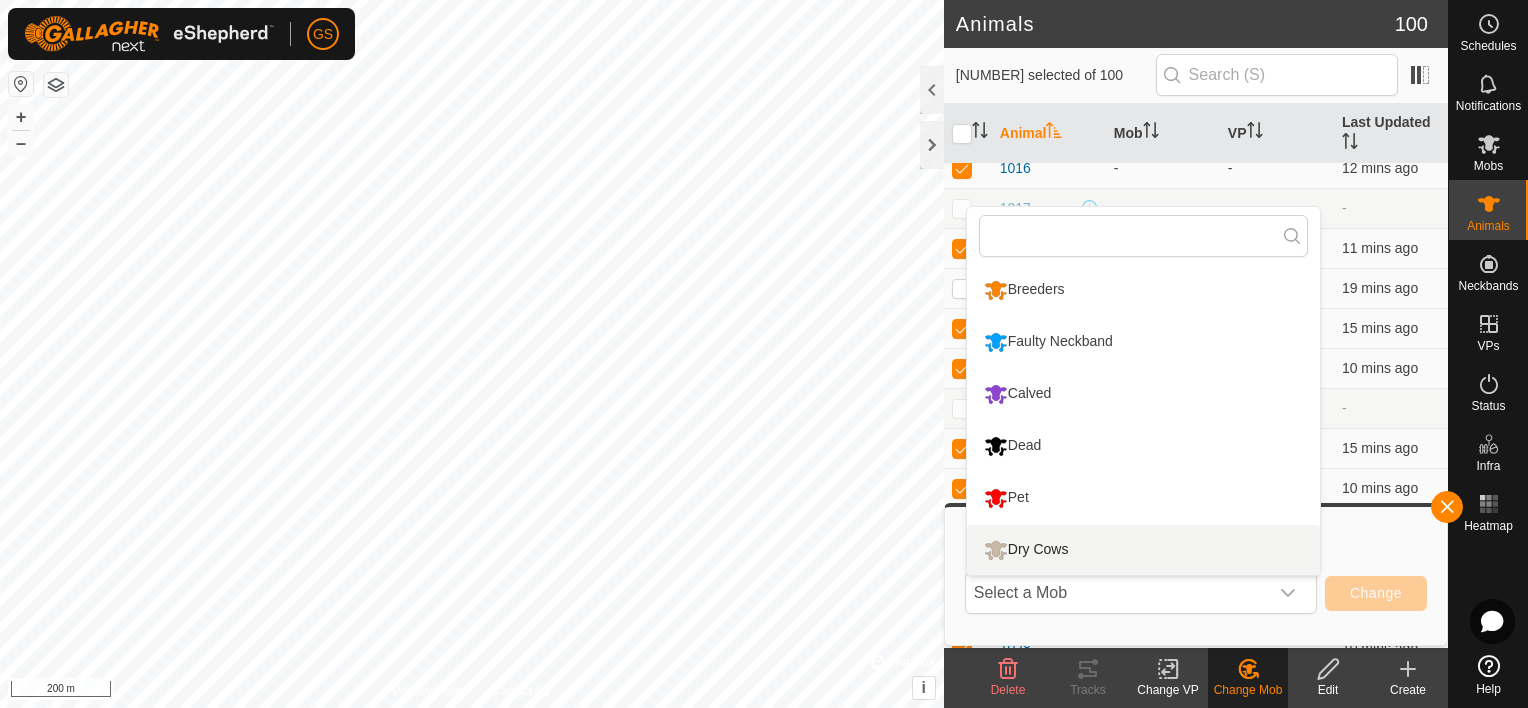 click 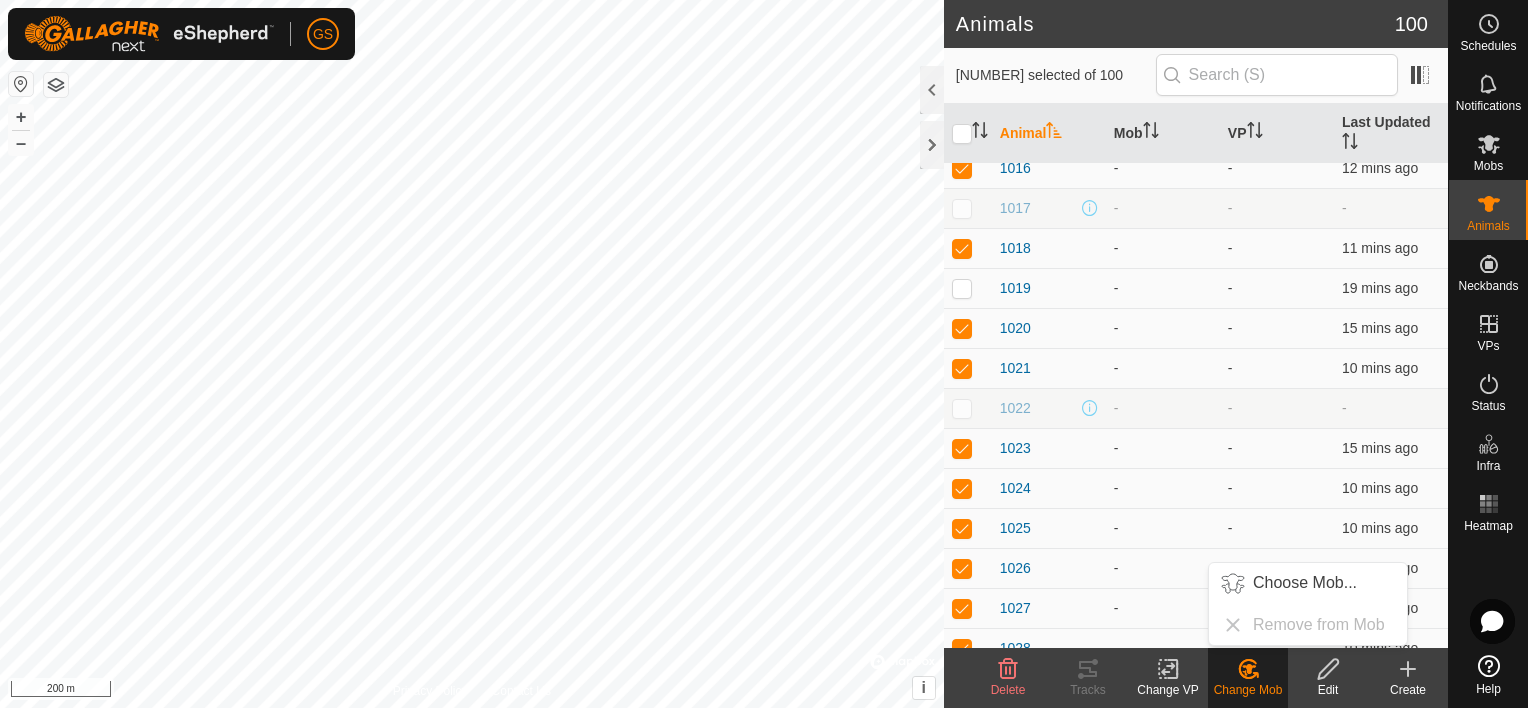 click on "Create" 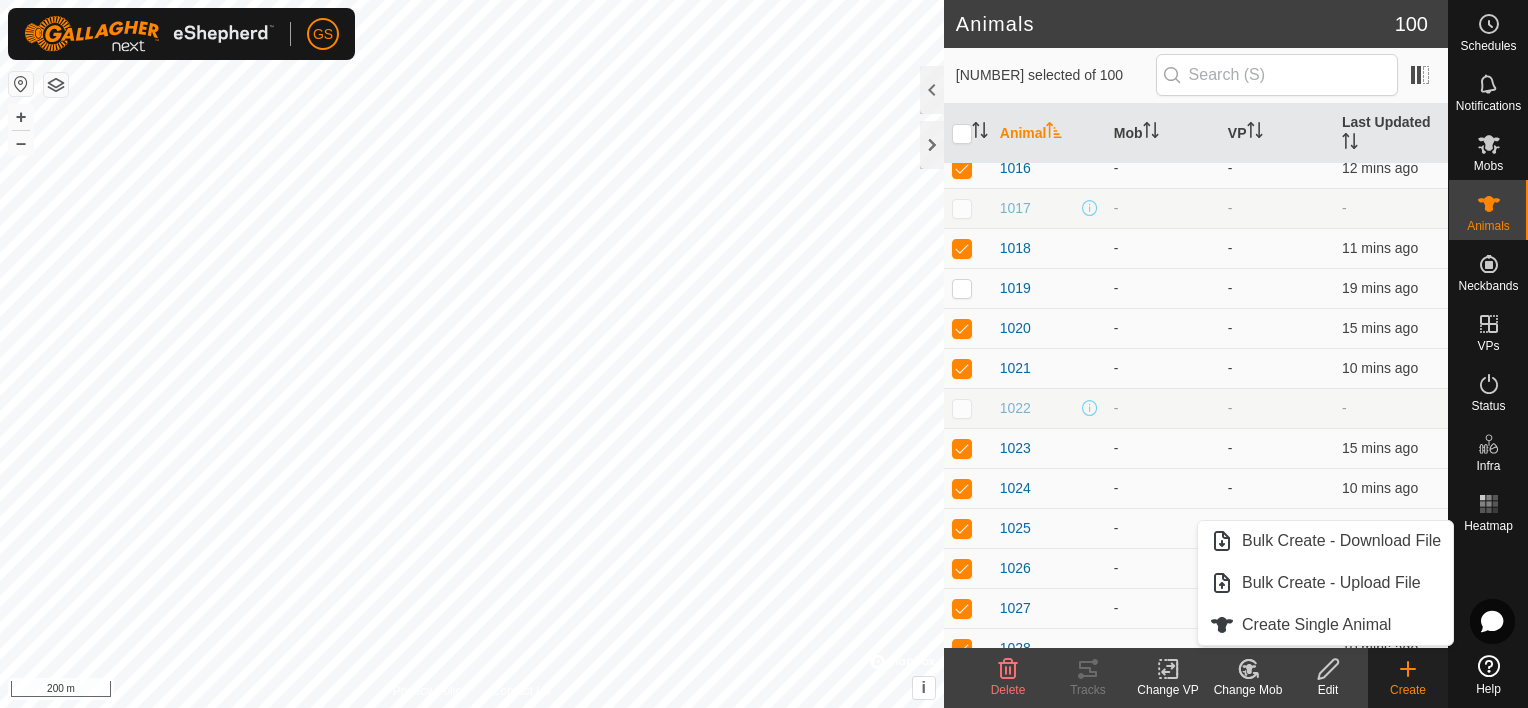 click 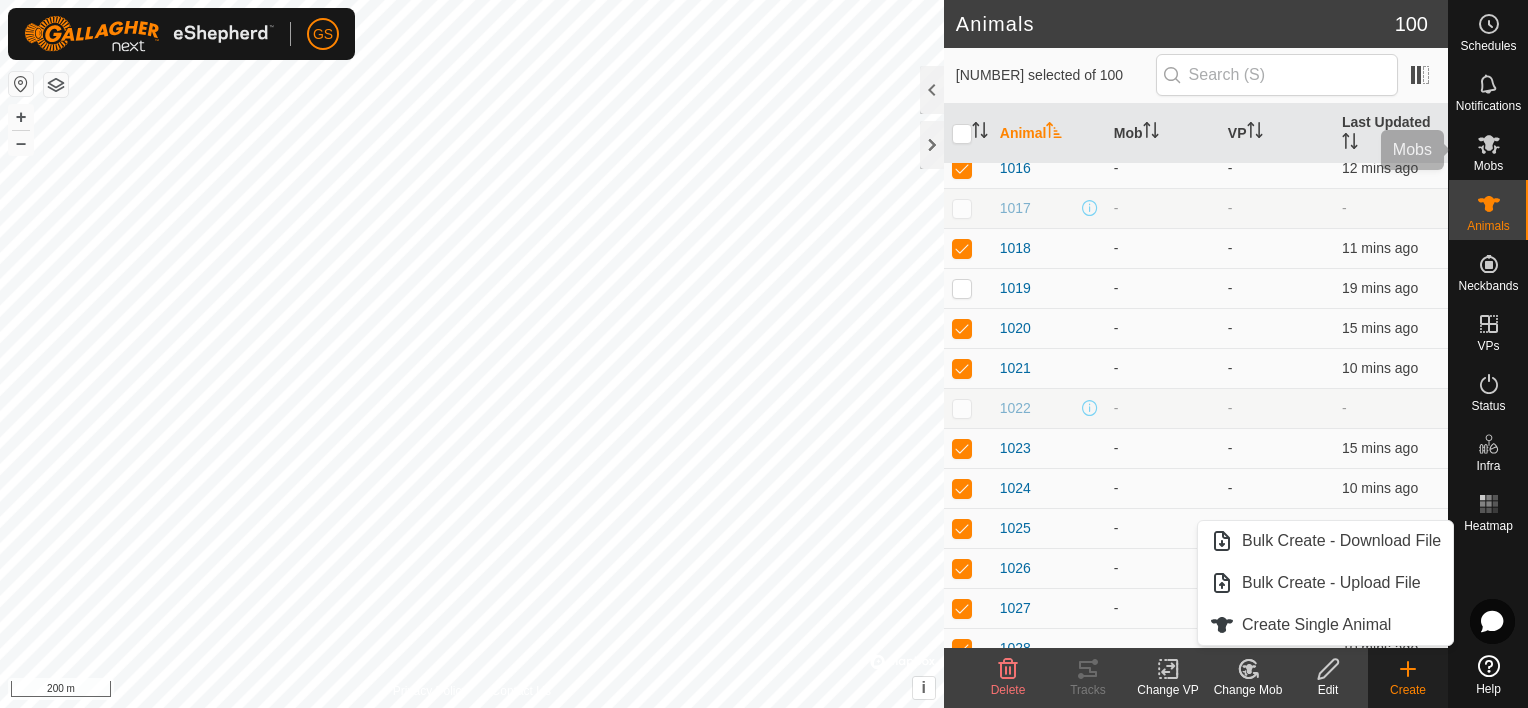 click 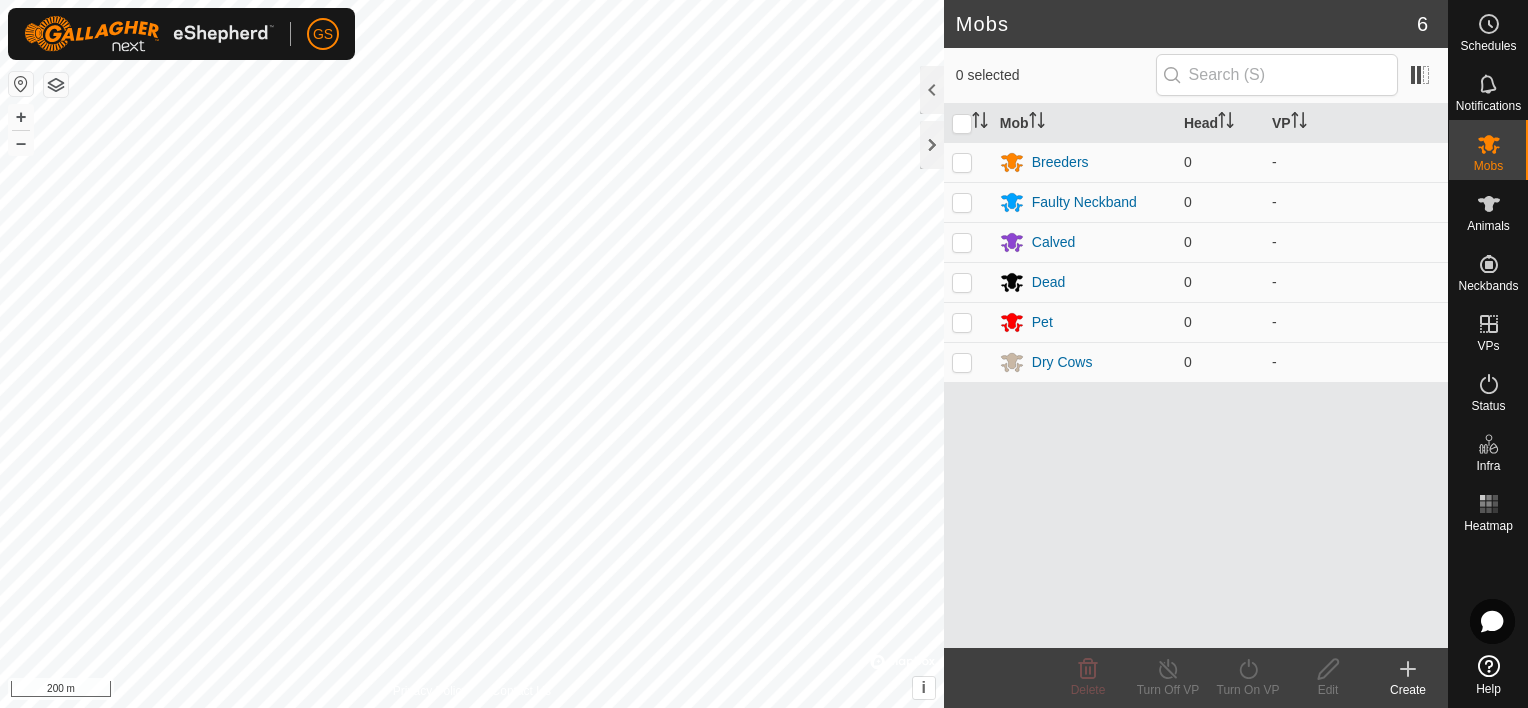 click 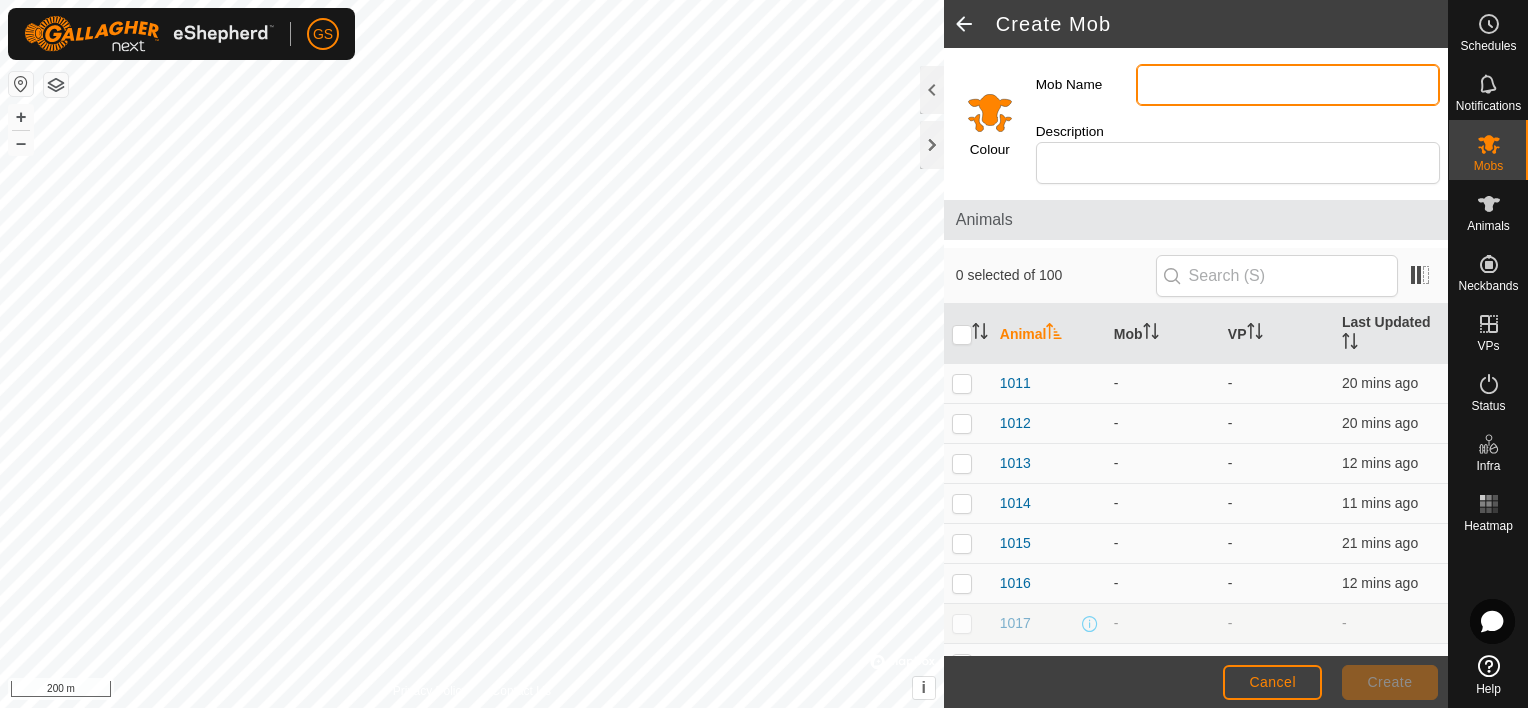 click on "Mob Name" at bounding box center [1288, 85] 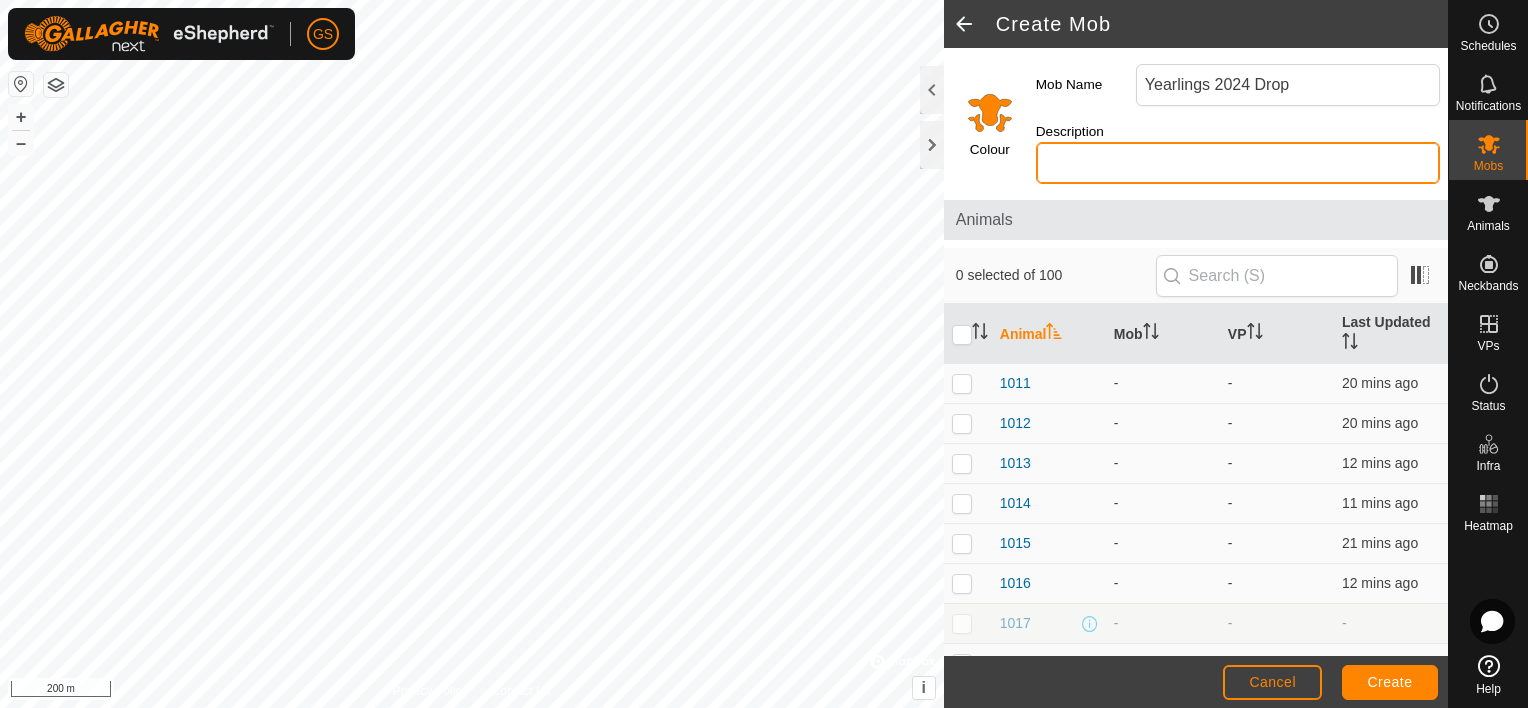 click on "Description" at bounding box center (1238, 163) 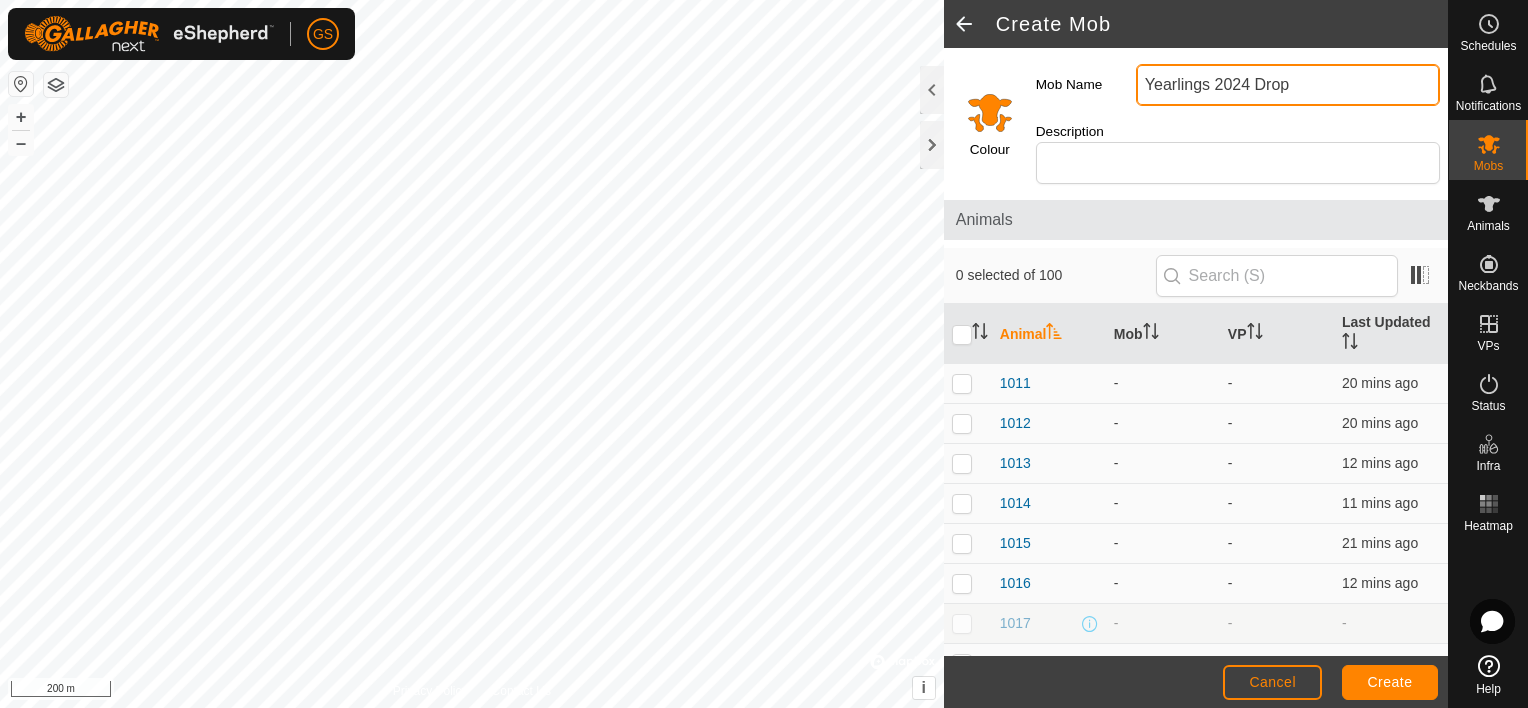drag, startPoint x: 1302, startPoint y: 81, endPoint x: 1209, endPoint y: 88, distance: 93.26307 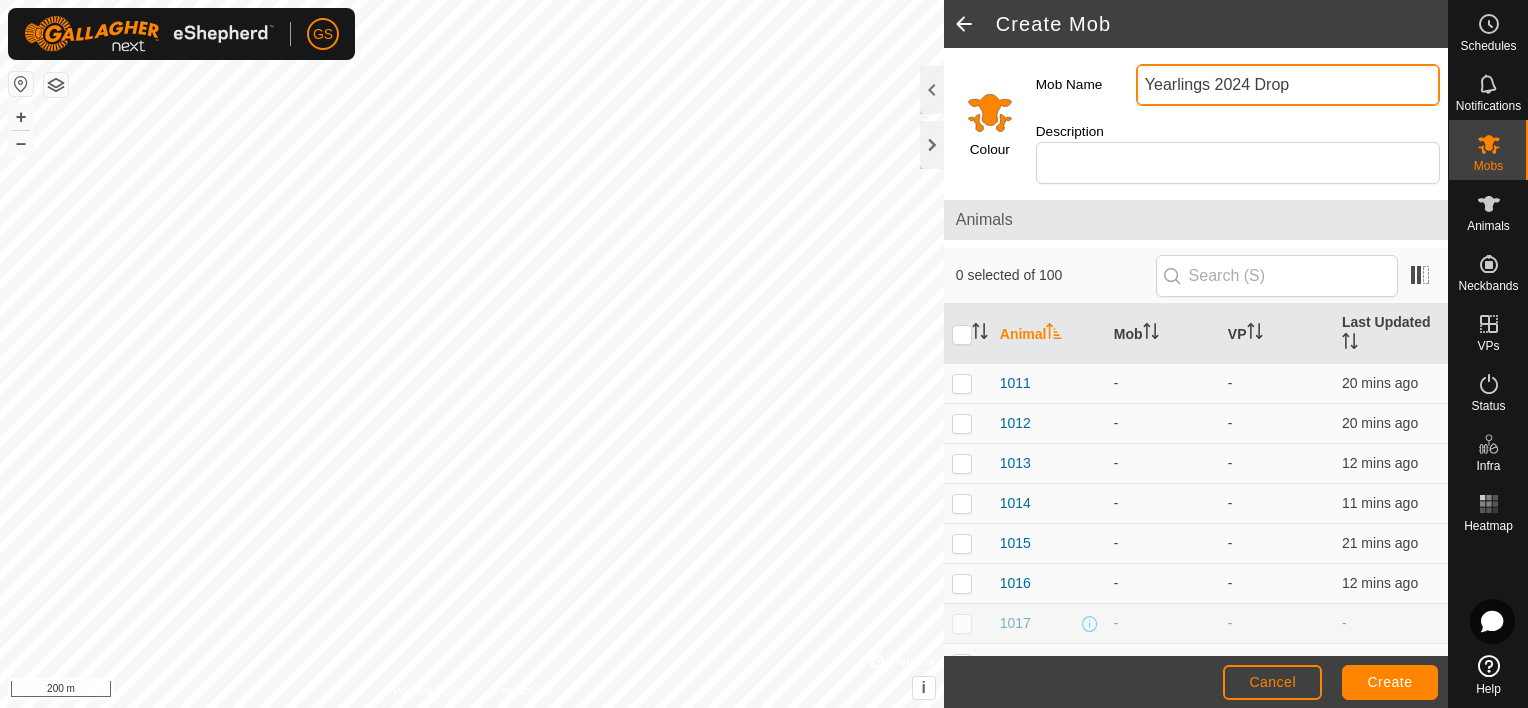 click on "Yearlings 2024 Drop" at bounding box center [1288, 85] 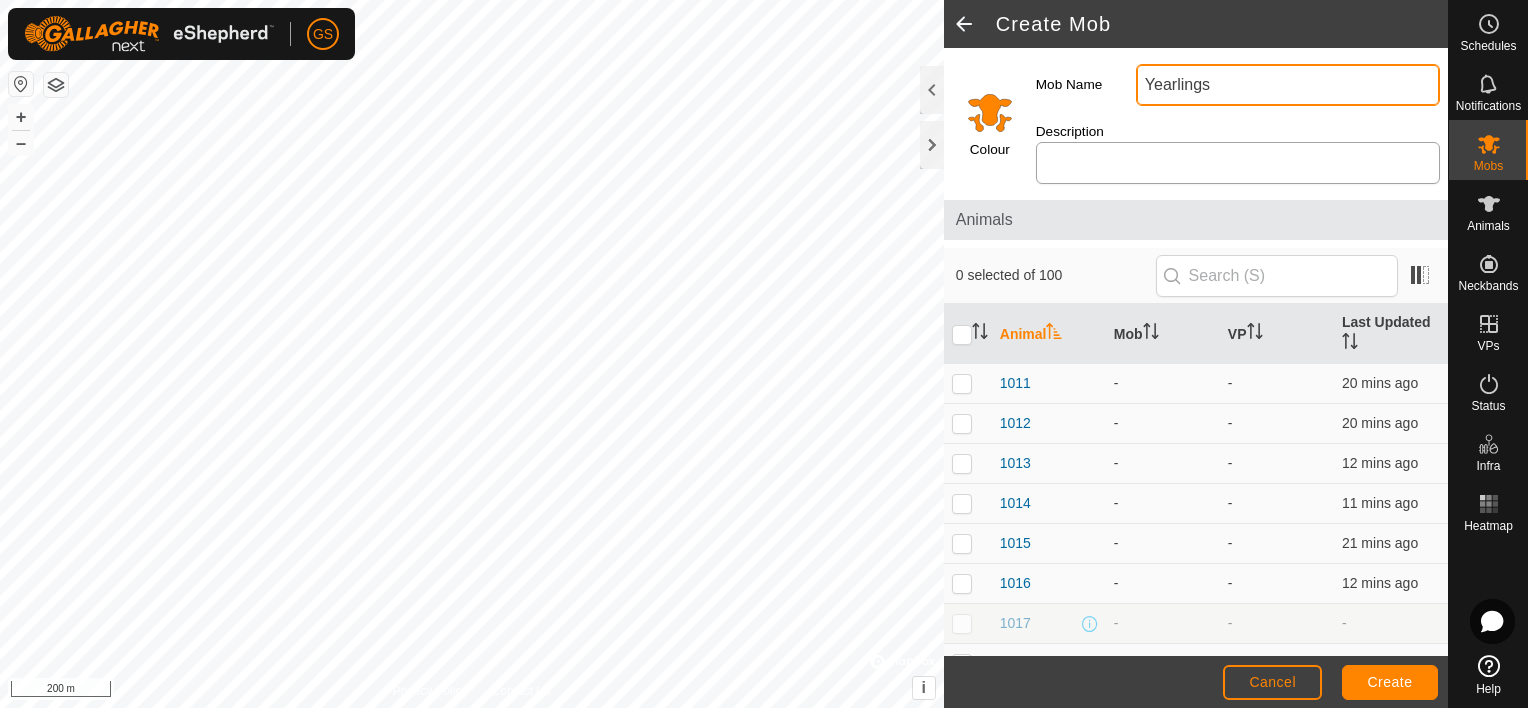 type on "Yearlings" 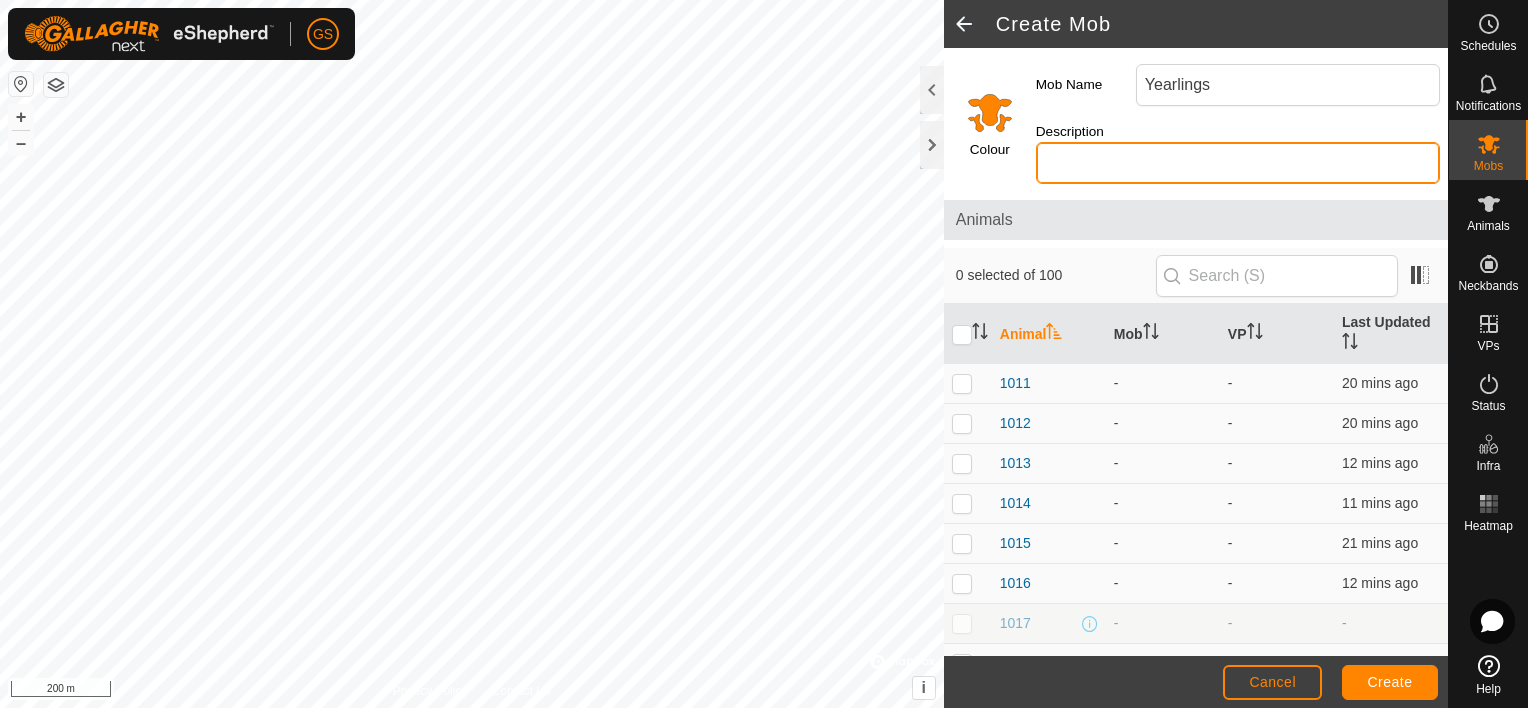 click on "Description" at bounding box center [1238, 163] 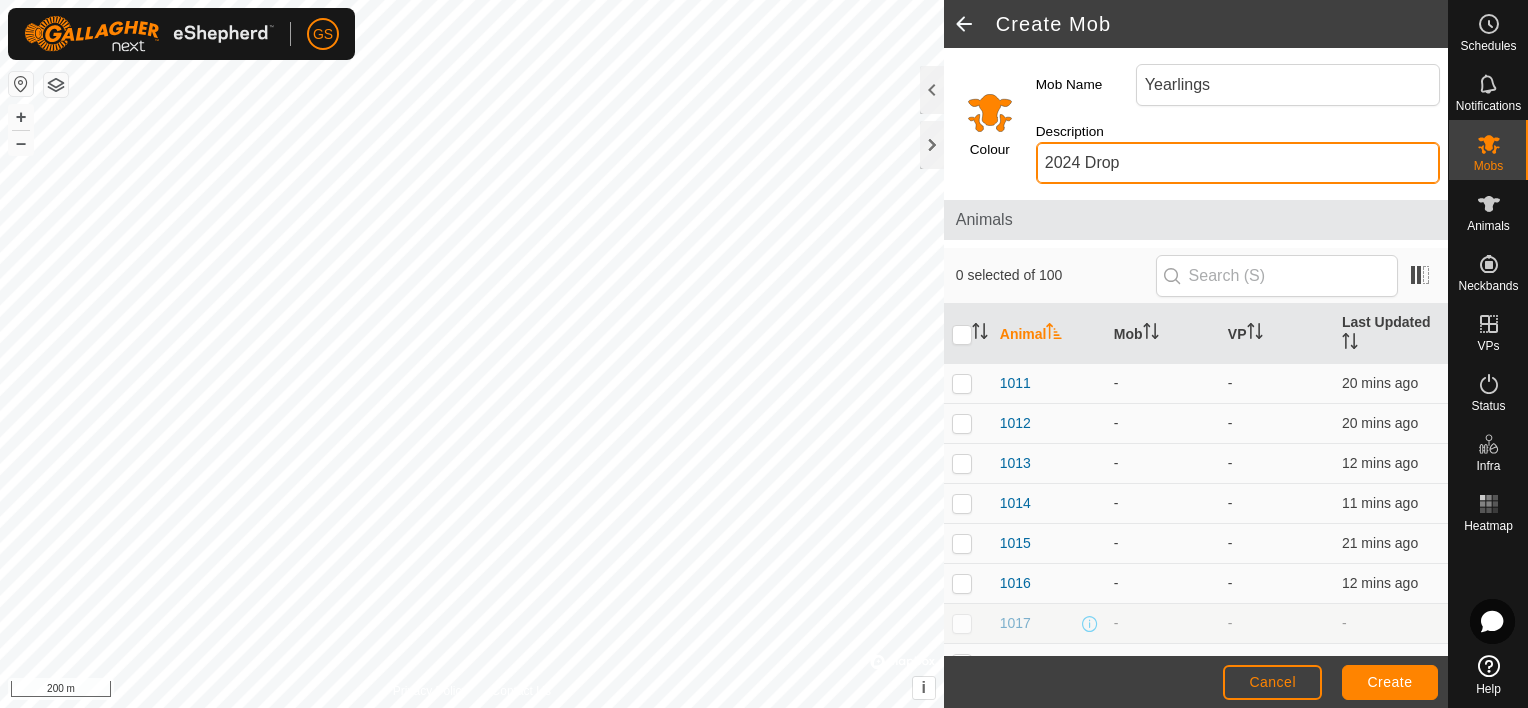 click on "2024 Drop" at bounding box center [1238, 163] 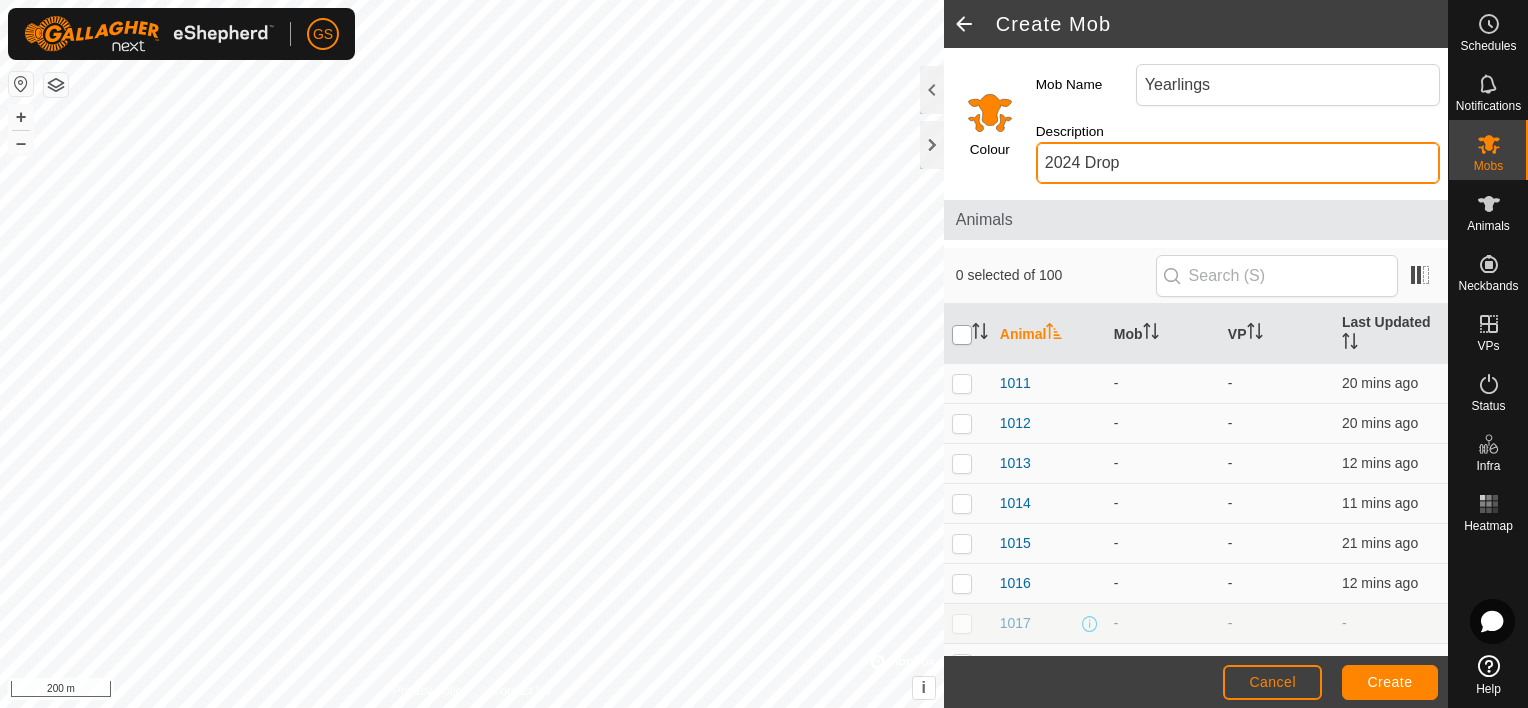 type on "2024 Drop" 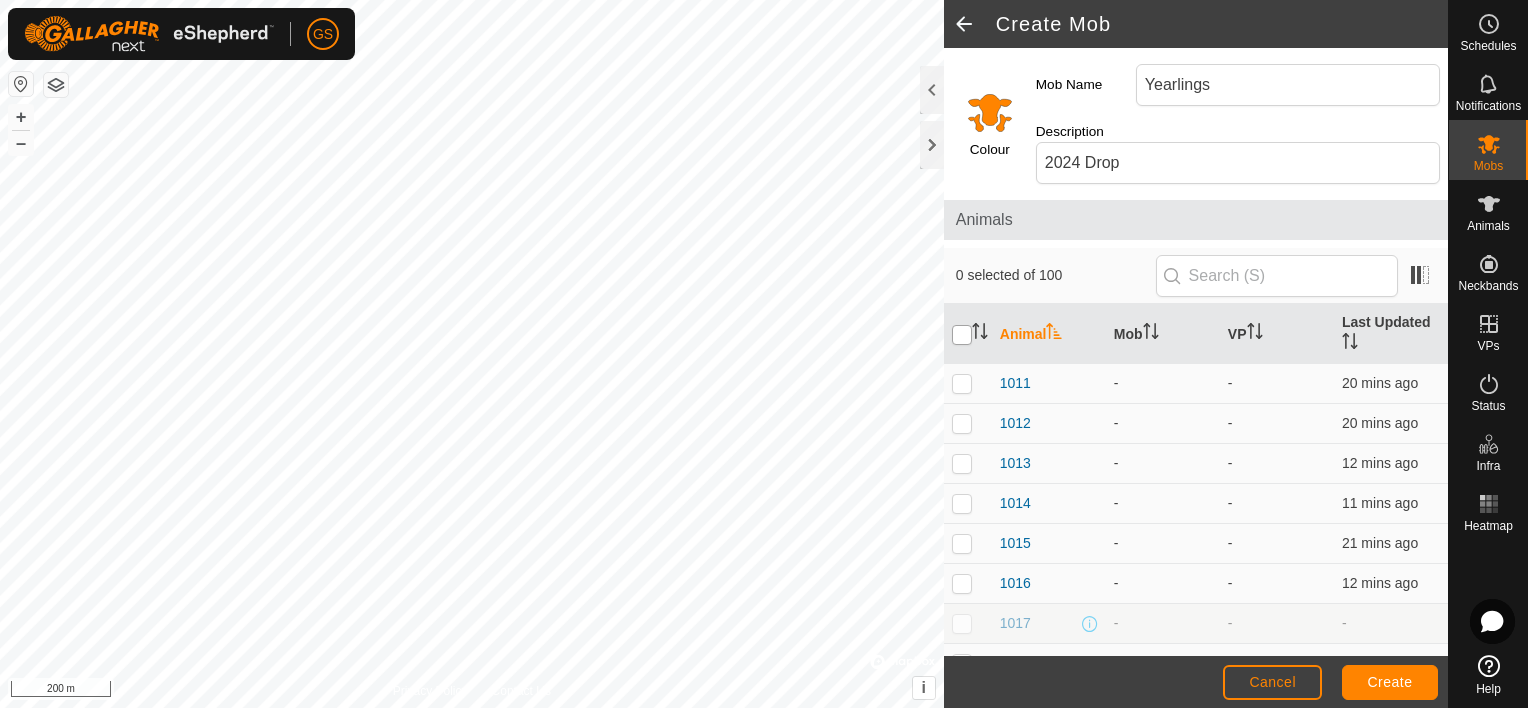 click at bounding box center [962, 335] 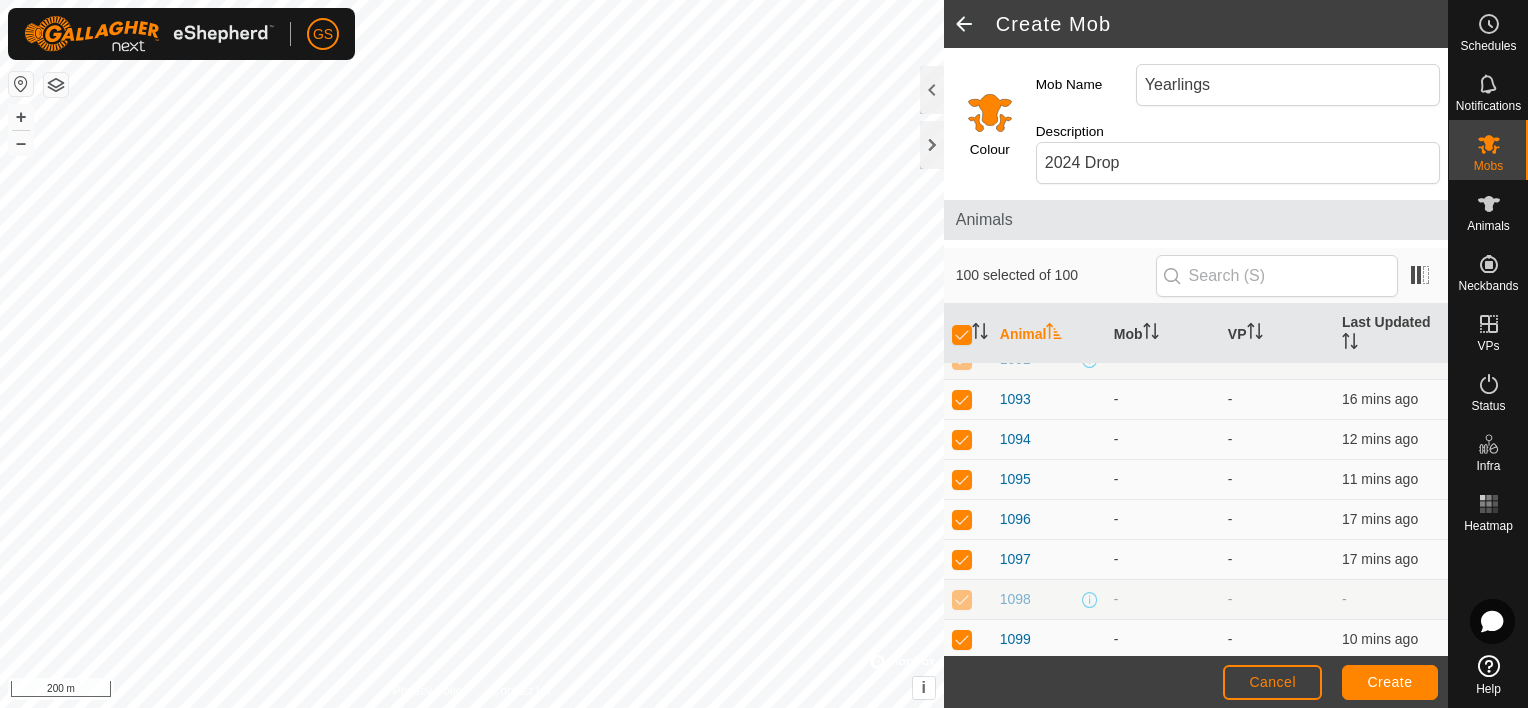 scroll, scrollTop: 3600, scrollLeft: 0, axis: vertical 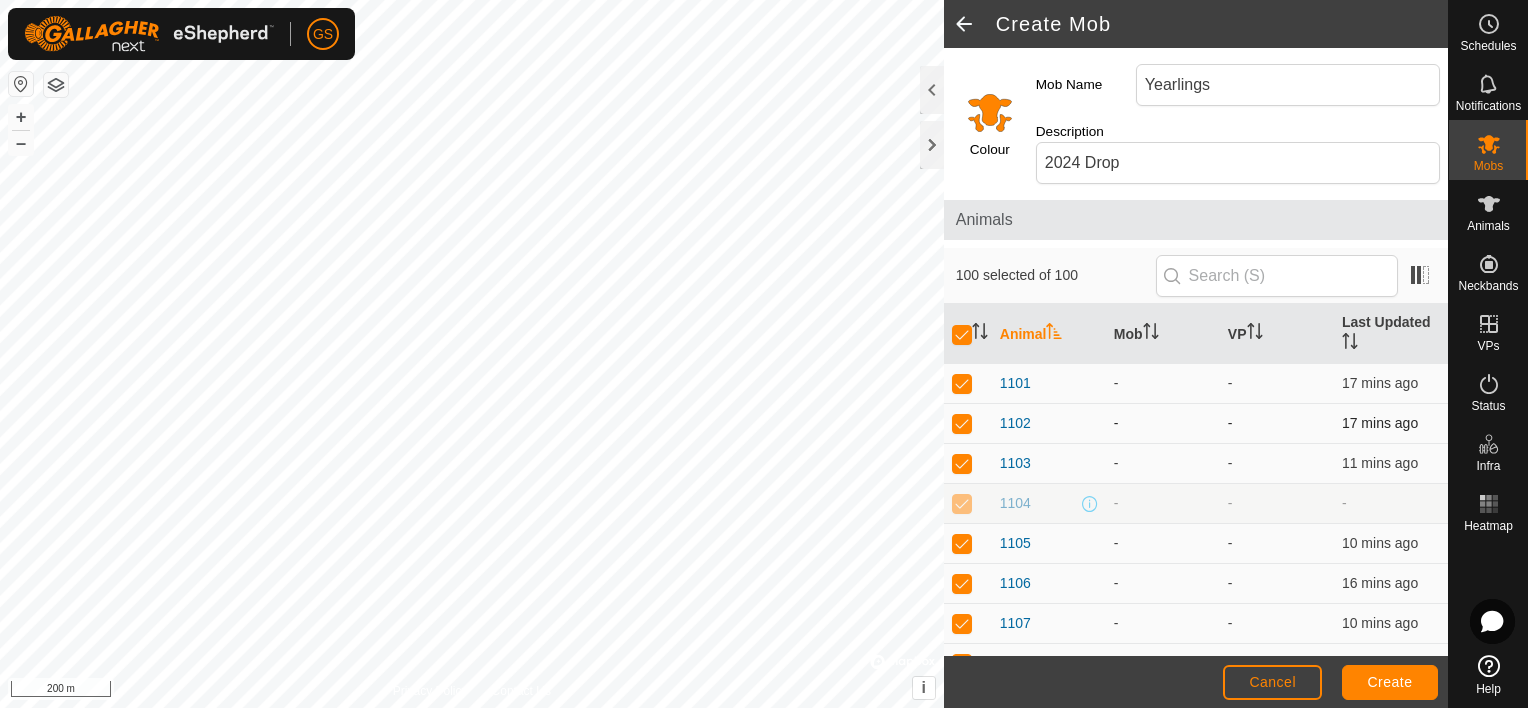 click at bounding box center [962, 423] 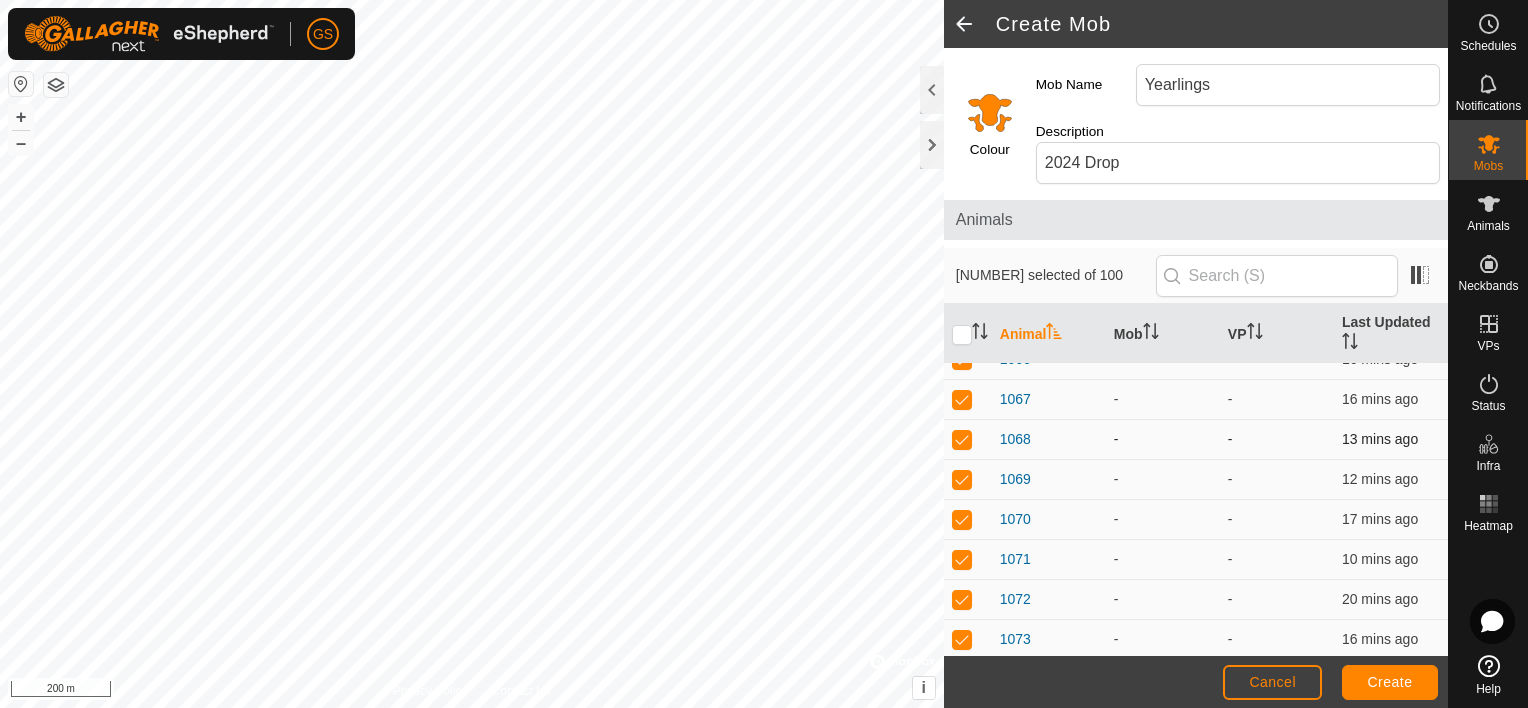 scroll, scrollTop: 2285, scrollLeft: 0, axis: vertical 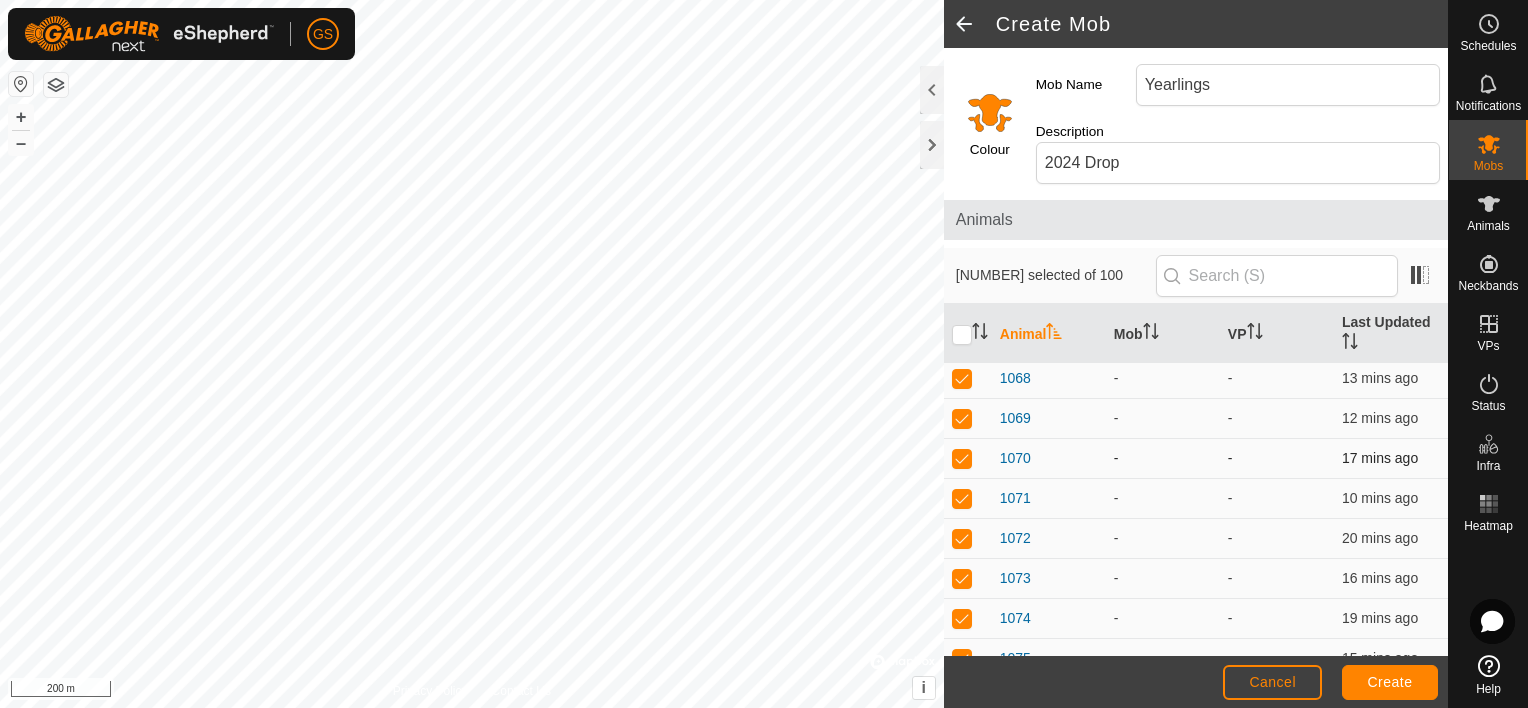 click at bounding box center (962, 458) 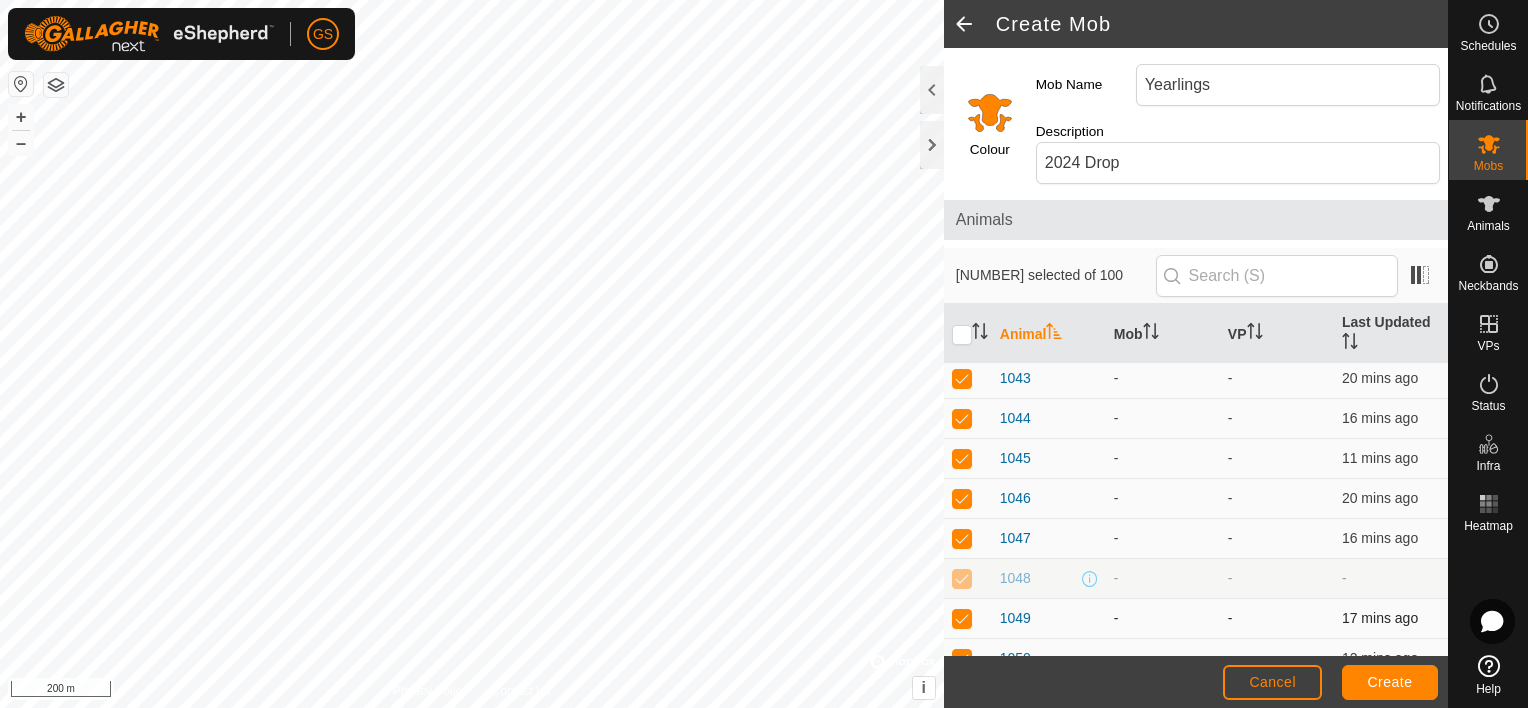 scroll, scrollTop: 1485, scrollLeft: 0, axis: vertical 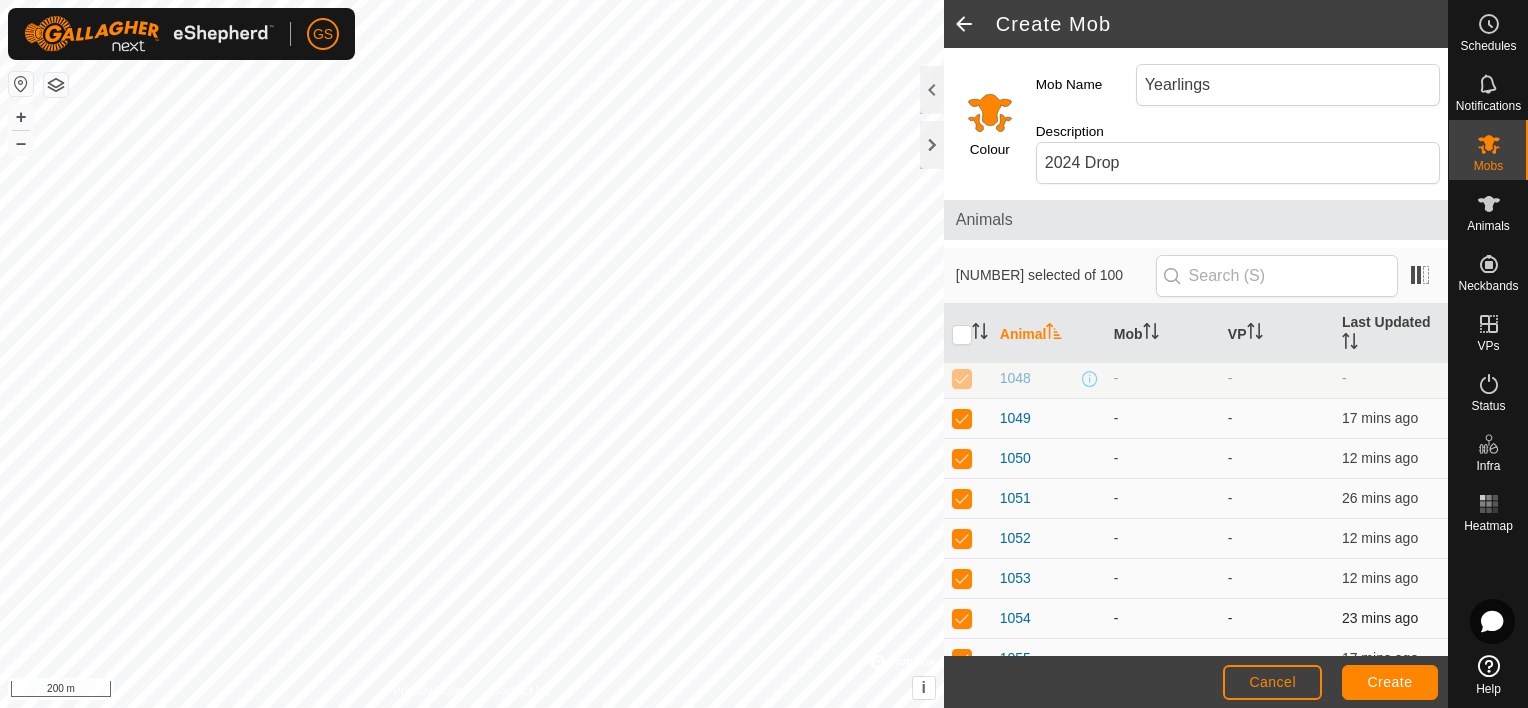 click at bounding box center (968, 619) 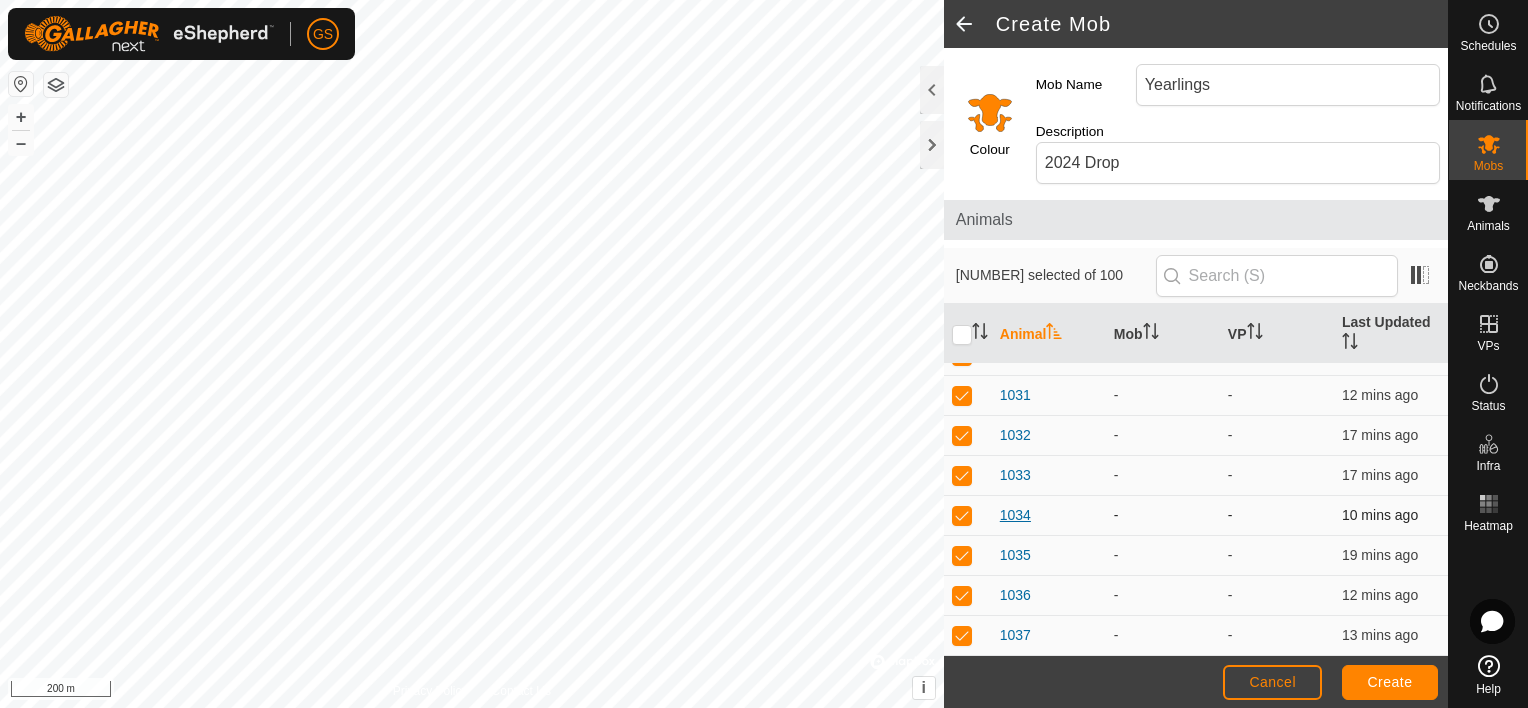 scroll, scrollTop: 785, scrollLeft: 0, axis: vertical 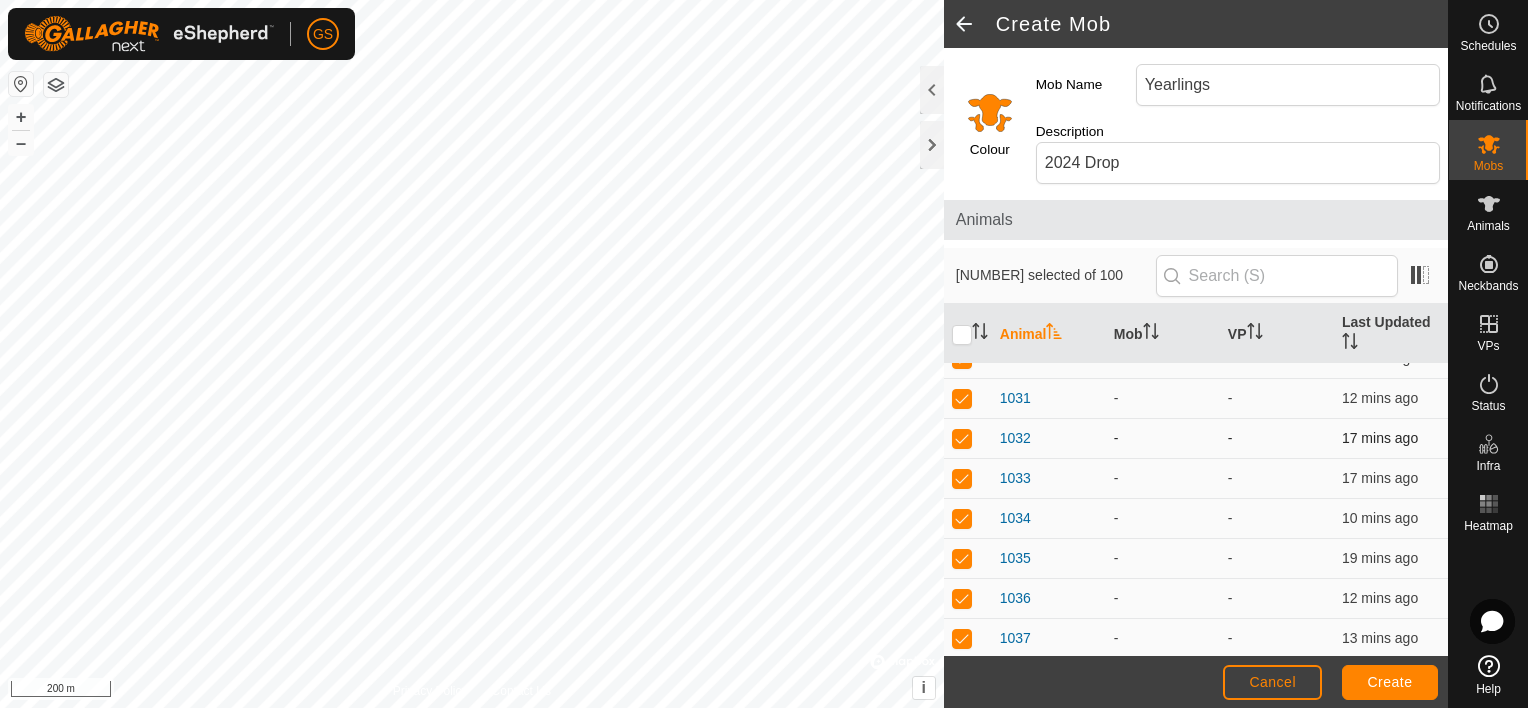 click at bounding box center [962, 438] 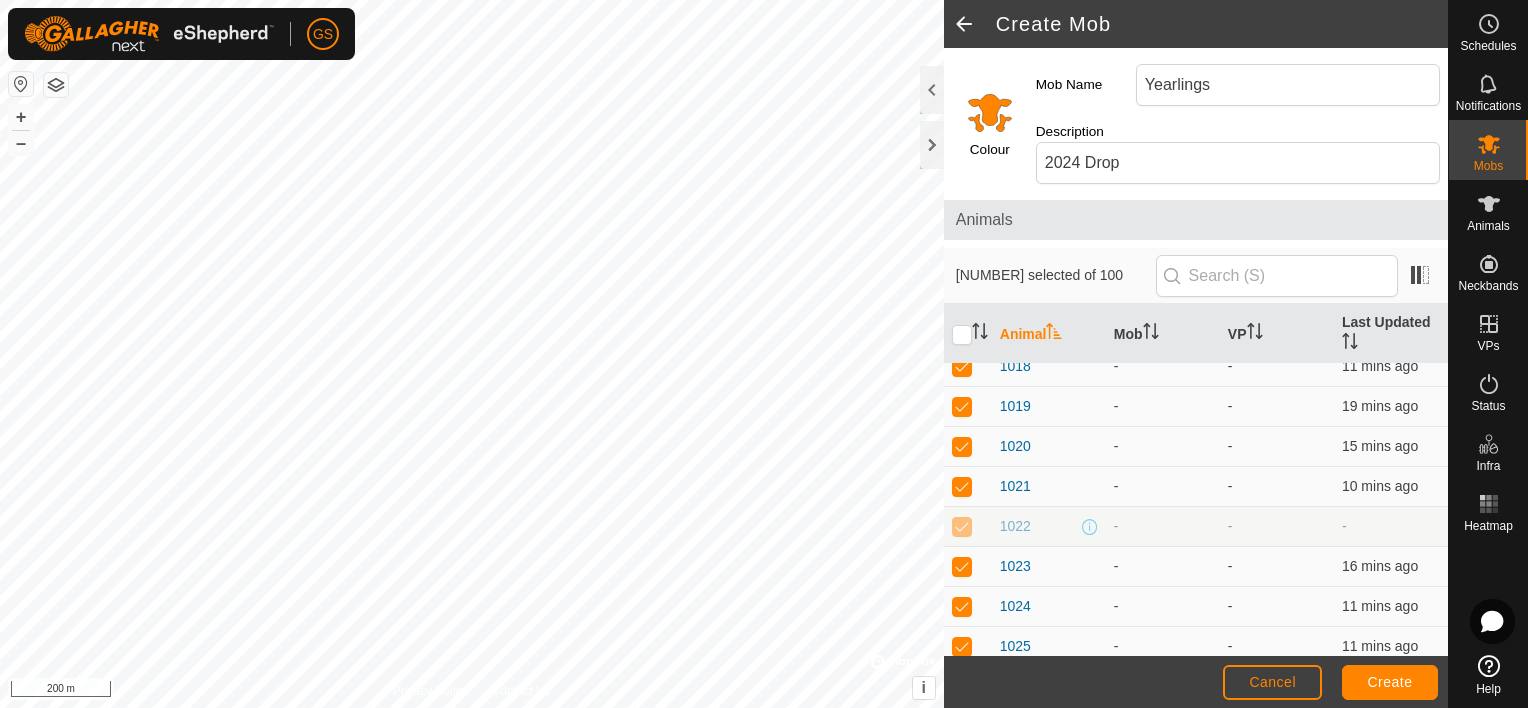 scroll, scrollTop: 285, scrollLeft: 0, axis: vertical 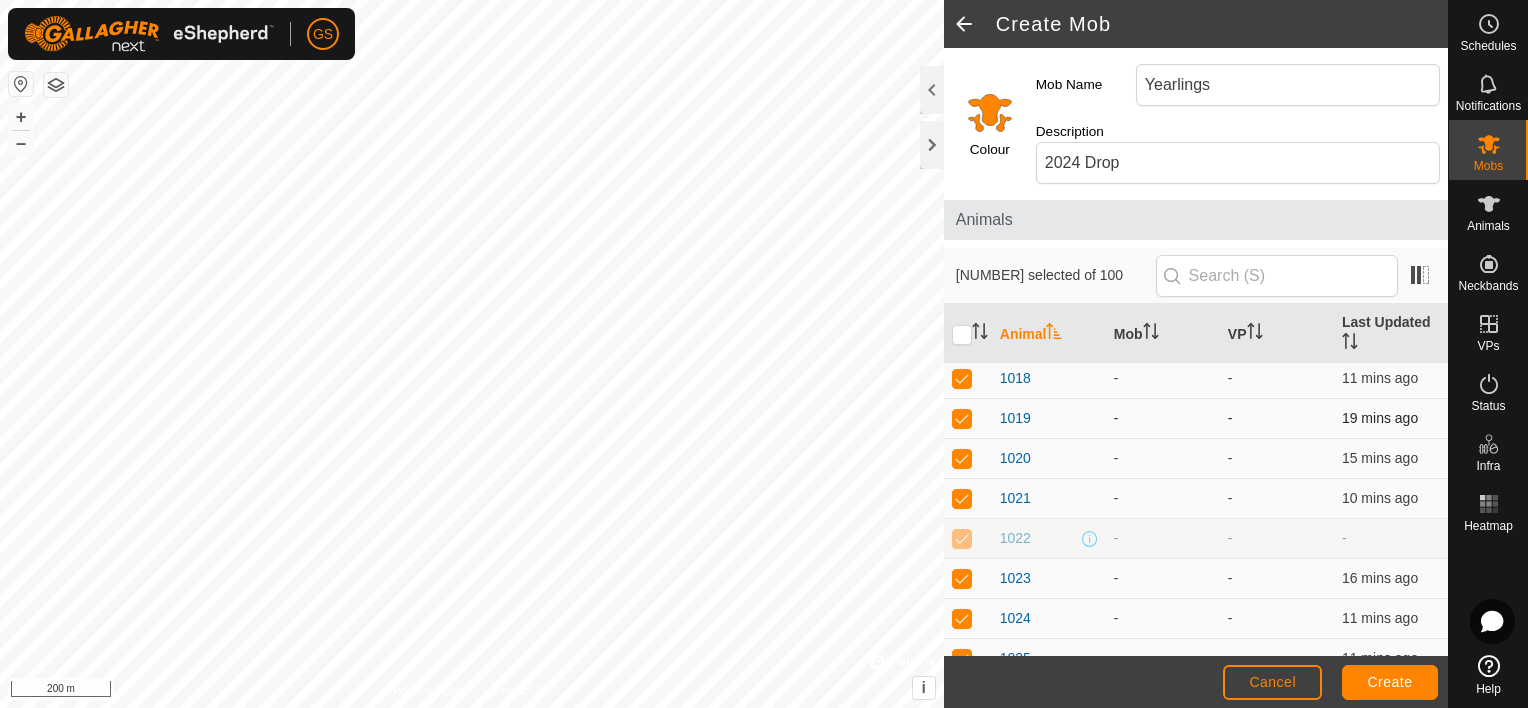 click at bounding box center (962, 418) 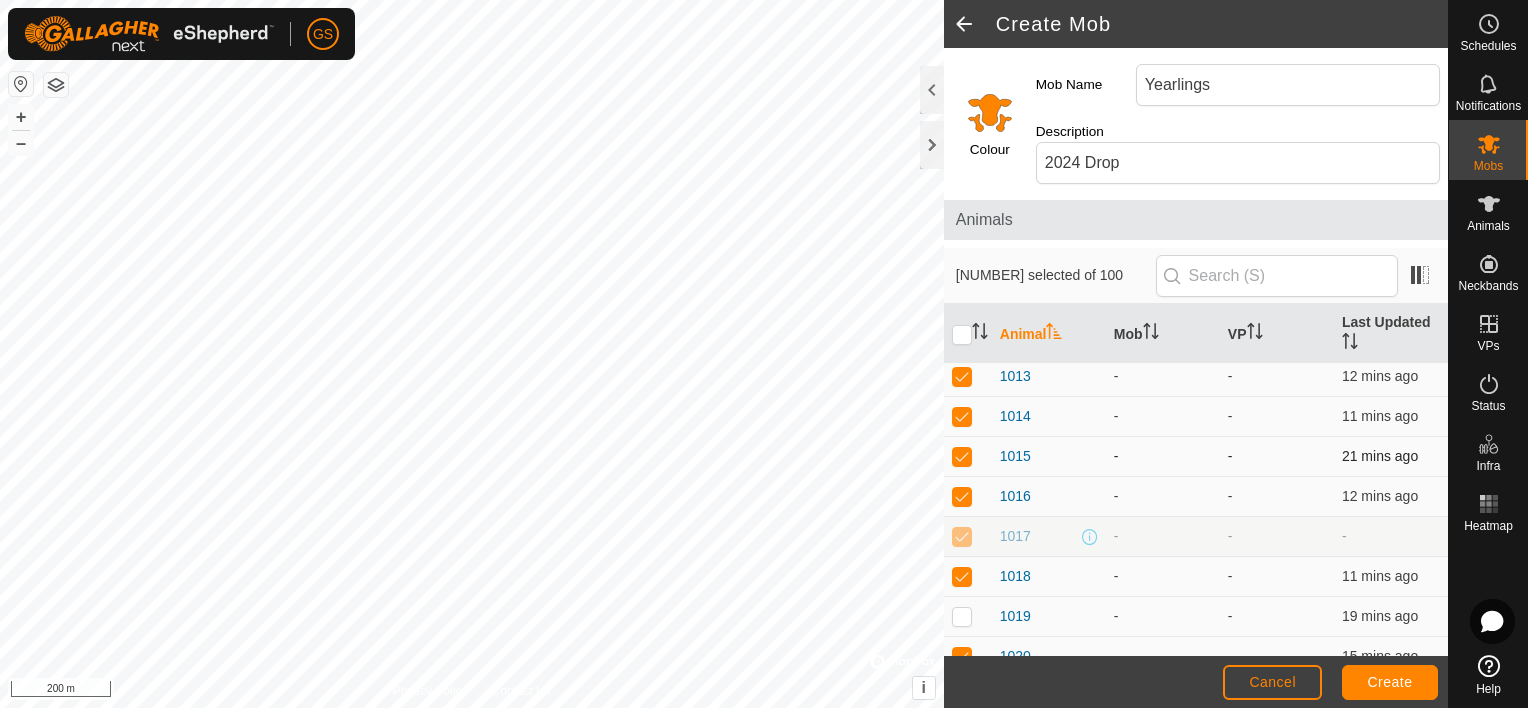 scroll, scrollTop: 85, scrollLeft: 0, axis: vertical 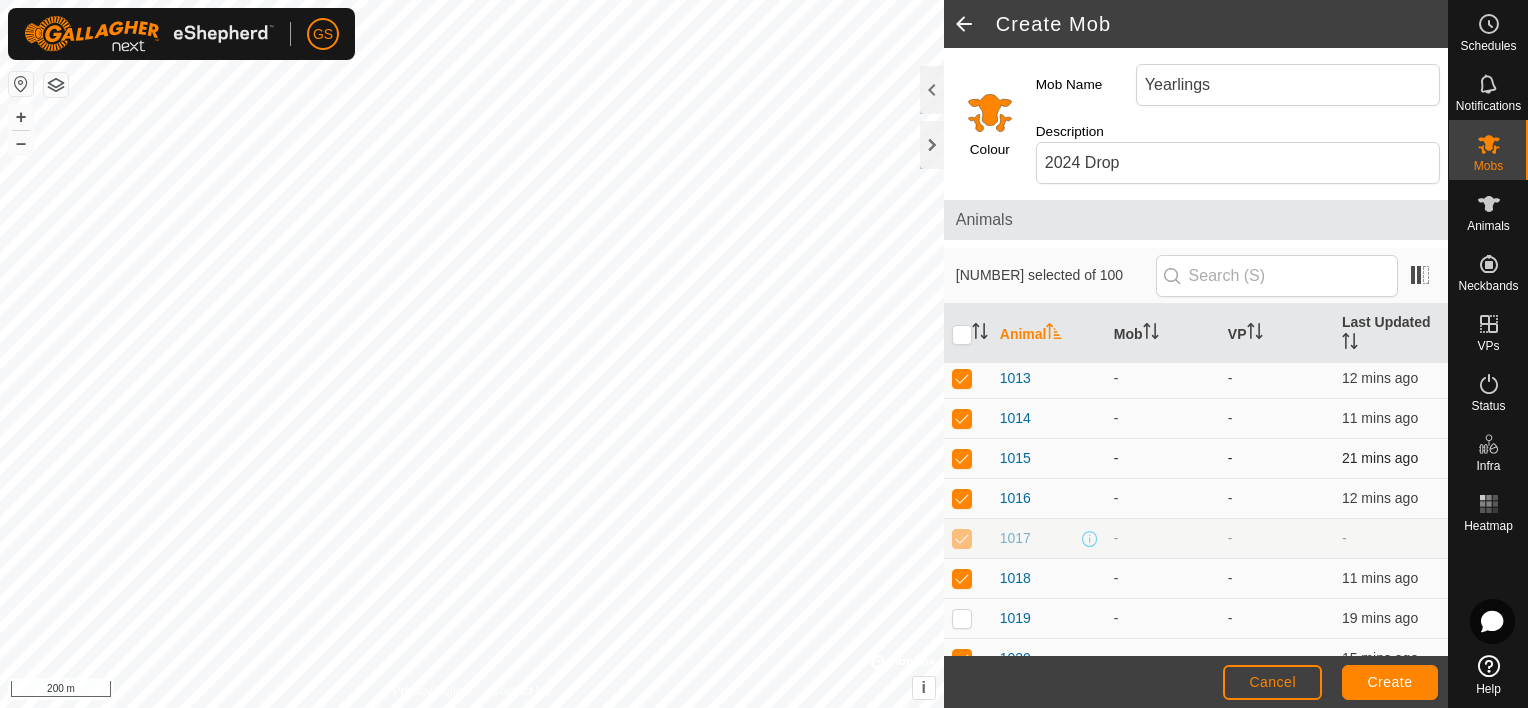 click at bounding box center [968, 459] 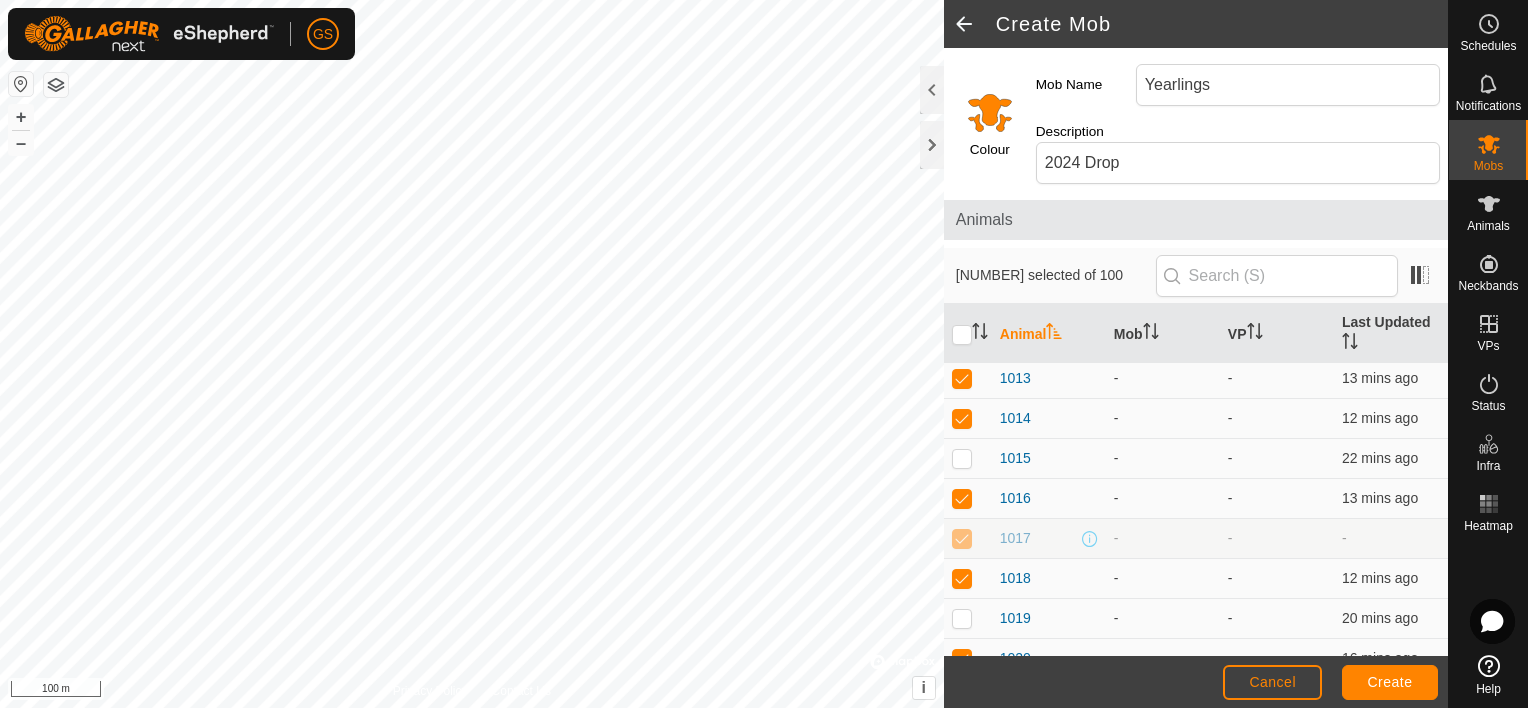 click 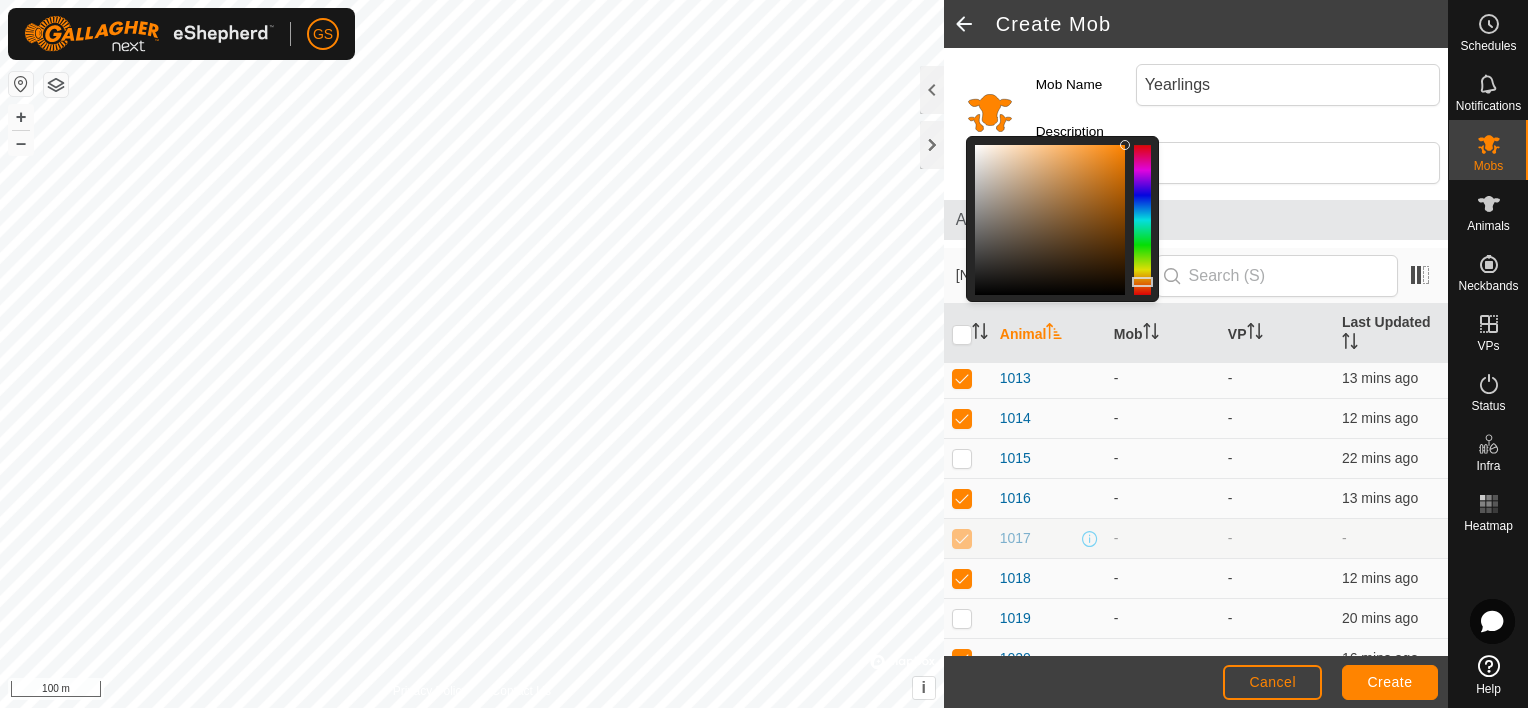 click 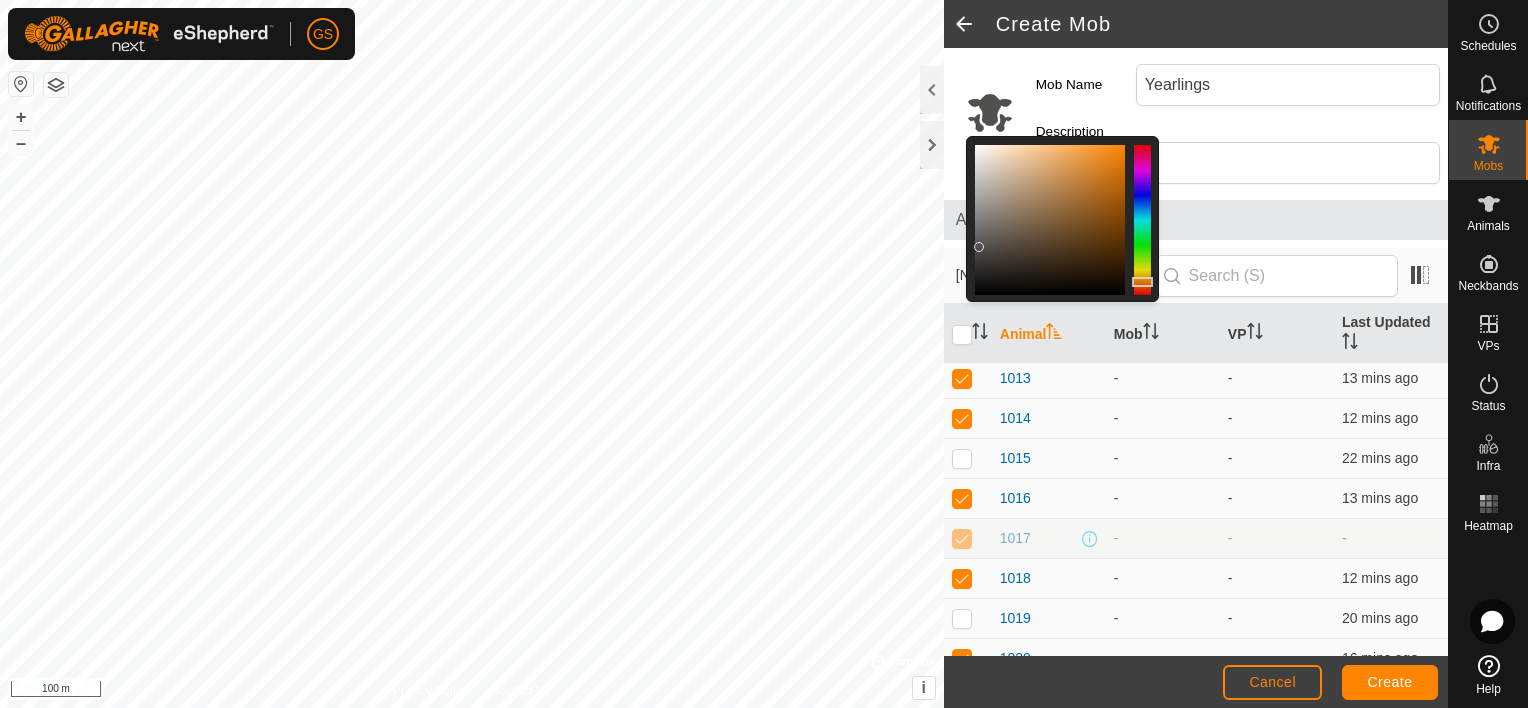 click 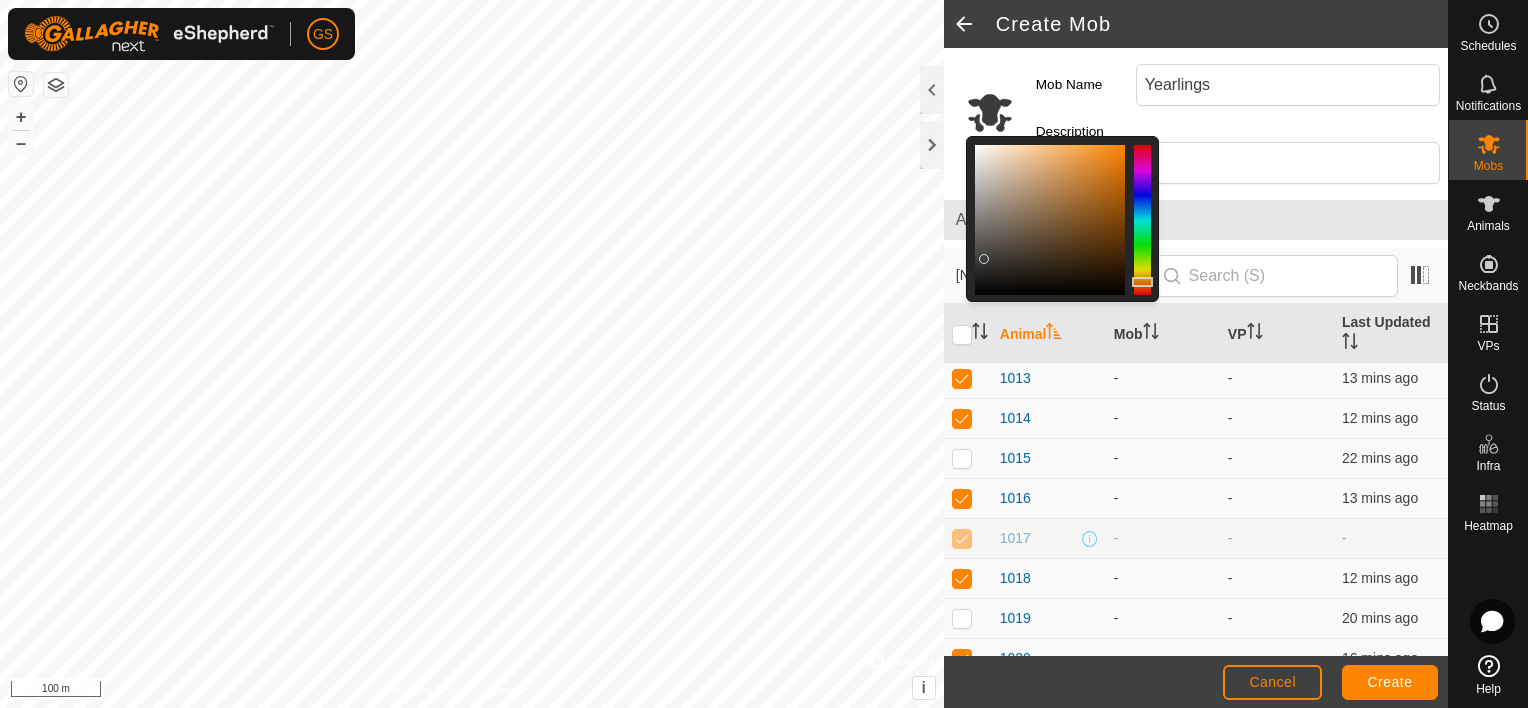 click 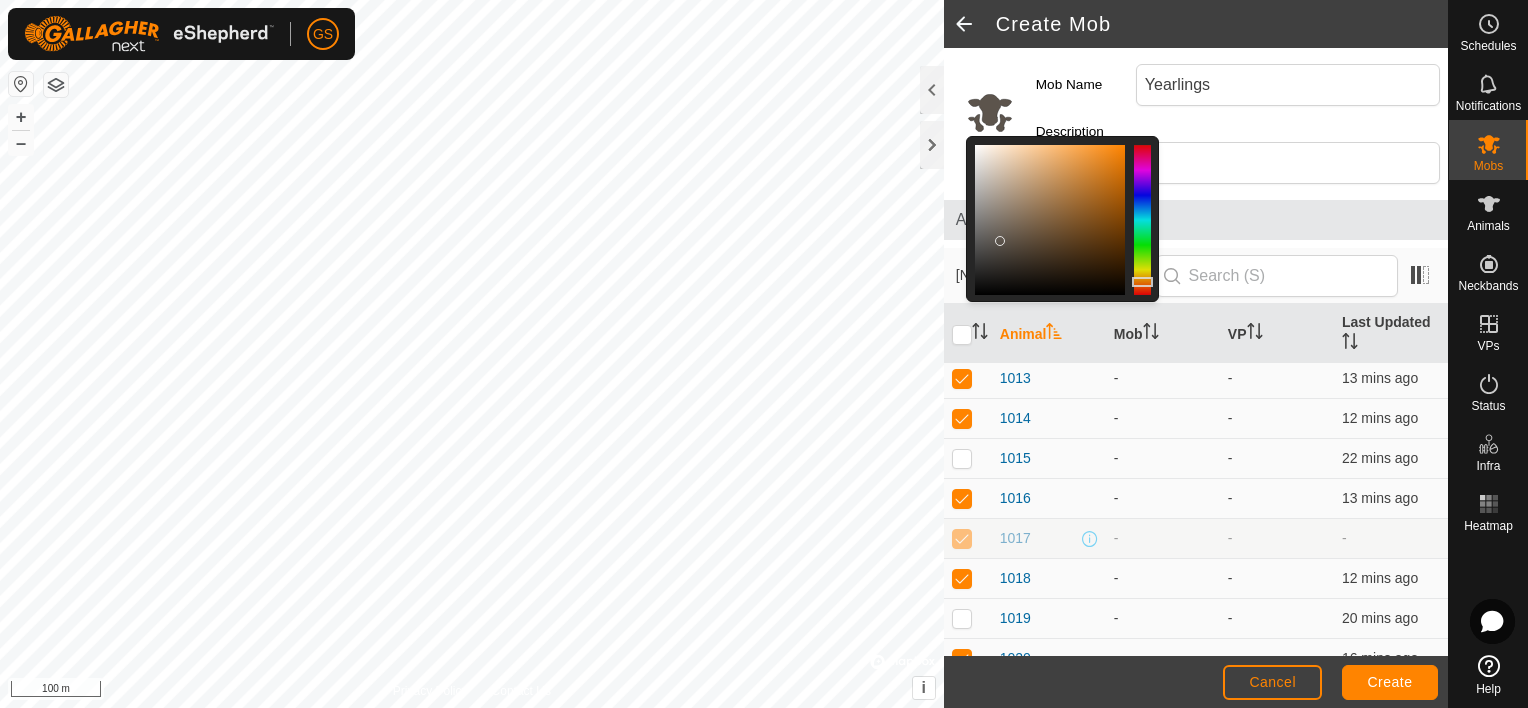 click 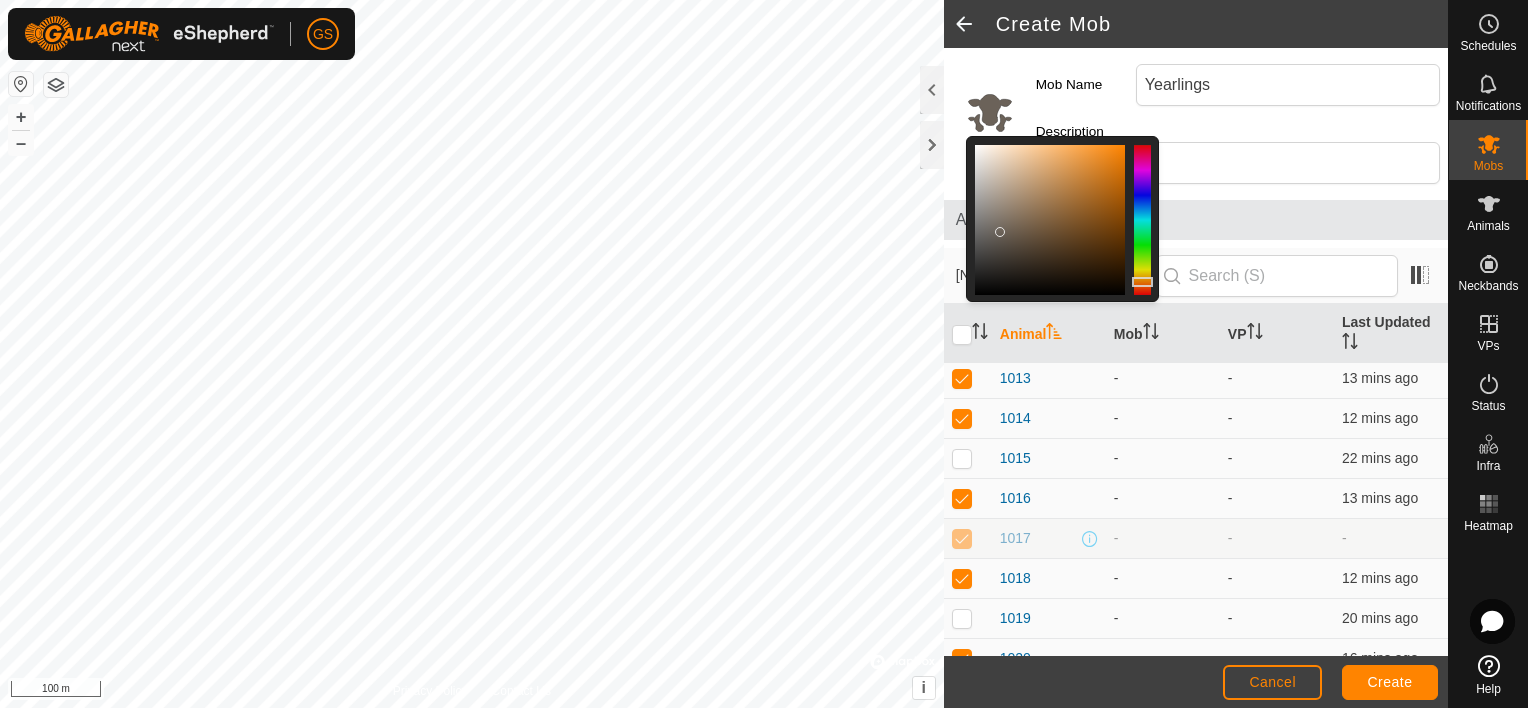 click 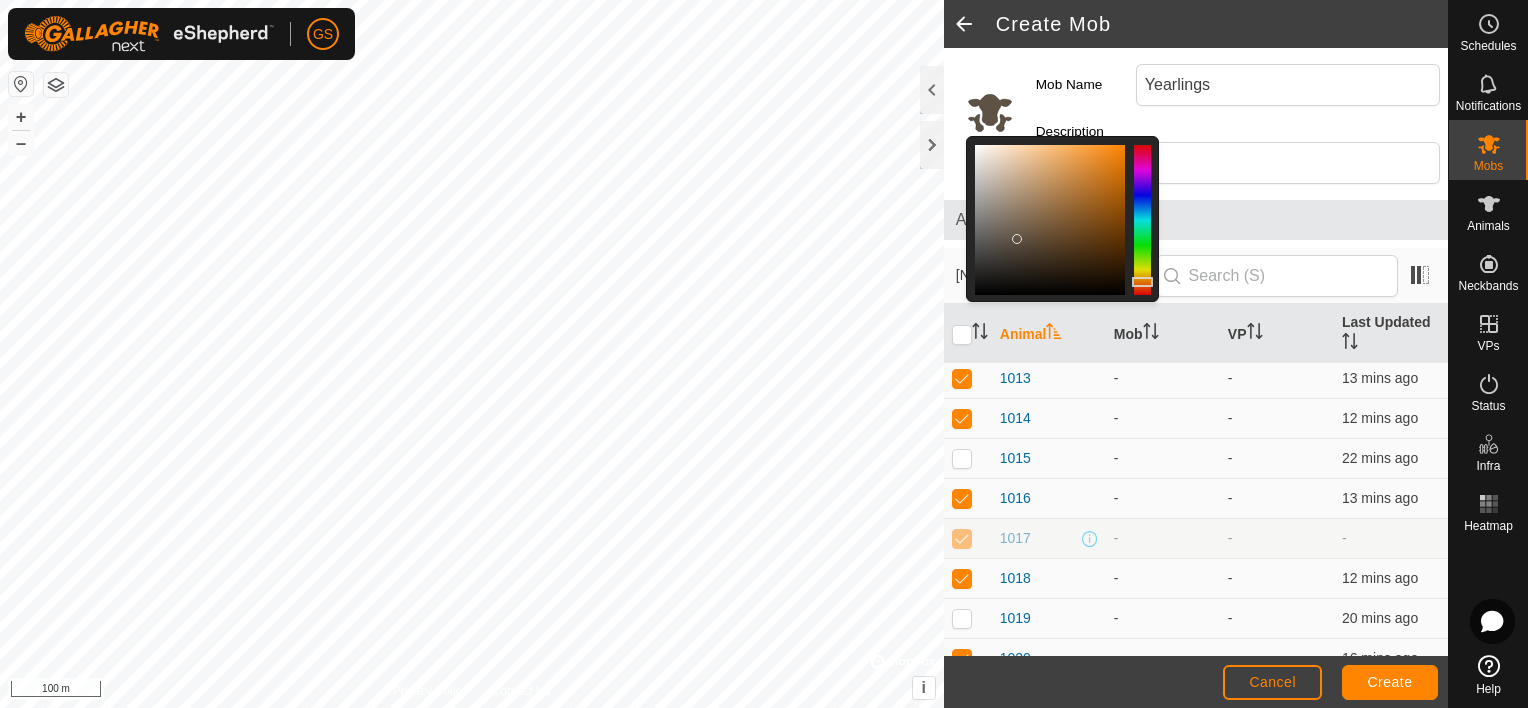 click 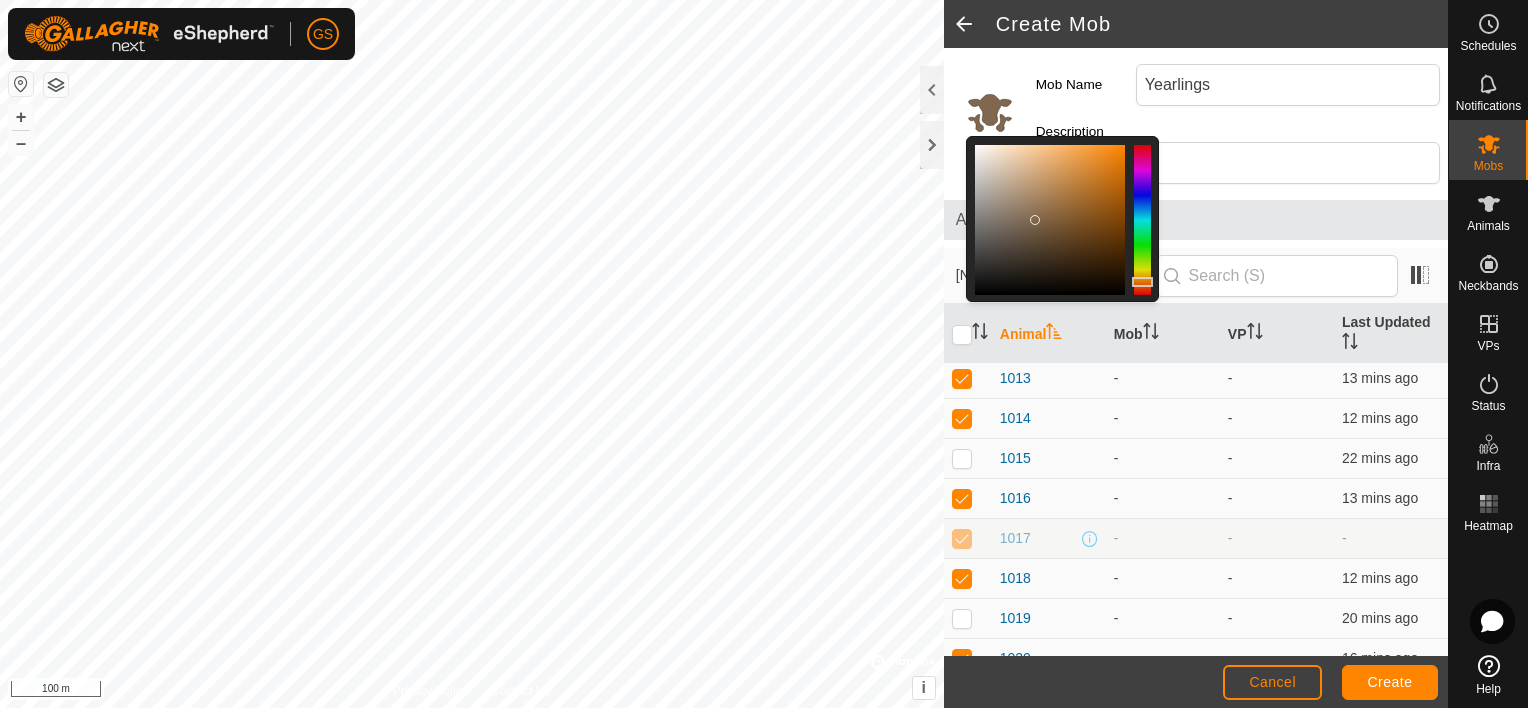 click 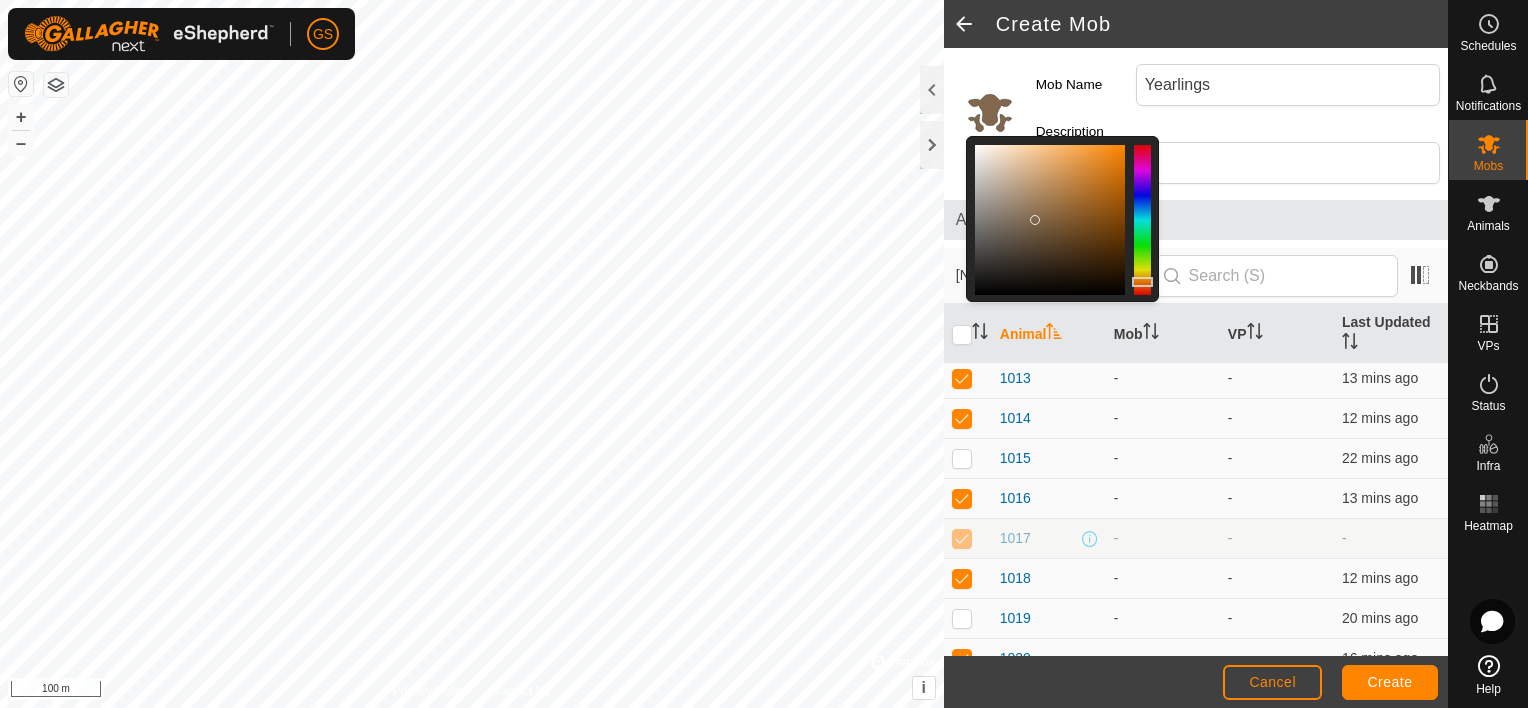click 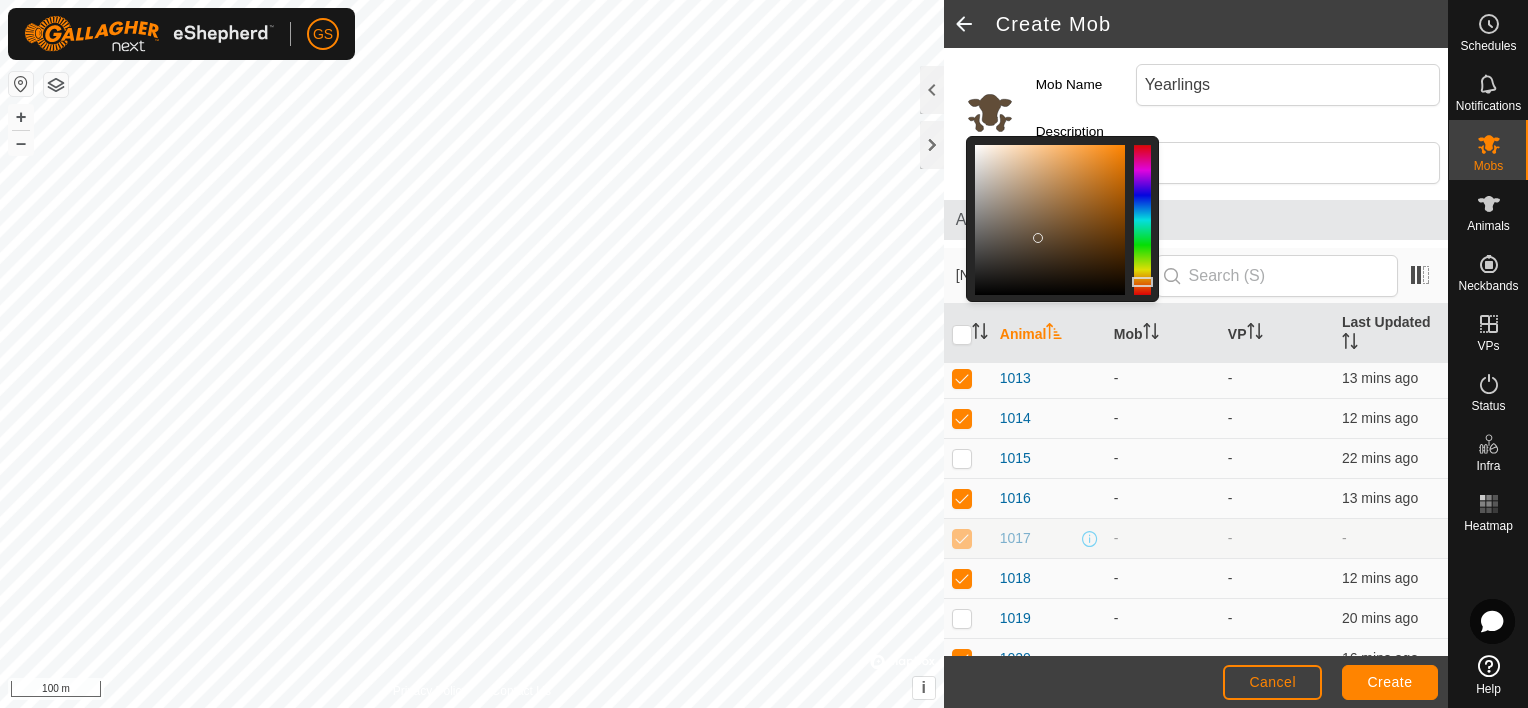 click 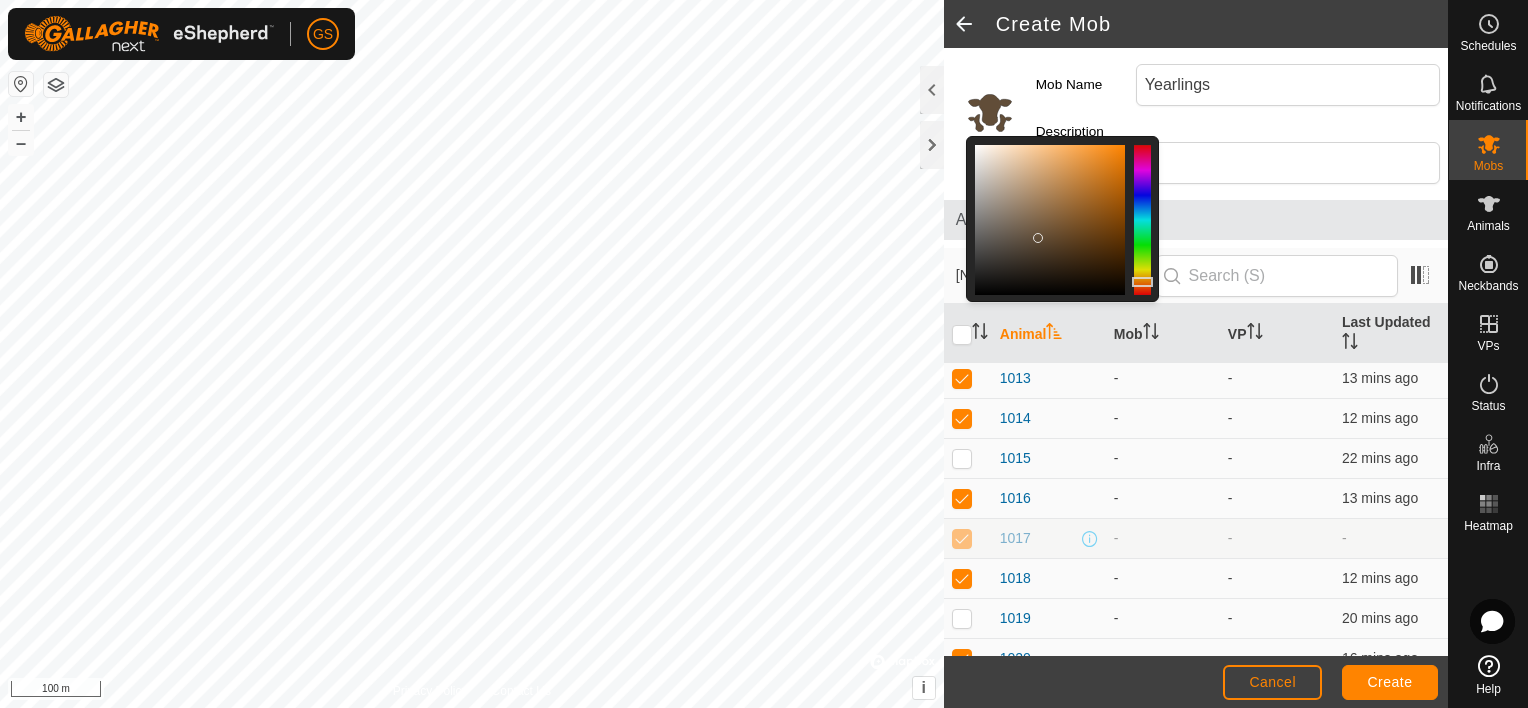 click 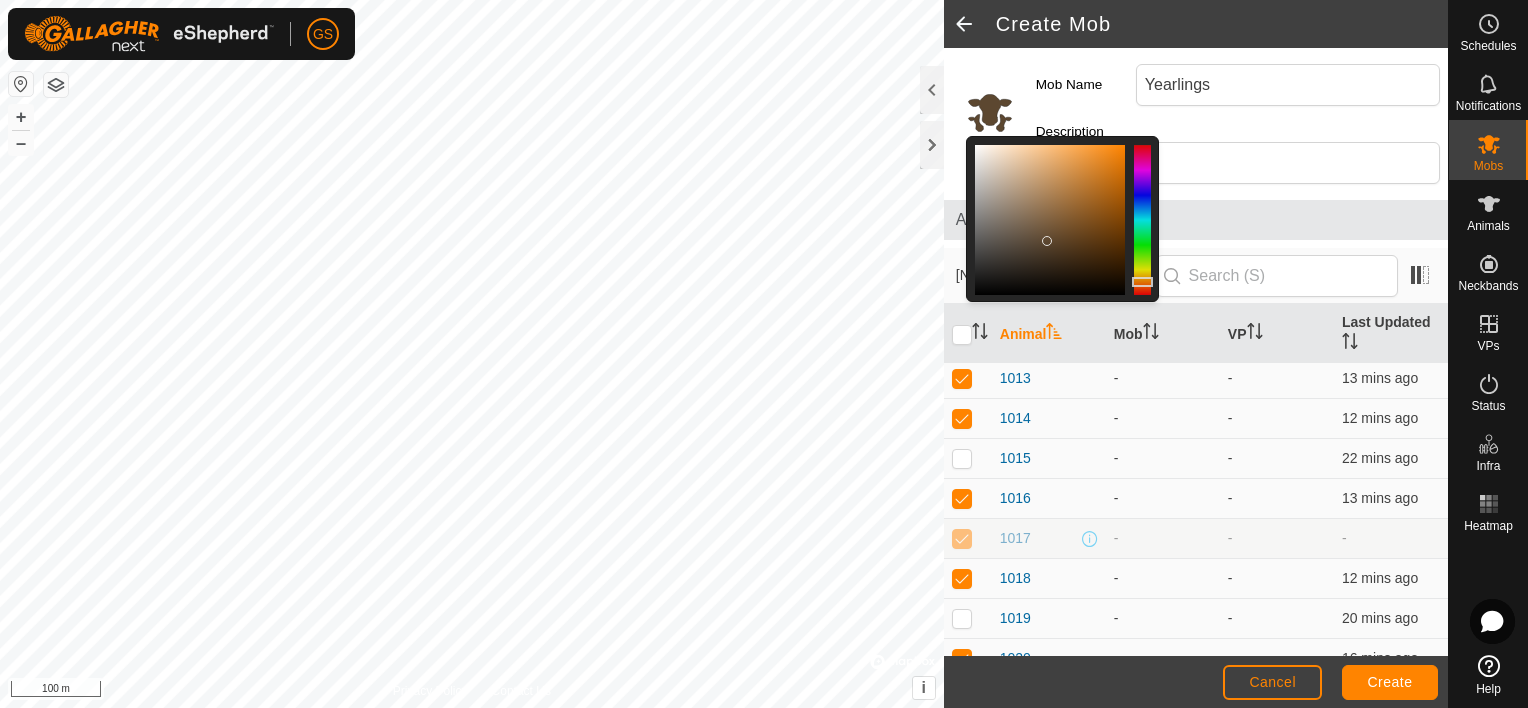 click 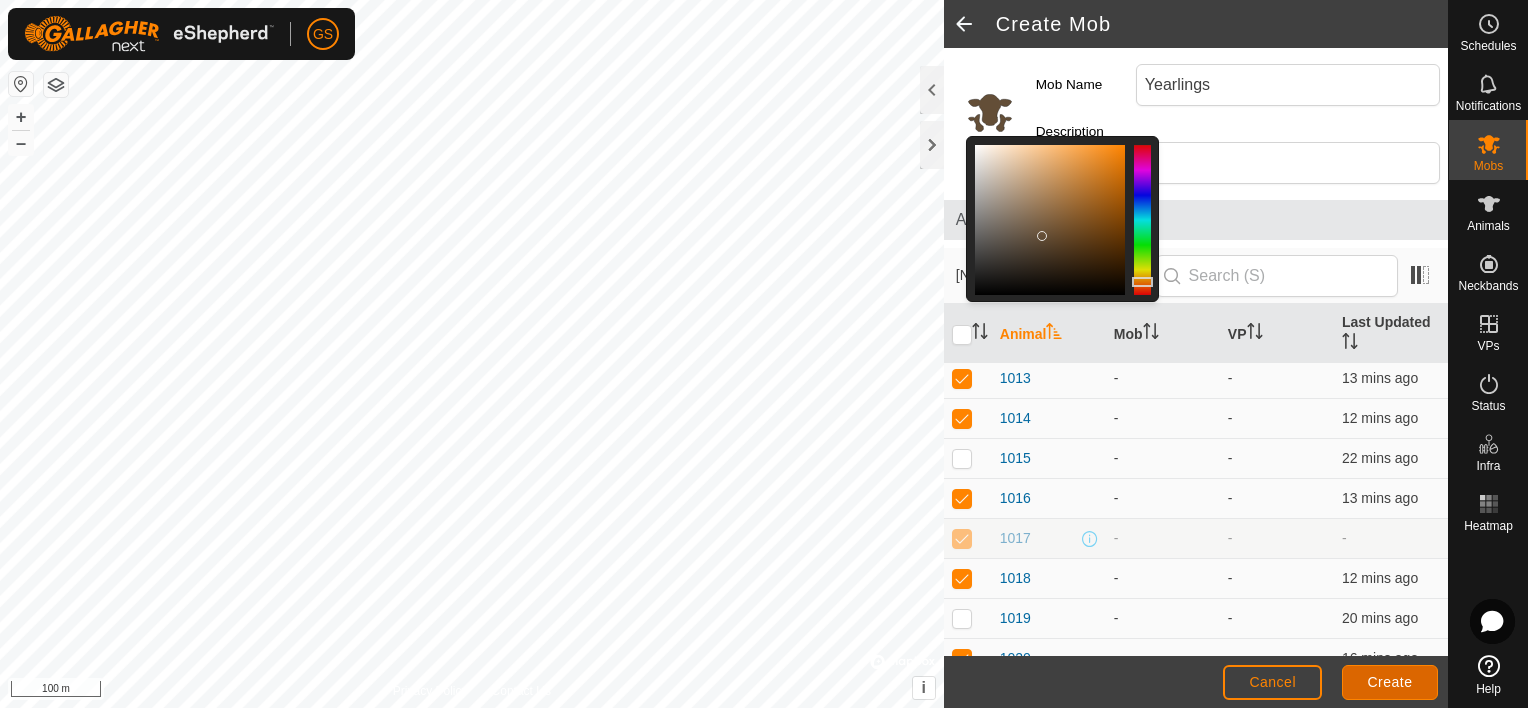 click on "Create" at bounding box center (1390, 682) 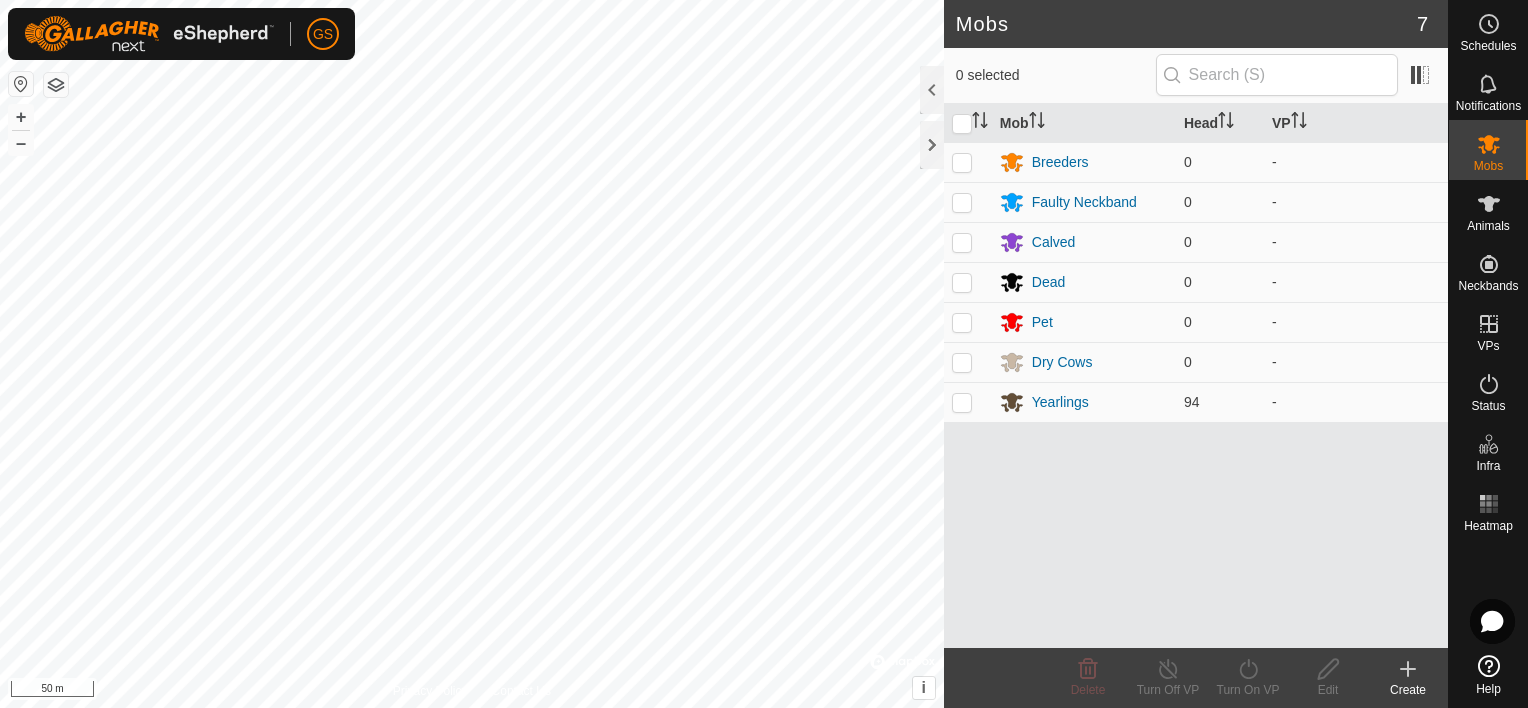 click 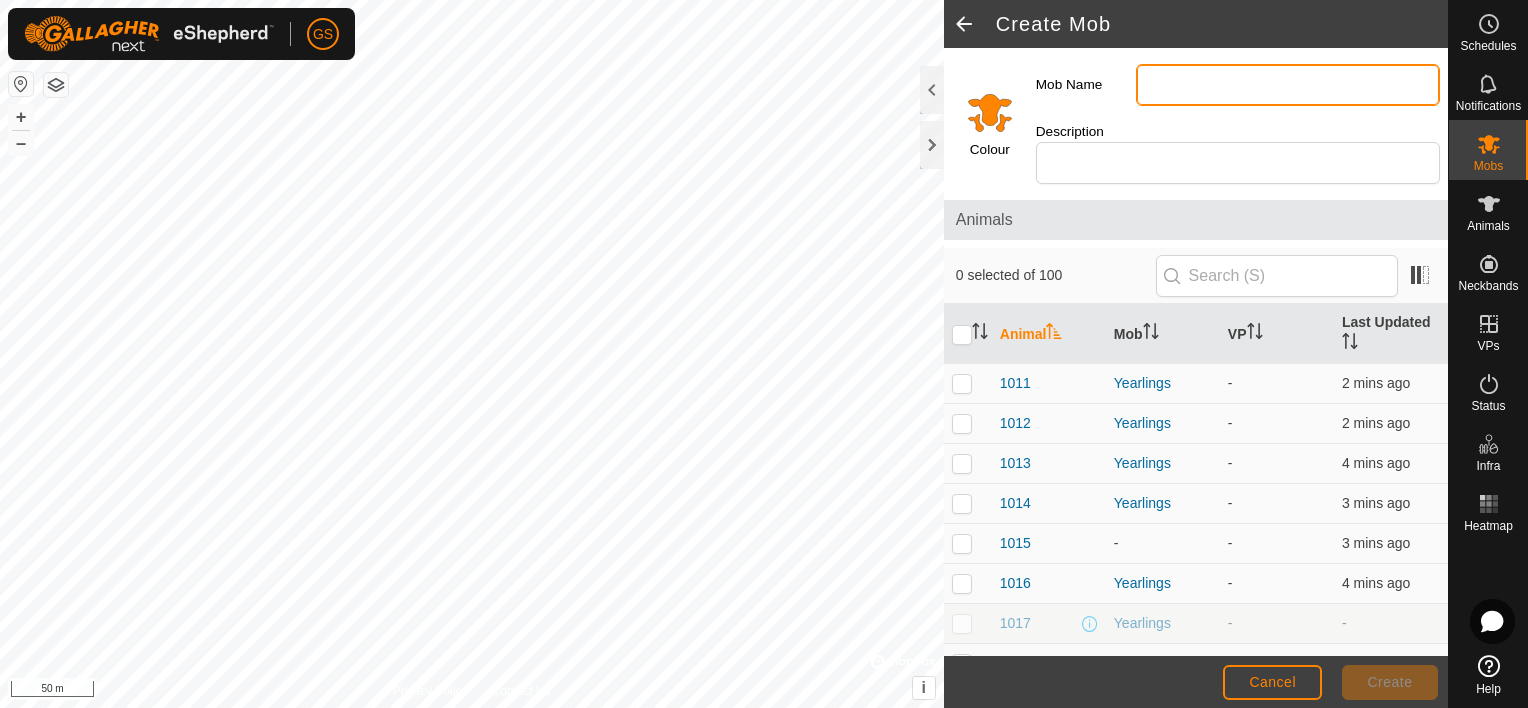 click on "Mob Name" at bounding box center (1288, 85) 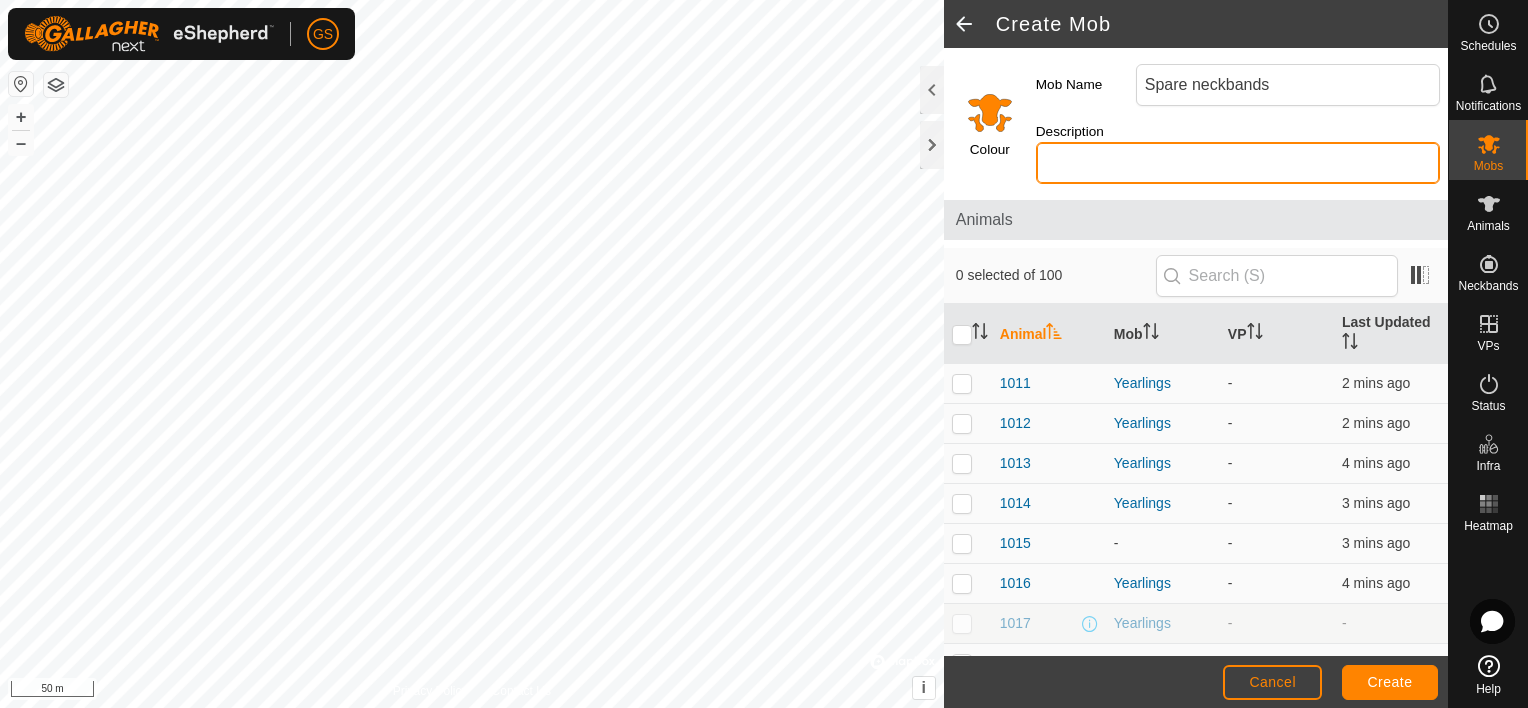 click on "Description" at bounding box center (1238, 163) 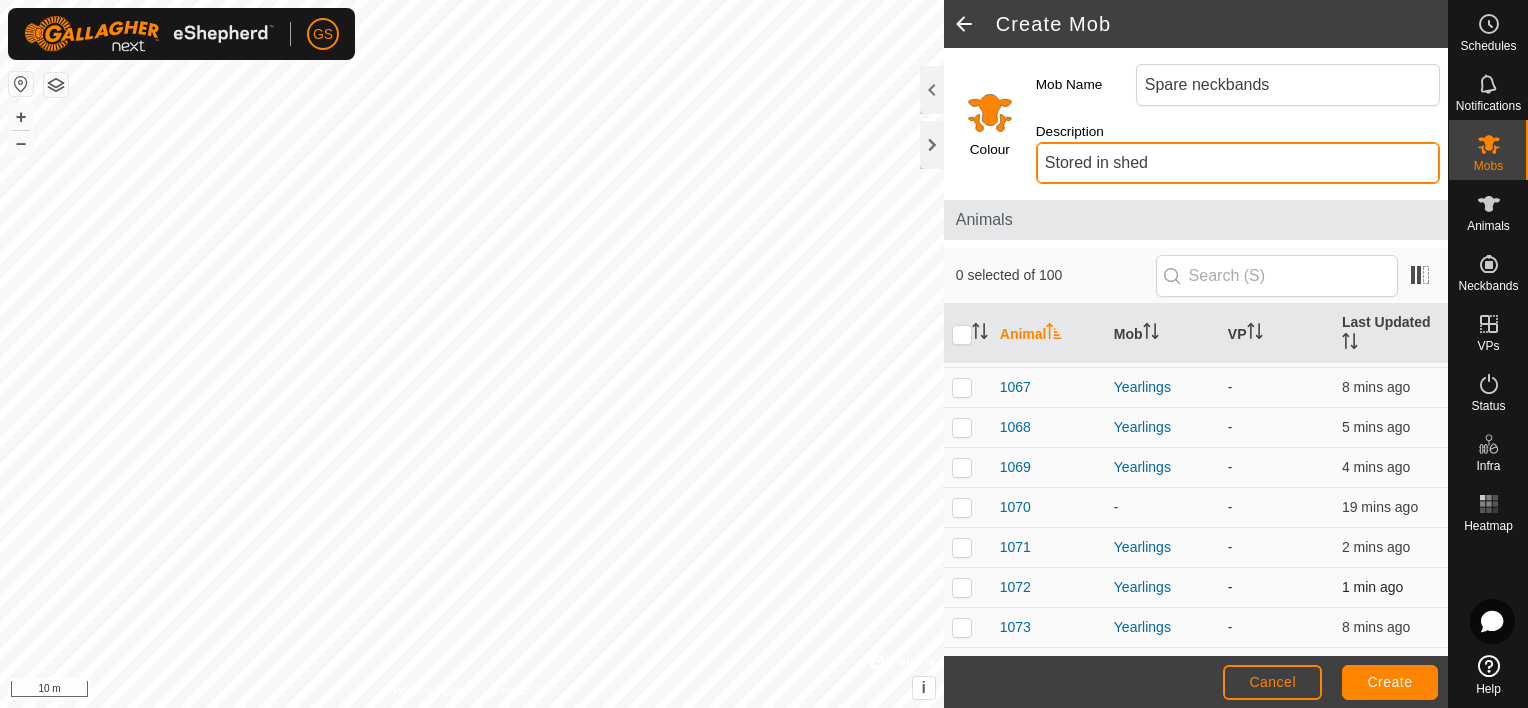 scroll, scrollTop: 2200, scrollLeft: 0, axis: vertical 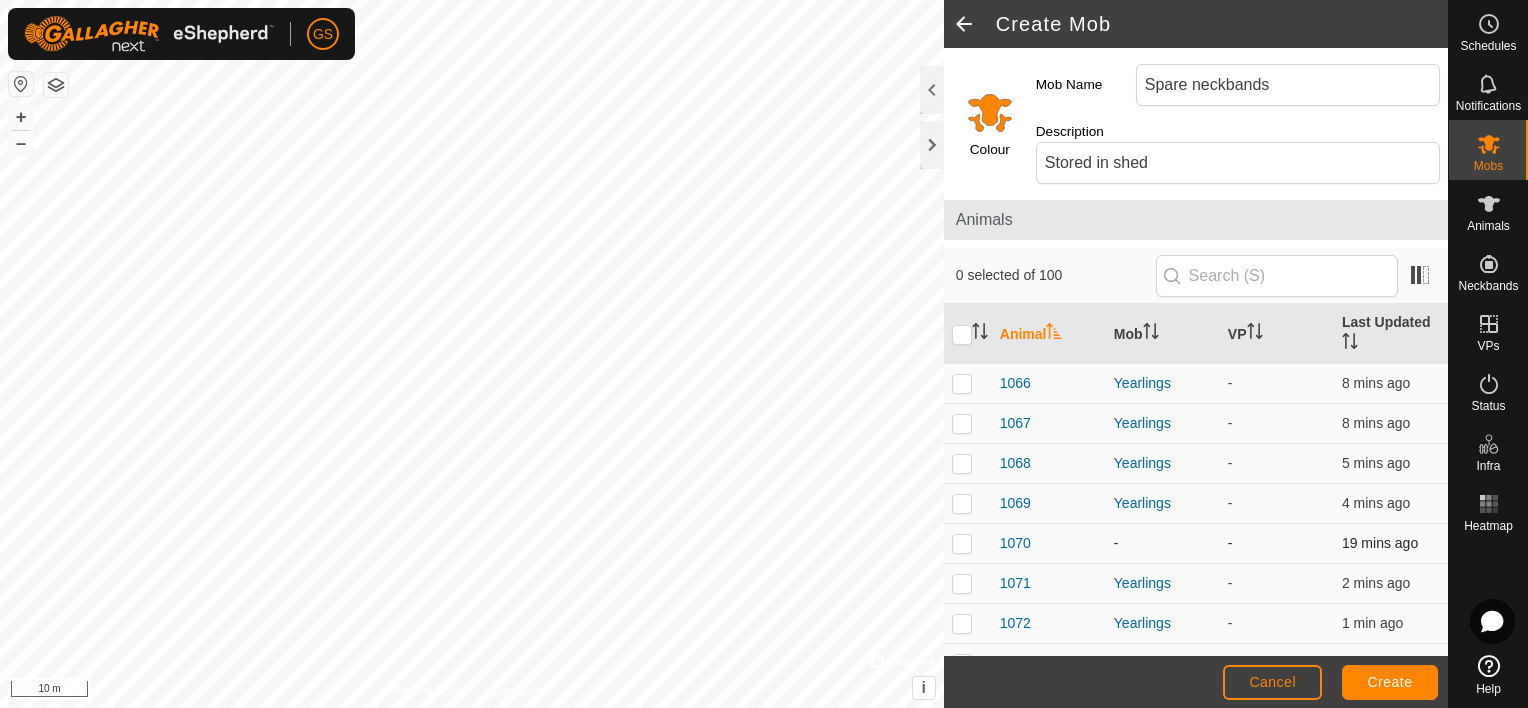 click at bounding box center (962, 543) 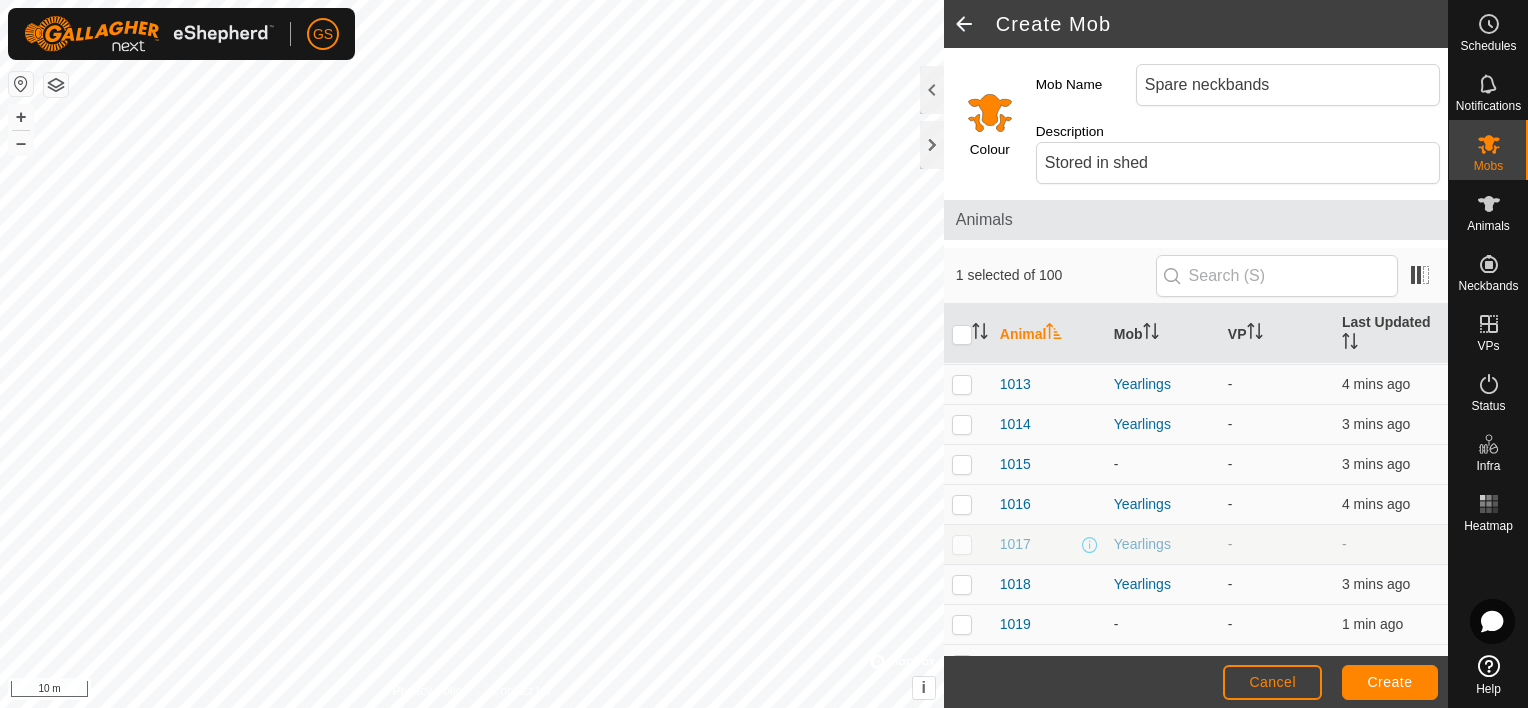 scroll, scrollTop: 0, scrollLeft: 0, axis: both 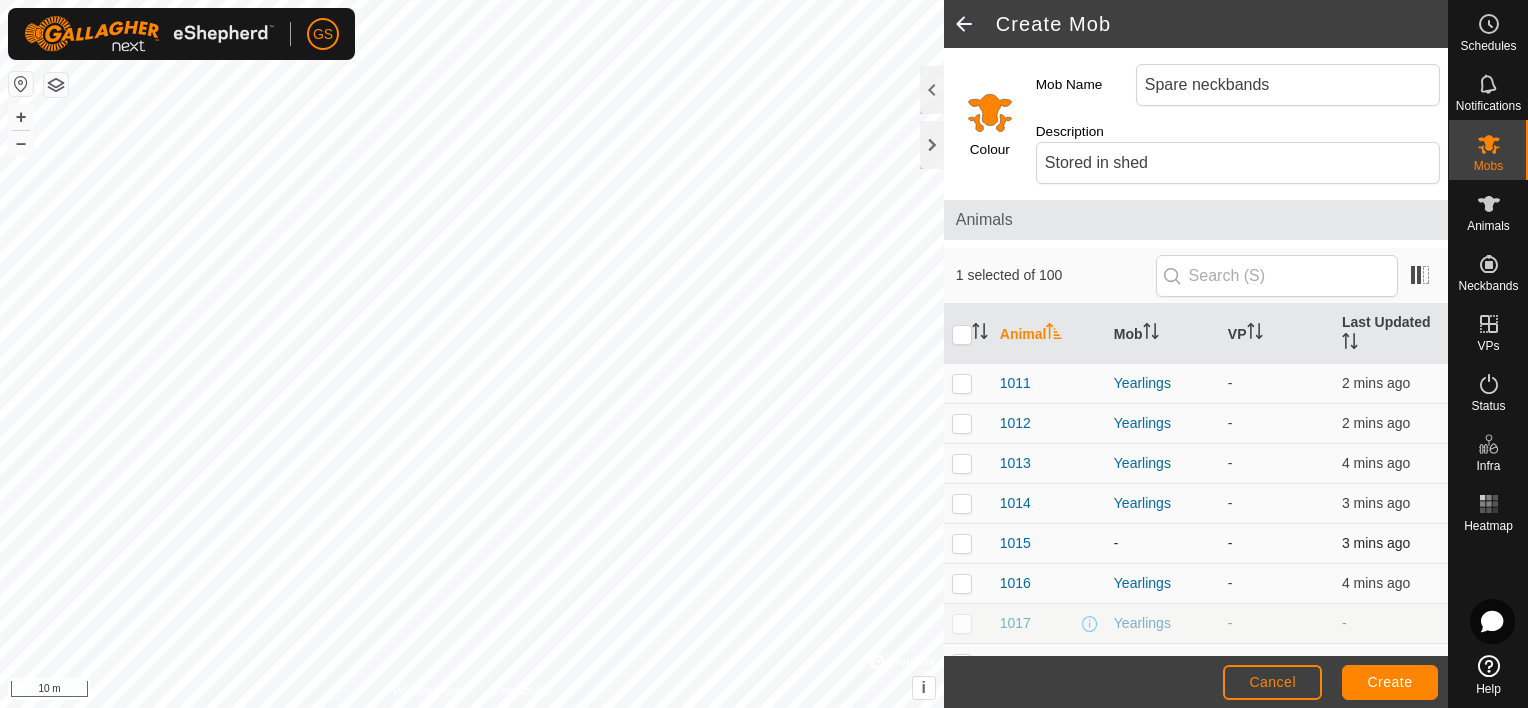click at bounding box center [962, 543] 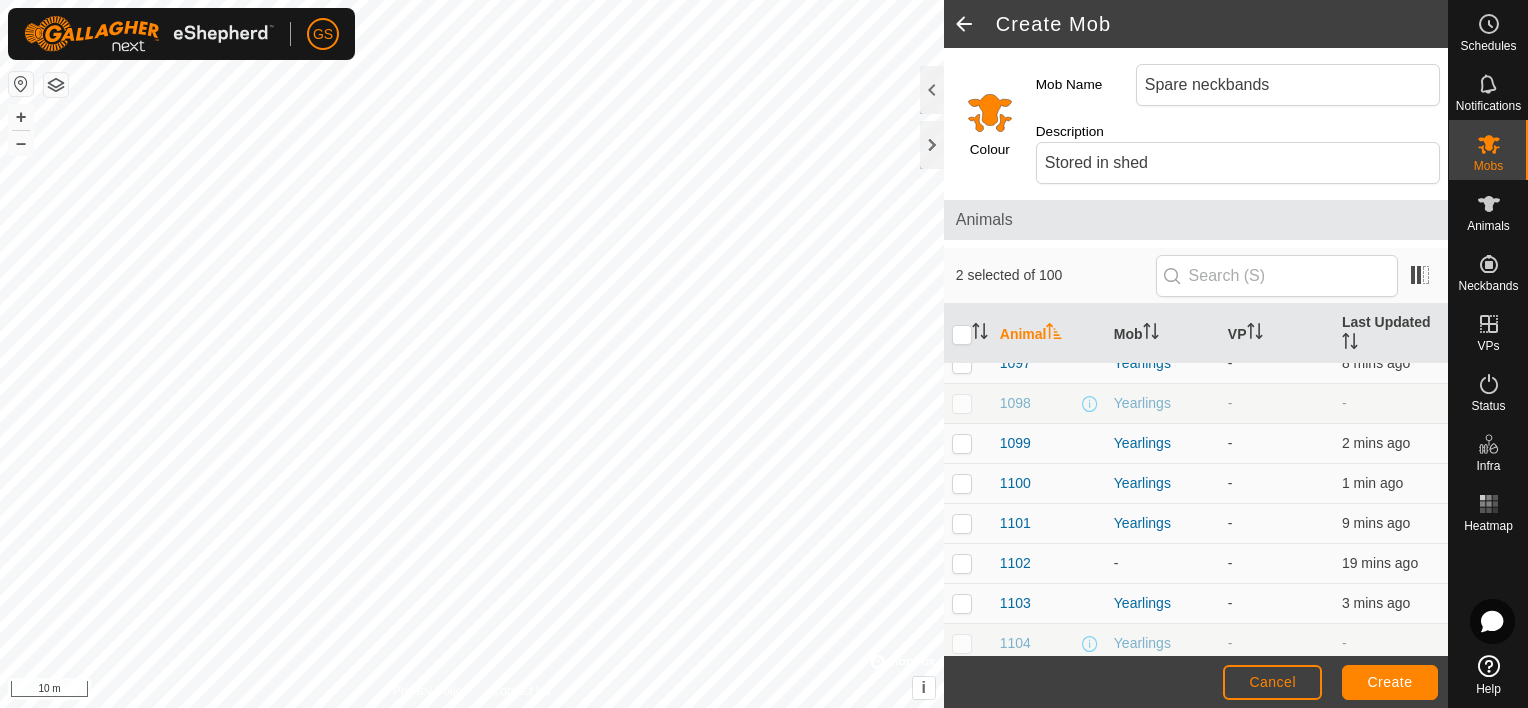 scroll, scrollTop: 3500, scrollLeft: 0, axis: vertical 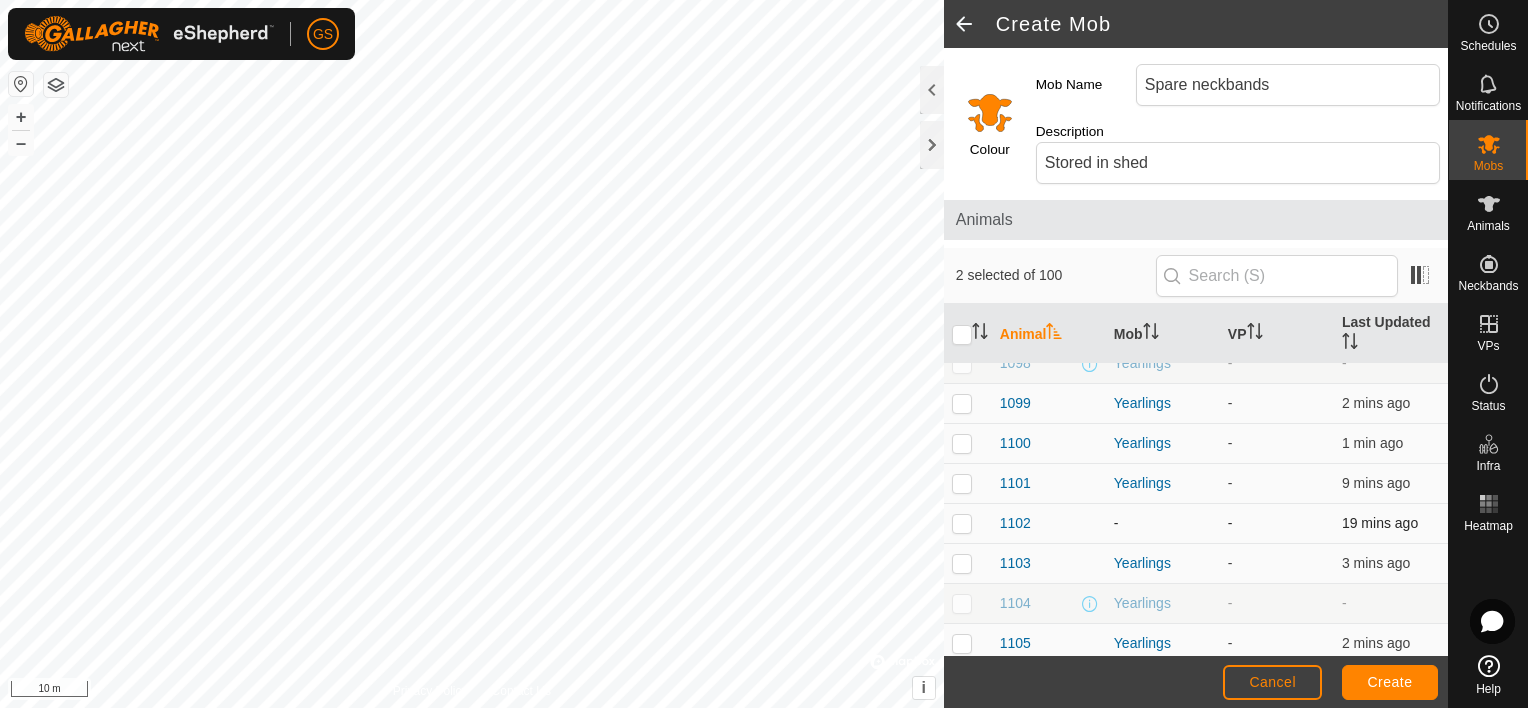 click at bounding box center (962, 523) 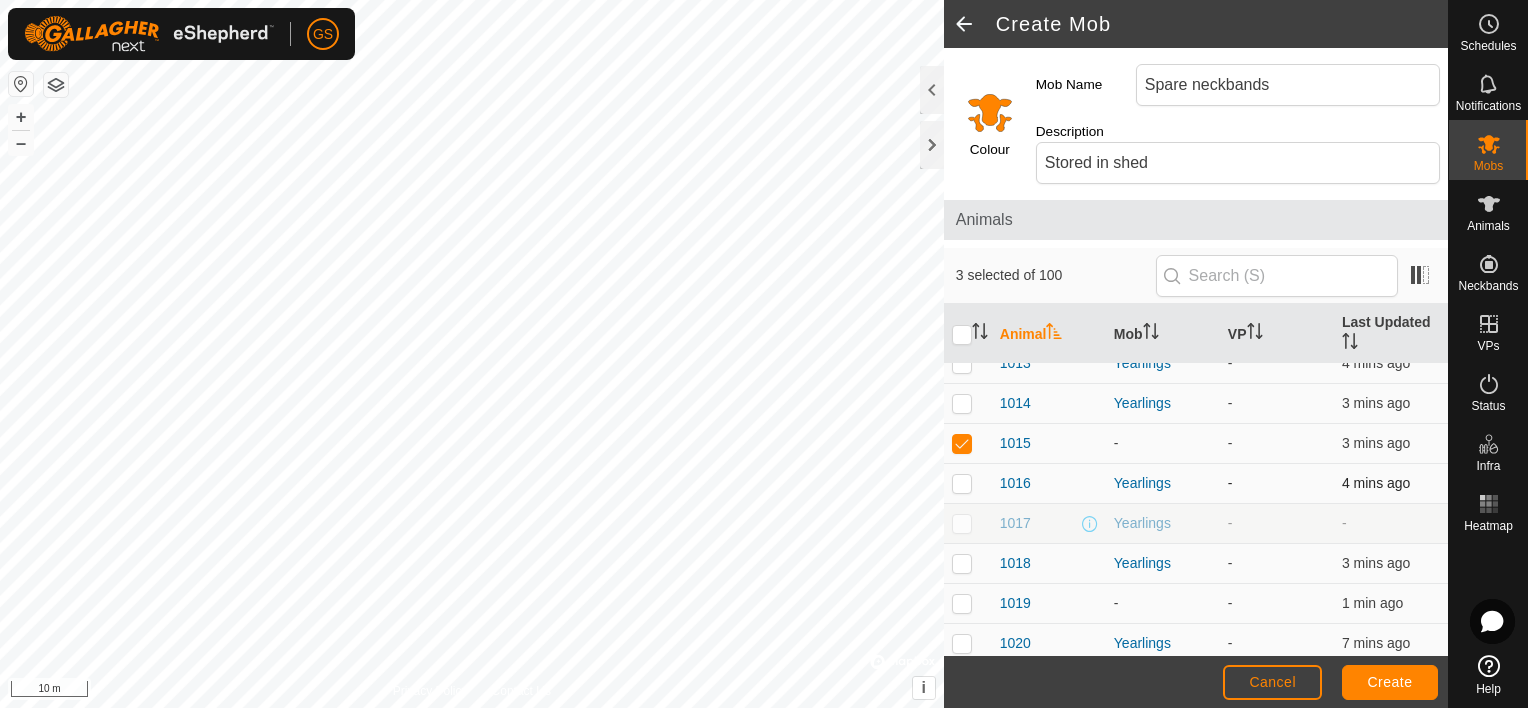 scroll, scrollTop: 200, scrollLeft: 0, axis: vertical 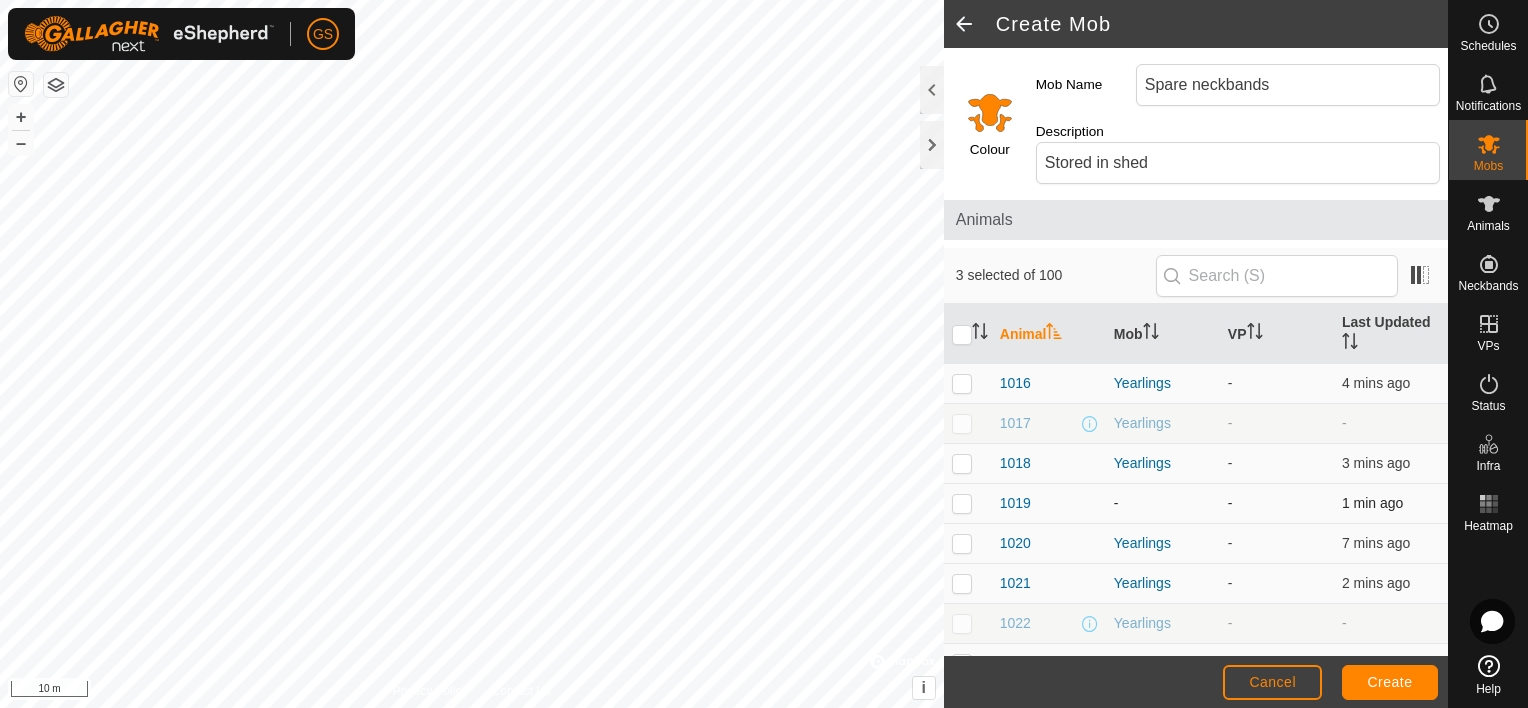 click at bounding box center [962, 503] 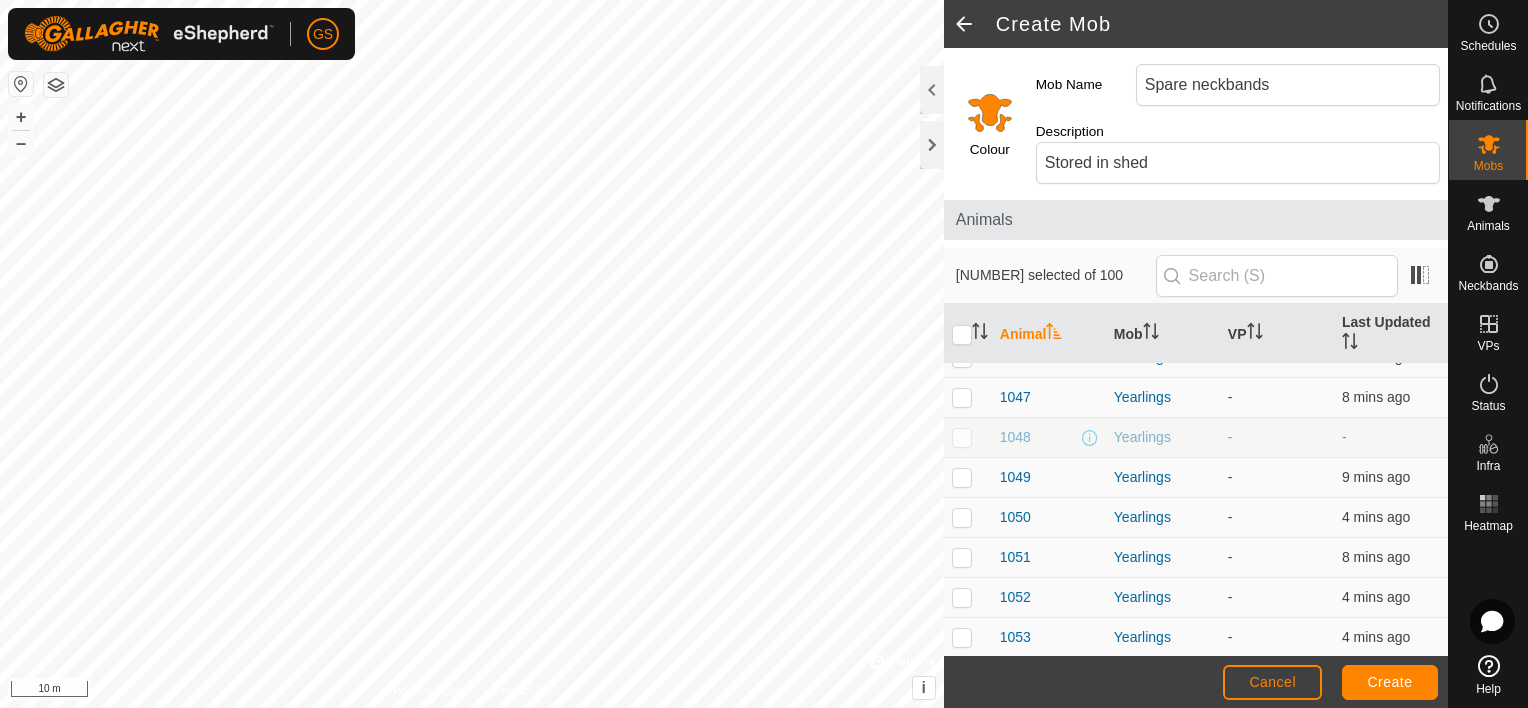 scroll, scrollTop: 1600, scrollLeft: 0, axis: vertical 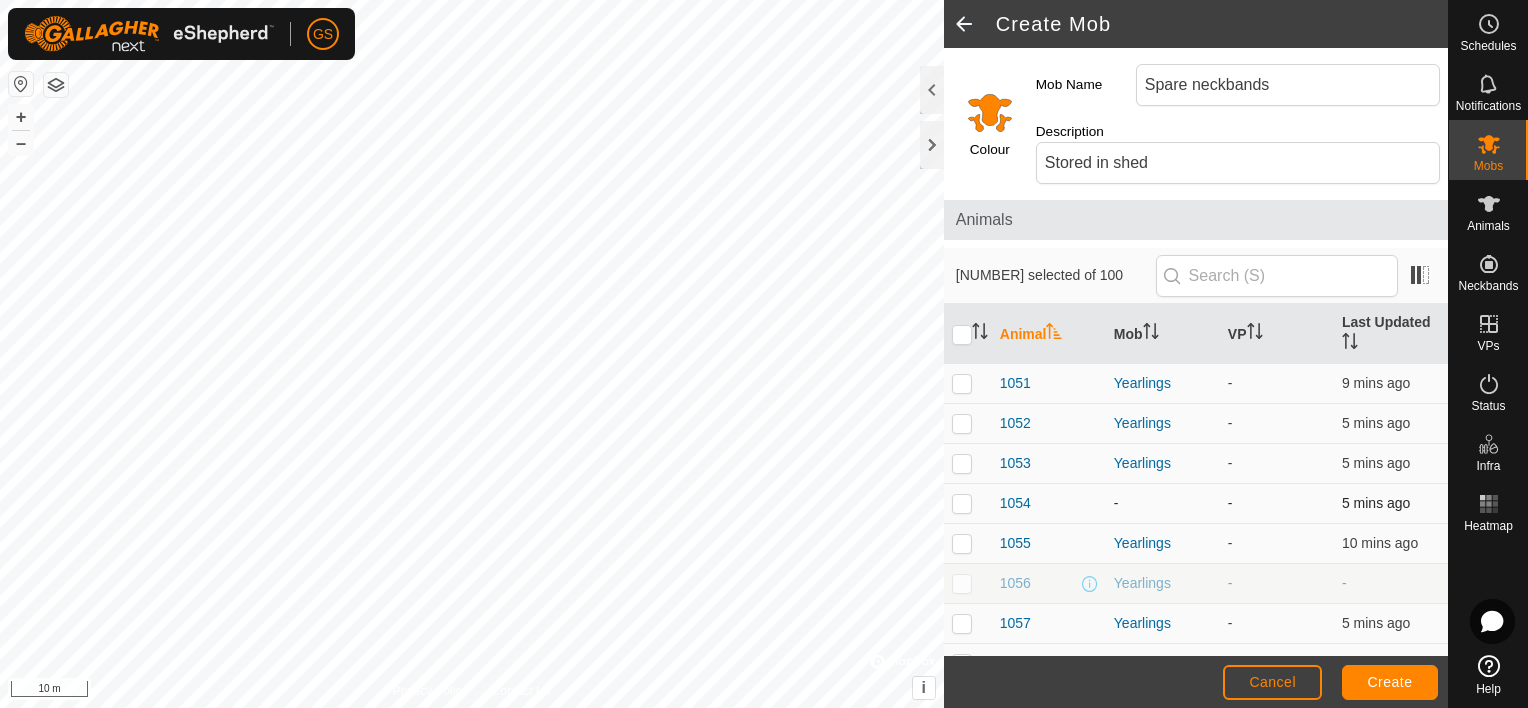 click at bounding box center (968, 504) 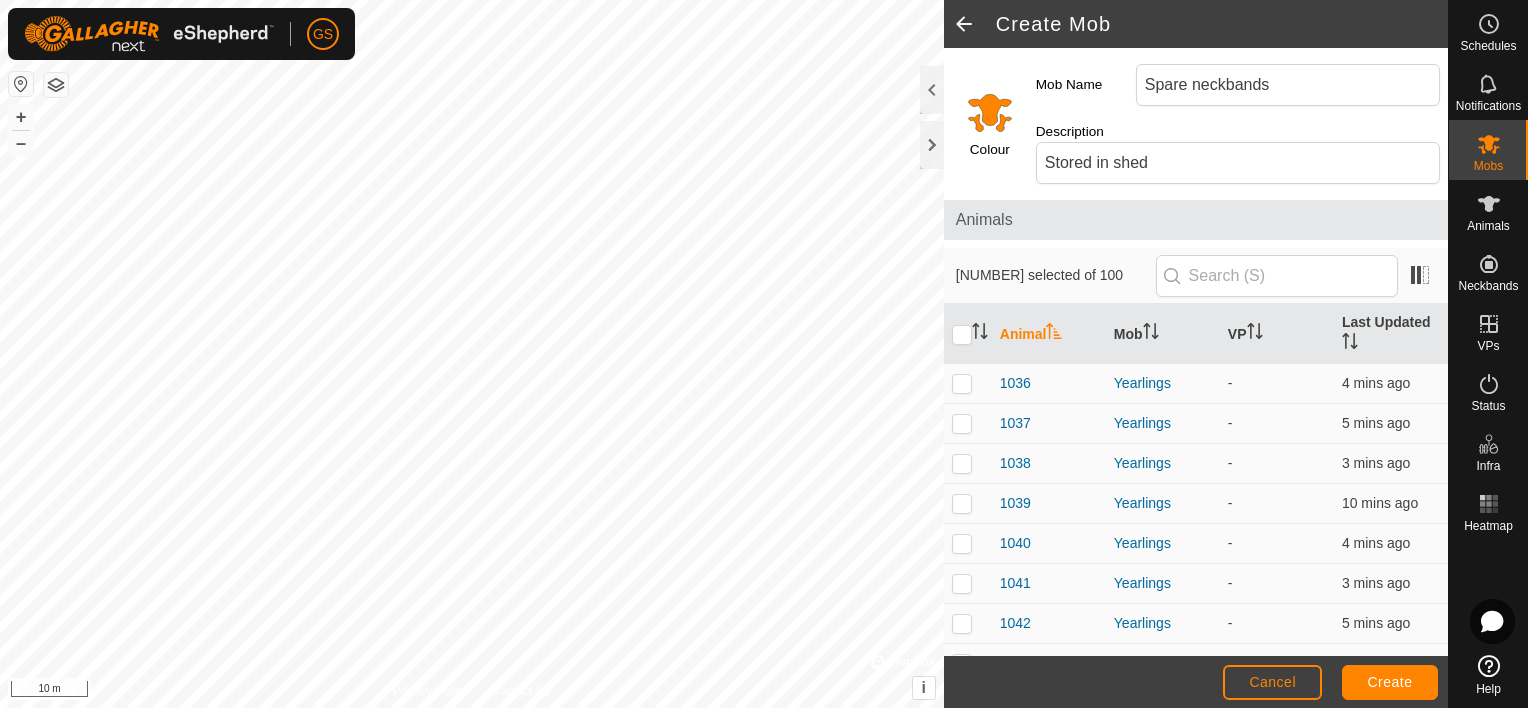 scroll, scrollTop: 800, scrollLeft: 0, axis: vertical 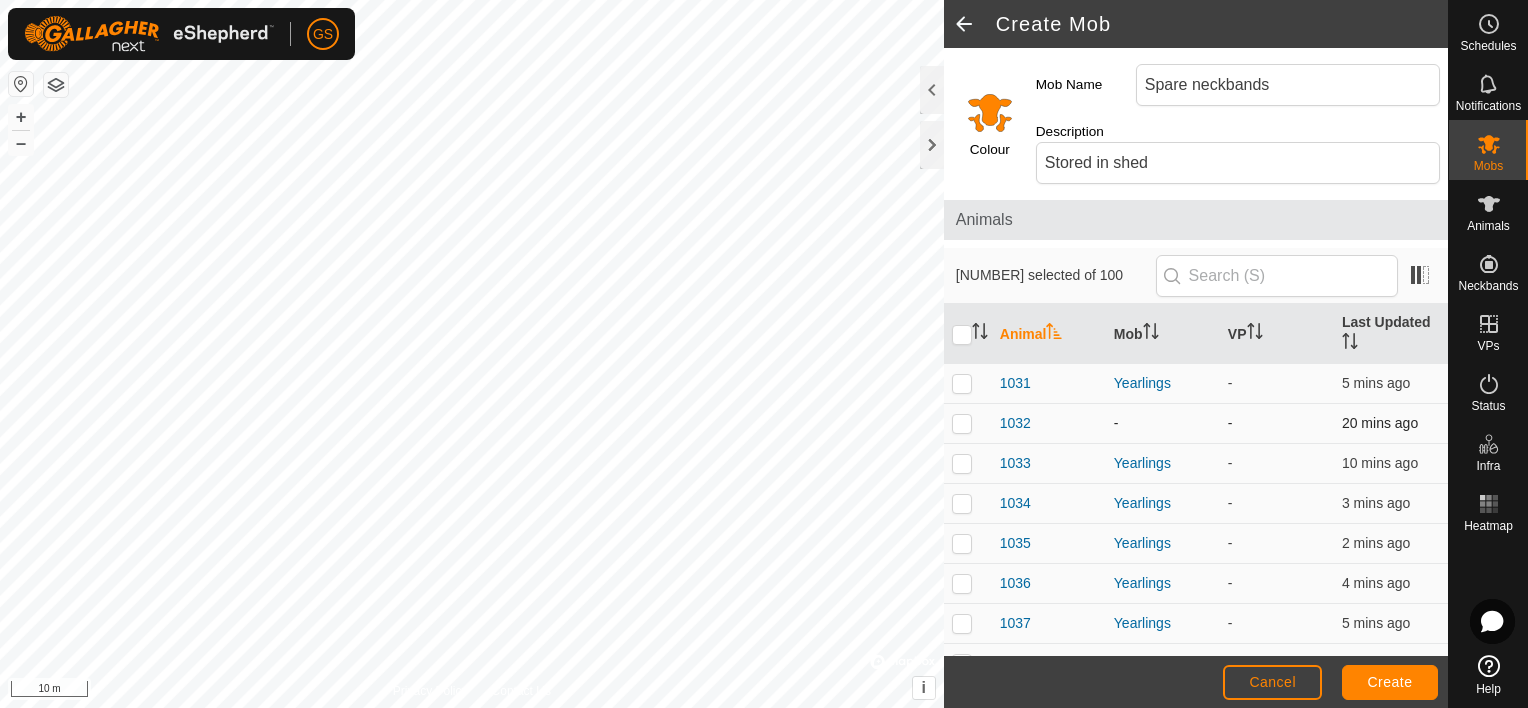 click at bounding box center (962, 423) 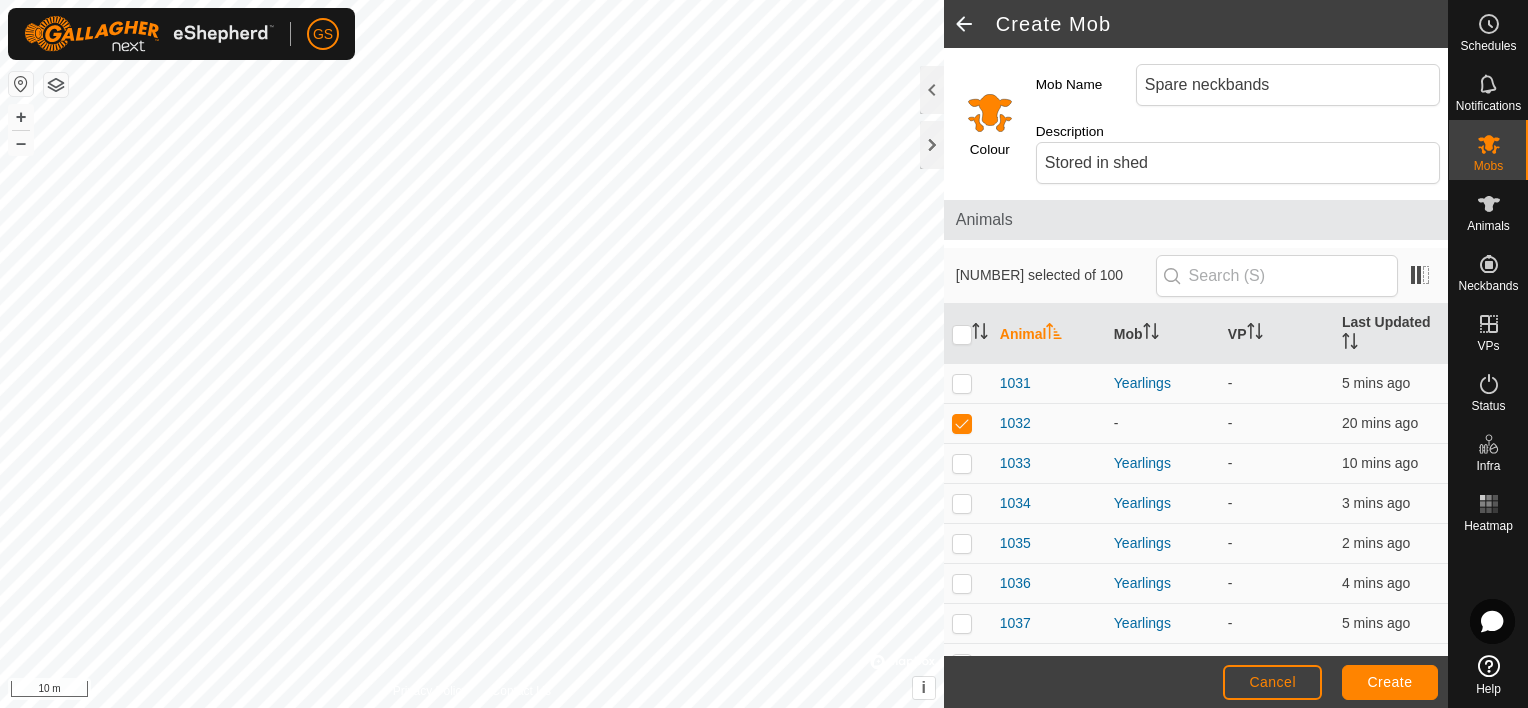 click 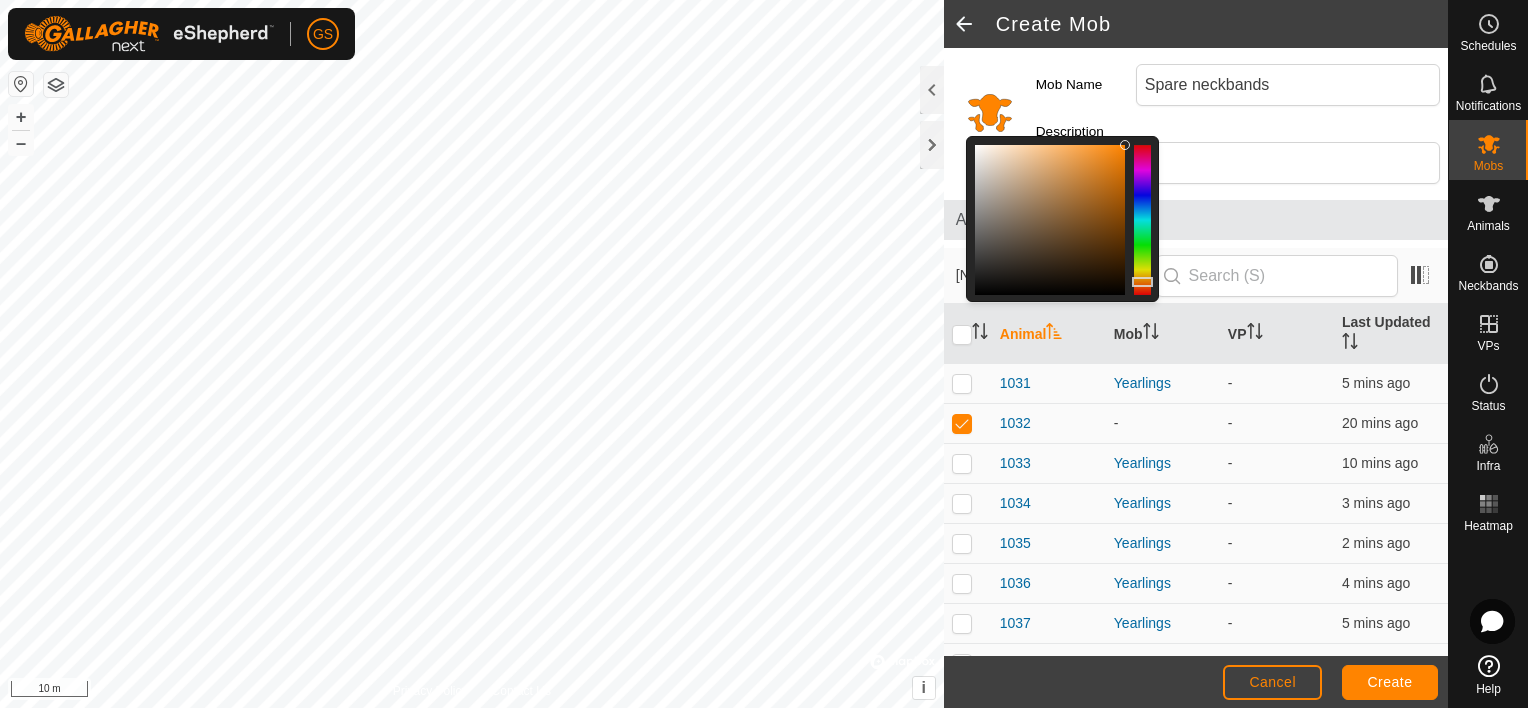click 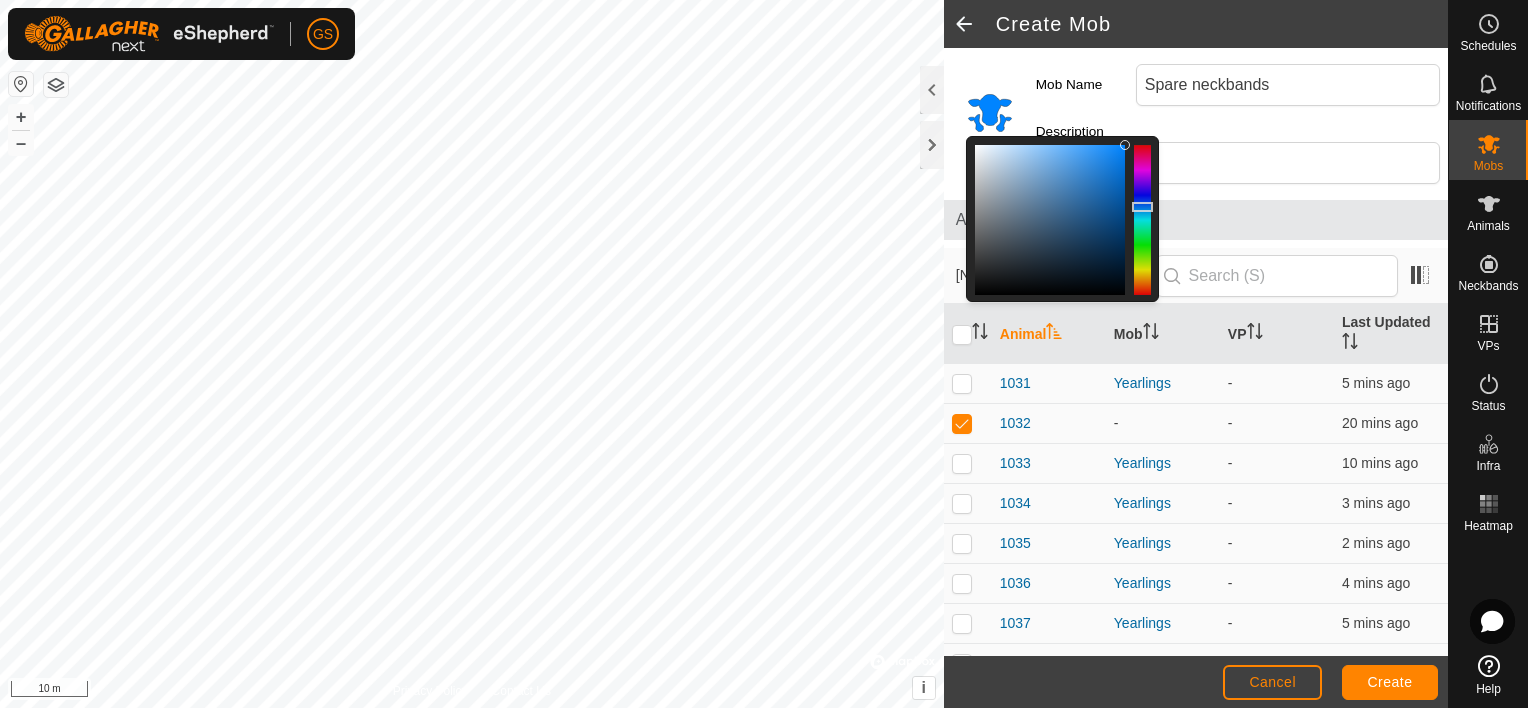 click 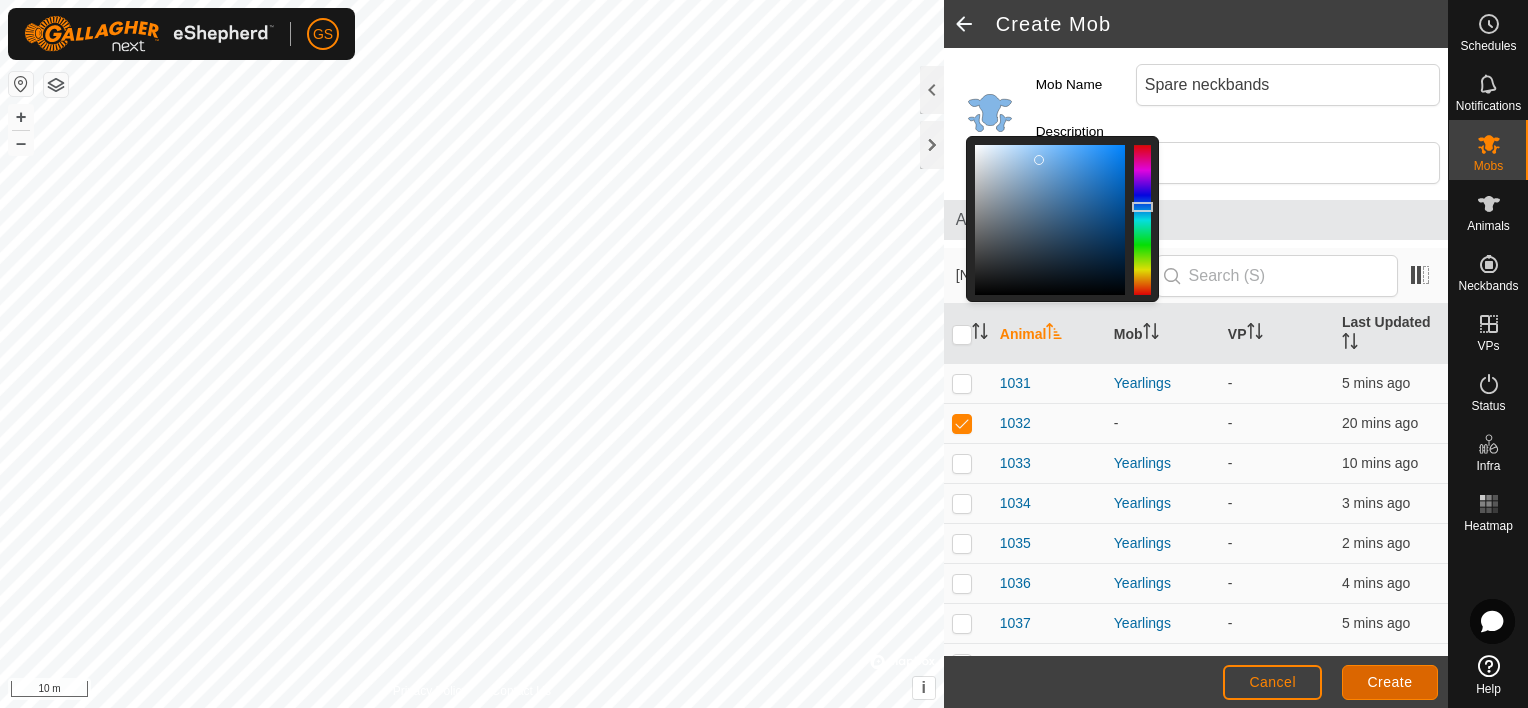 click on "Create" at bounding box center [1390, 682] 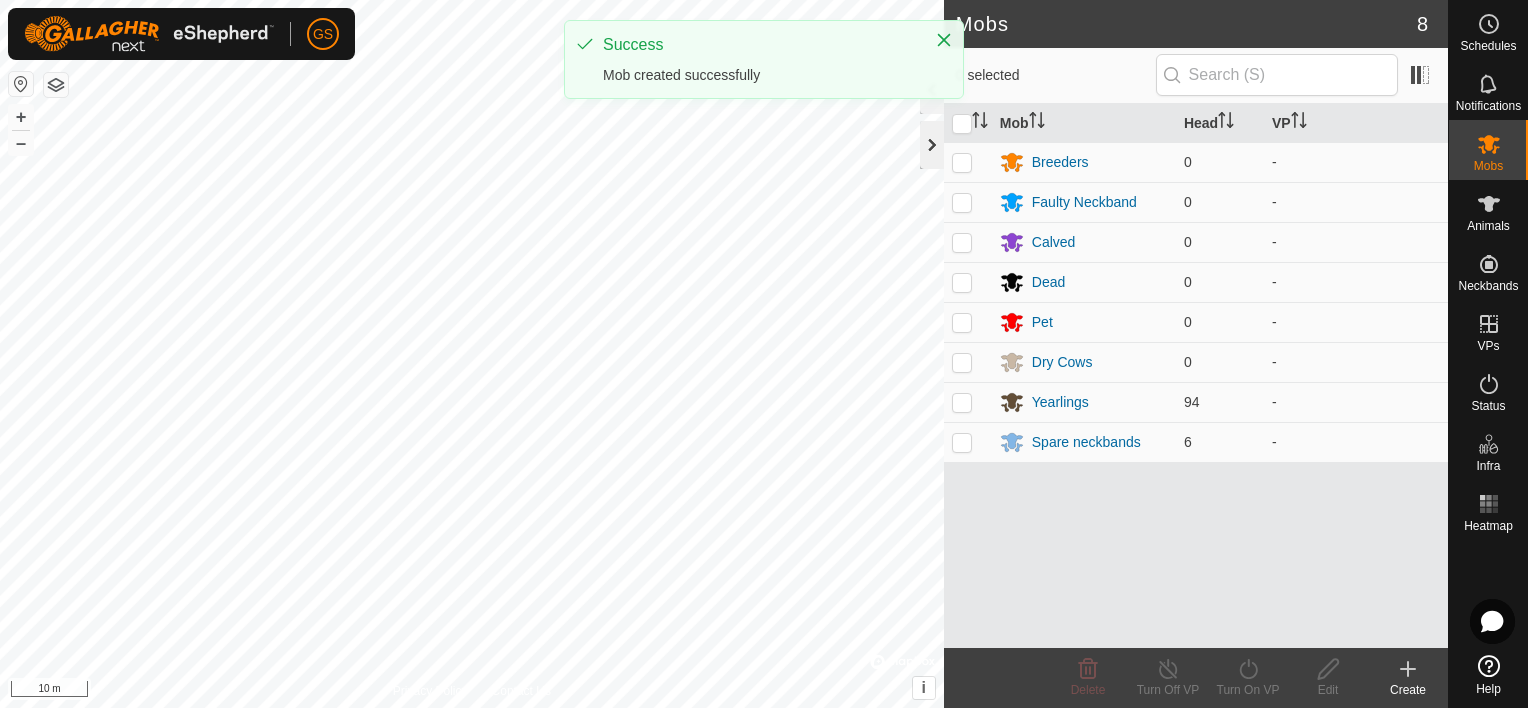 click 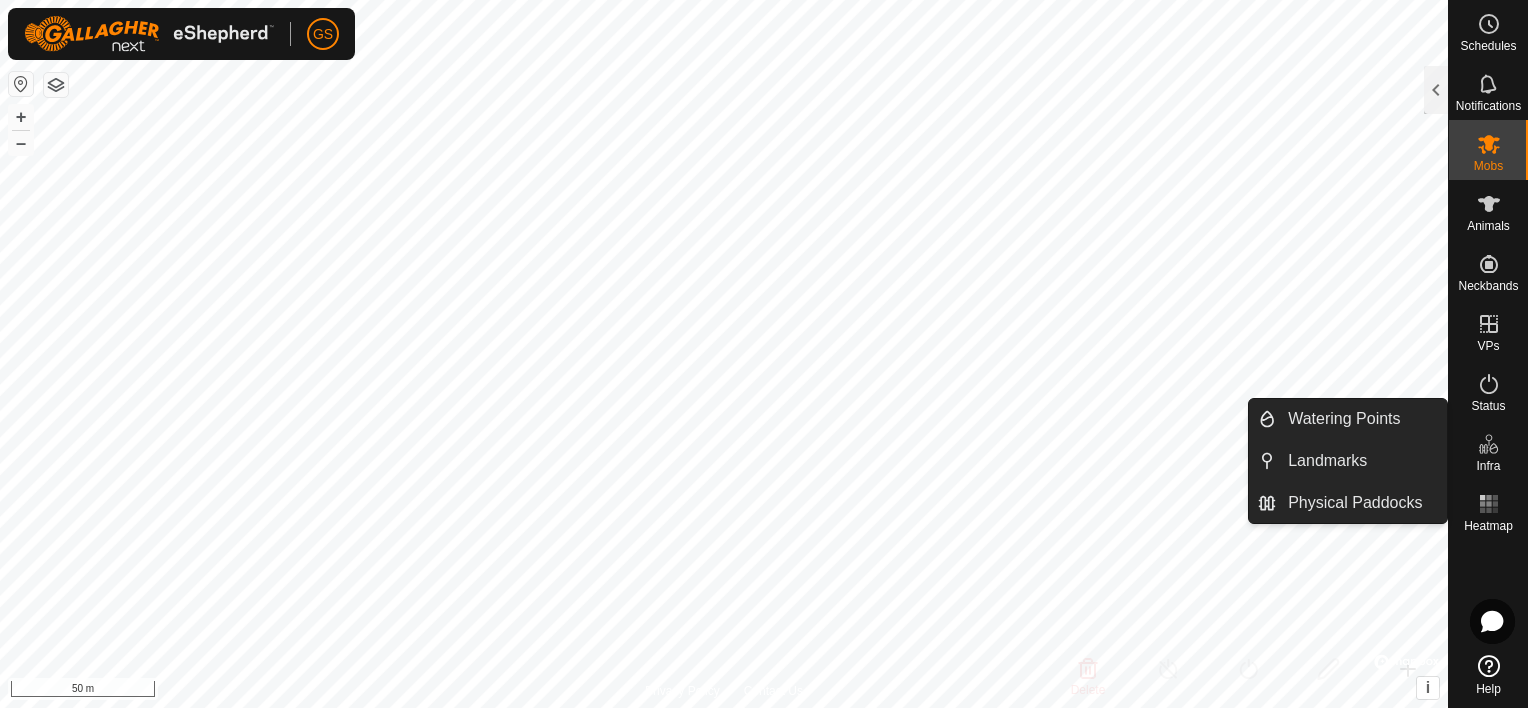 click 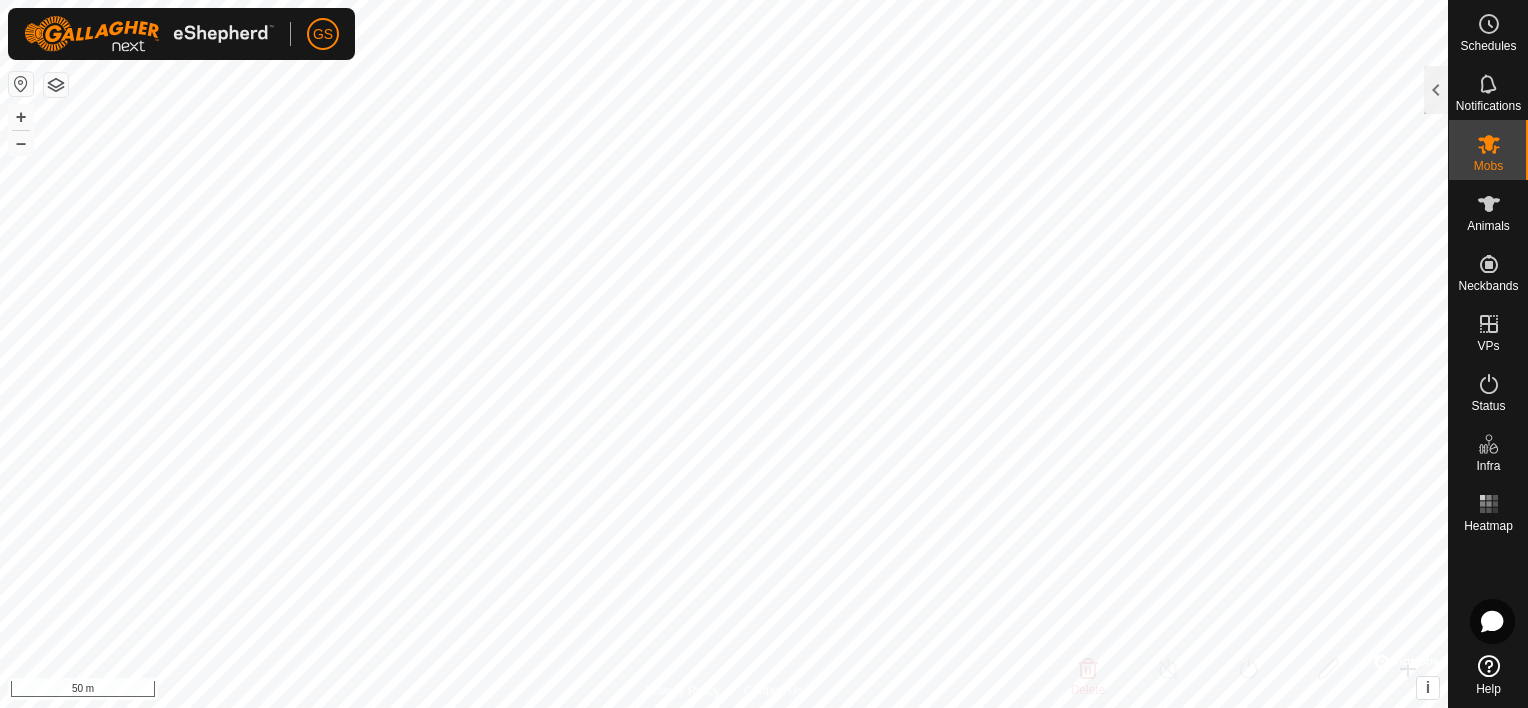 click 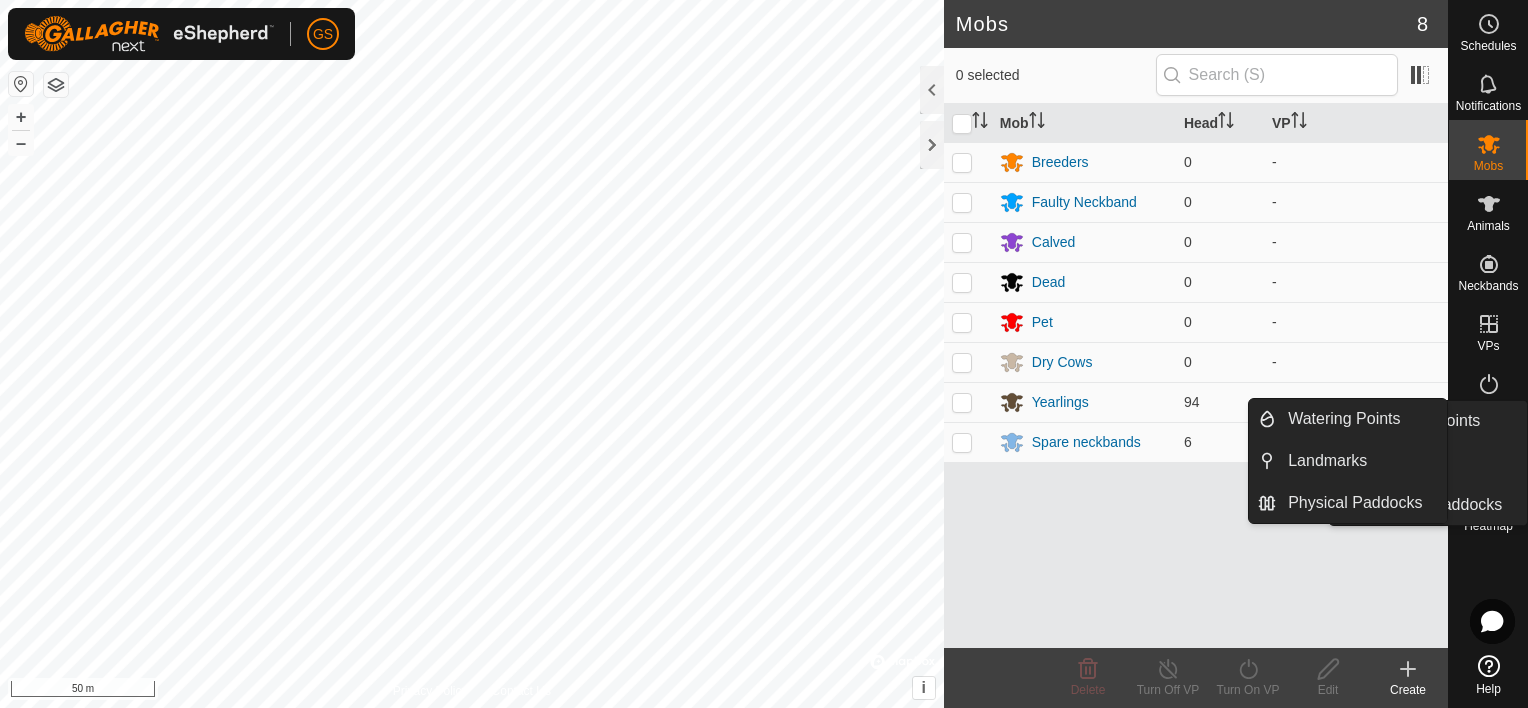 click 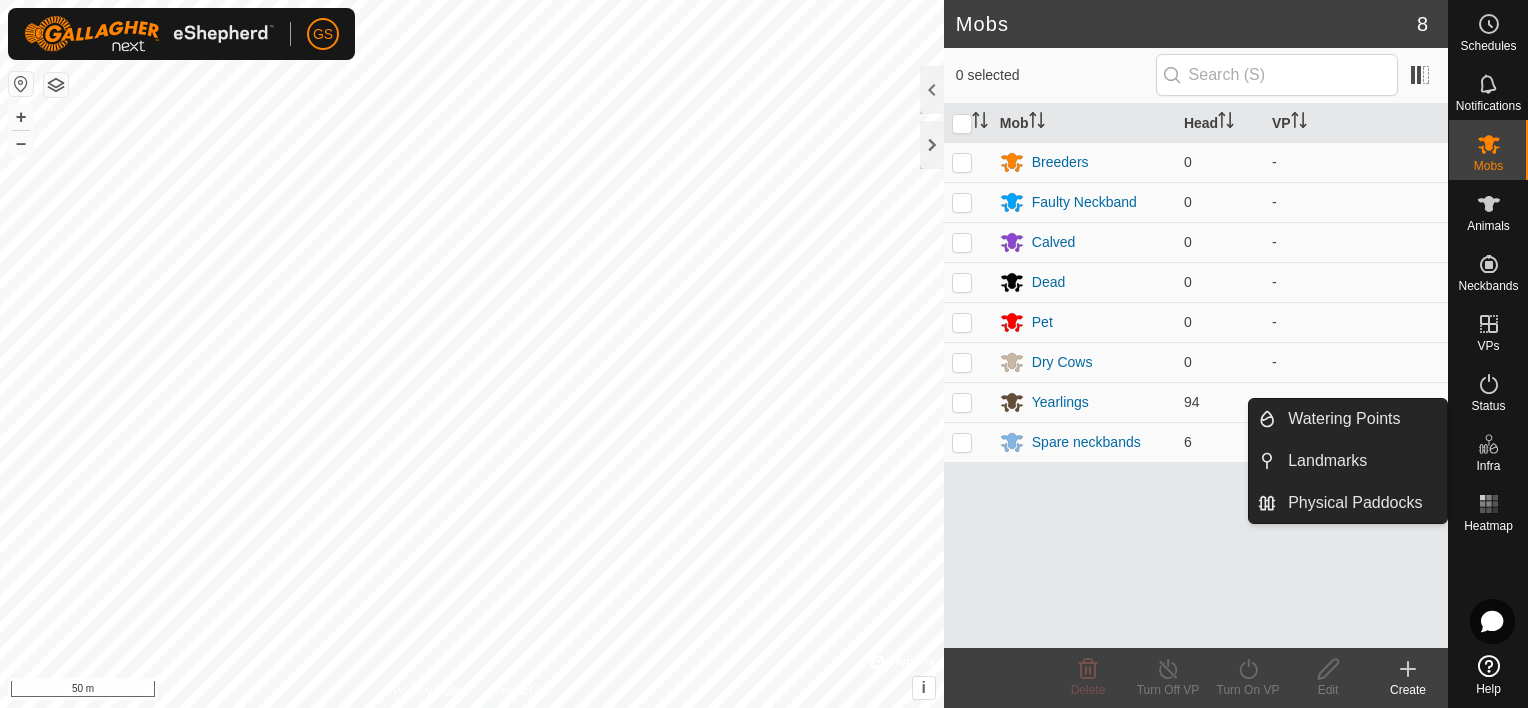 click 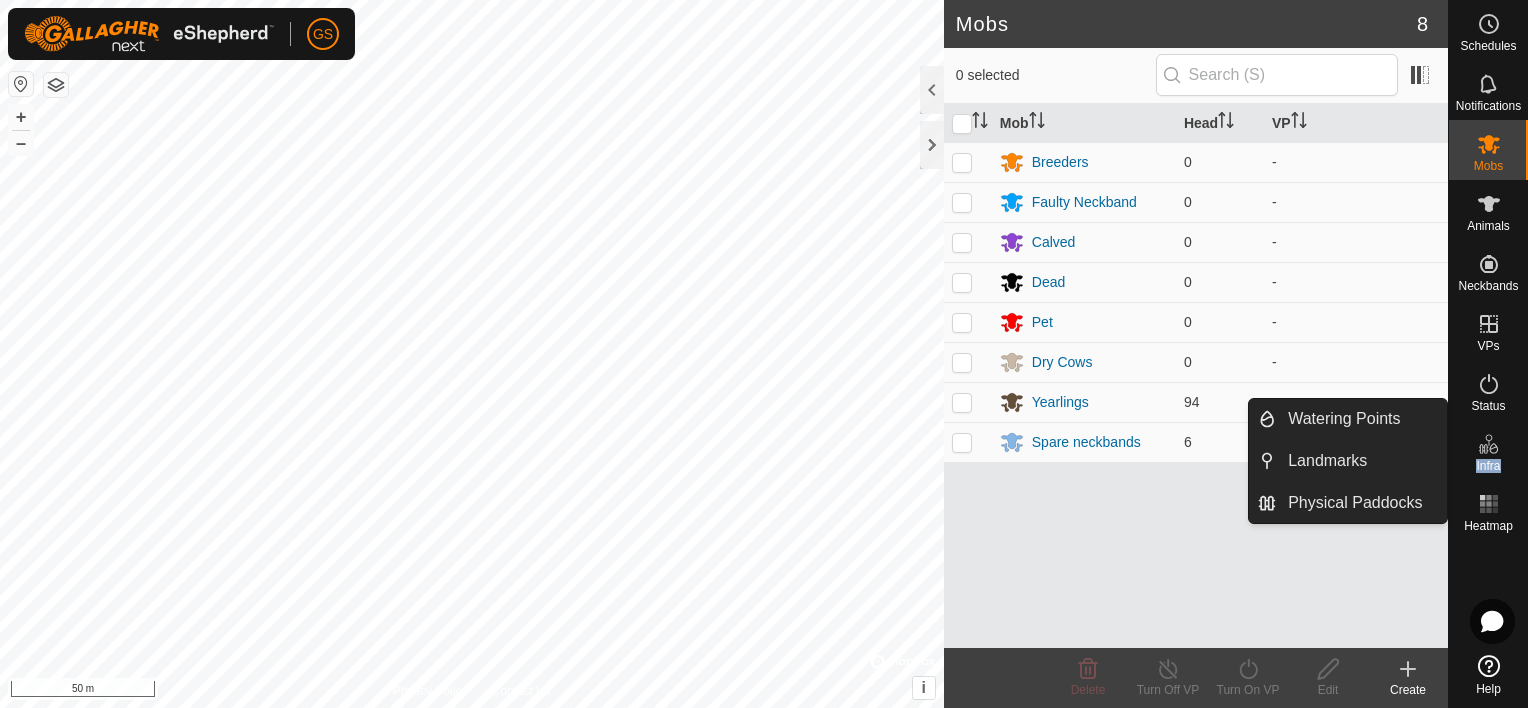 click 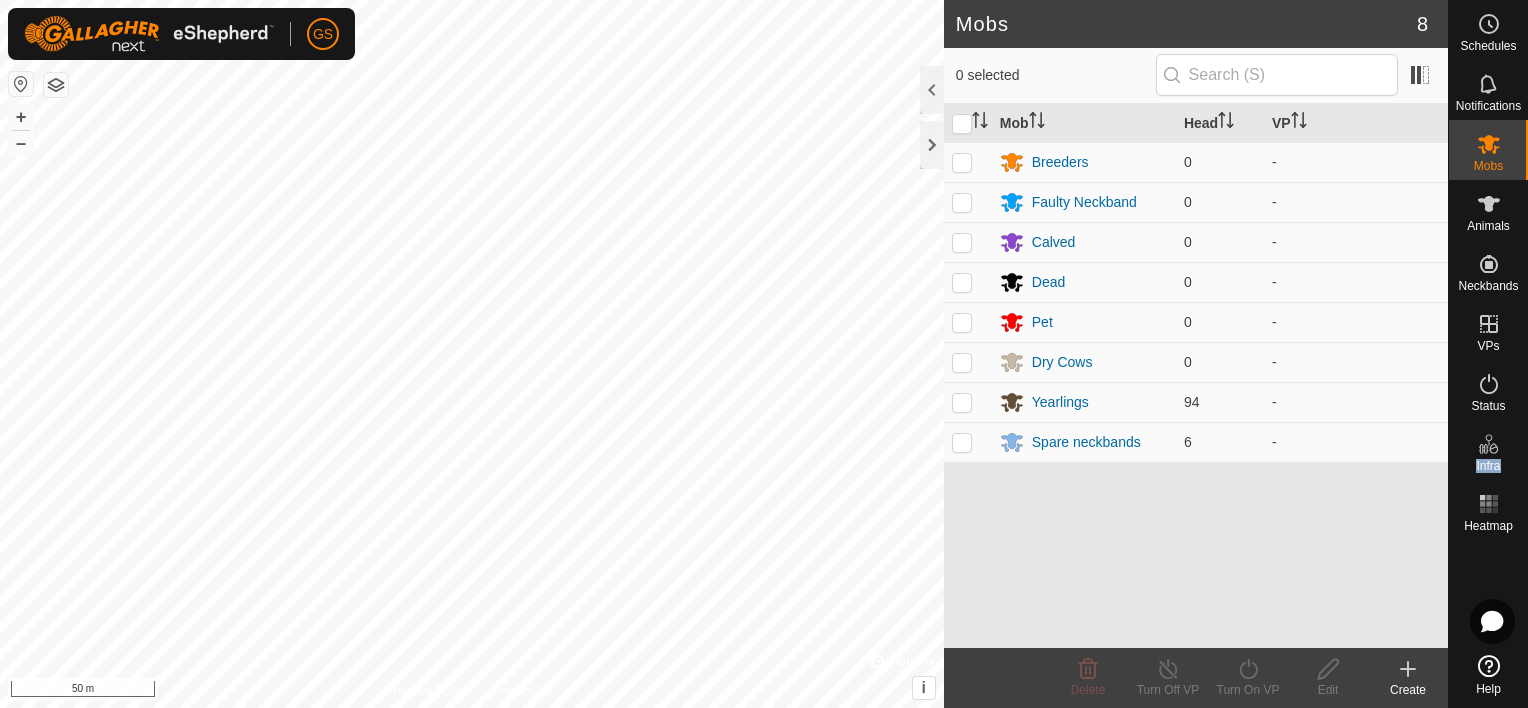 click on "Schedules Notifications Mobs Animals Neckbands VPs Status Infra Heatmap Help Watering Points Landmarks Physical Paddocks" 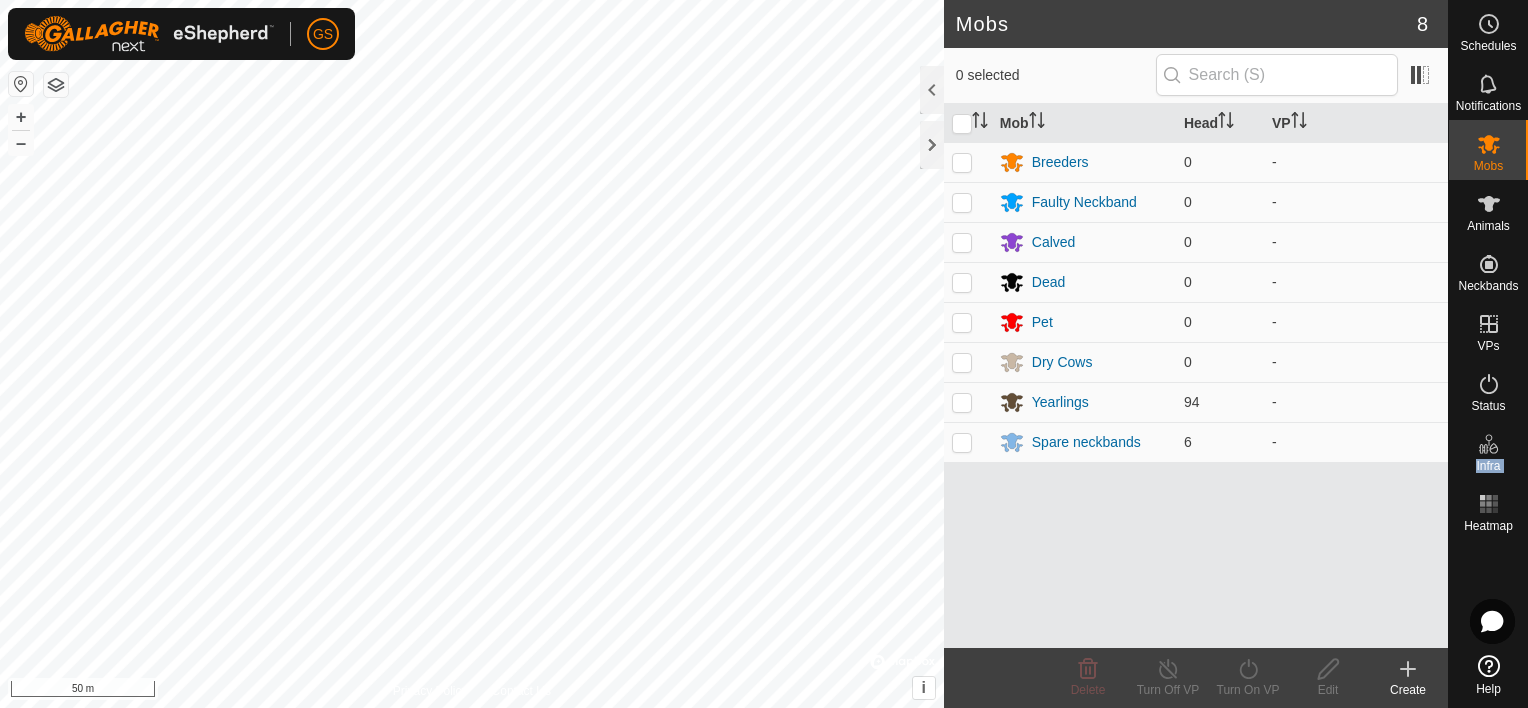 click on "Schedules Notifications Mobs Animals Neckbands VPs Status Infra Heatmap Help" 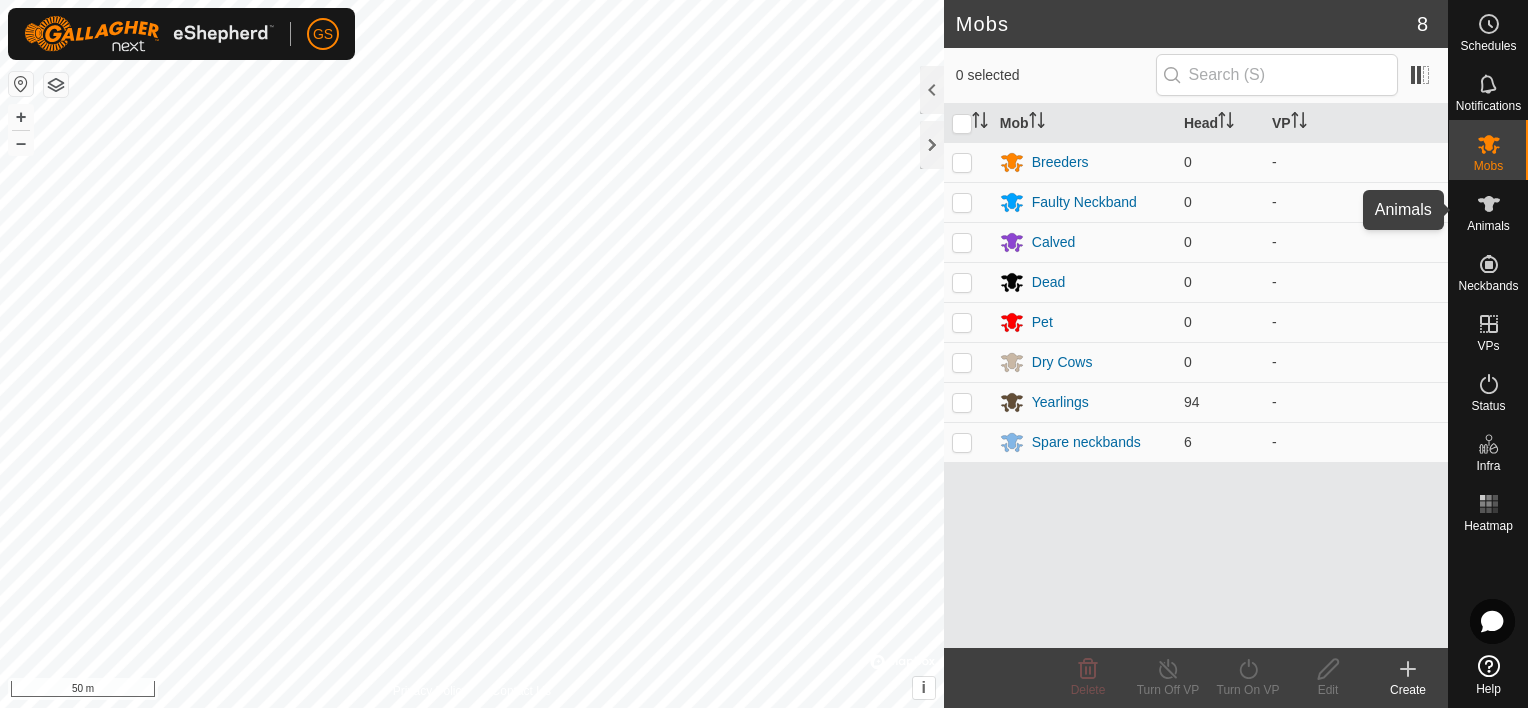 click on "Animals" at bounding box center [1488, 226] 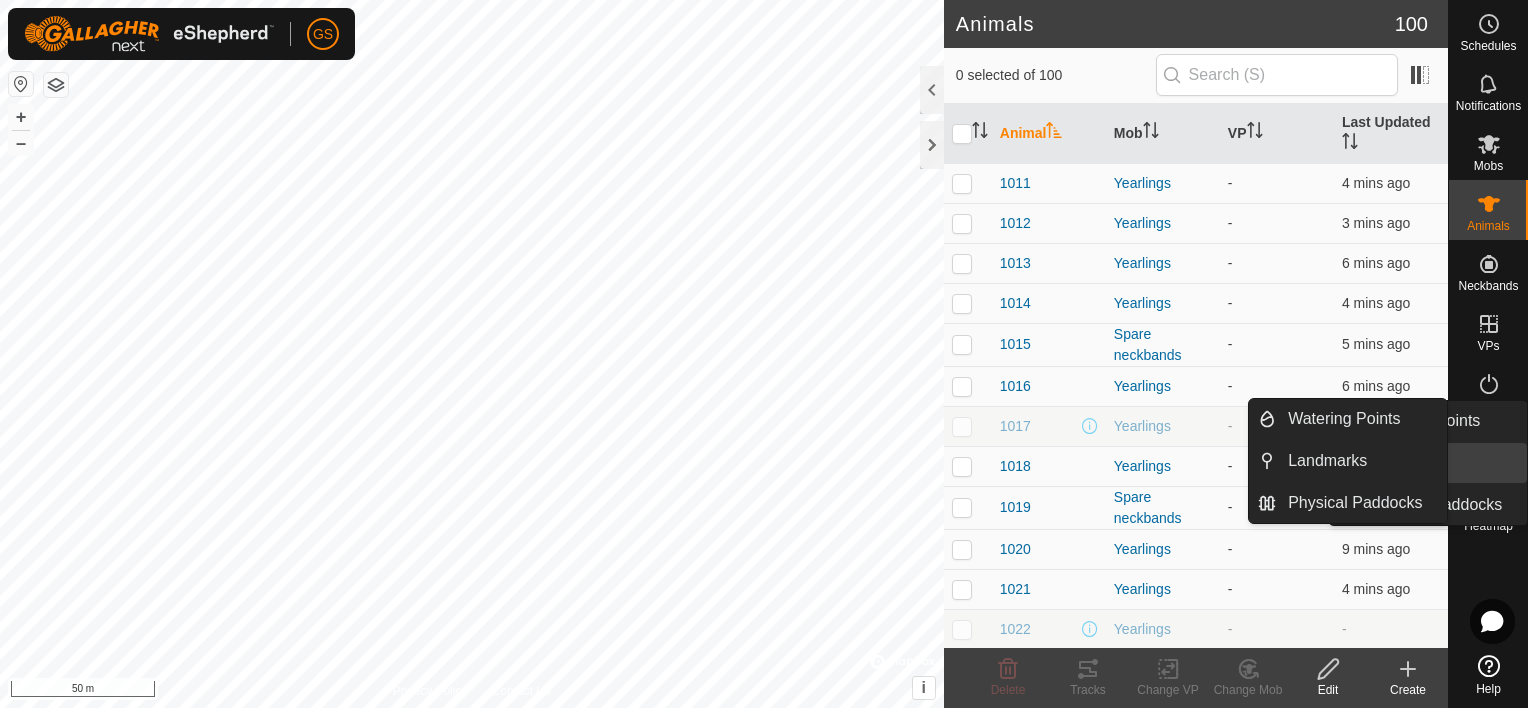 click 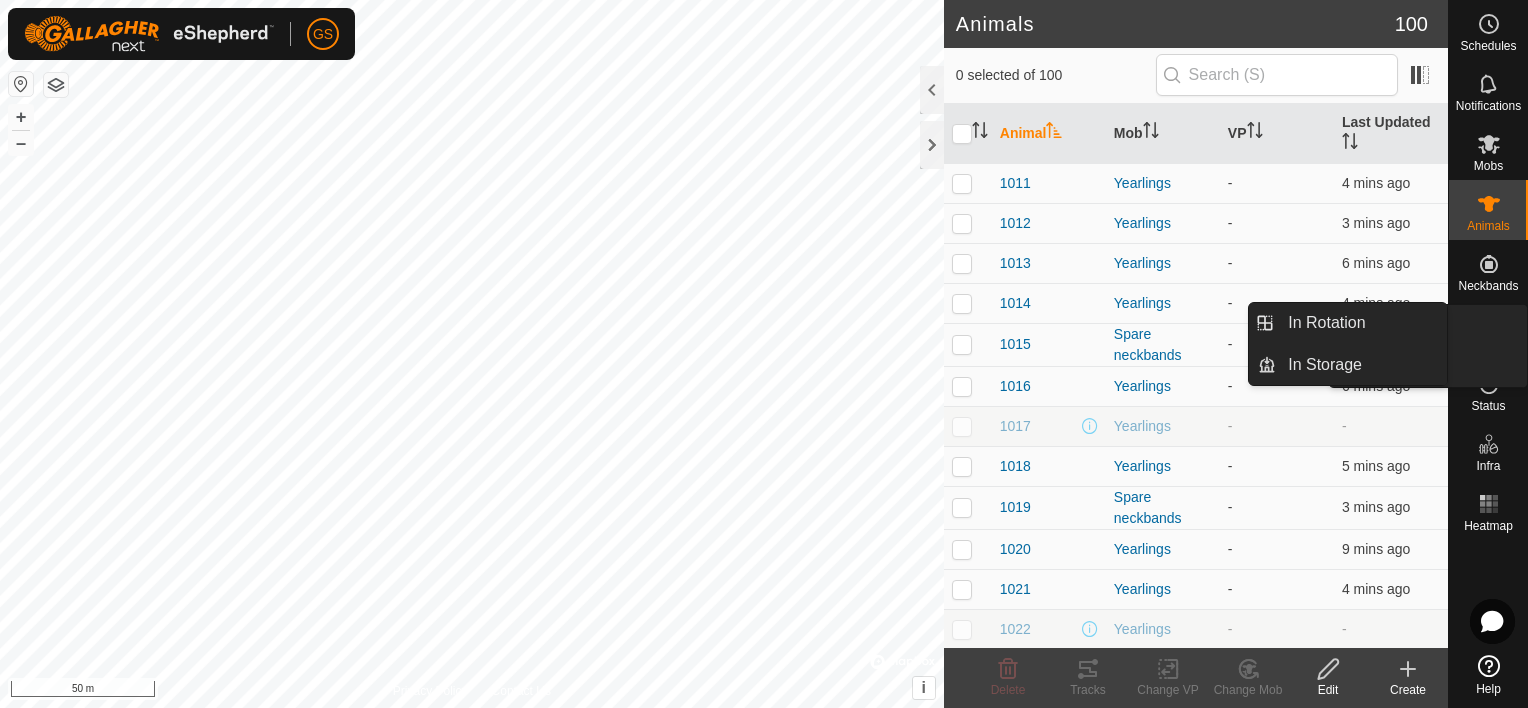 click 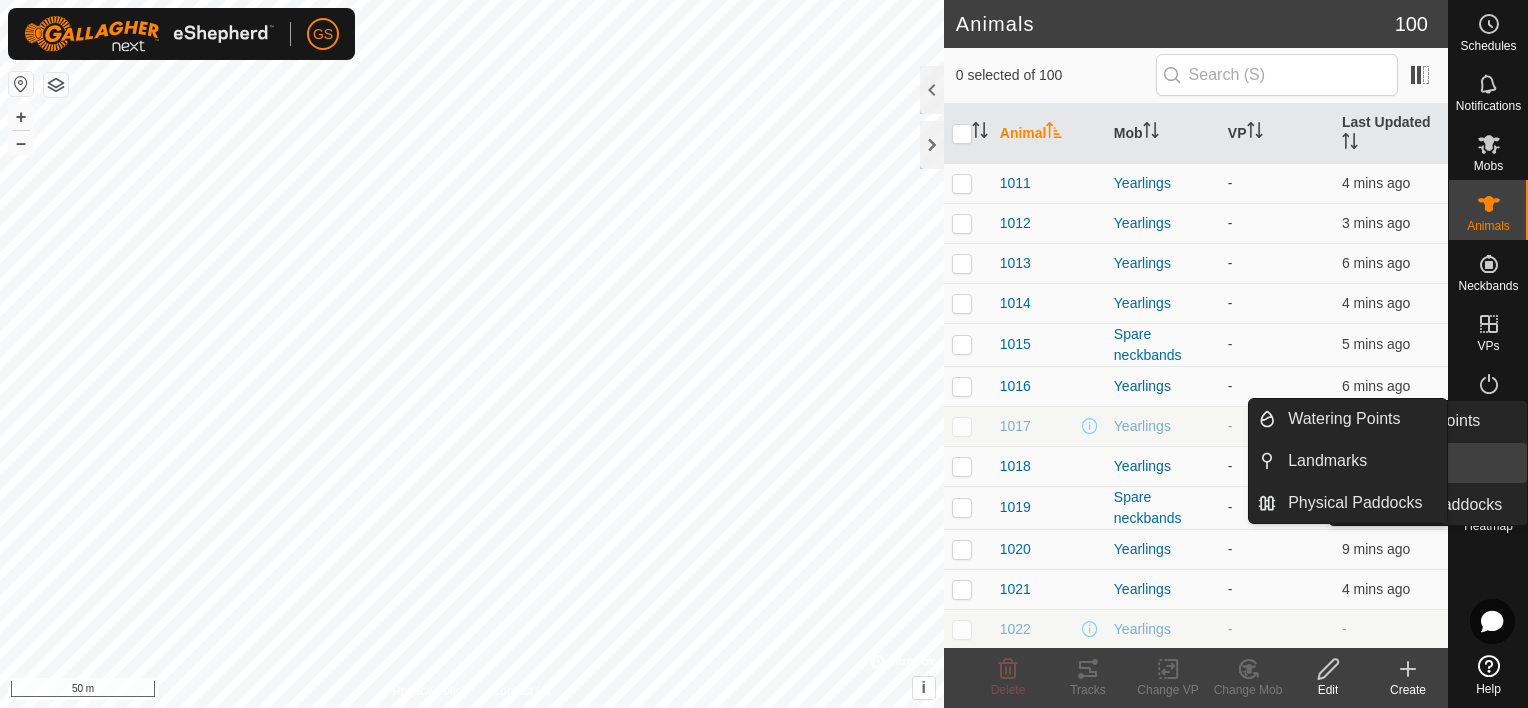 click on "Infra" at bounding box center [1488, 466] 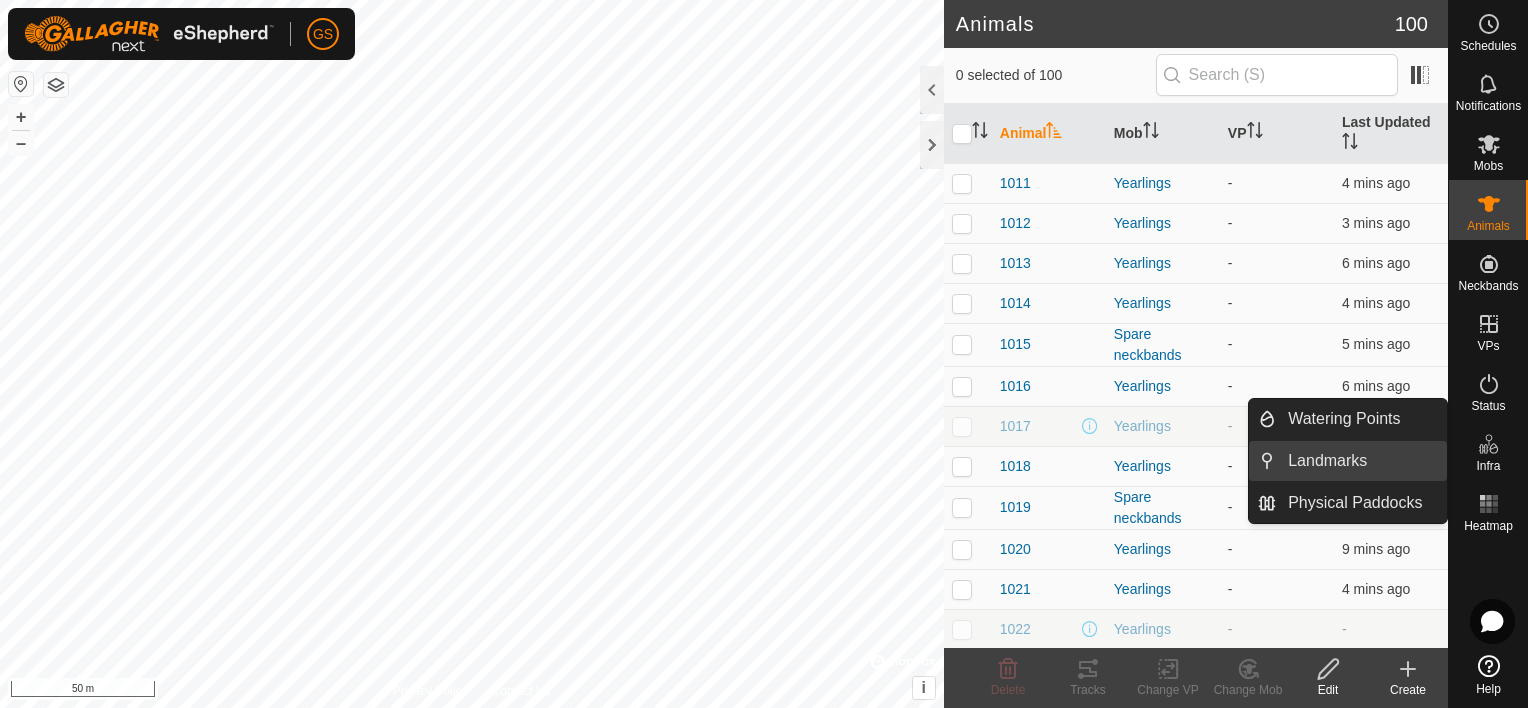 click on "Landmarks" at bounding box center [1361, 461] 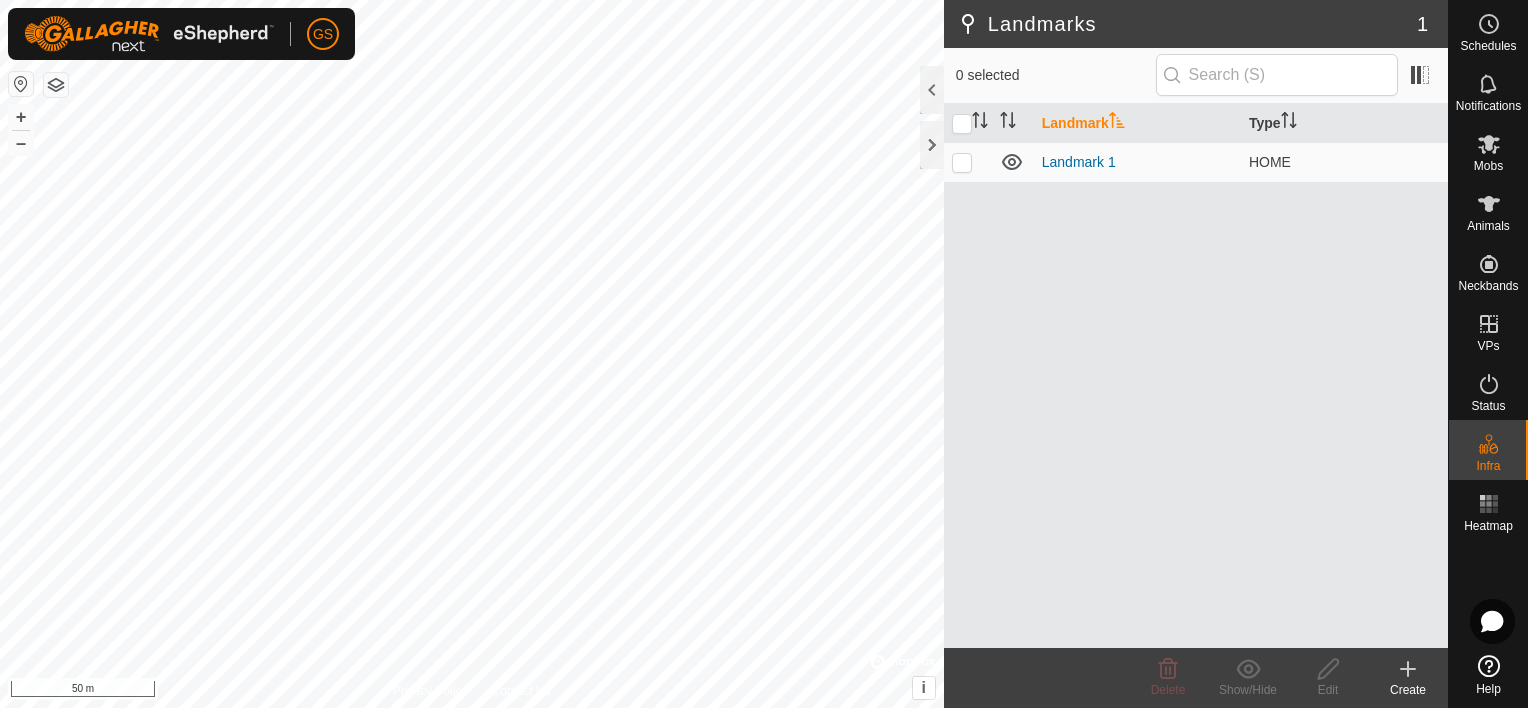 click on "Create" 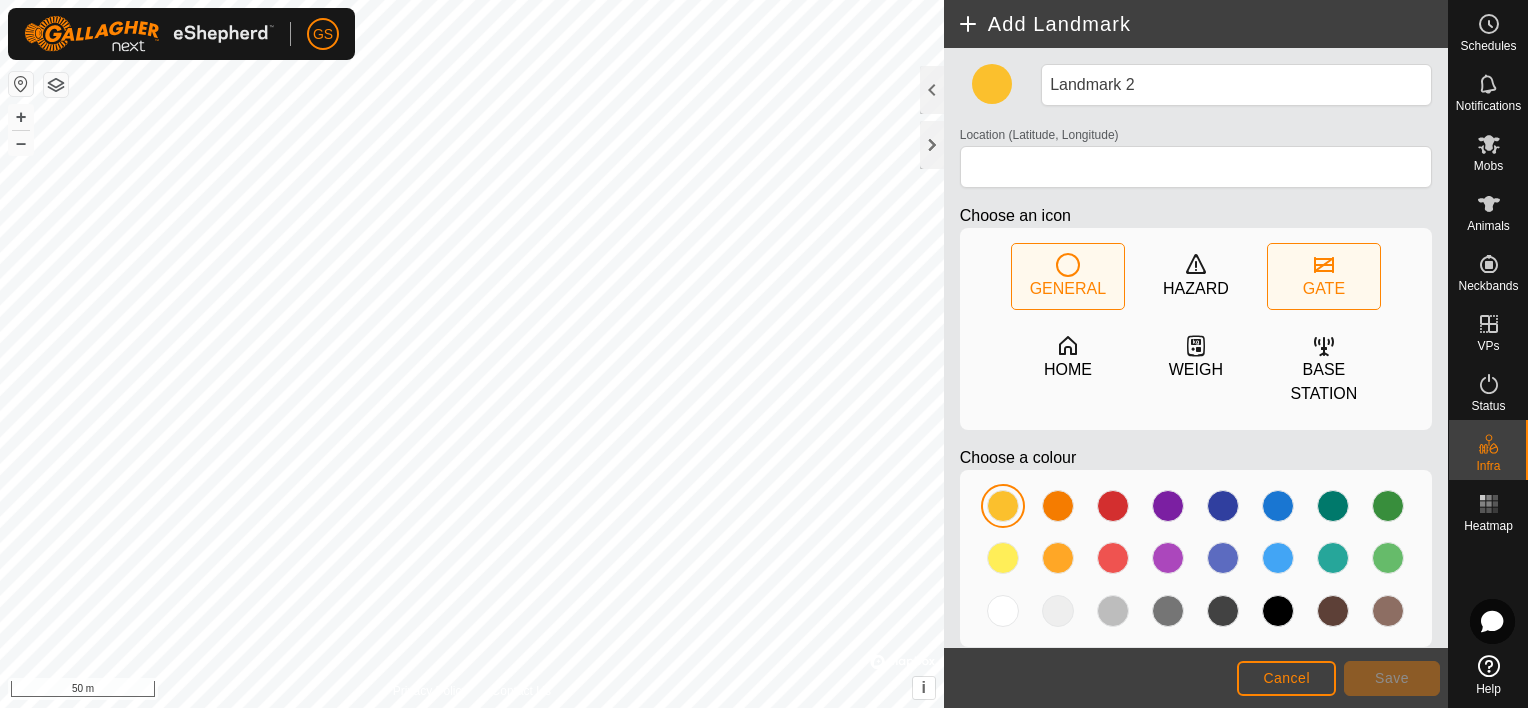 click 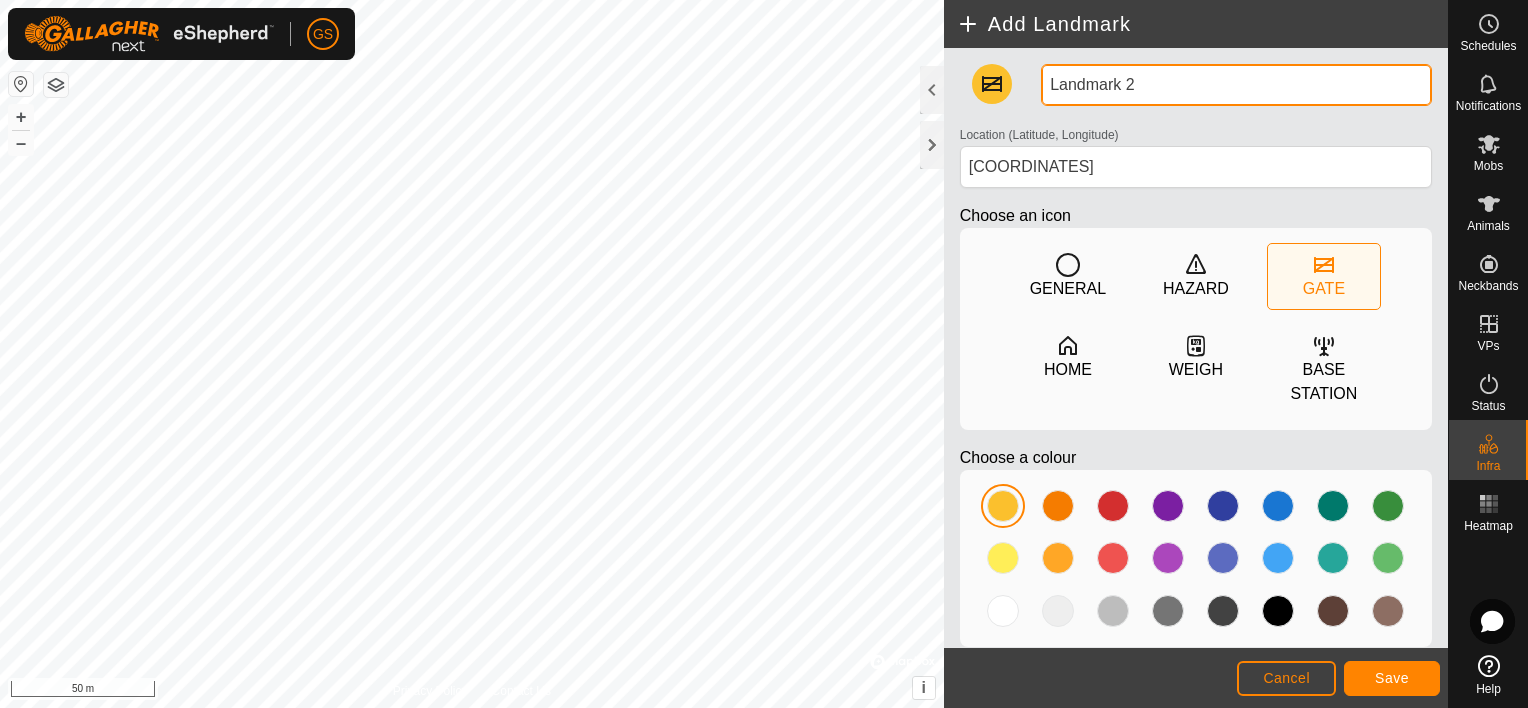 click on "Landmark 2" at bounding box center [1236, 85] 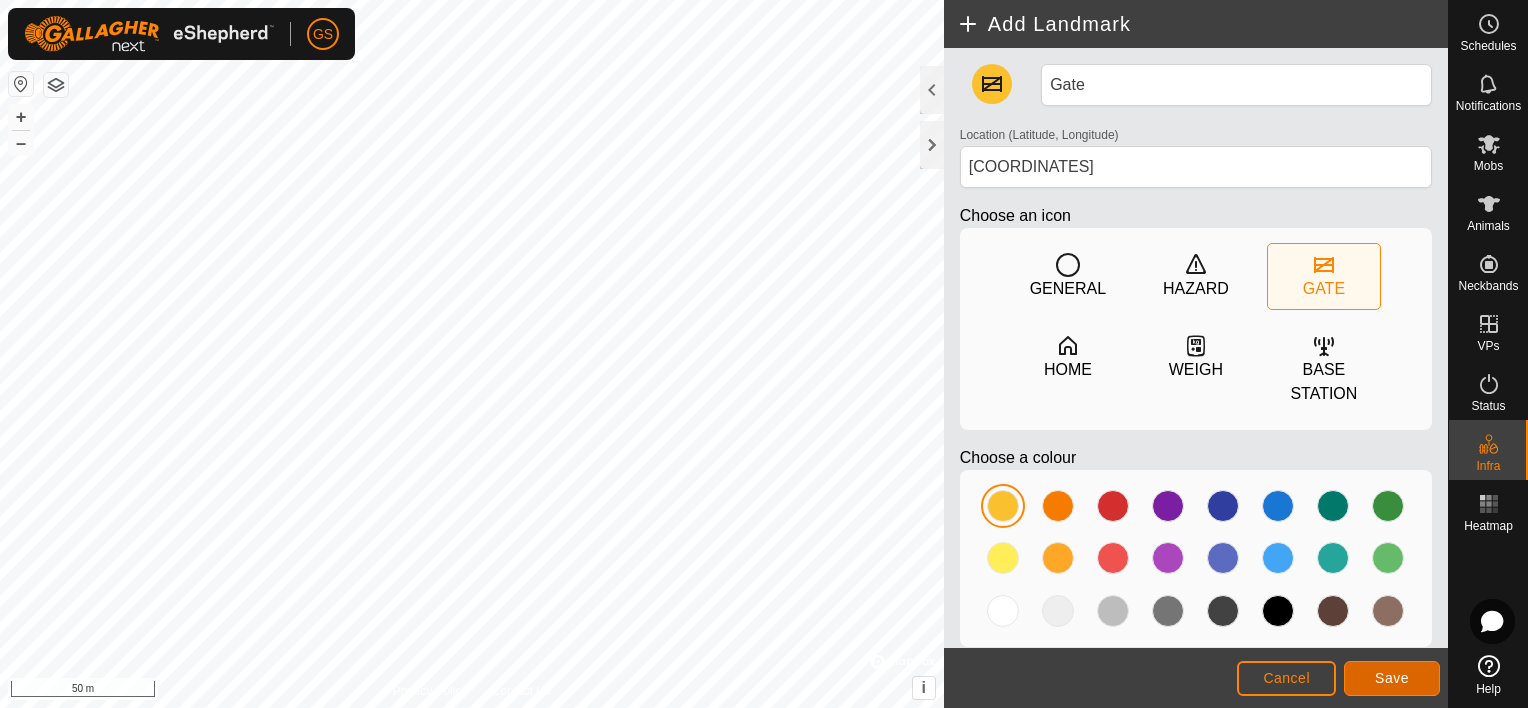 click on "Save" 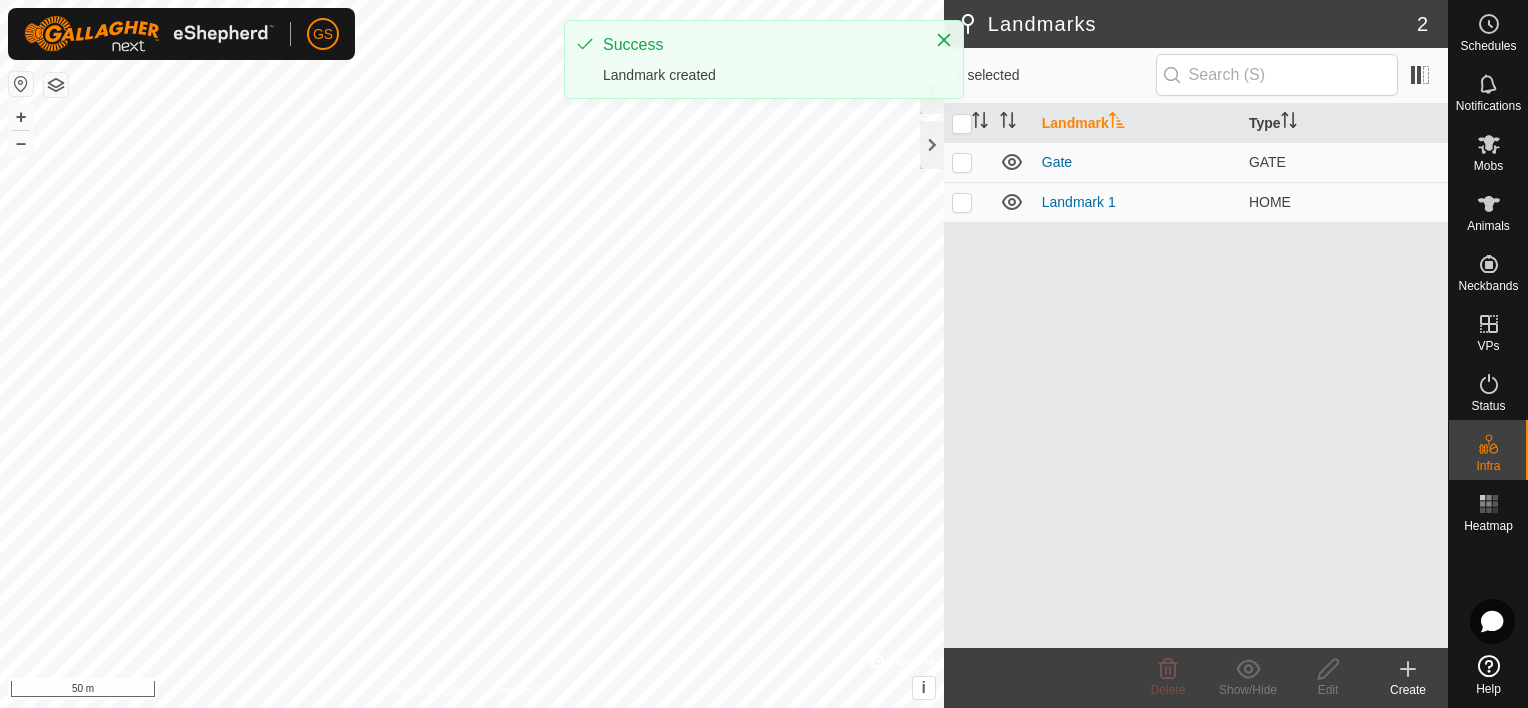 click 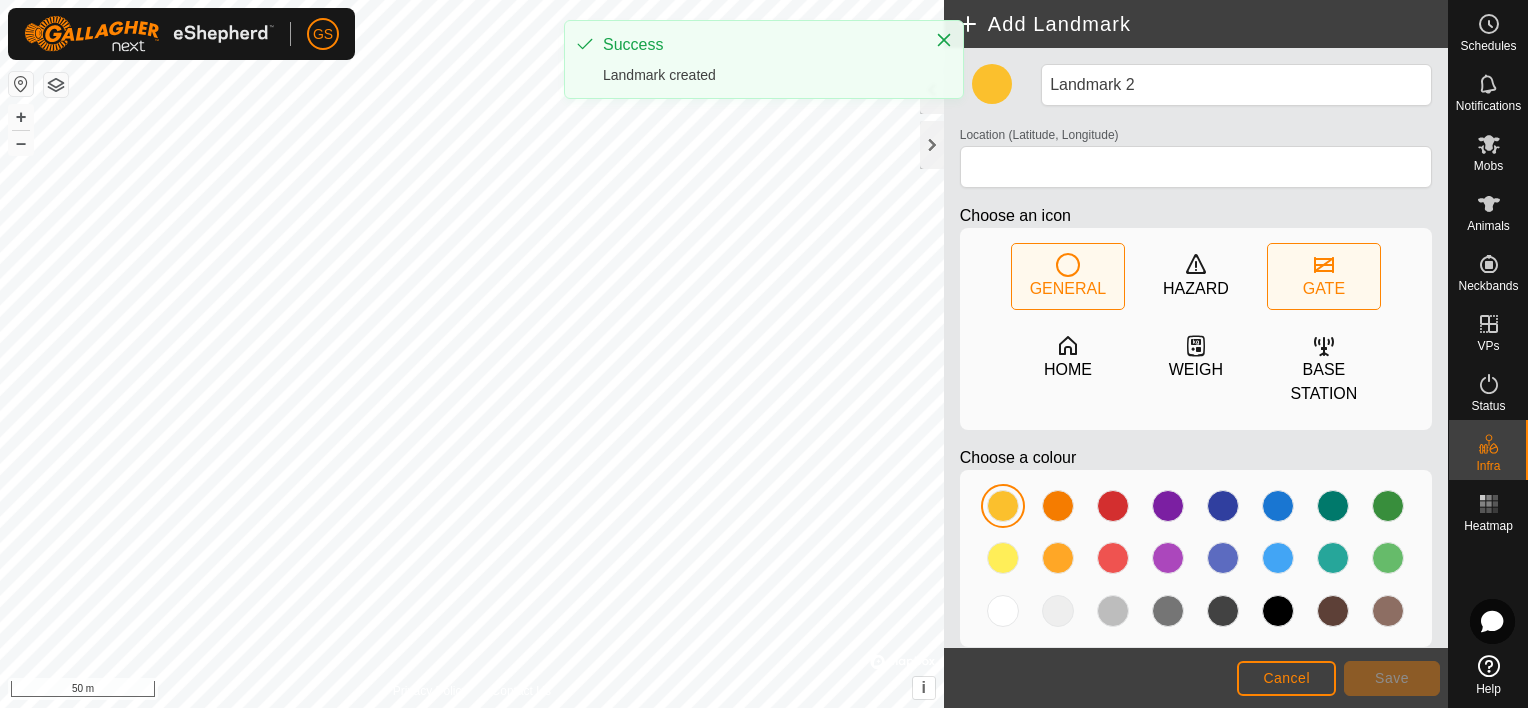 click on "GATE" 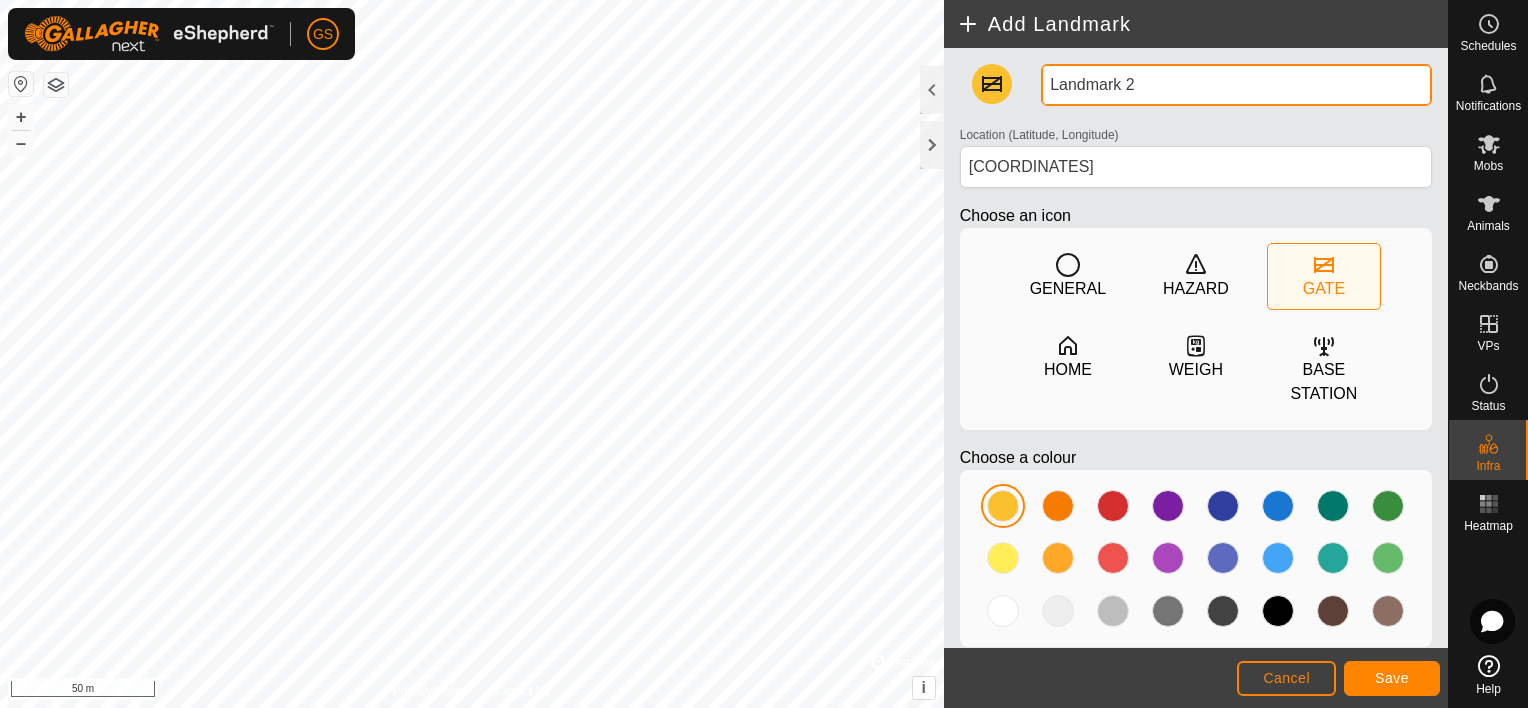 drag, startPoint x: 1170, startPoint y: 92, endPoint x: 980, endPoint y: 84, distance: 190.16835 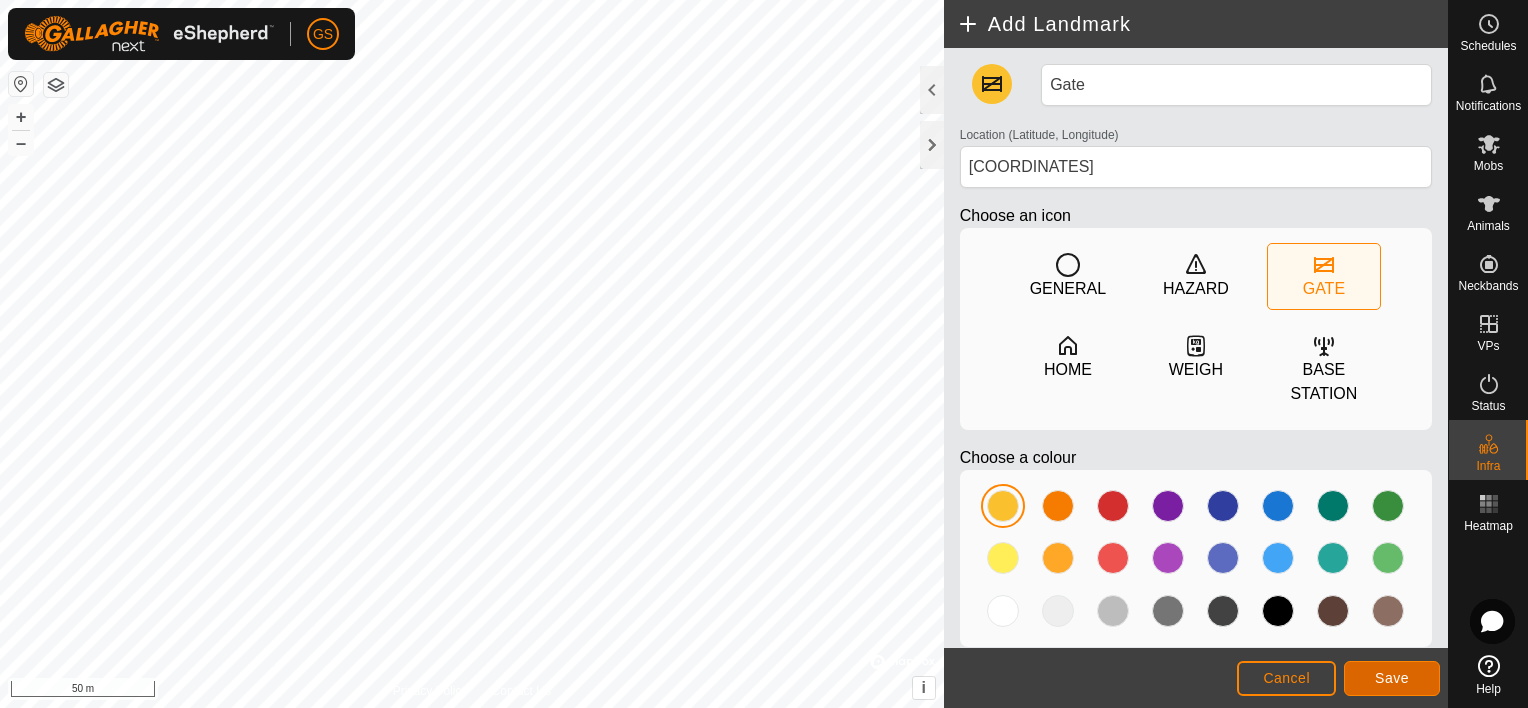 click on "Save" 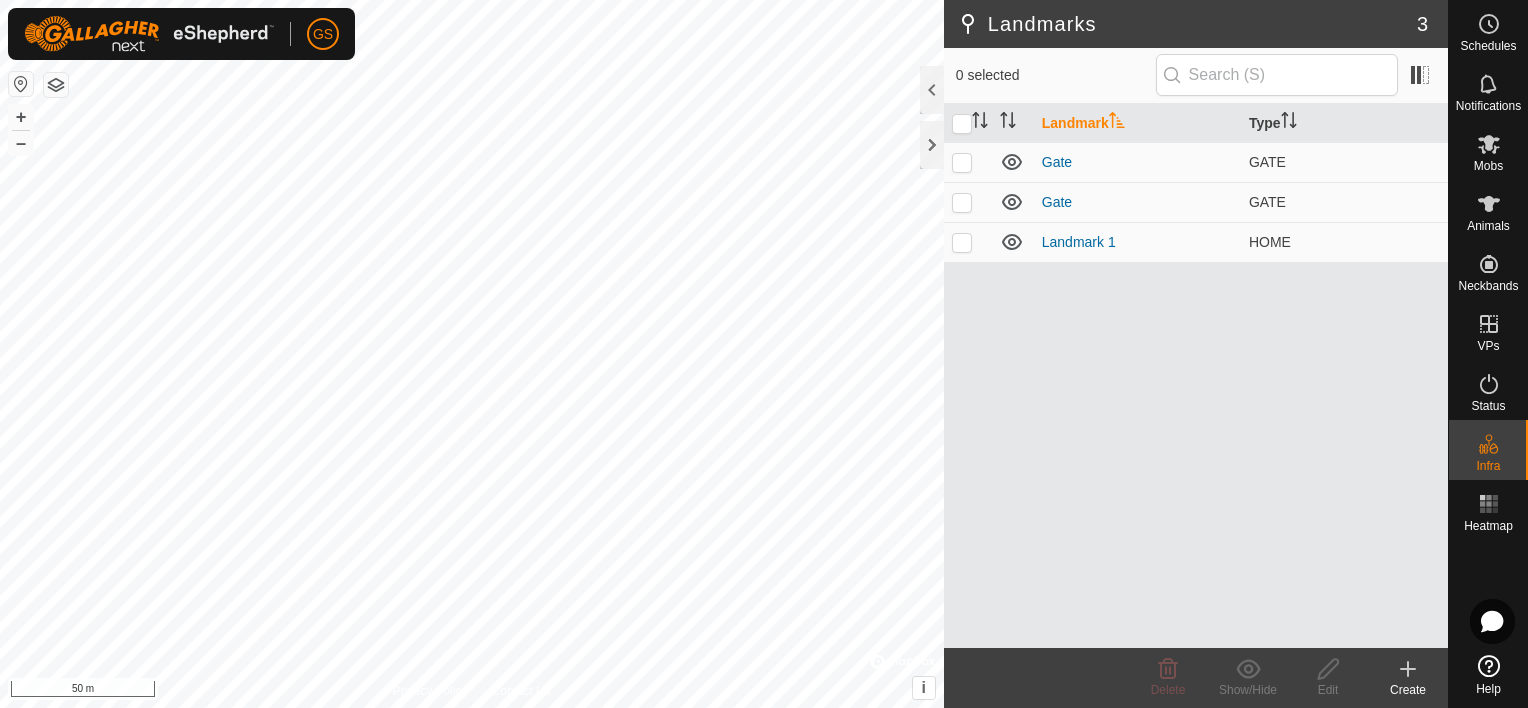 click 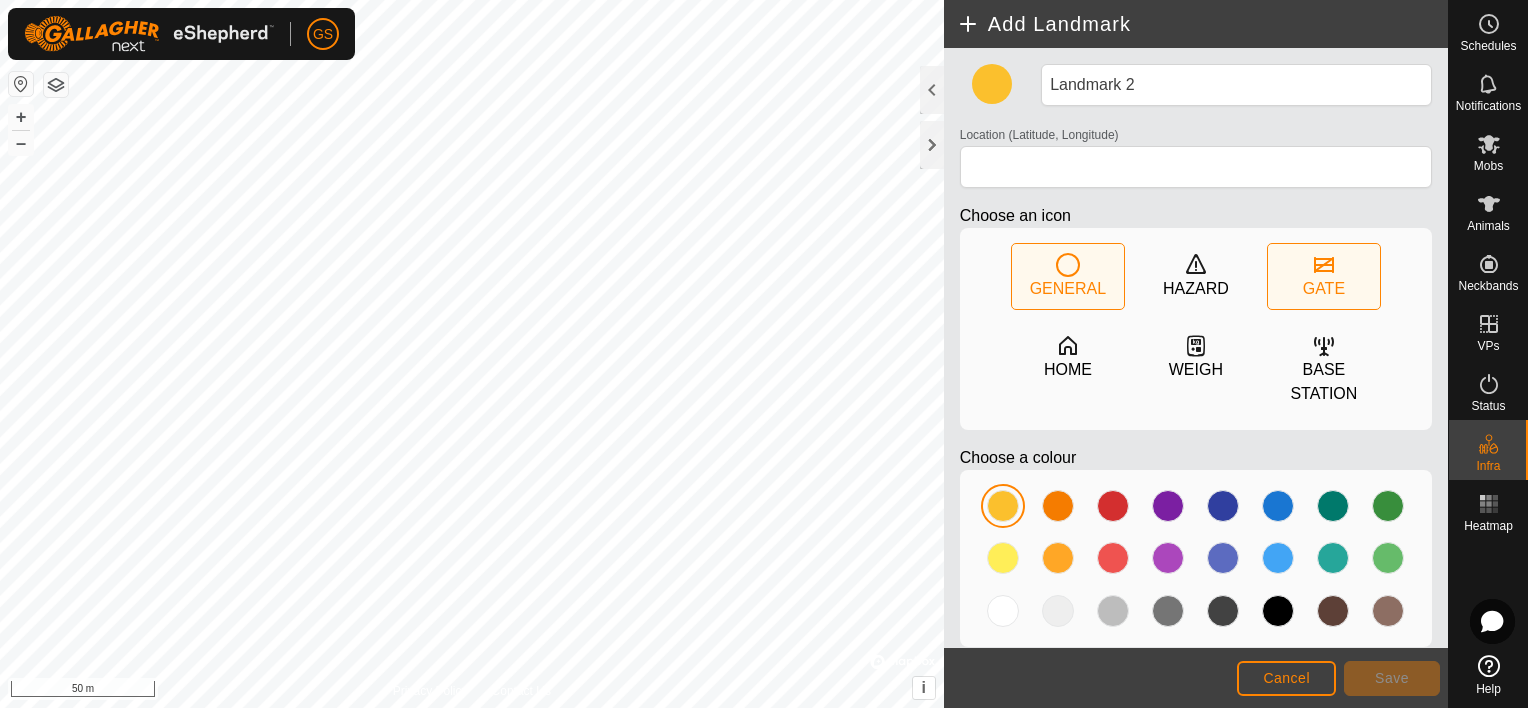 click 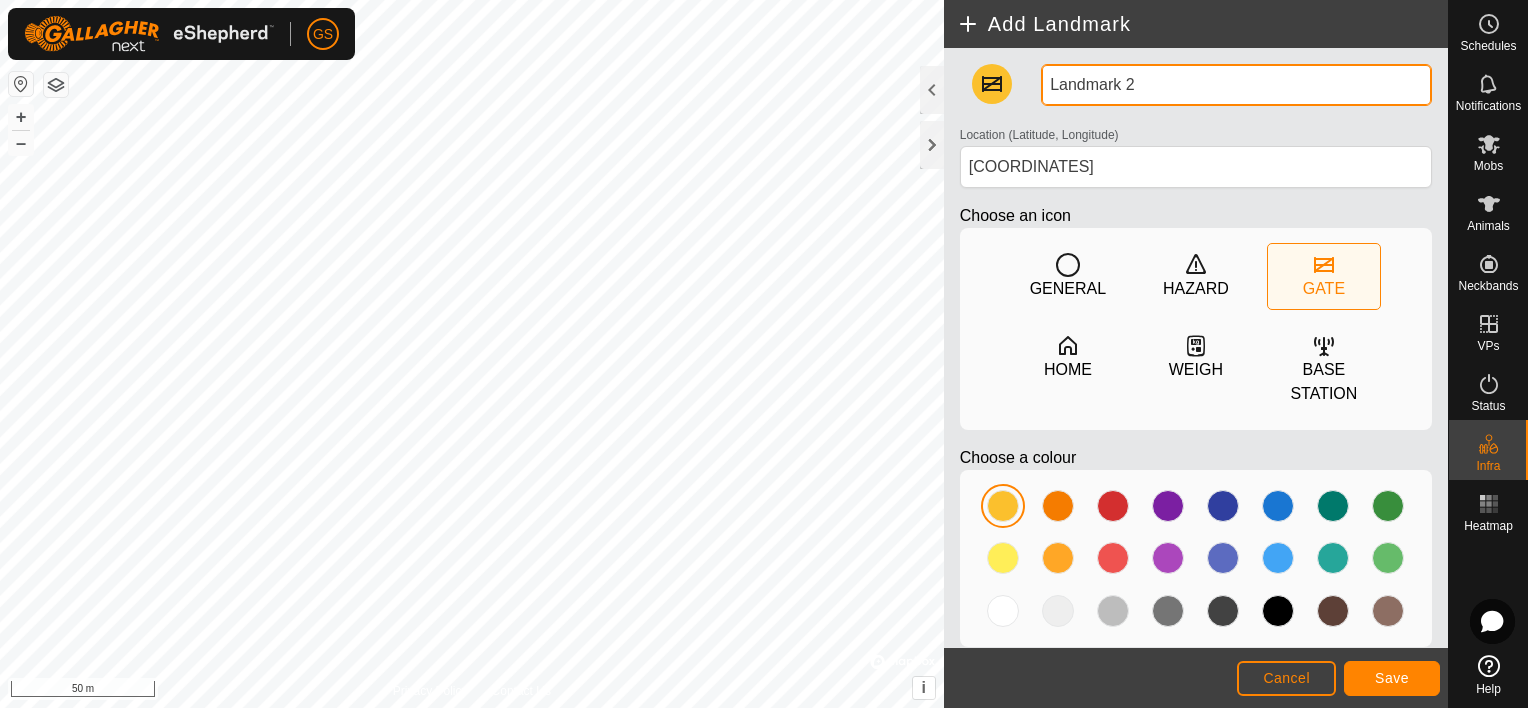 click on "Privacy Policy Contact Us
Landmark 2
+ – ⇧ i ©  Mapbox , ©  OpenStreetMap ,  Improve this map 50 m  Add Landmark  Landmark 2 Location (Latitude, Longitude) [COORDINATES] Choose an icon  GENERAL   HAZARD   GATE   HOME   WEIGH   BASE STATION  Choose a colour Cancel Save" 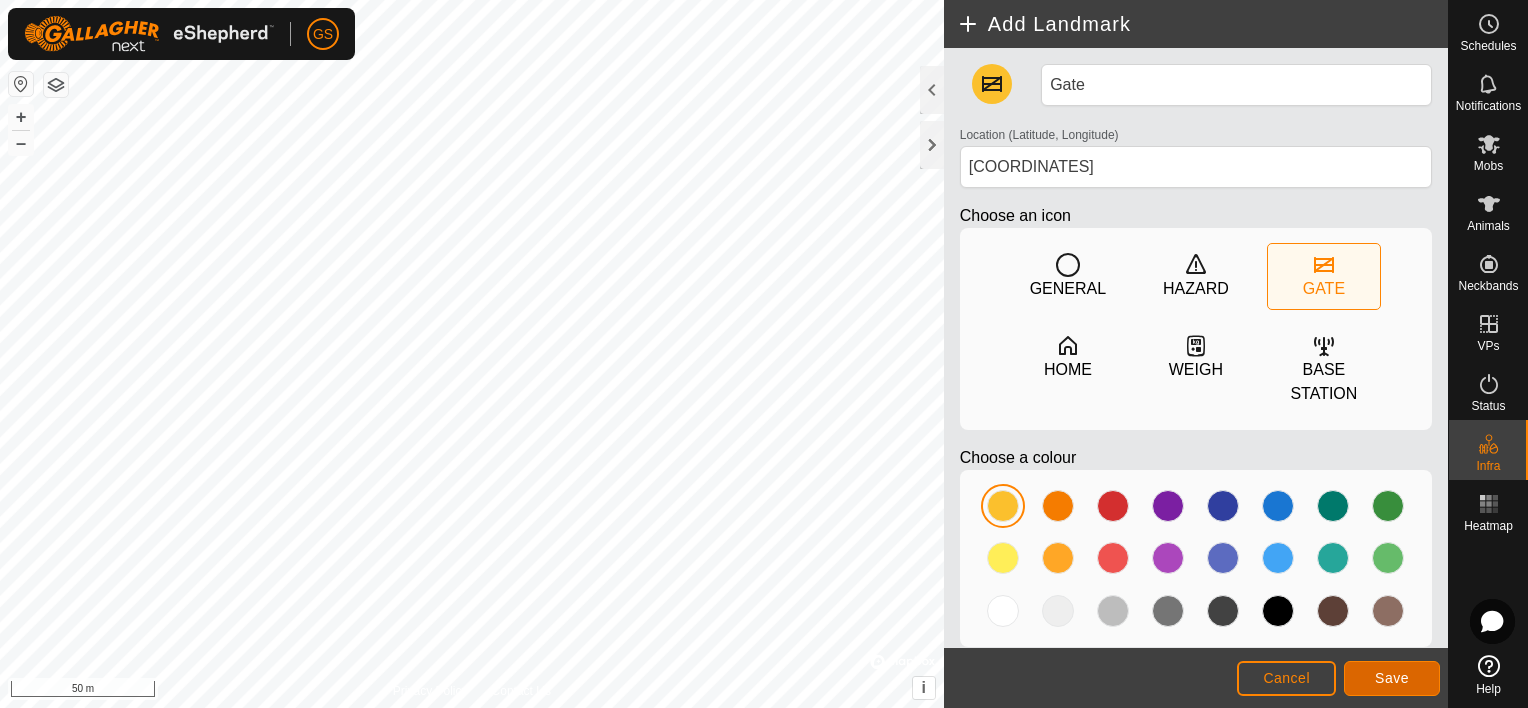click on "Save" 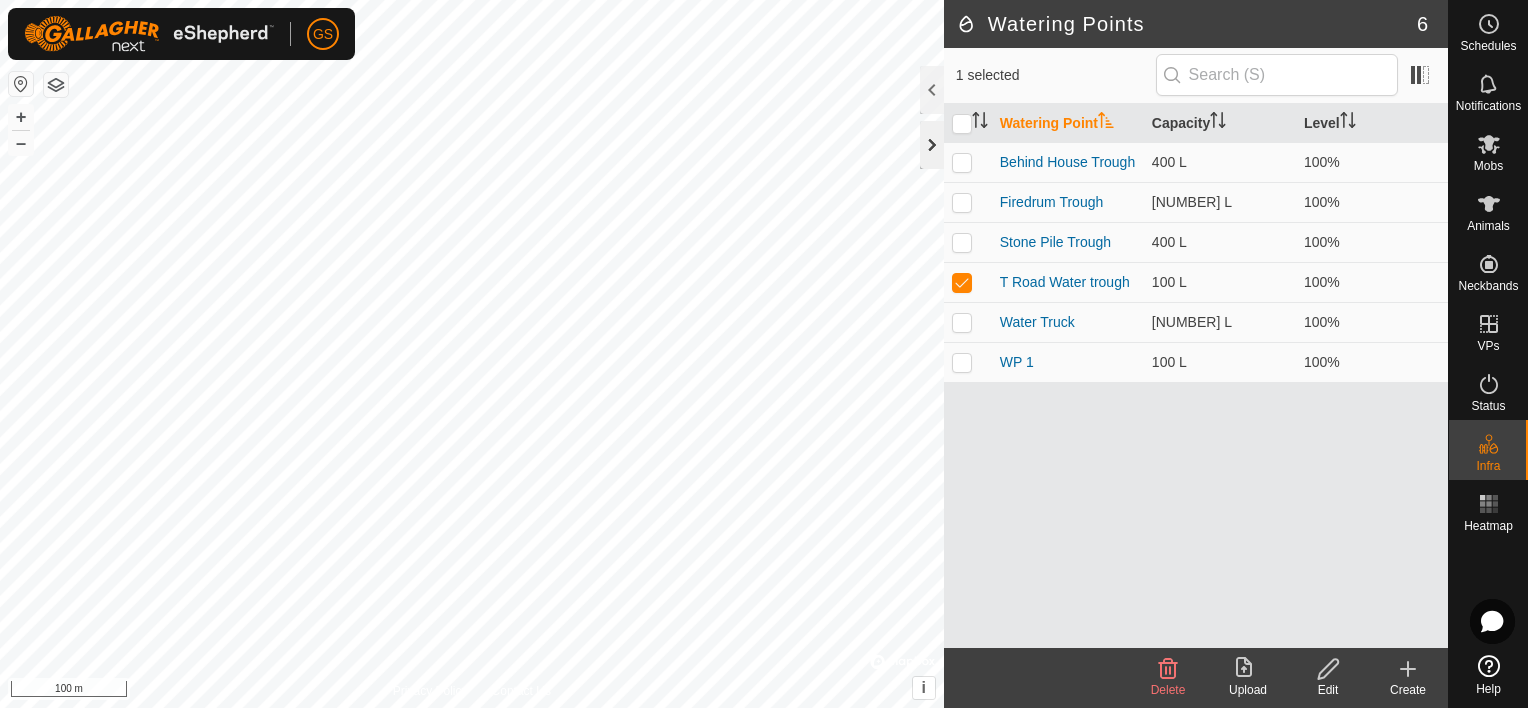 click 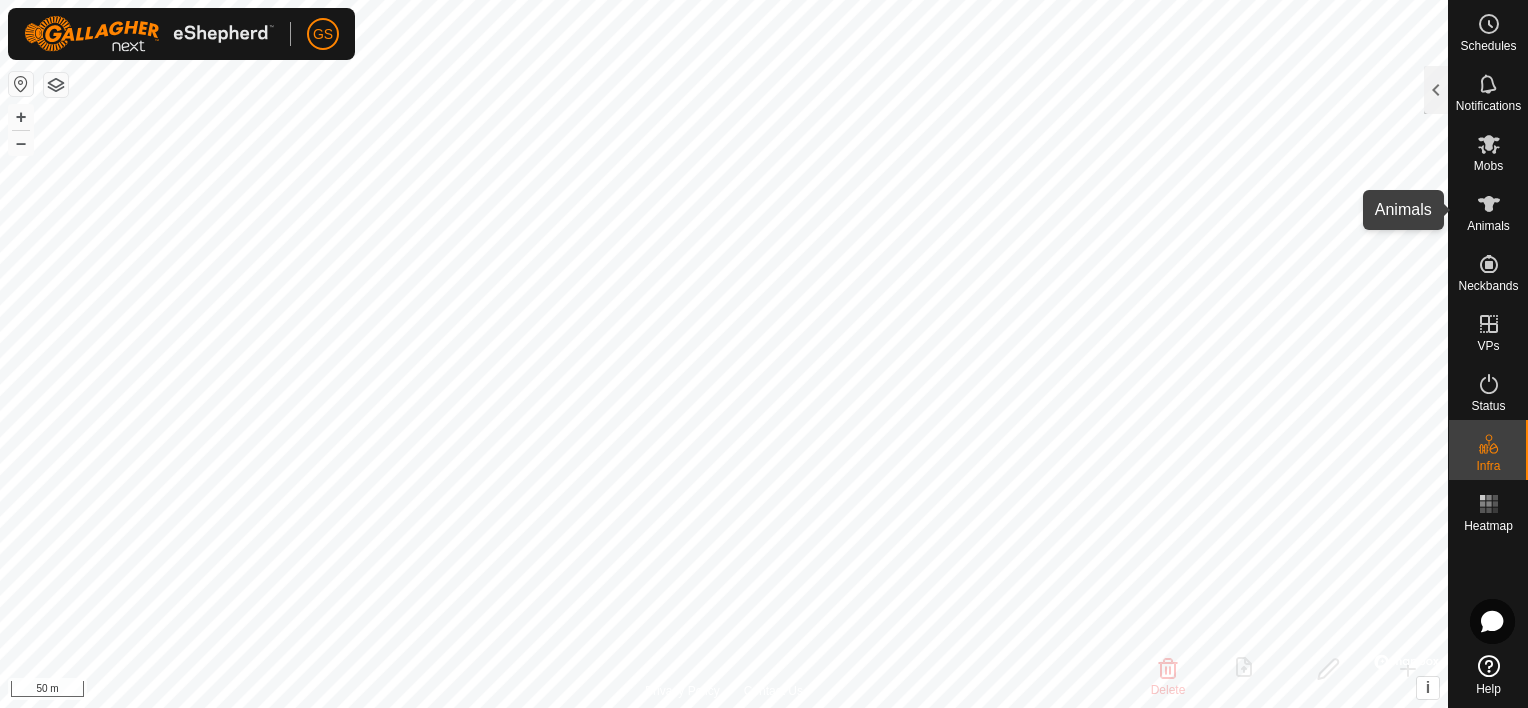 click 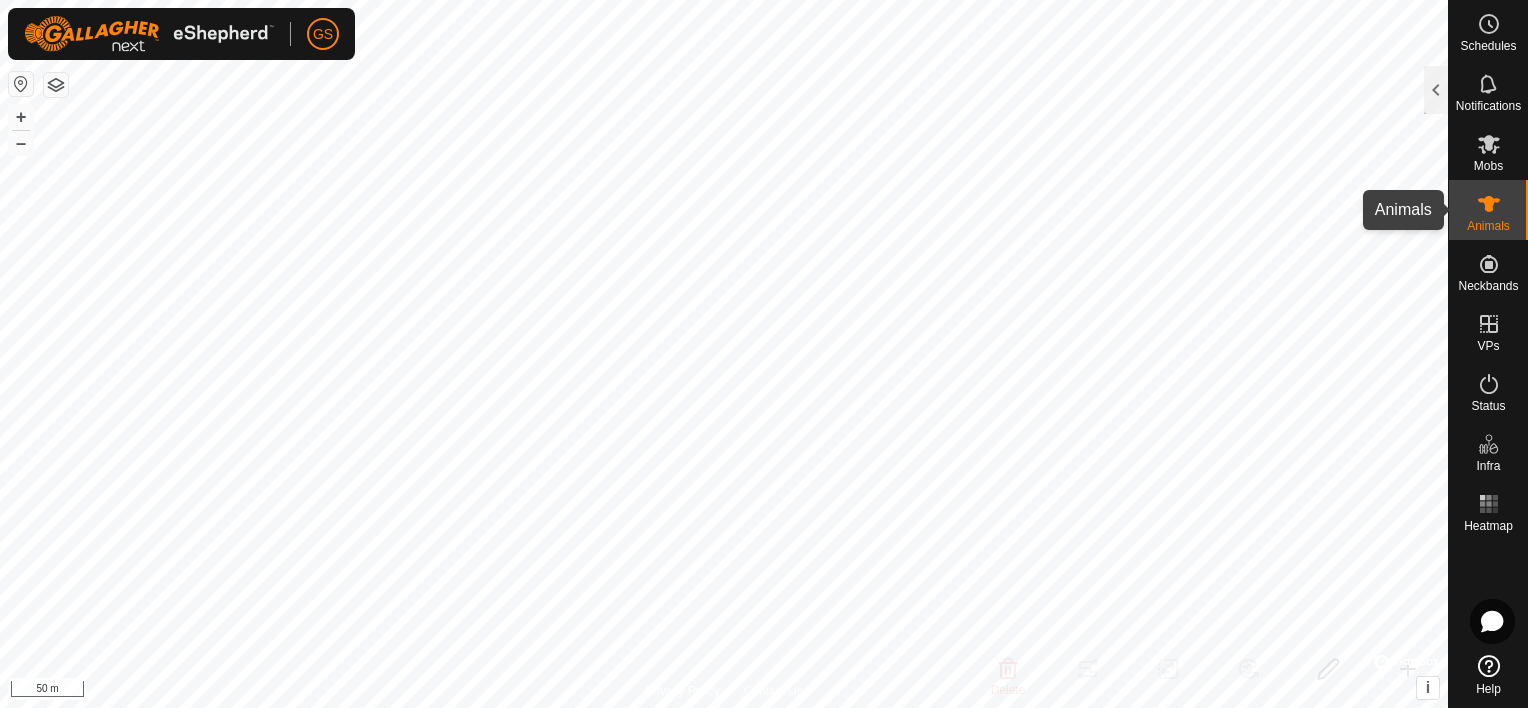 click 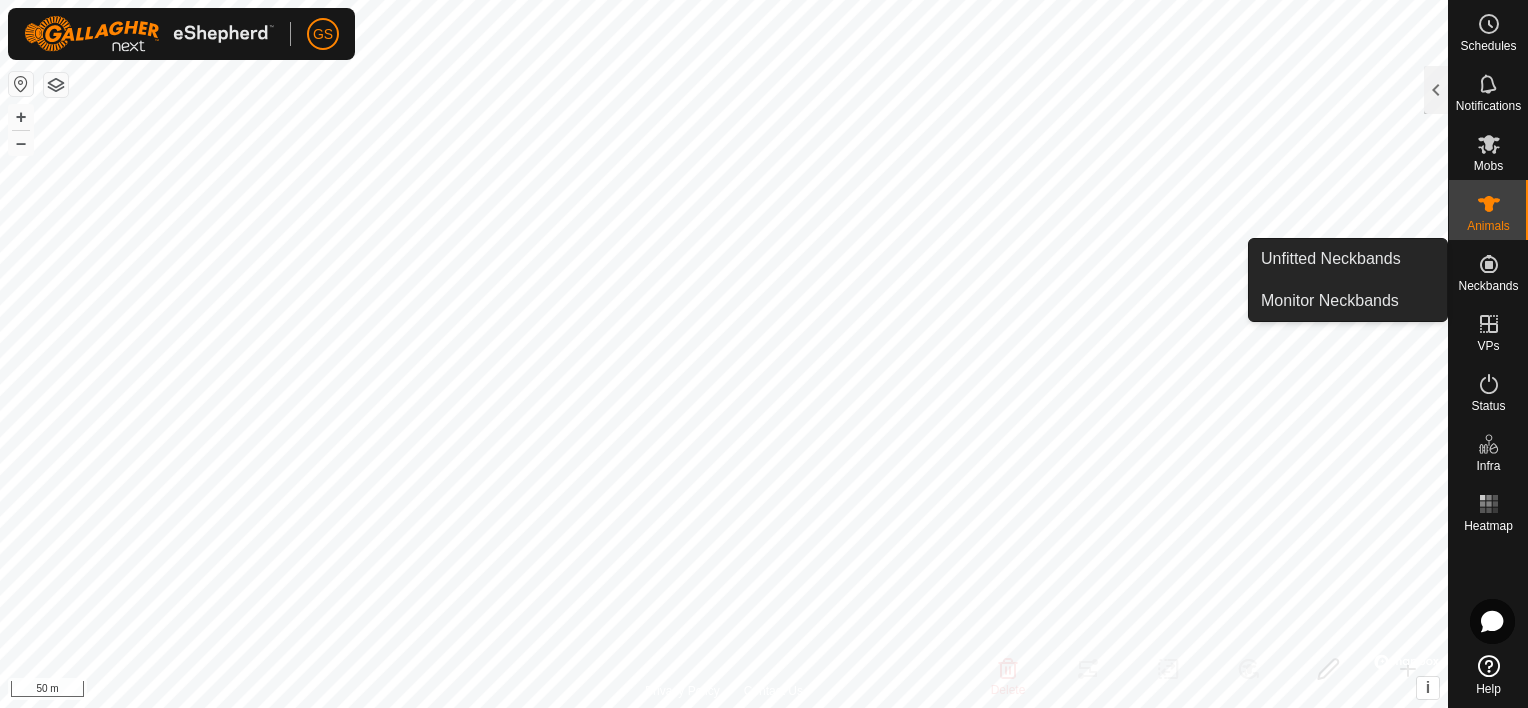 click 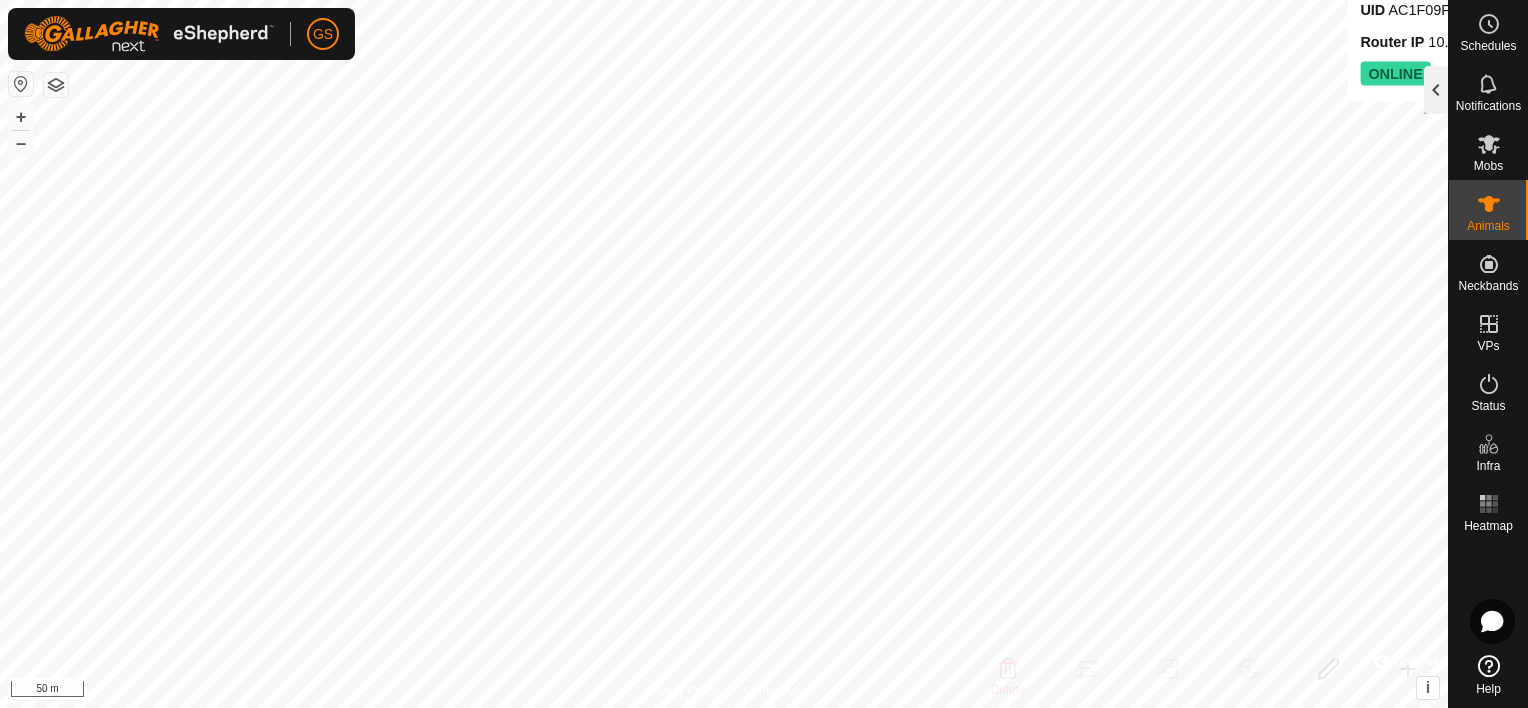 click 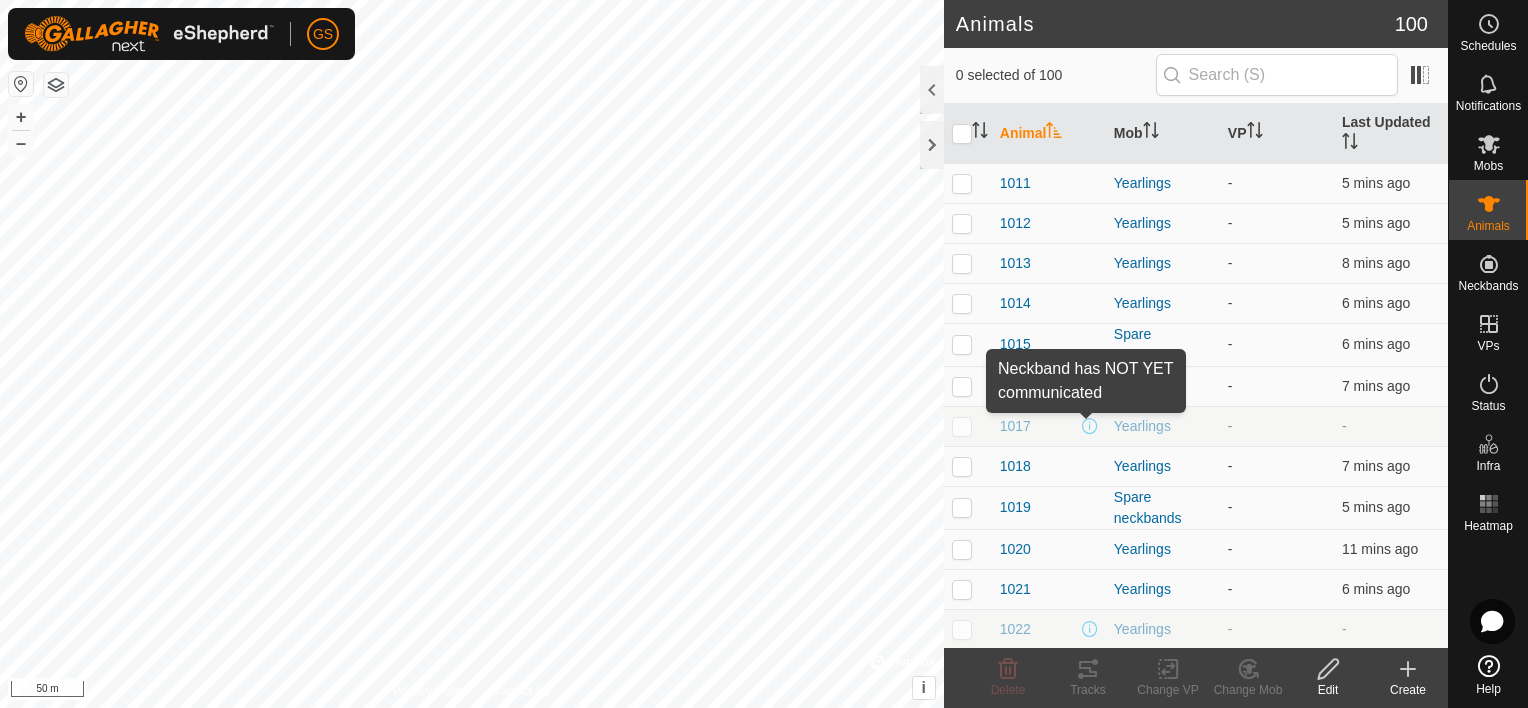 click at bounding box center (1090, 426) 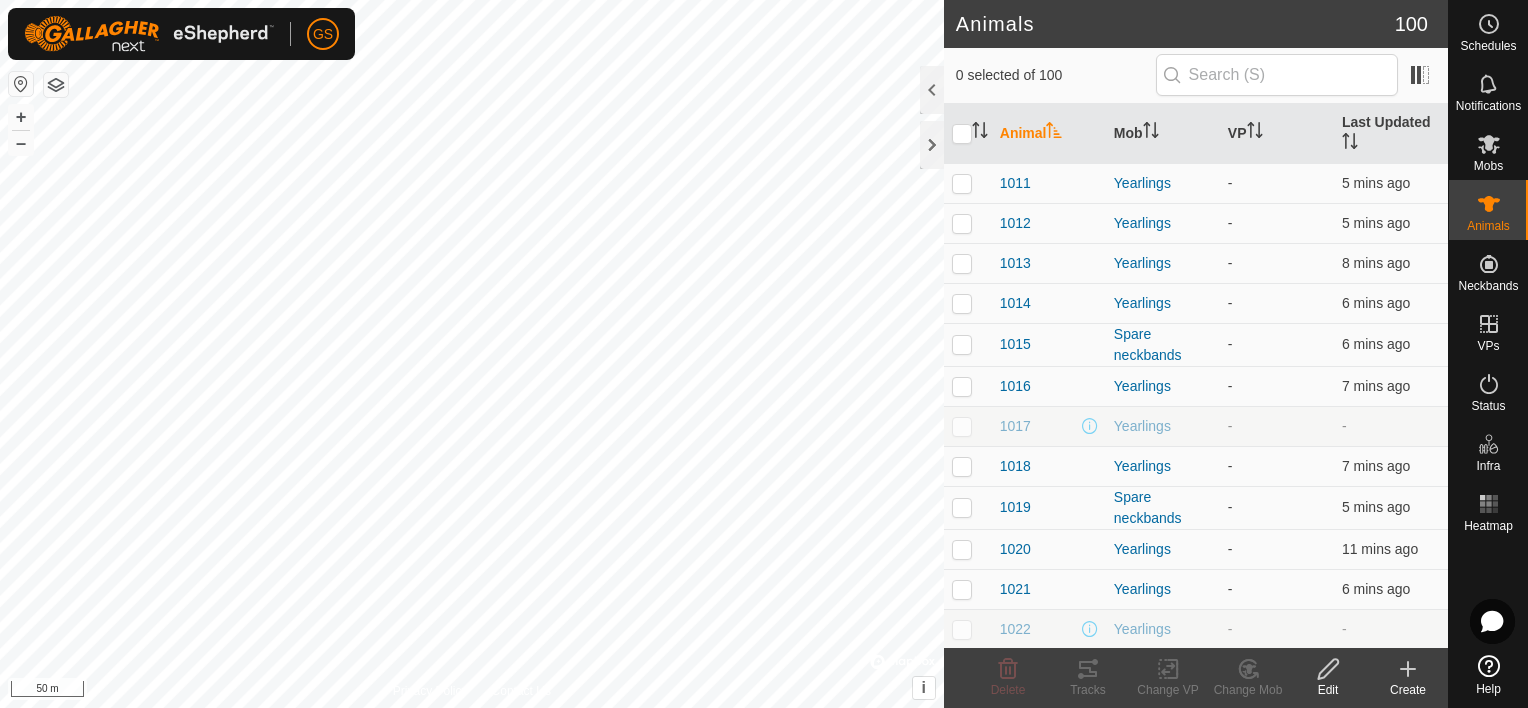 click at bounding box center (962, 426) 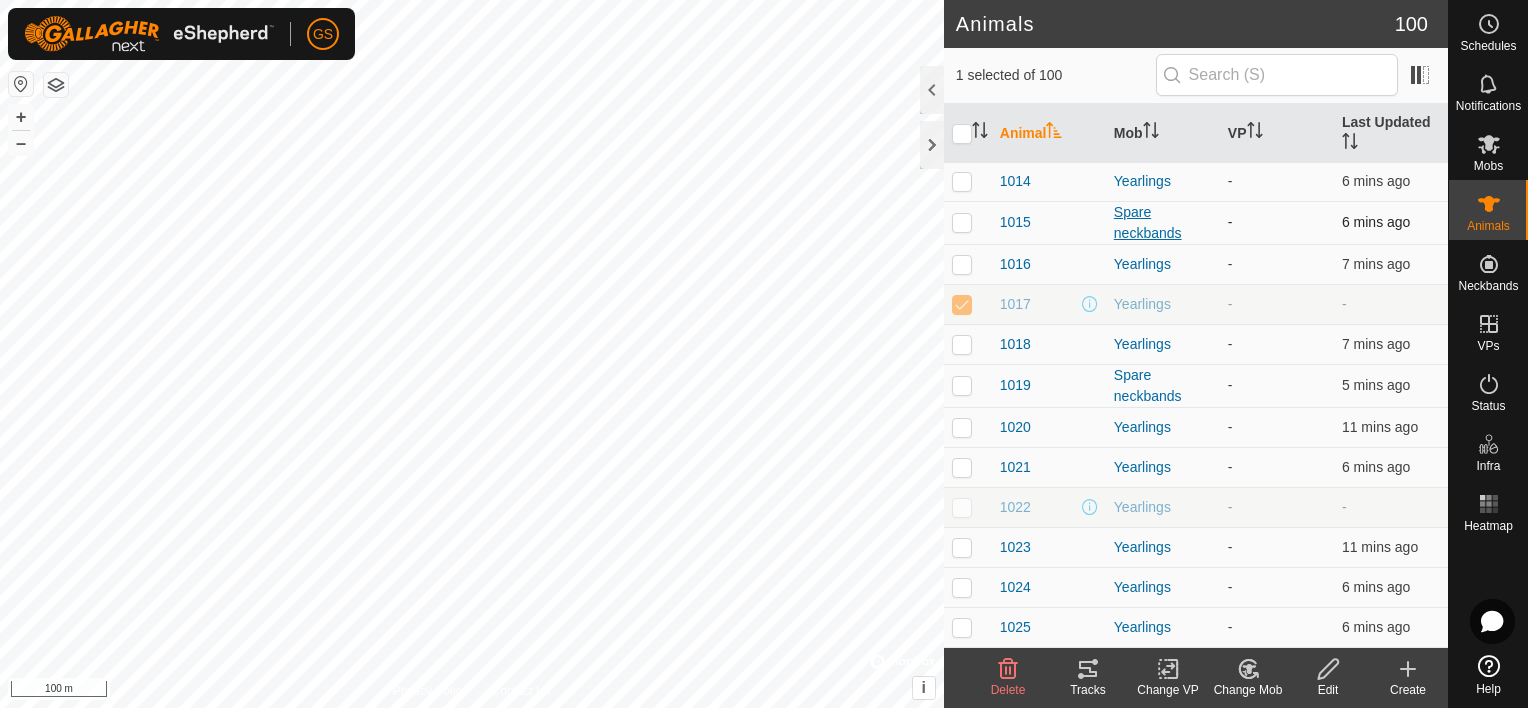 scroll, scrollTop: 0, scrollLeft: 0, axis: both 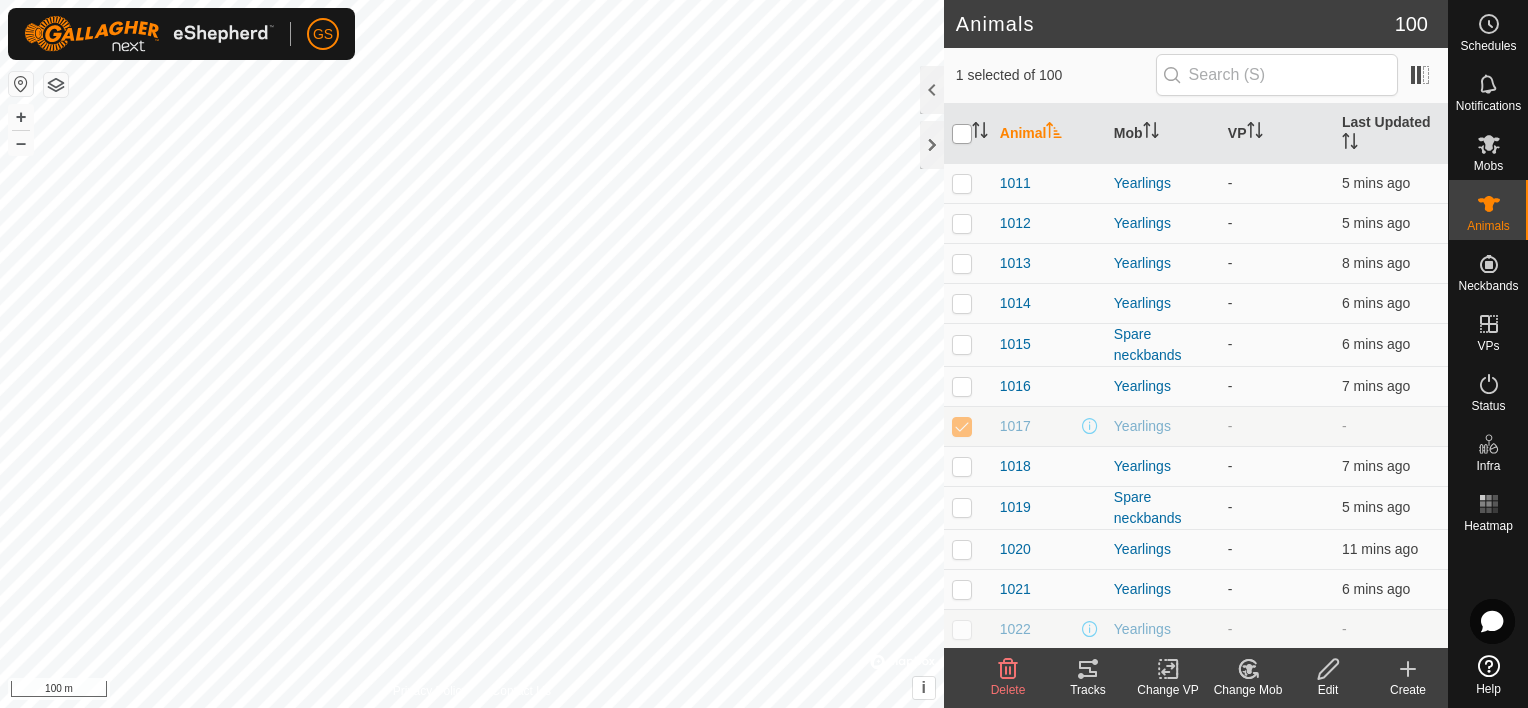 click at bounding box center [962, 134] 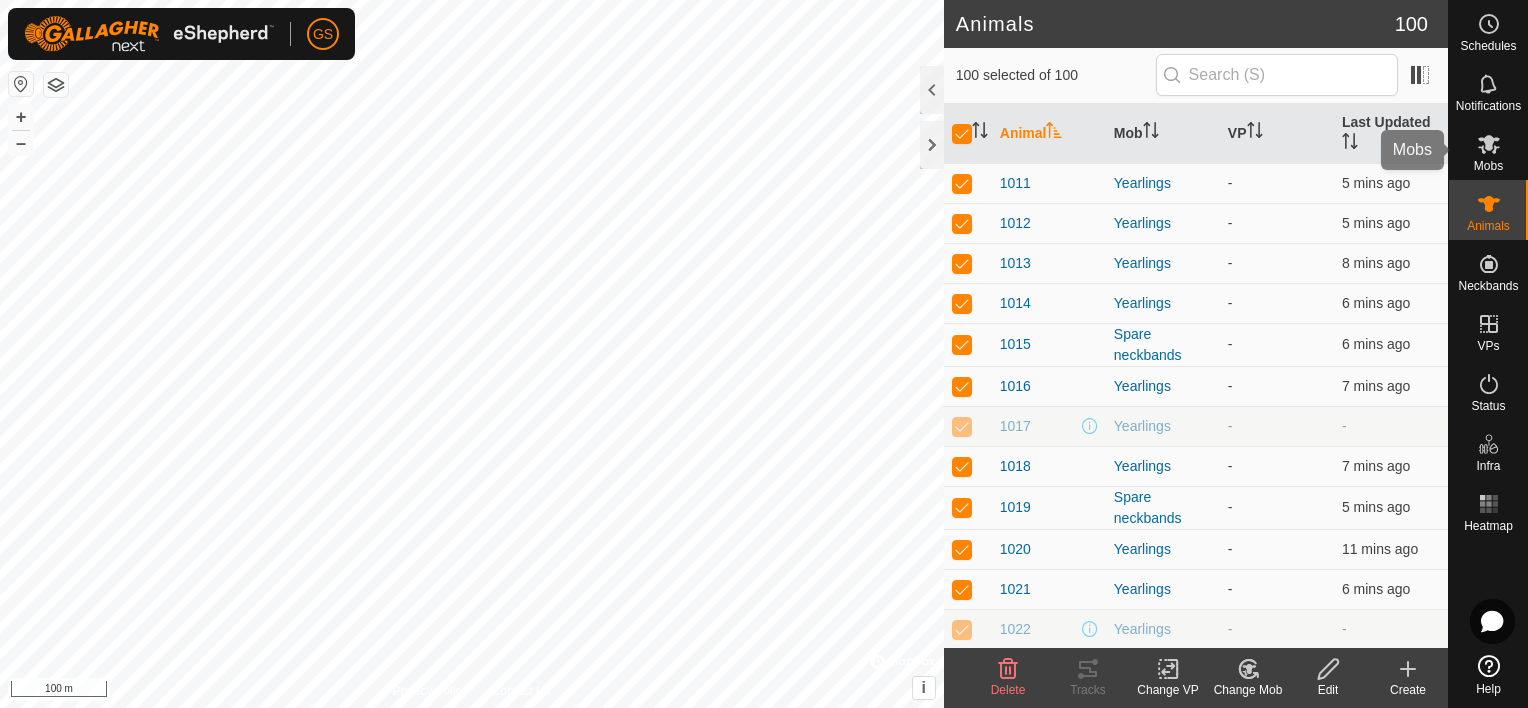 click 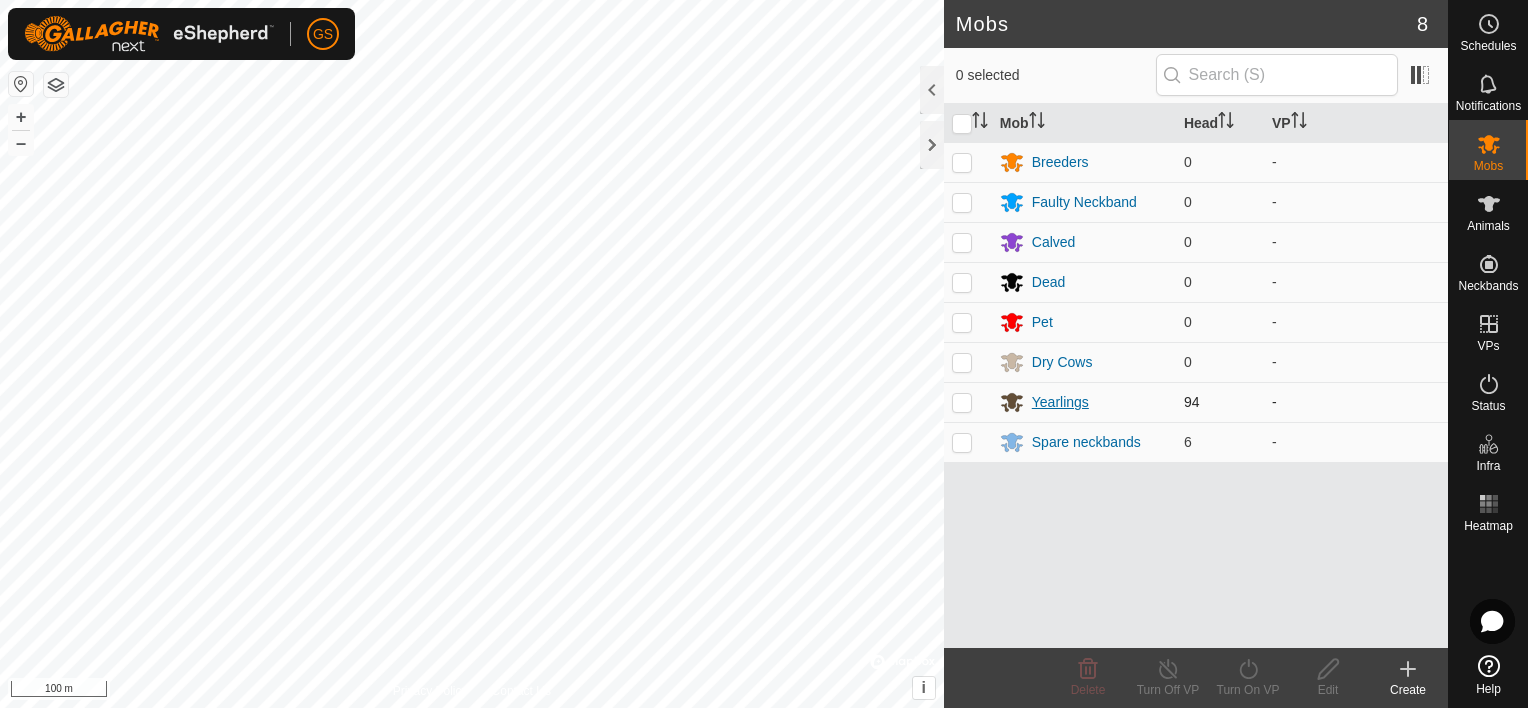click on "Yearlings" at bounding box center (1060, 402) 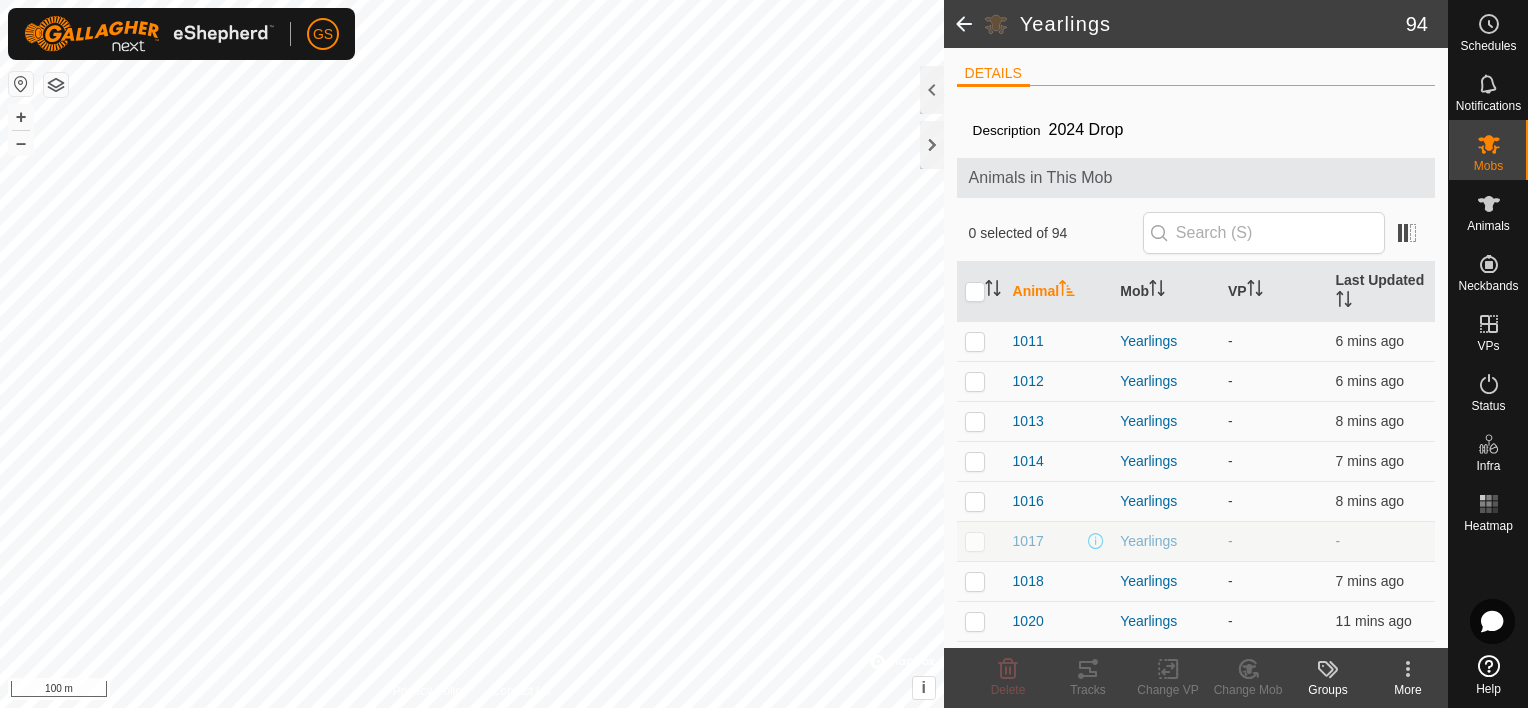 click 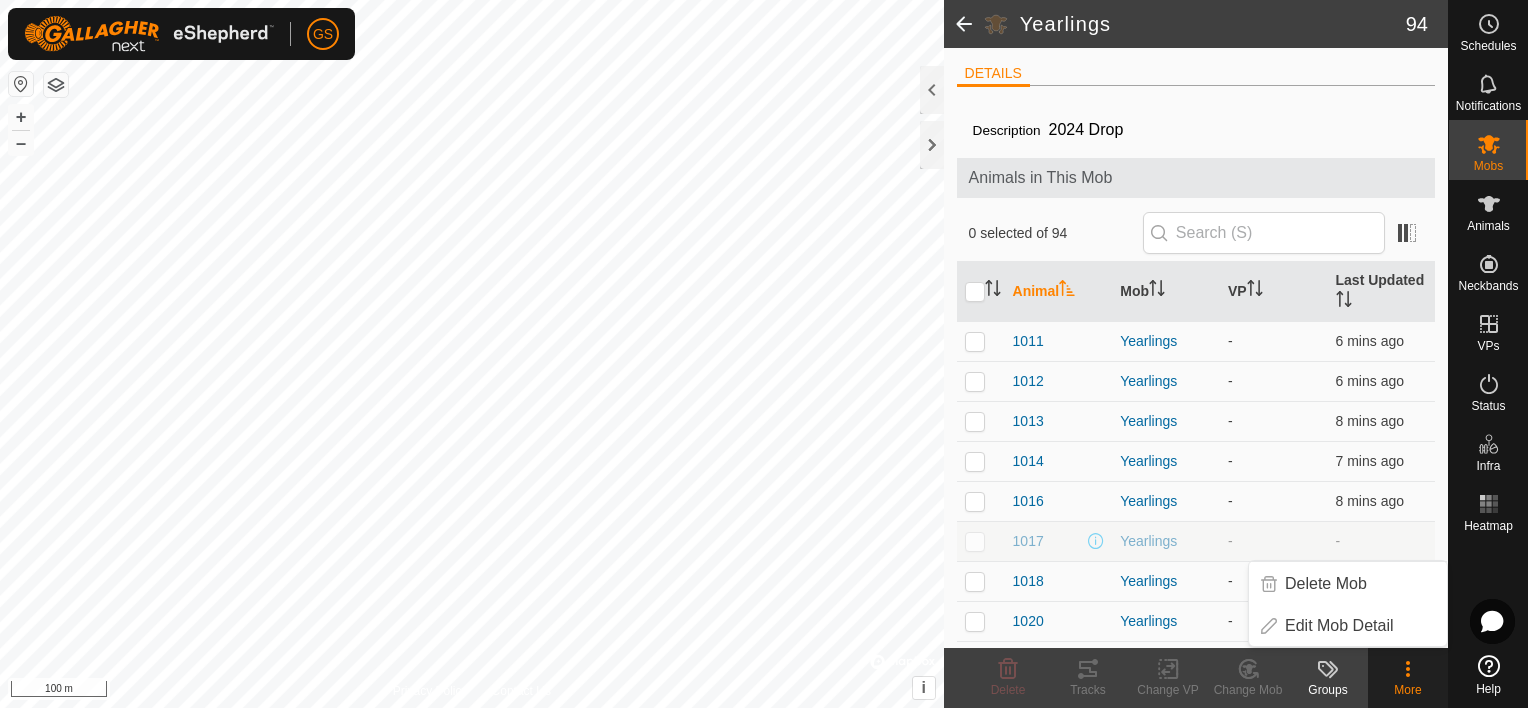 click 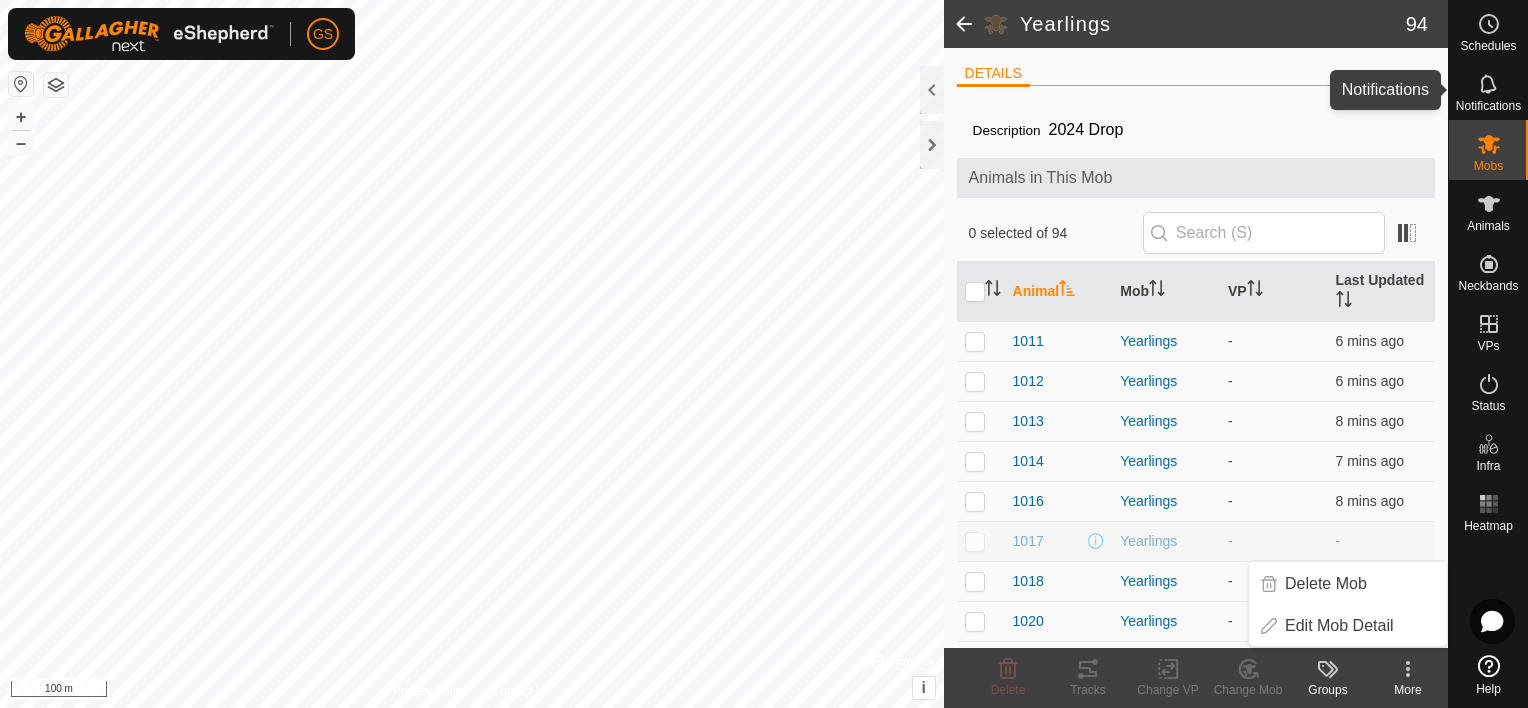 click 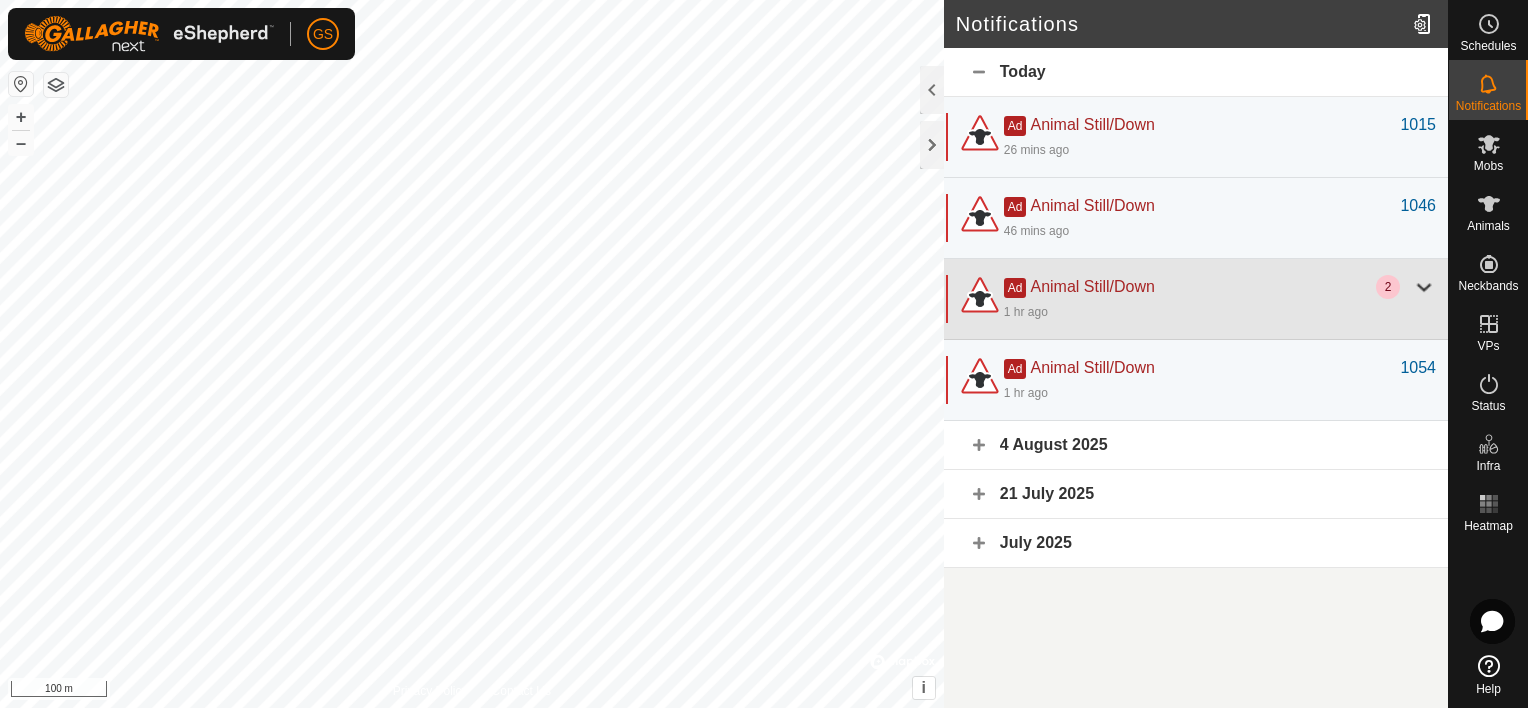 click 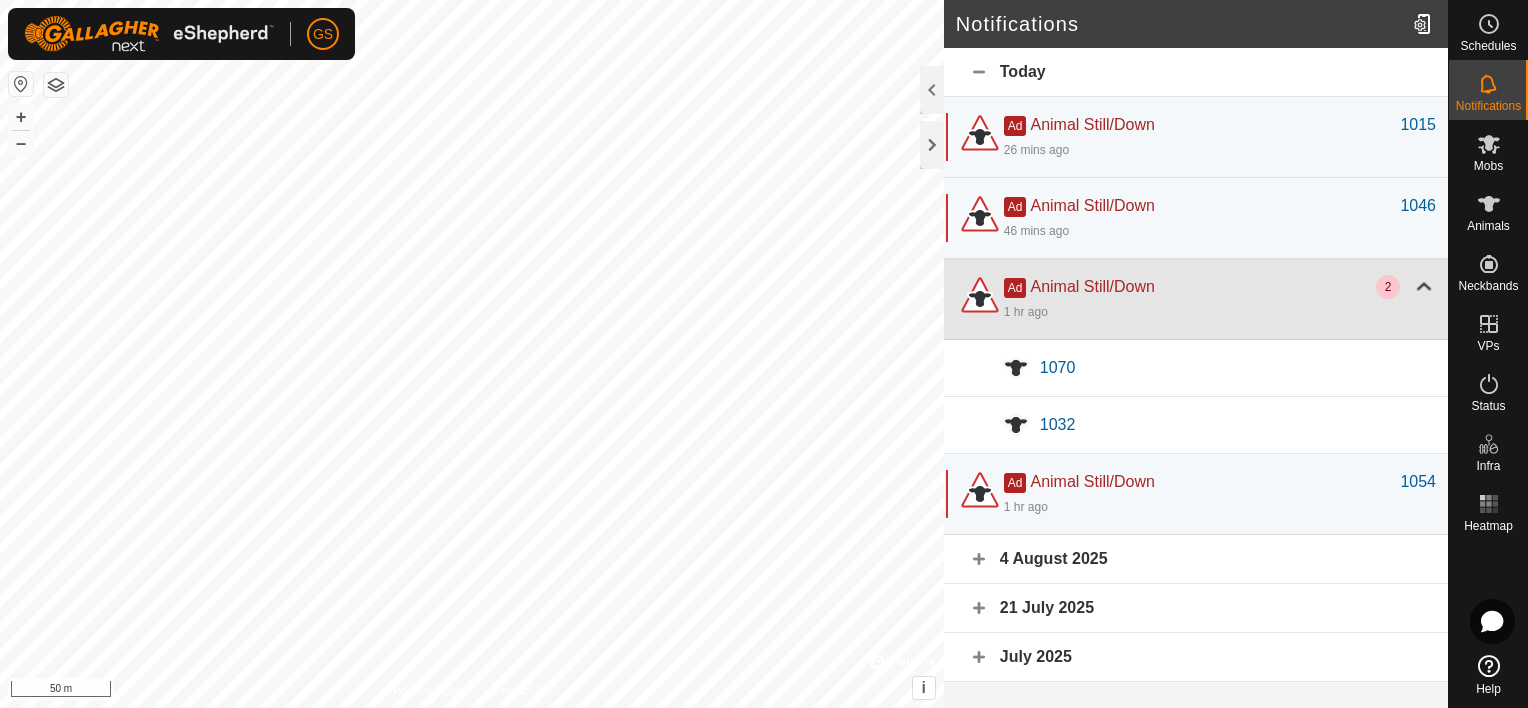 click on "1 hr ago" 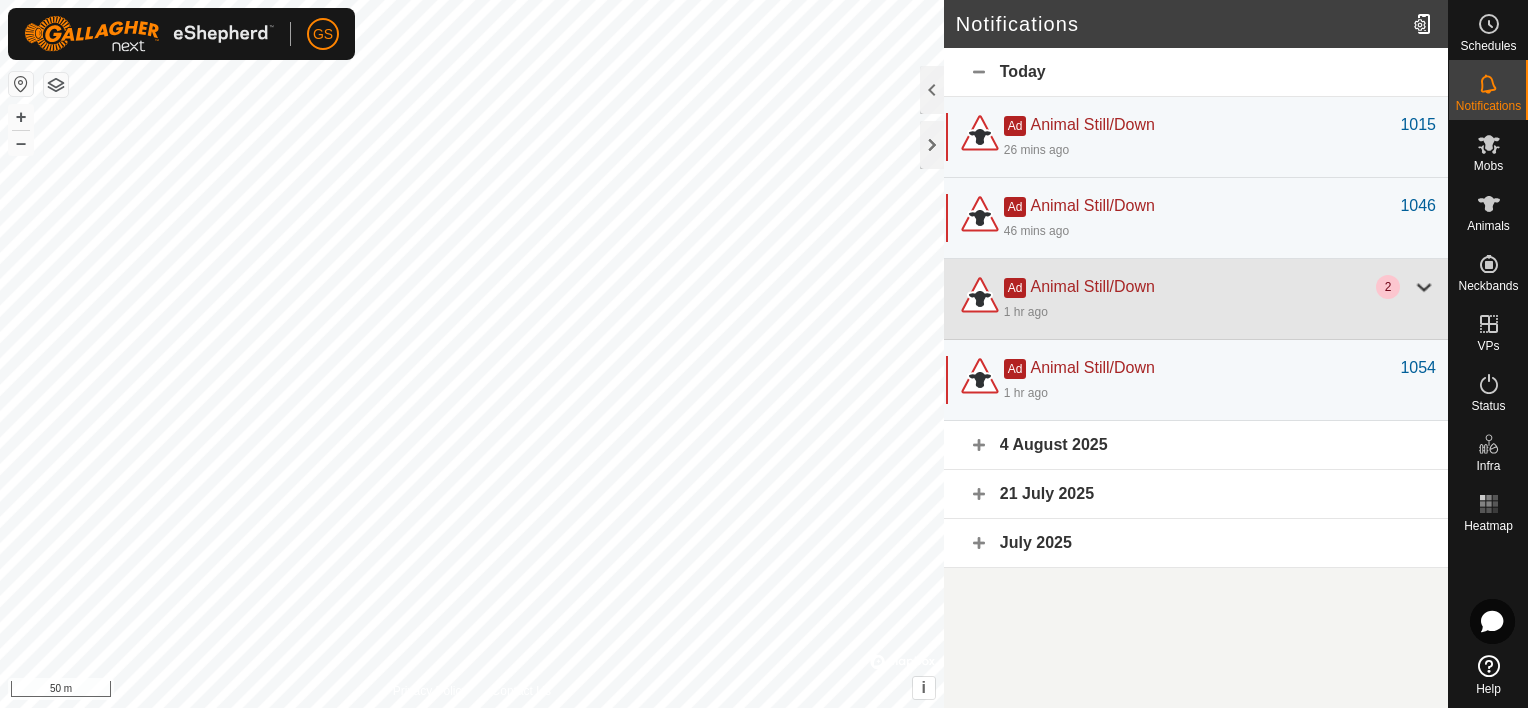 click on "1 hr ago" 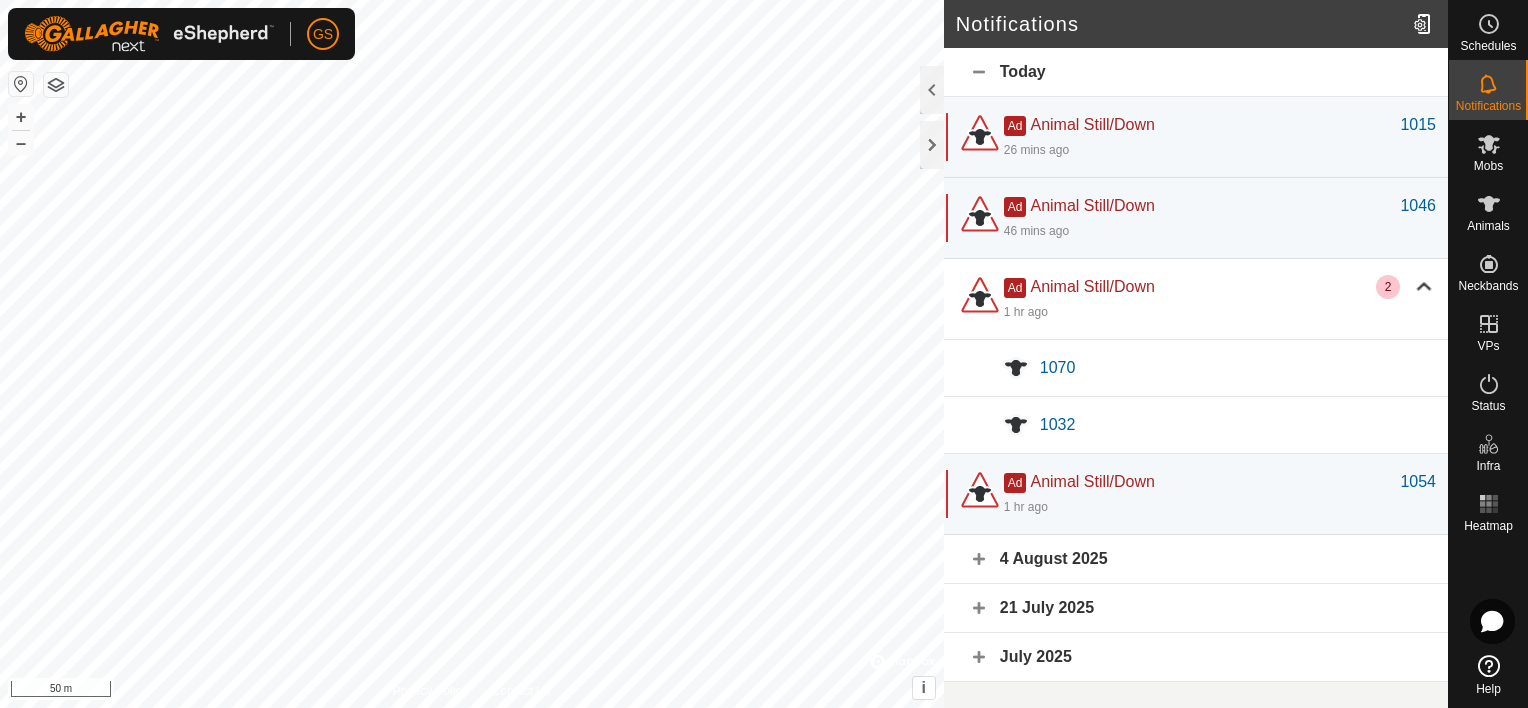 click on "1070" 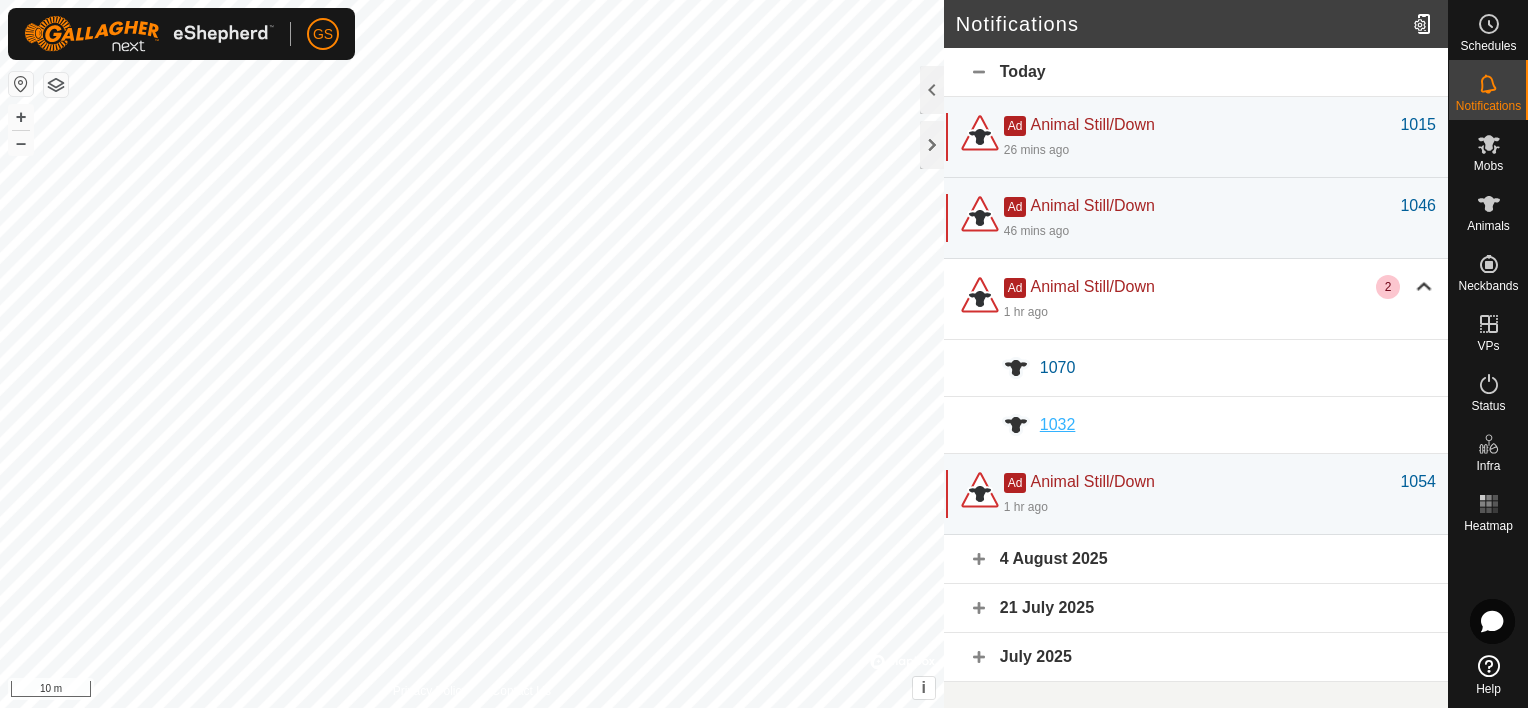 click on "1032" 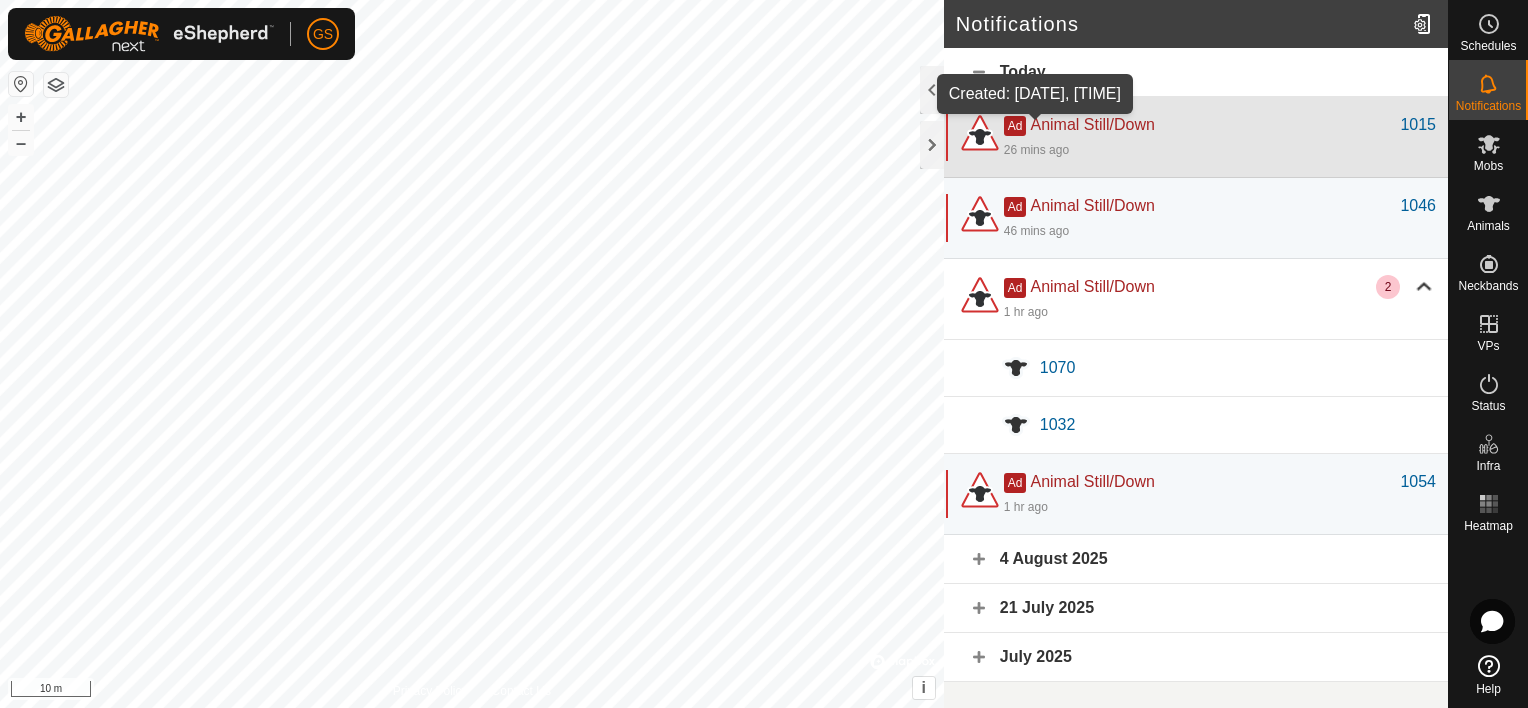 click on "26 mins ago" 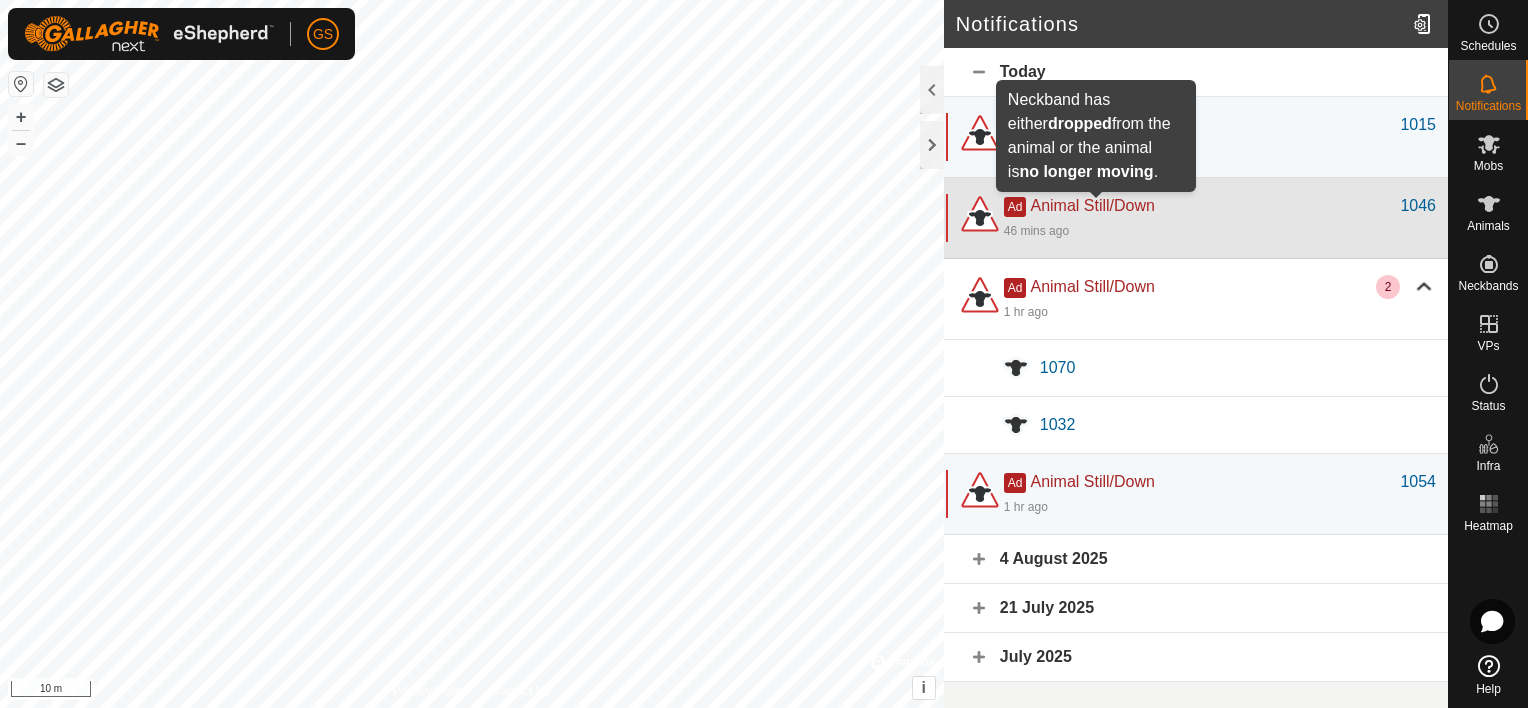 click on "Animal Still/Down" 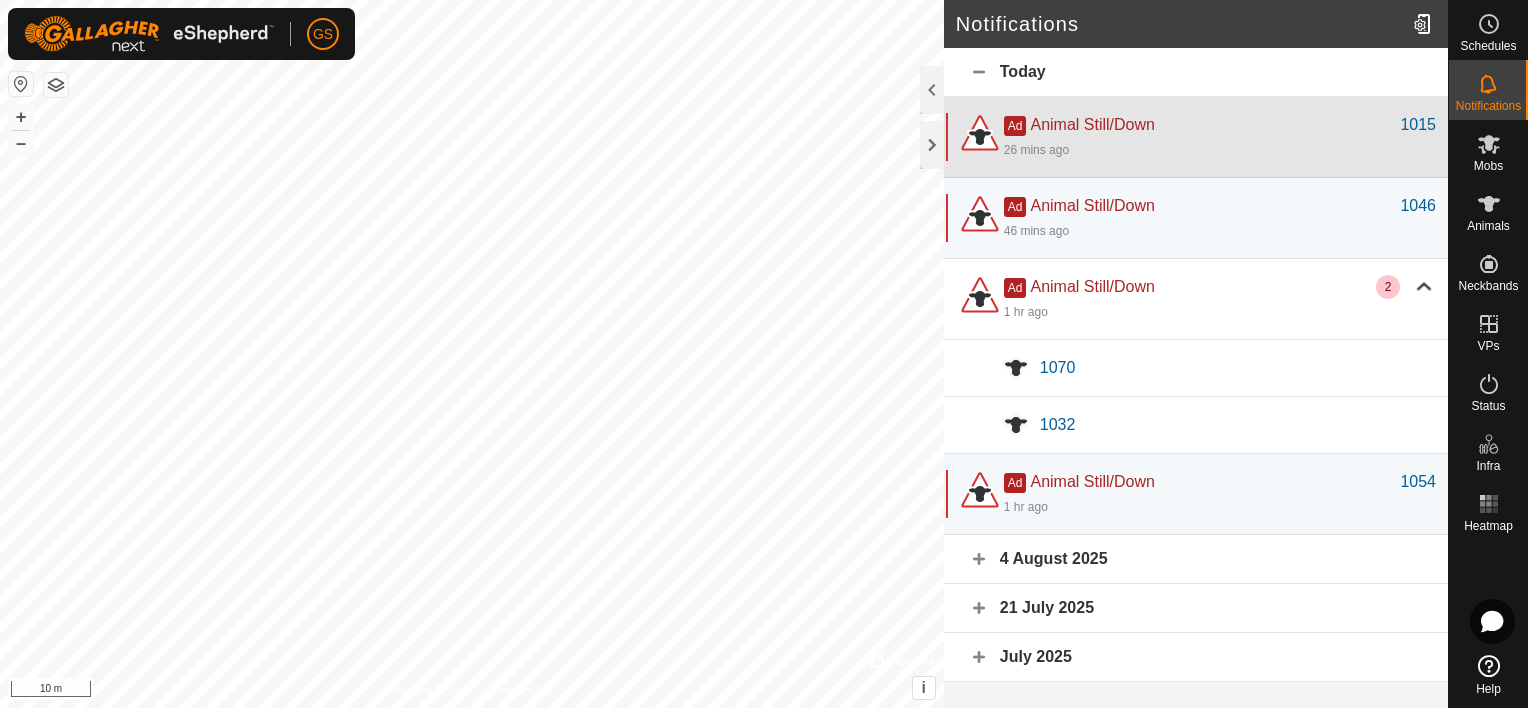 click on "26 mins ago" 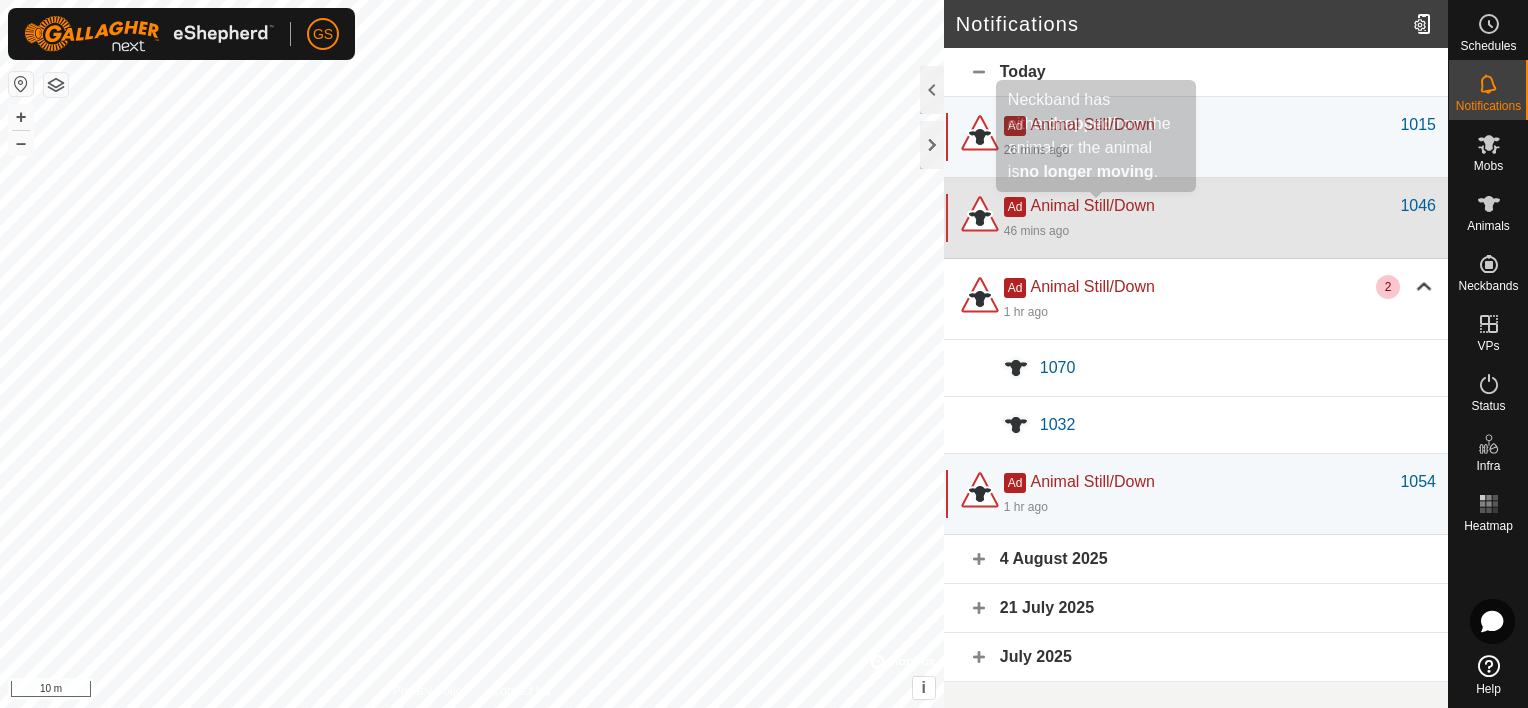 click on "Animal Still/Down" 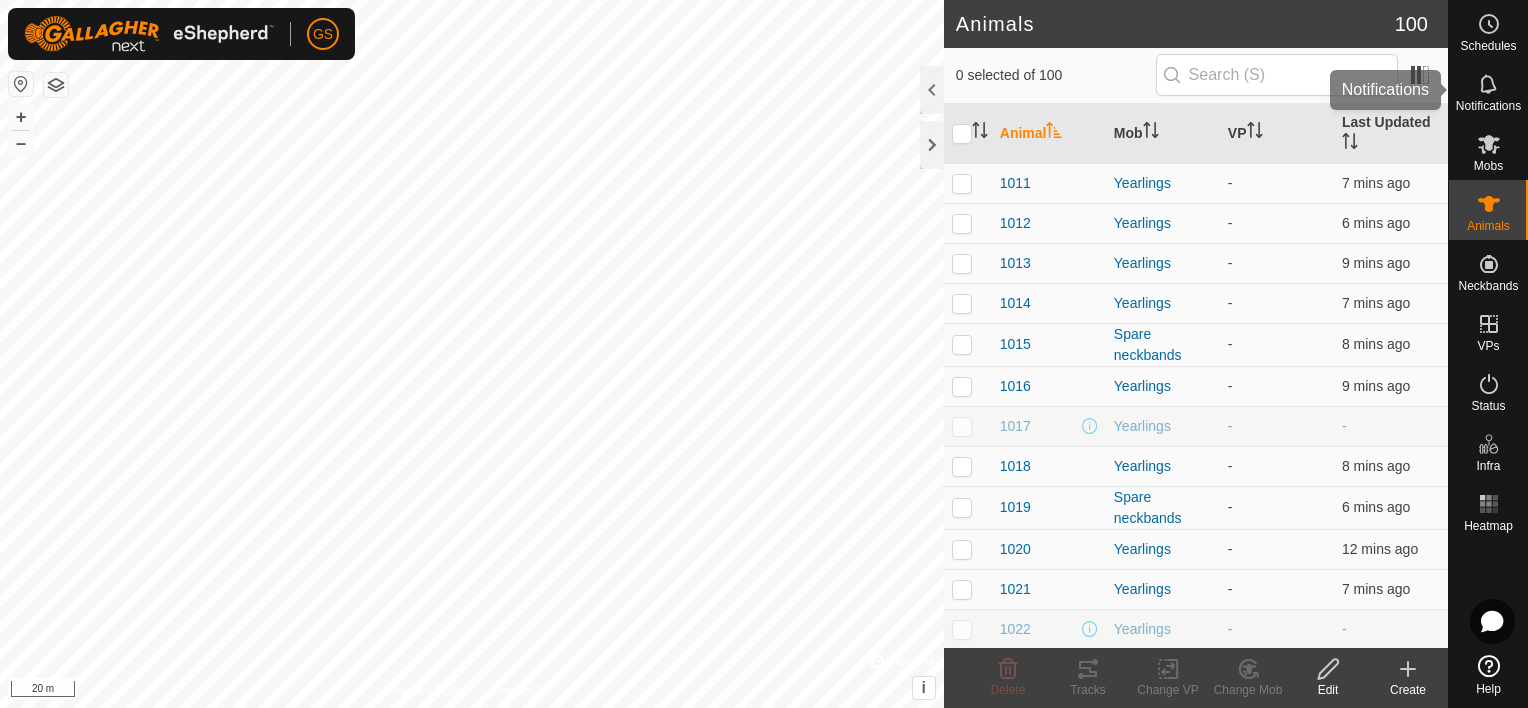 click on "Notifications" at bounding box center (1488, 106) 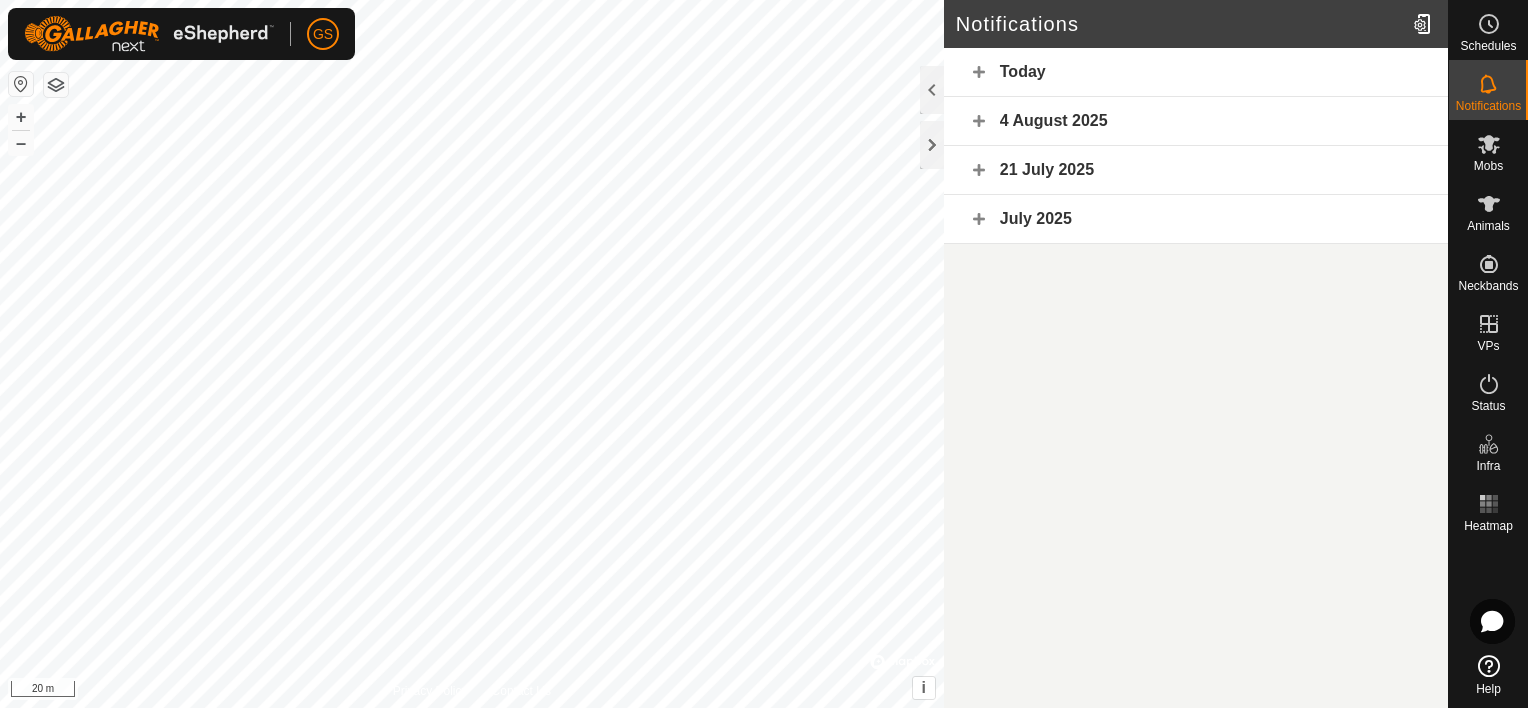 click on "Today" 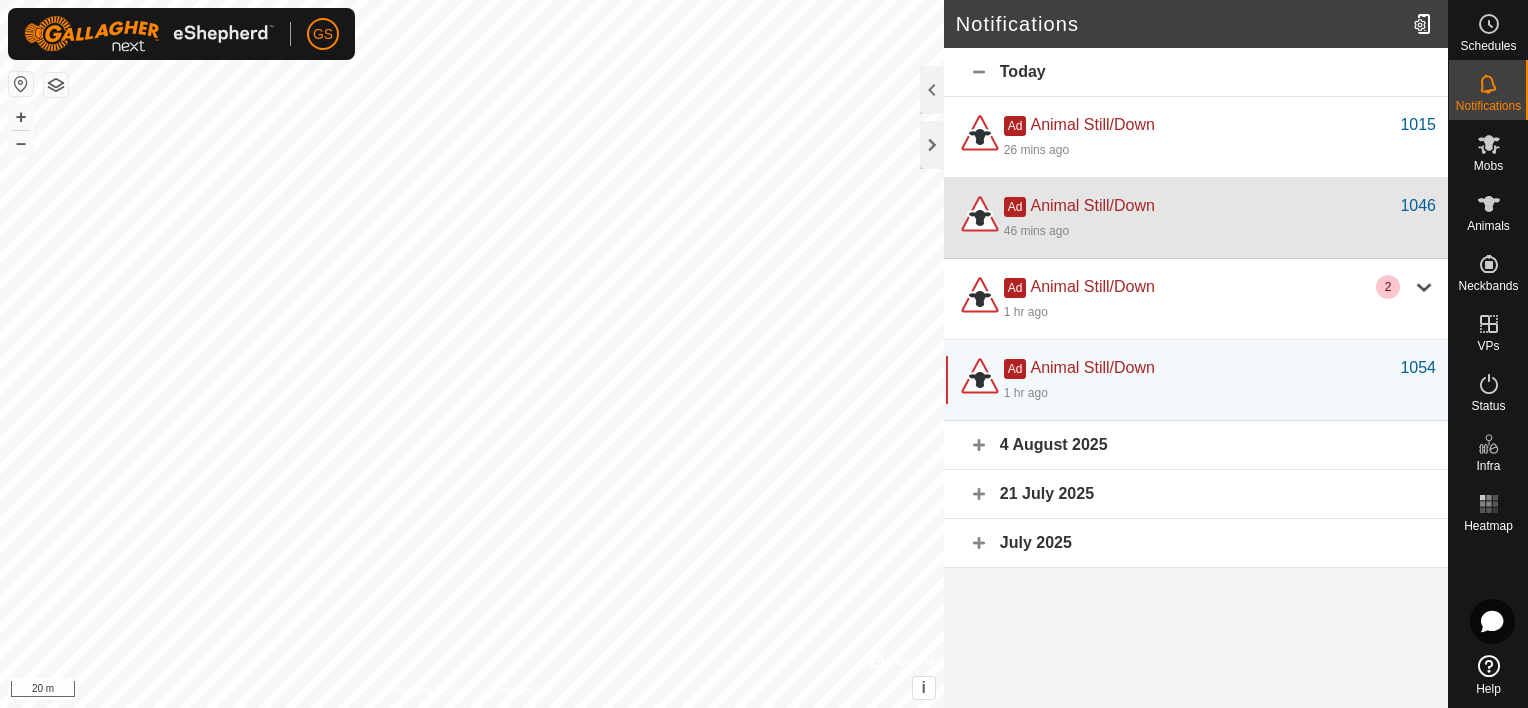 click on "Ad  Animal Still/Down   1046   46 mins ago" 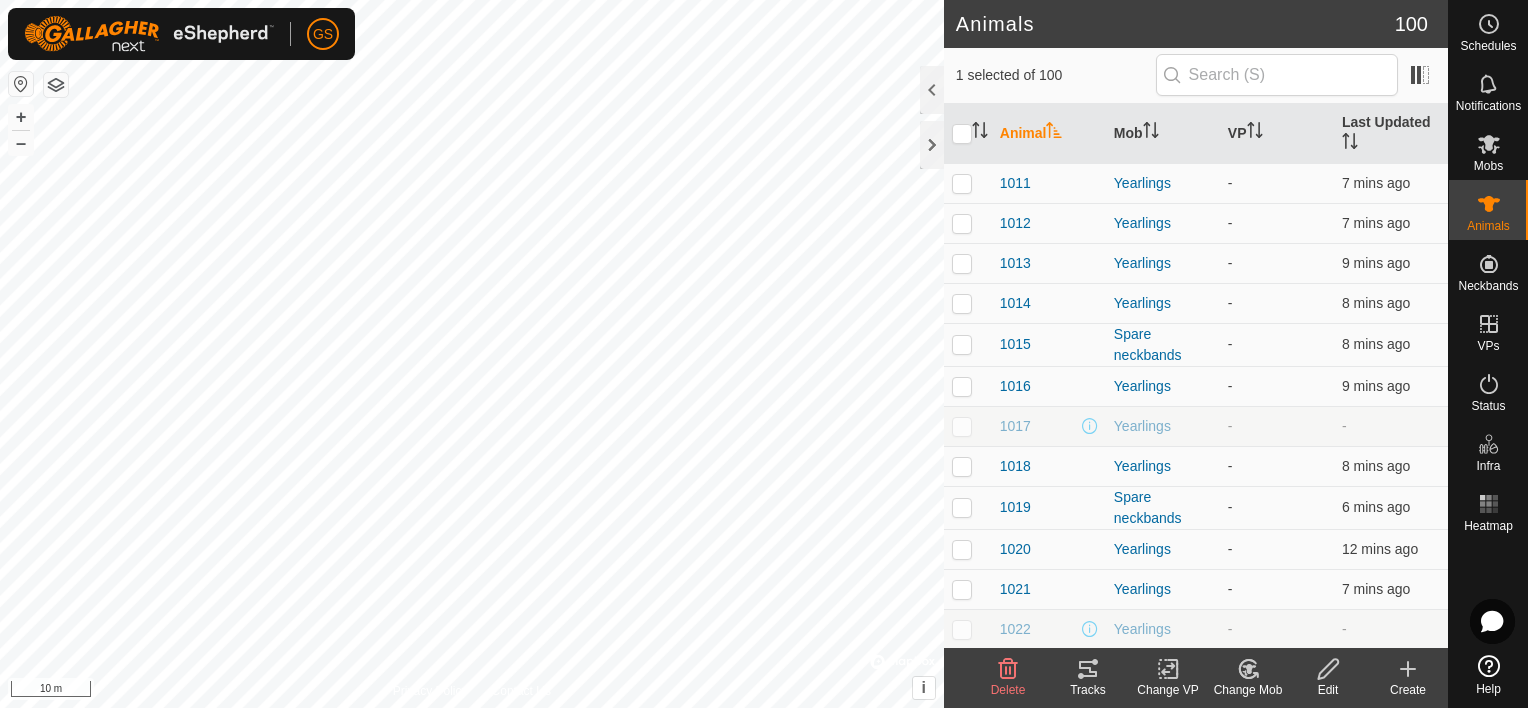 click 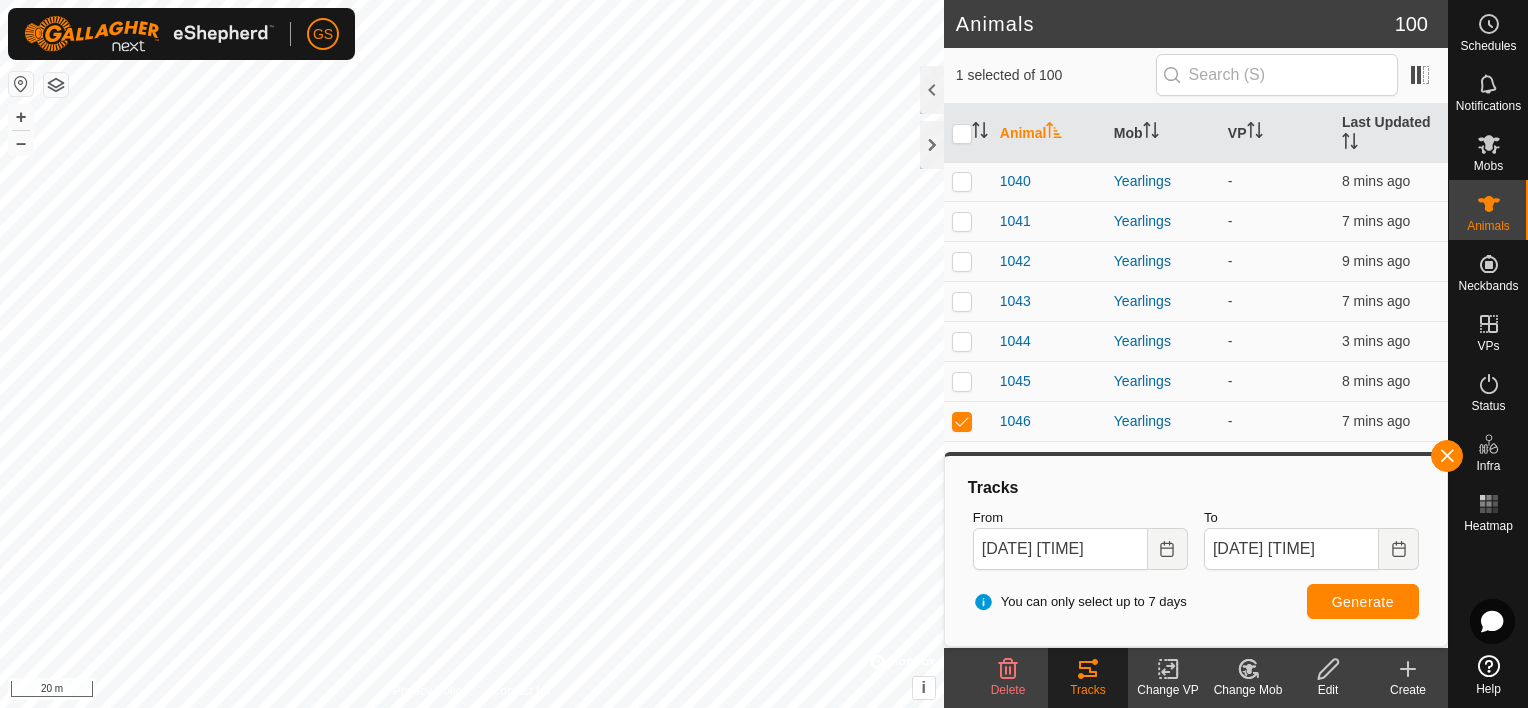 scroll, scrollTop: 1200, scrollLeft: 0, axis: vertical 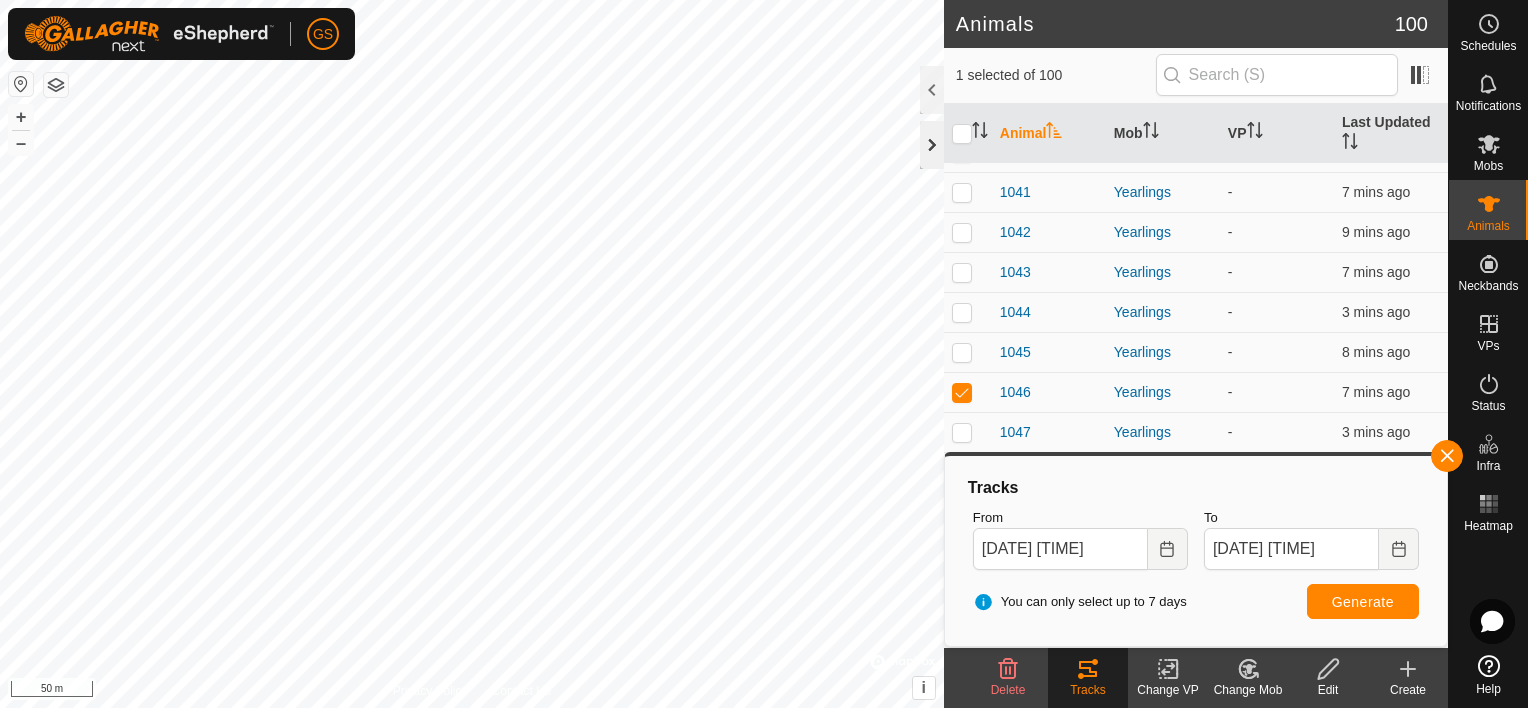 click 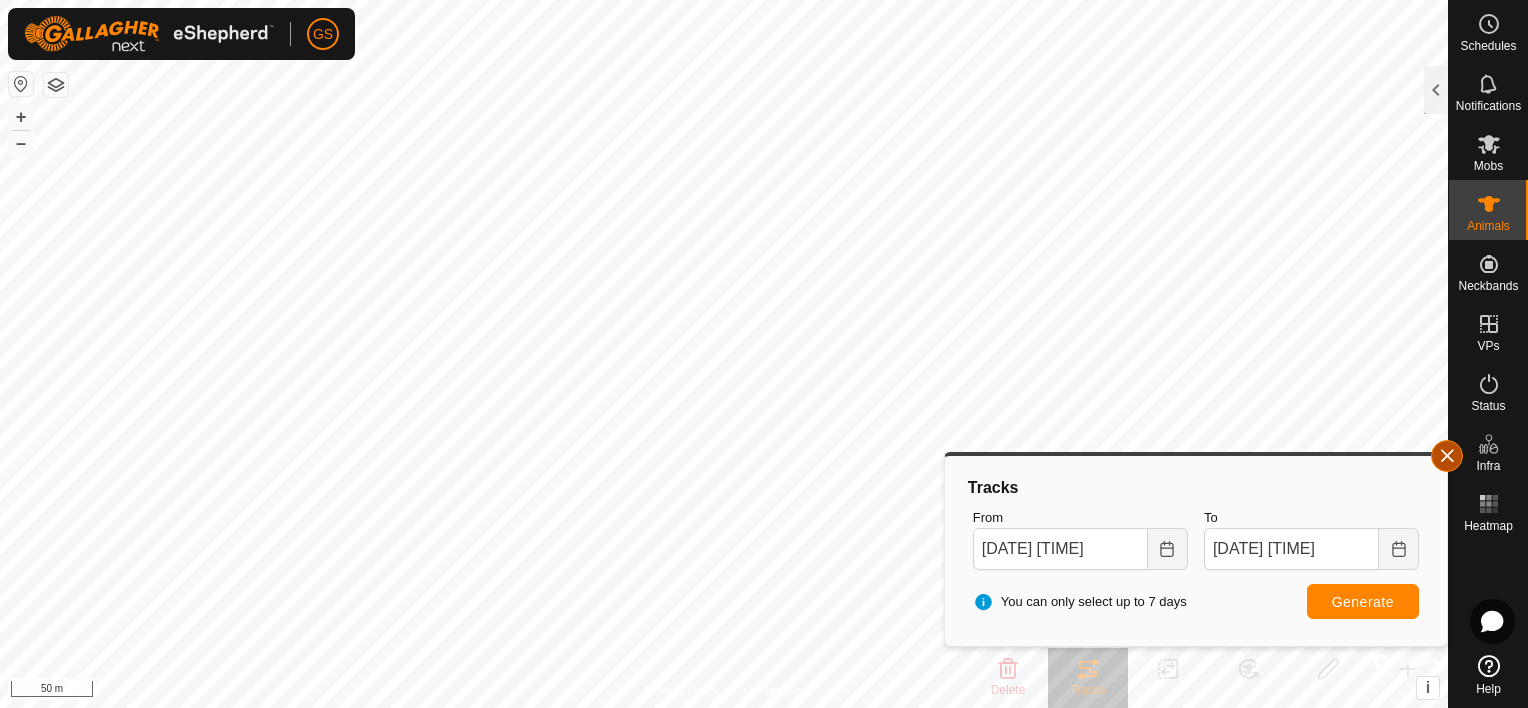 click at bounding box center [1447, 456] 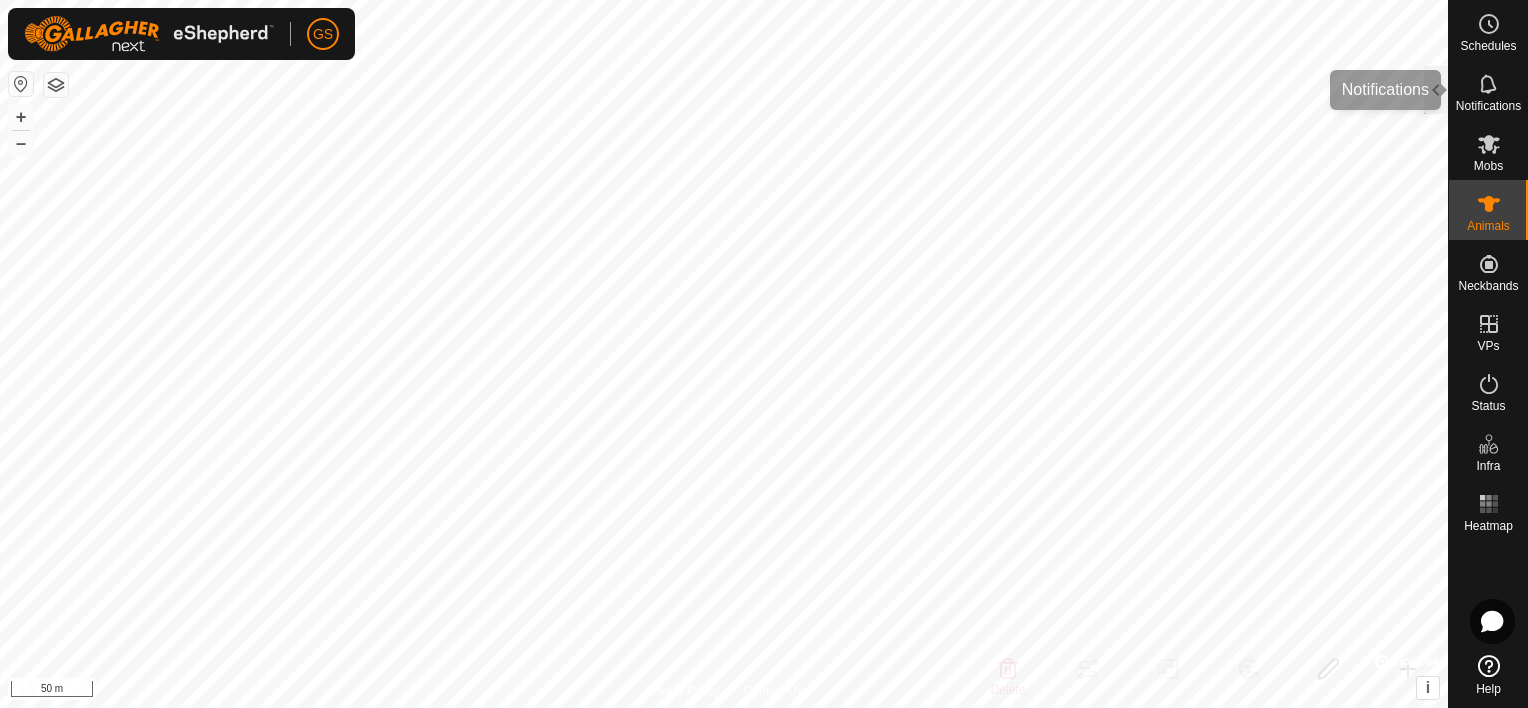 click 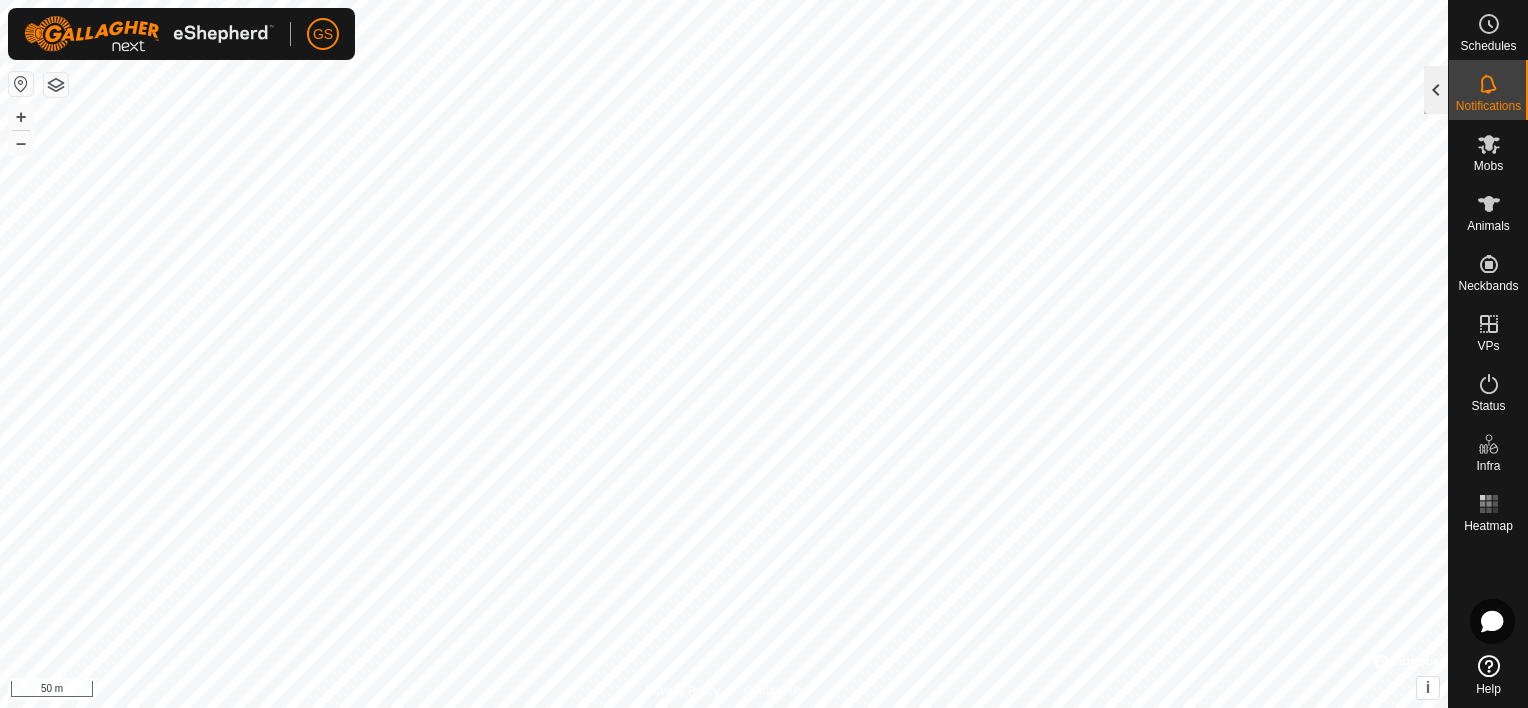 click 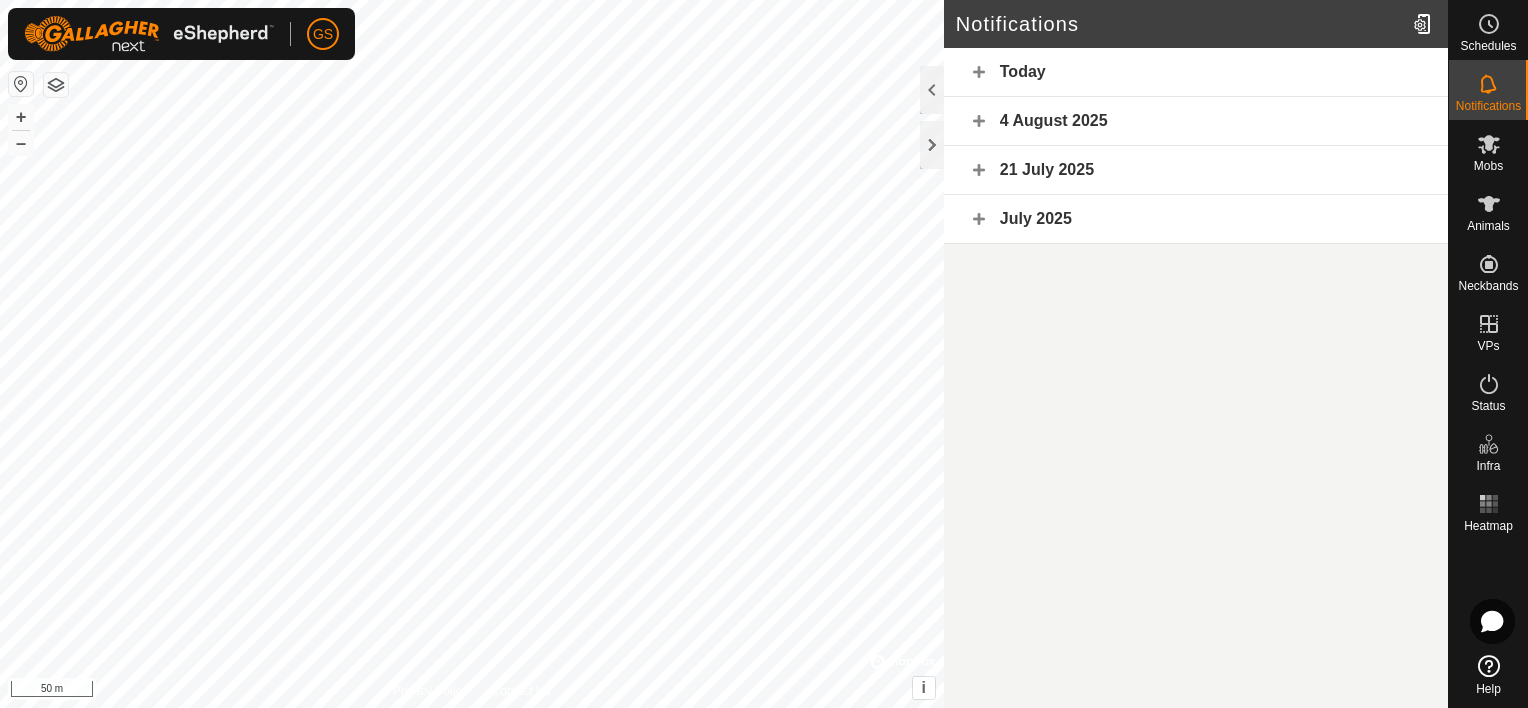click on "Today" 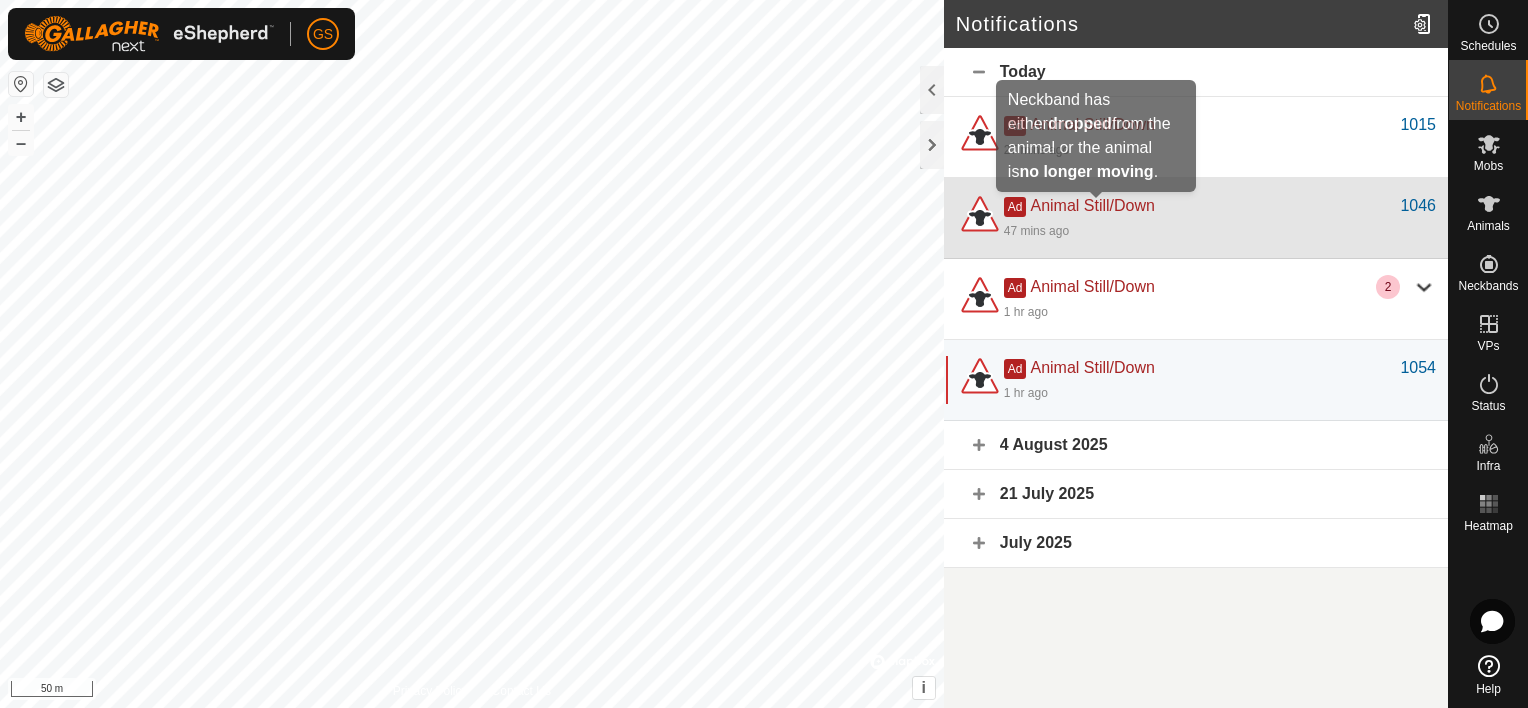 click on "Animal Still/Down" 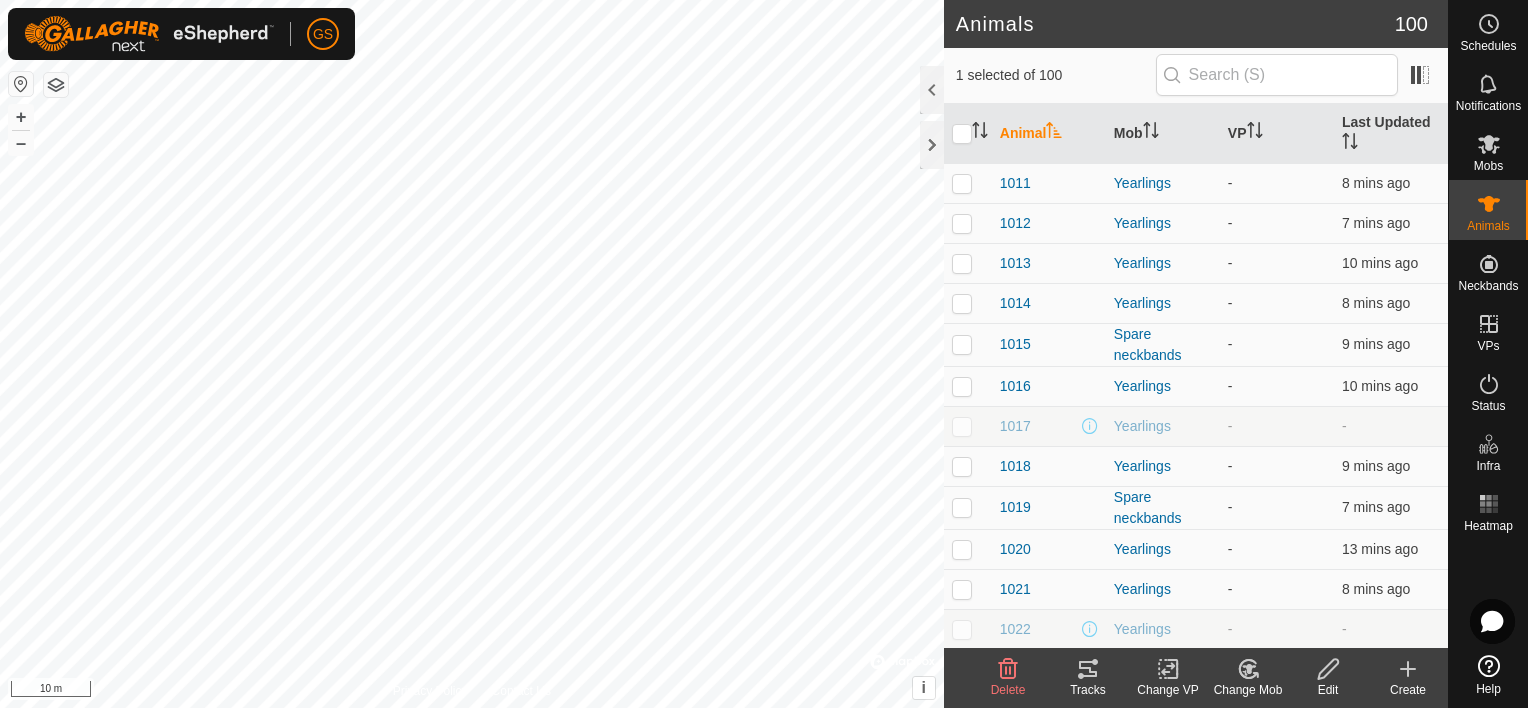click on "Tracks" 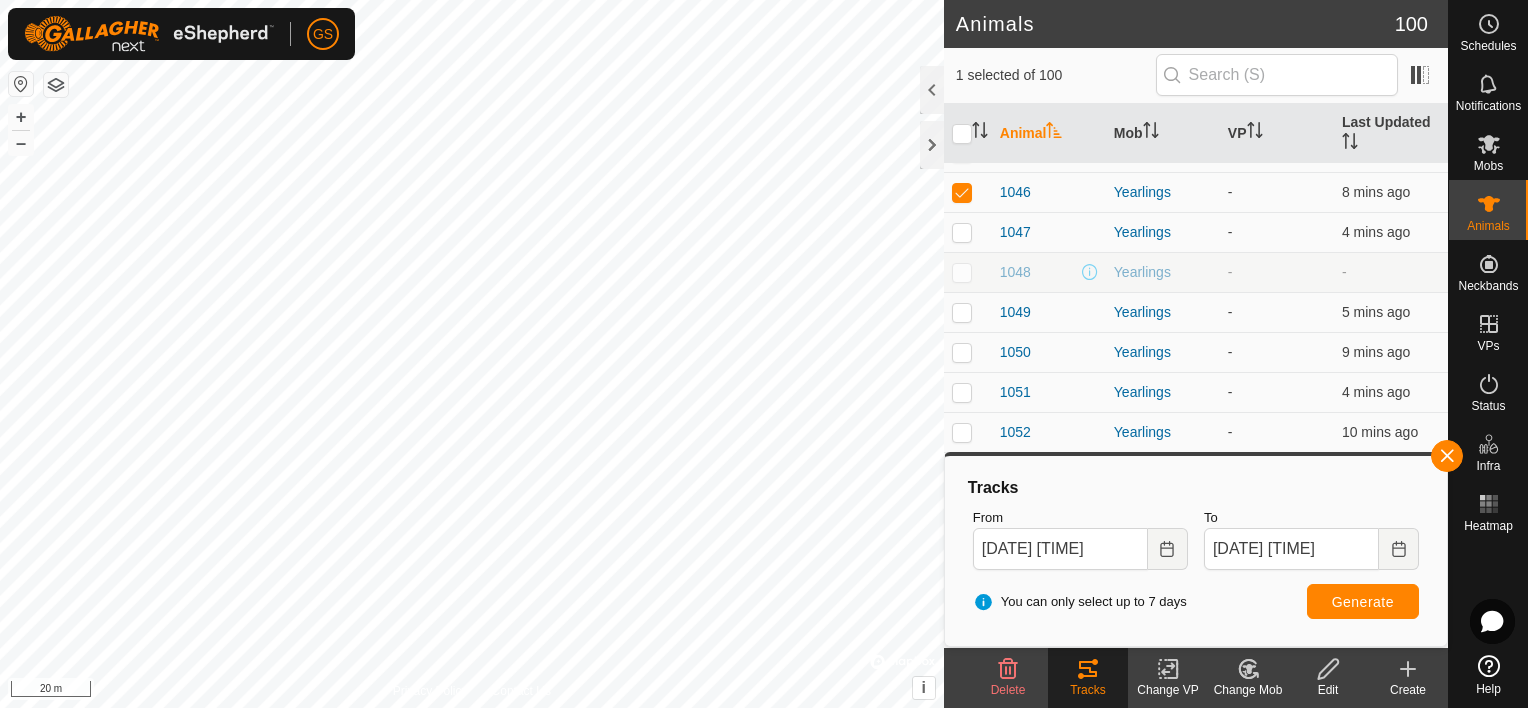 scroll, scrollTop: 1300, scrollLeft: 0, axis: vertical 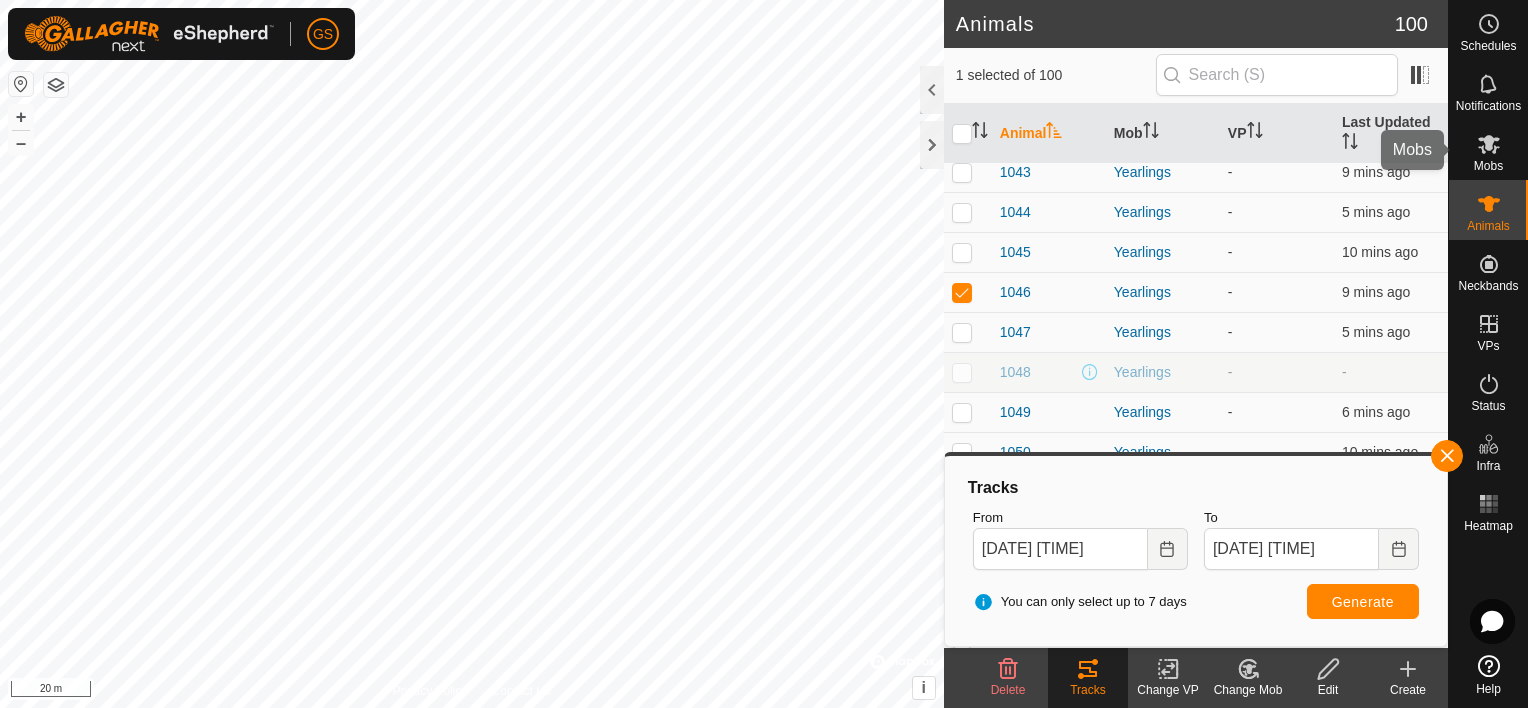 click on "Notifications" at bounding box center [1488, 106] 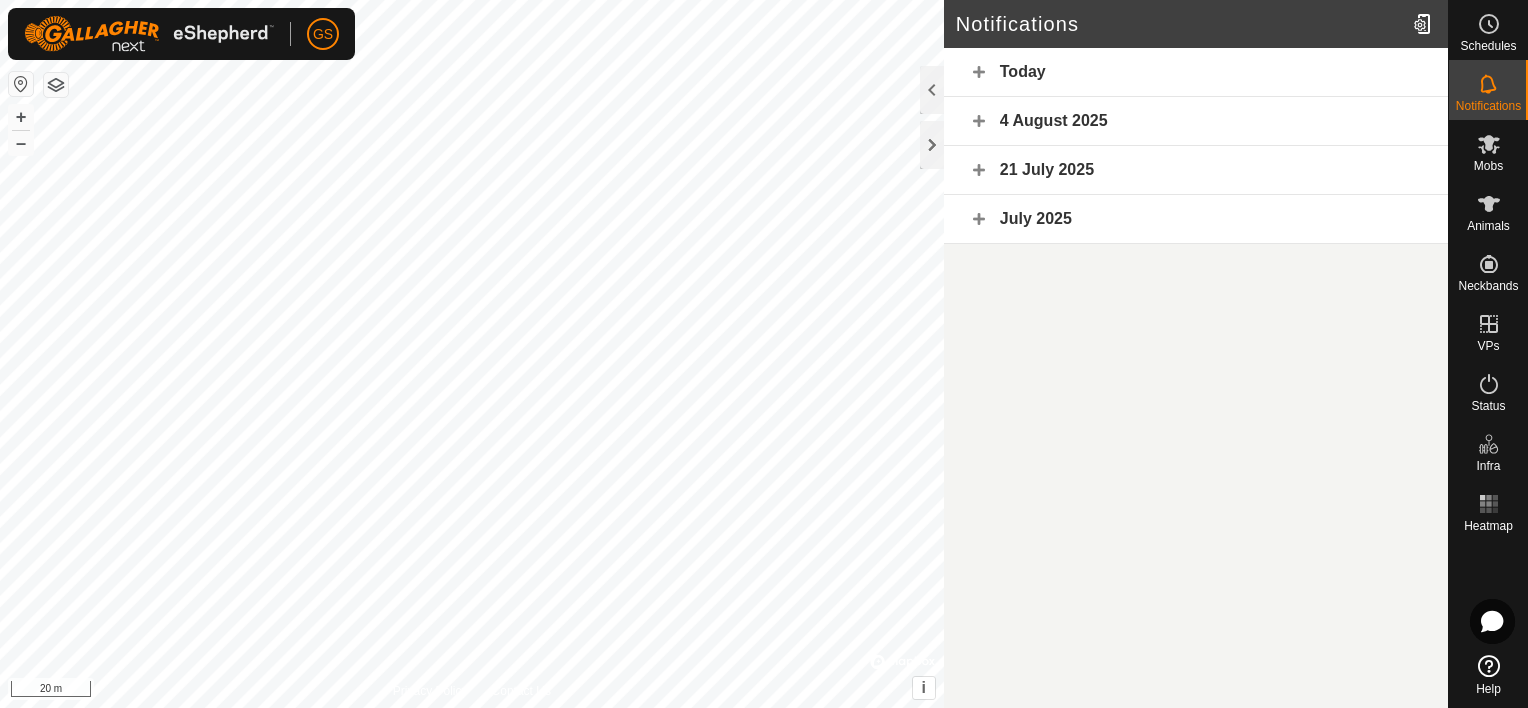 click on "Today" 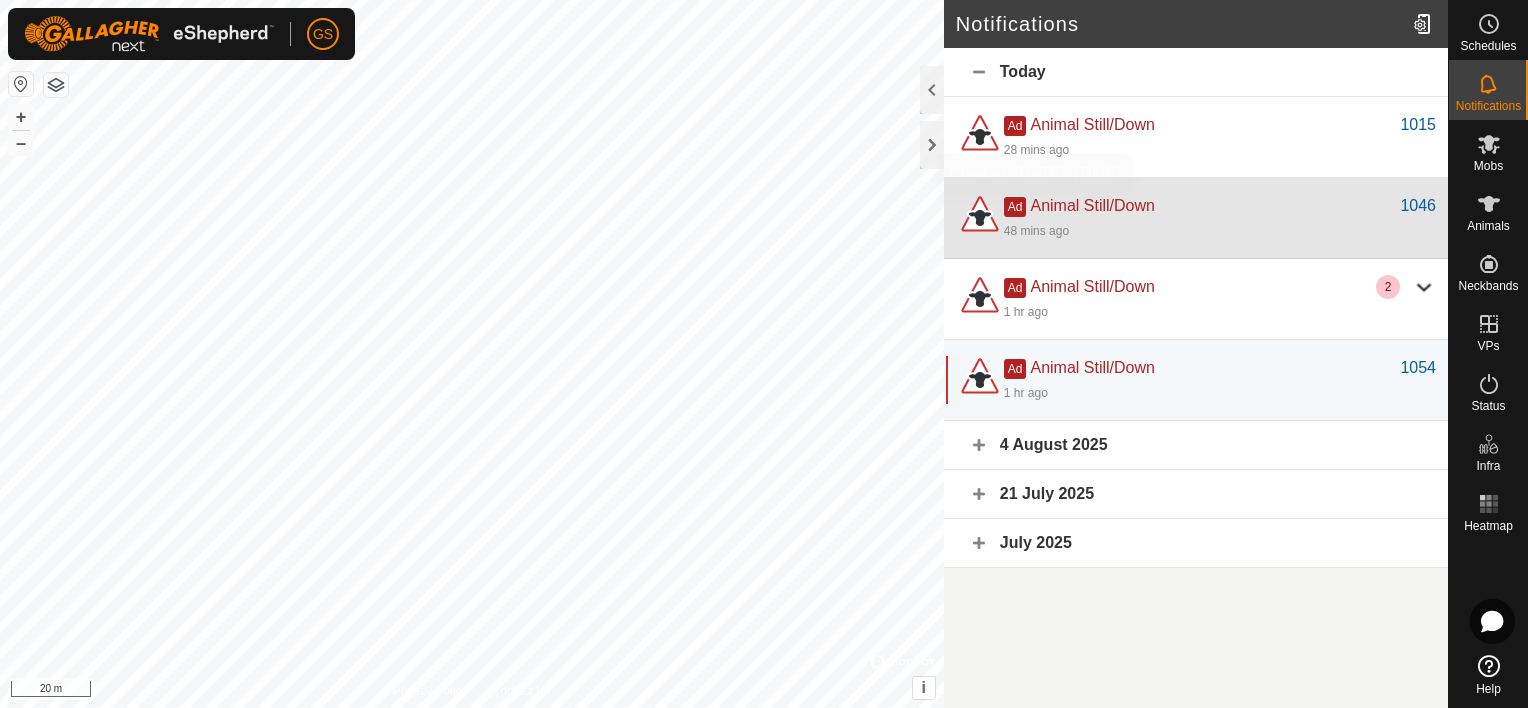 click on "48 mins ago" 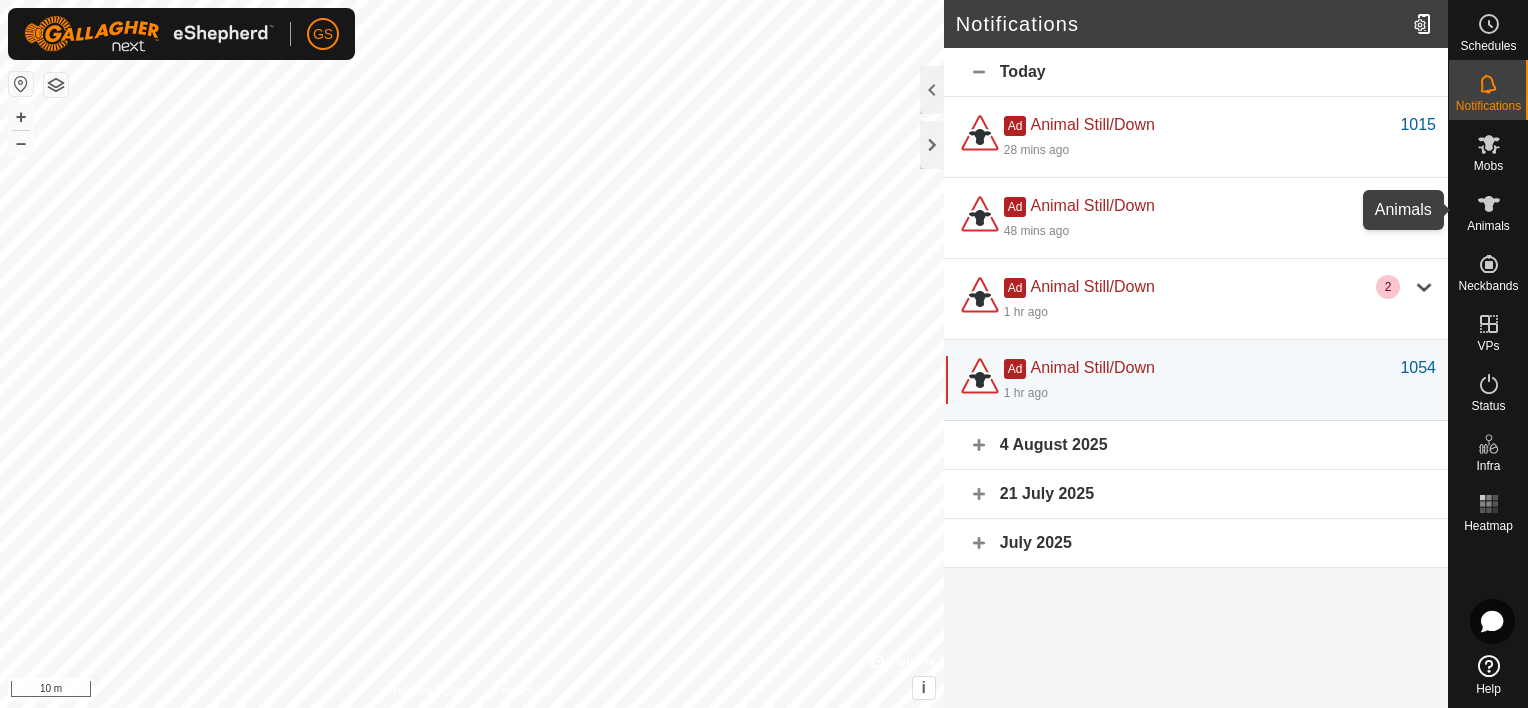 click 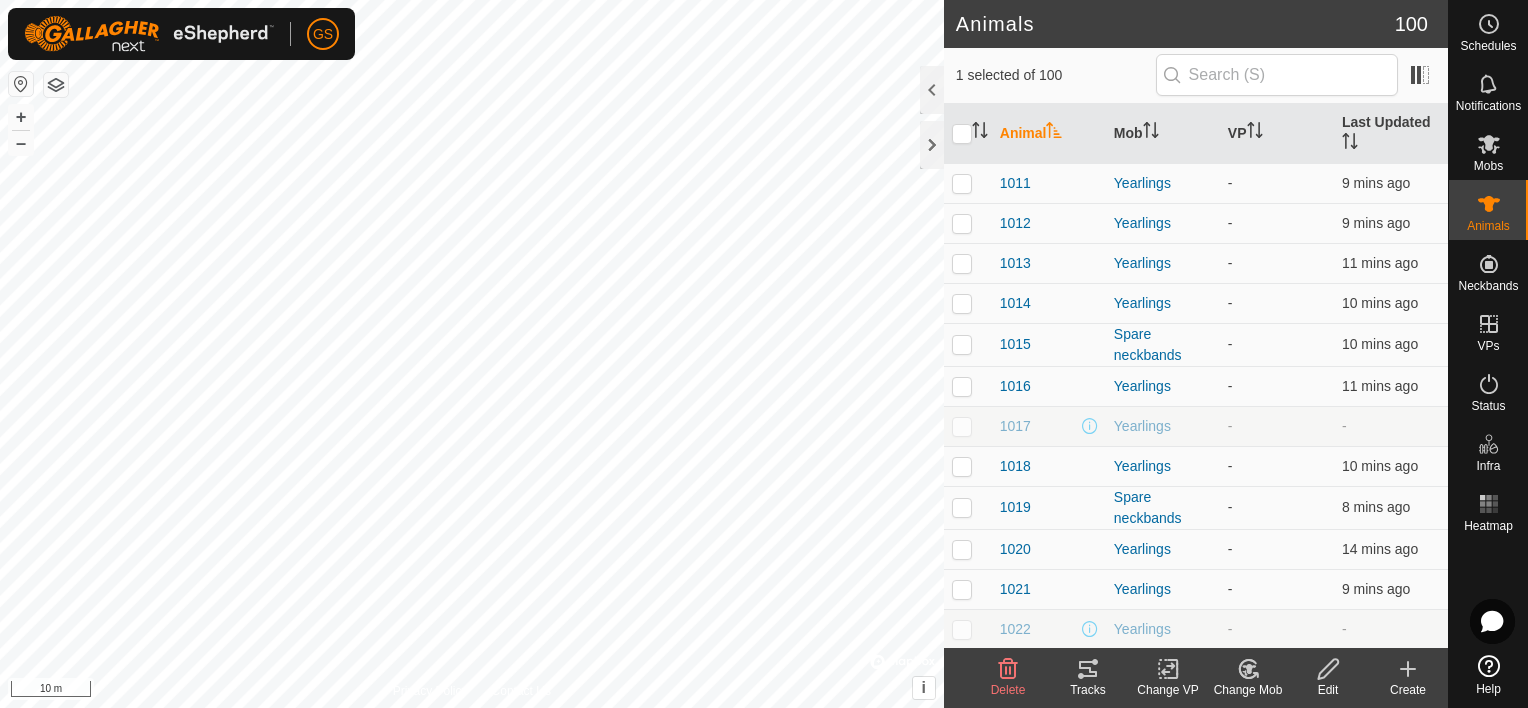click 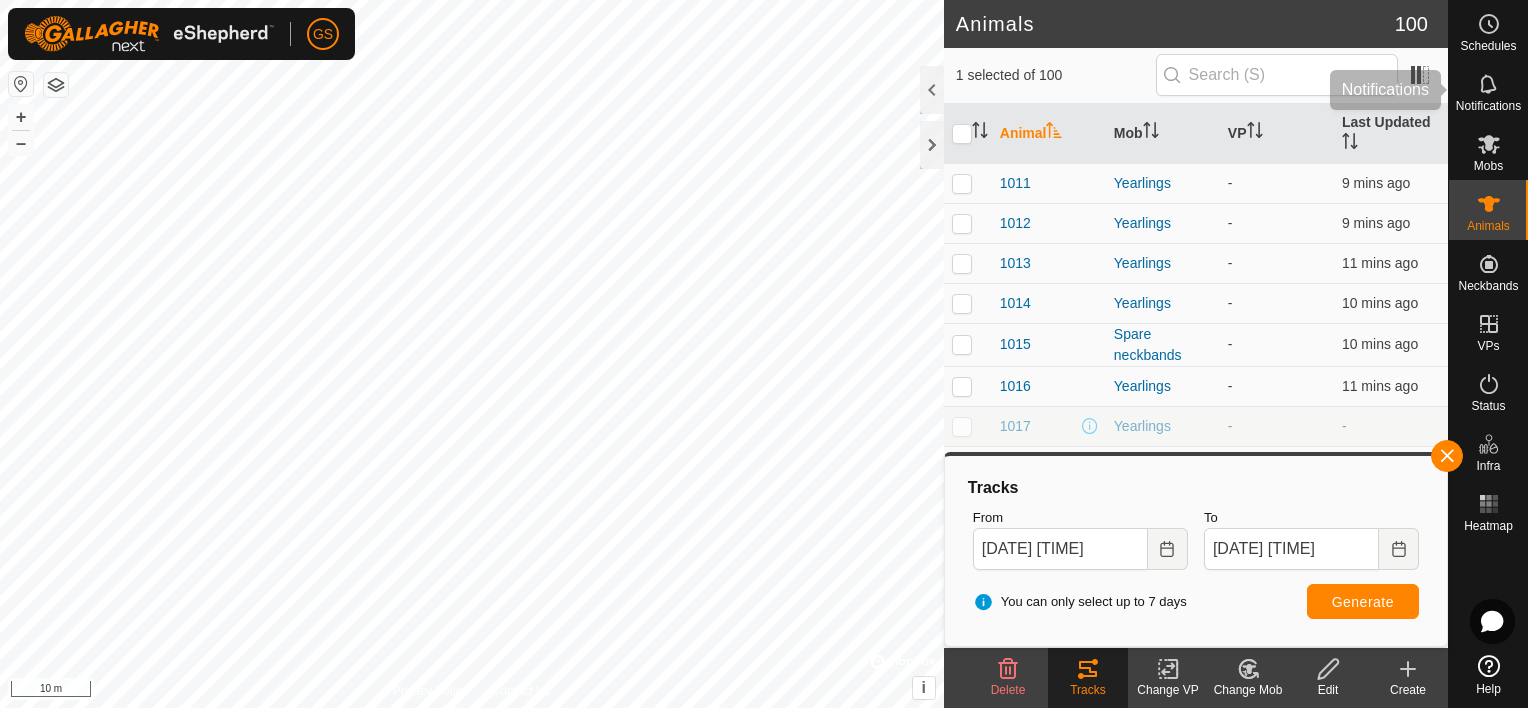 drag, startPoint x: 1505, startPoint y: 96, endPoint x: 1498, endPoint y: 104, distance: 10.630146 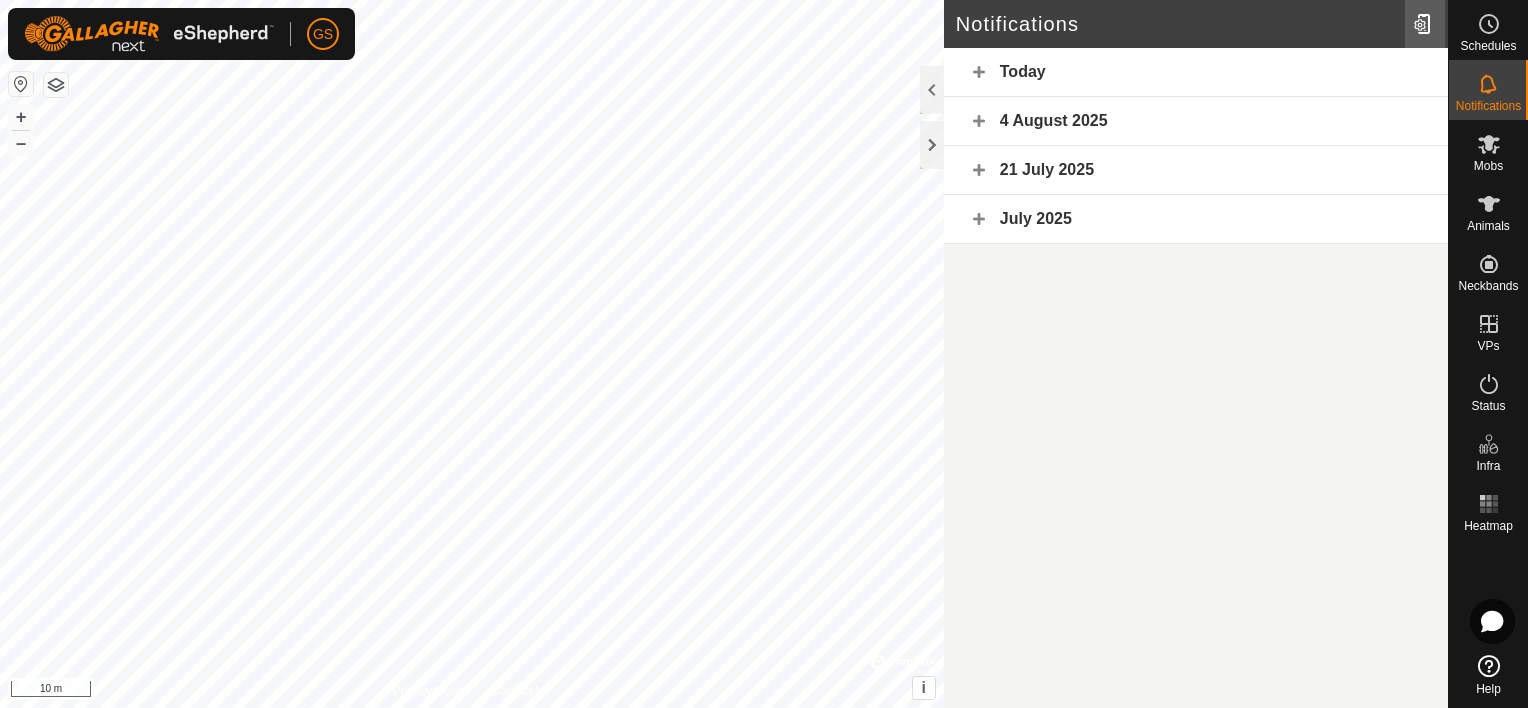 click 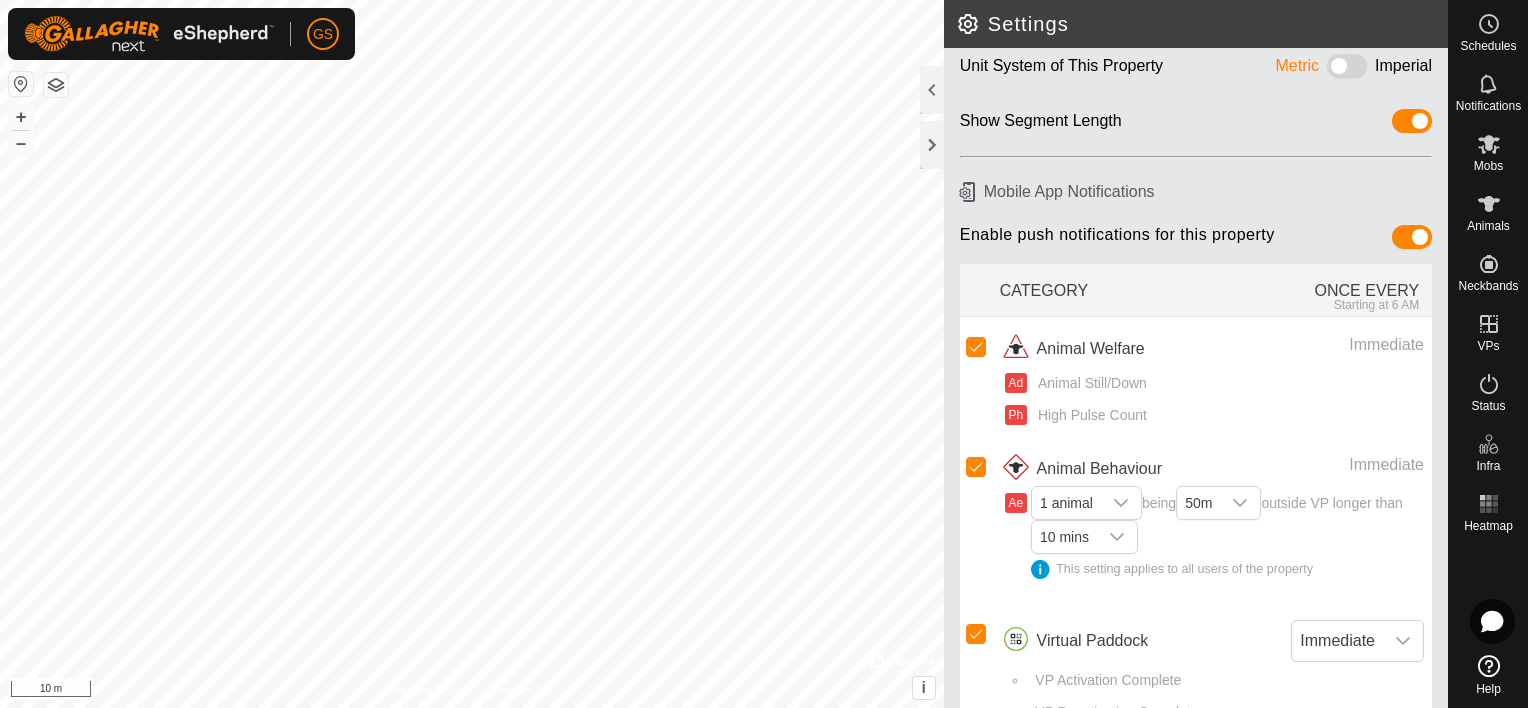 scroll, scrollTop: 137, scrollLeft: 0, axis: vertical 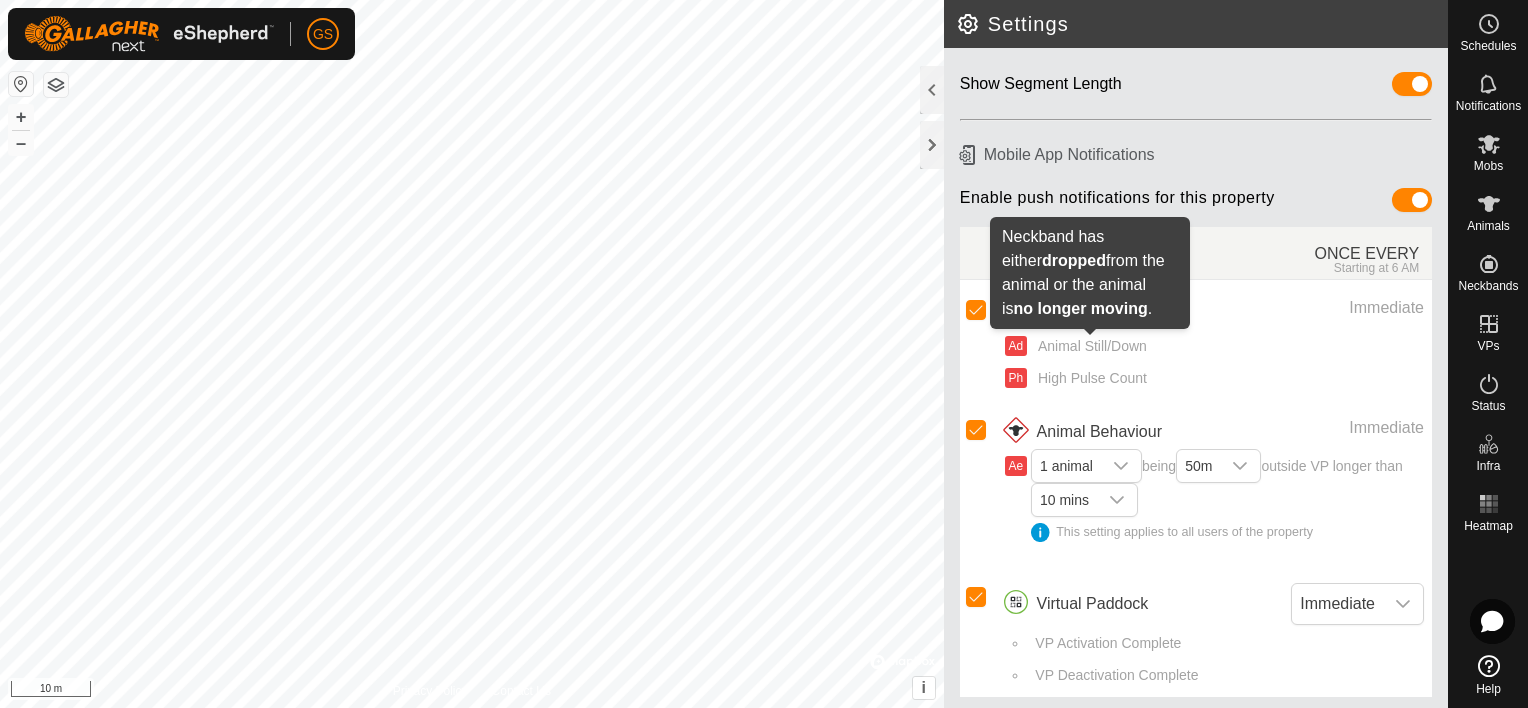 click on "Animal Still/Down" at bounding box center [1089, 346] 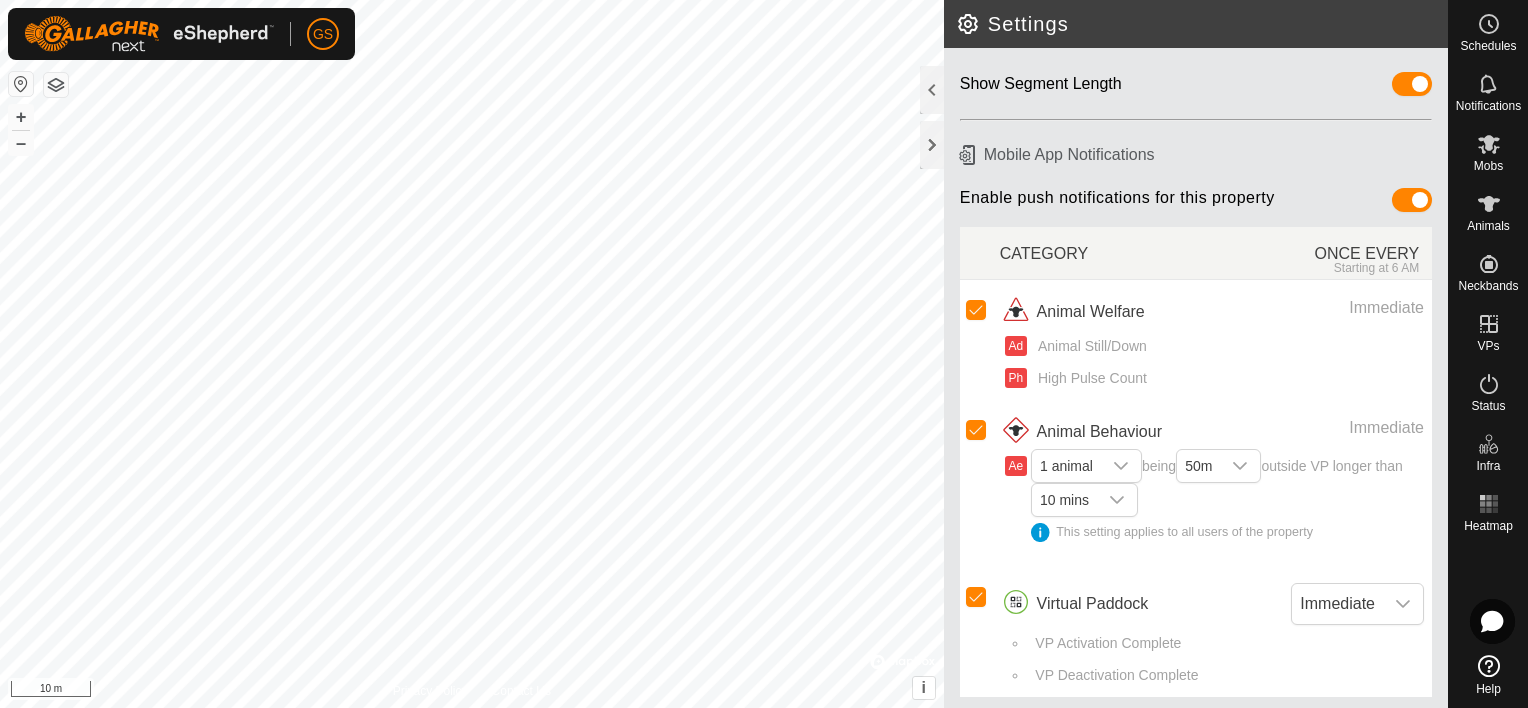 click 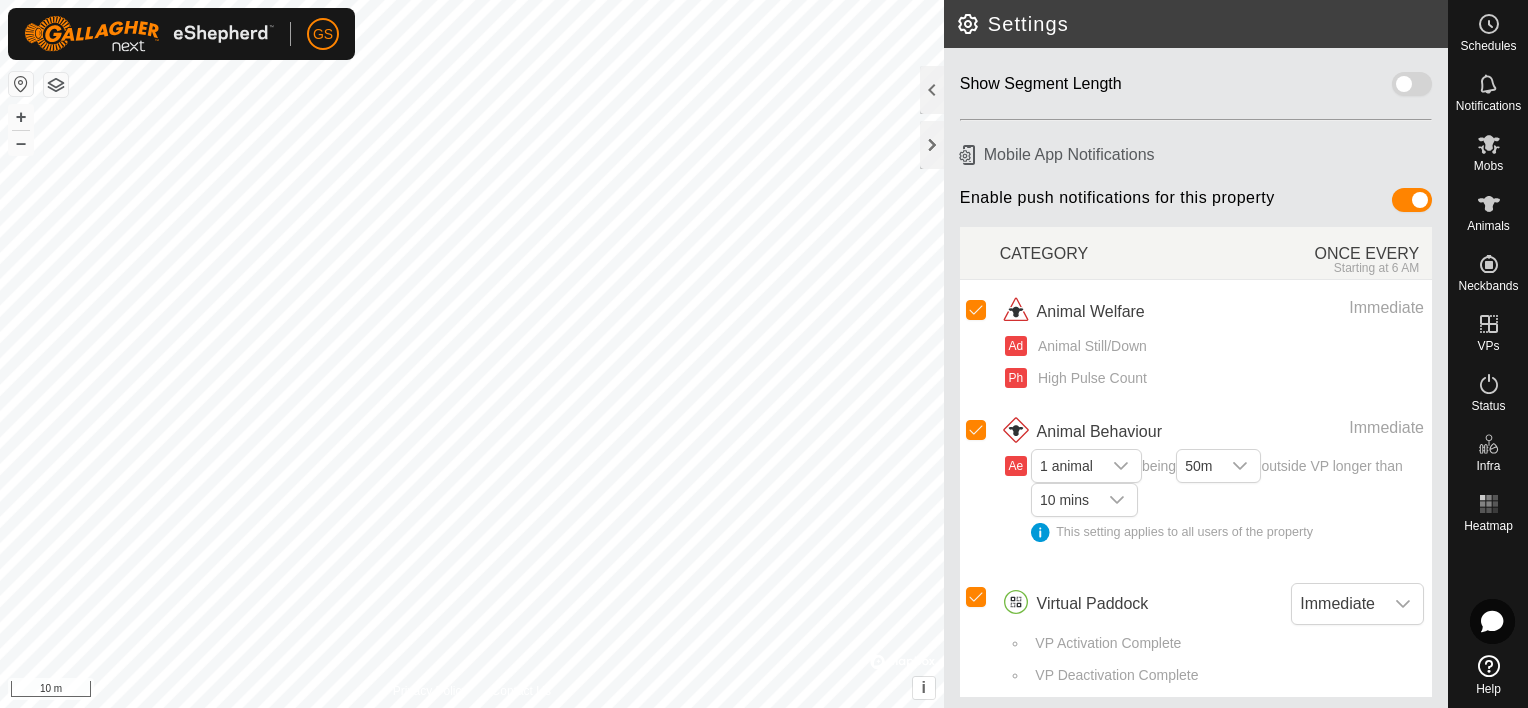 click 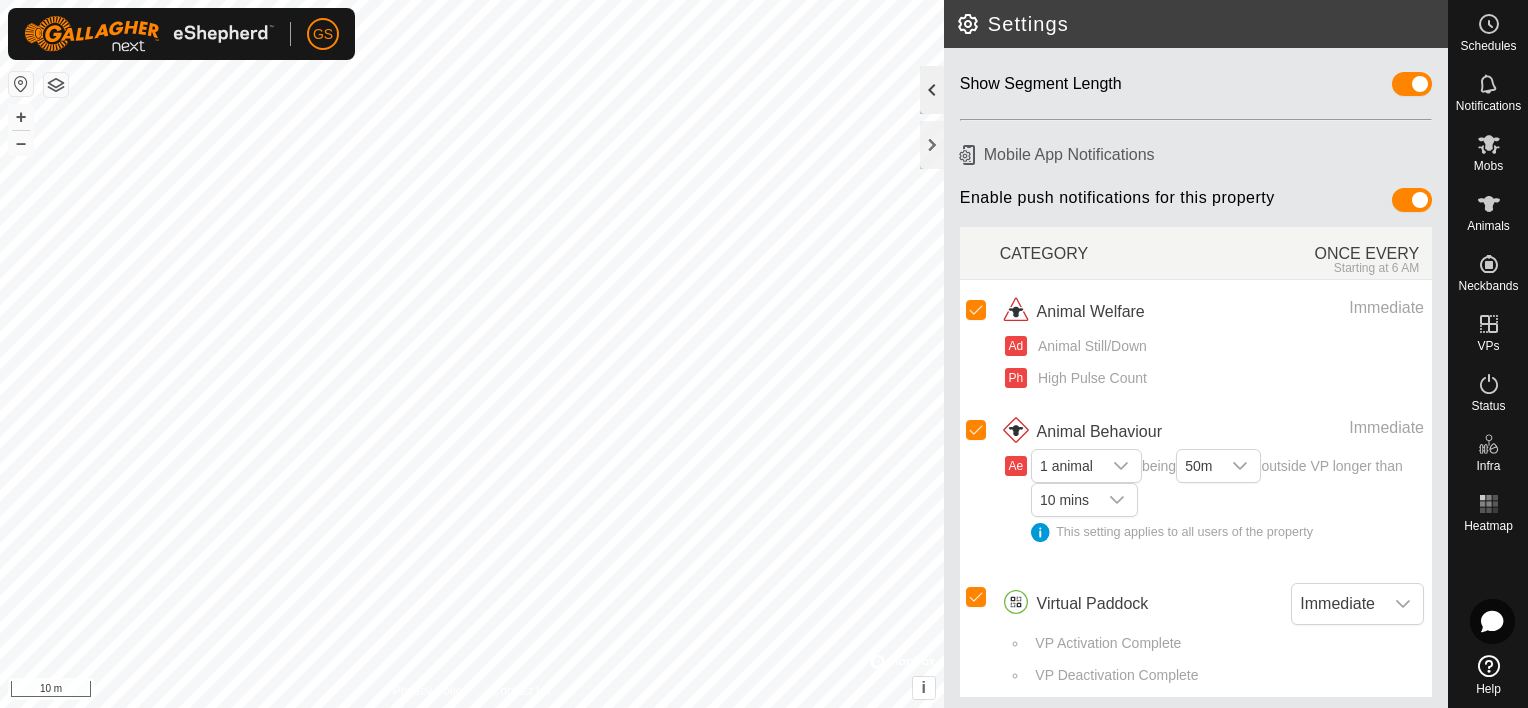 click 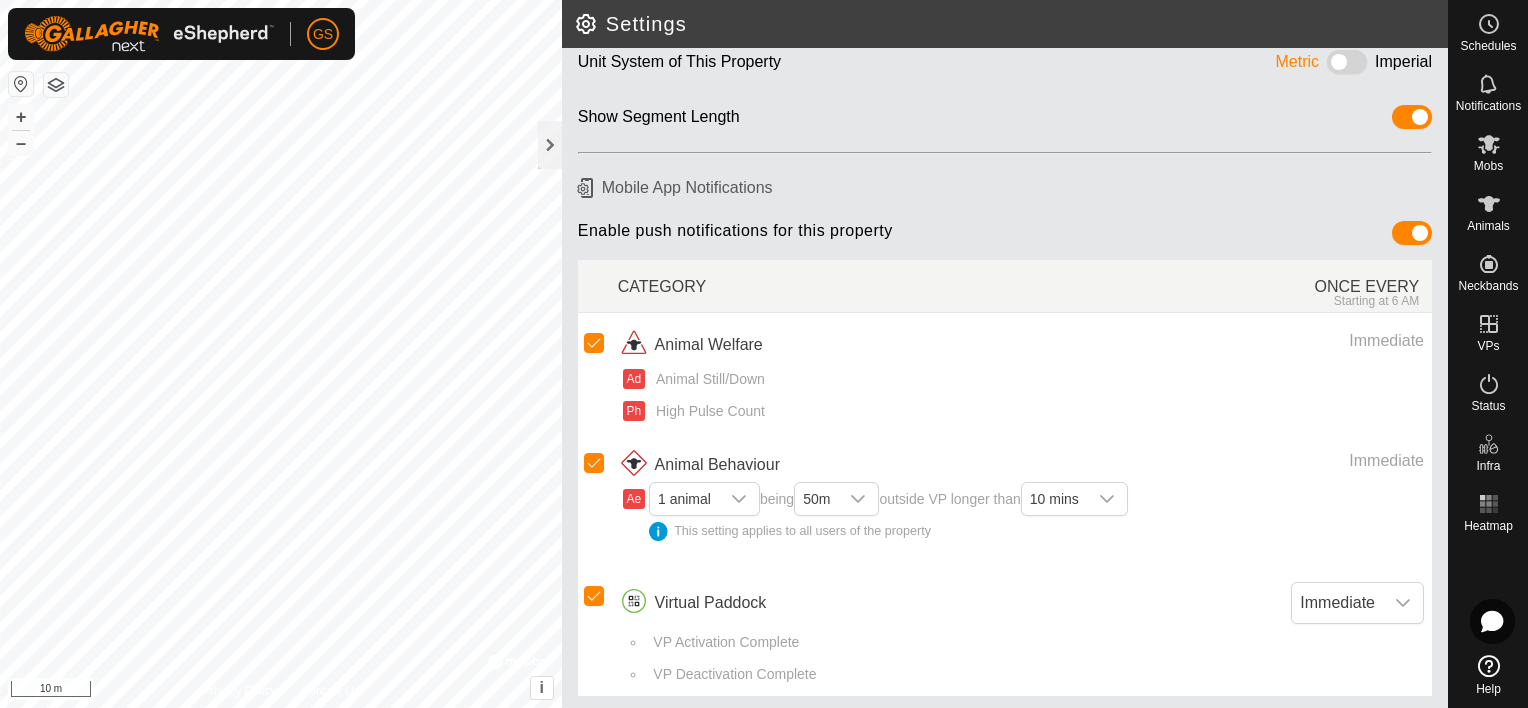 click on "CATEGORY  ONCE EVERY  Starting at 6 AM" at bounding box center (1025, 286) 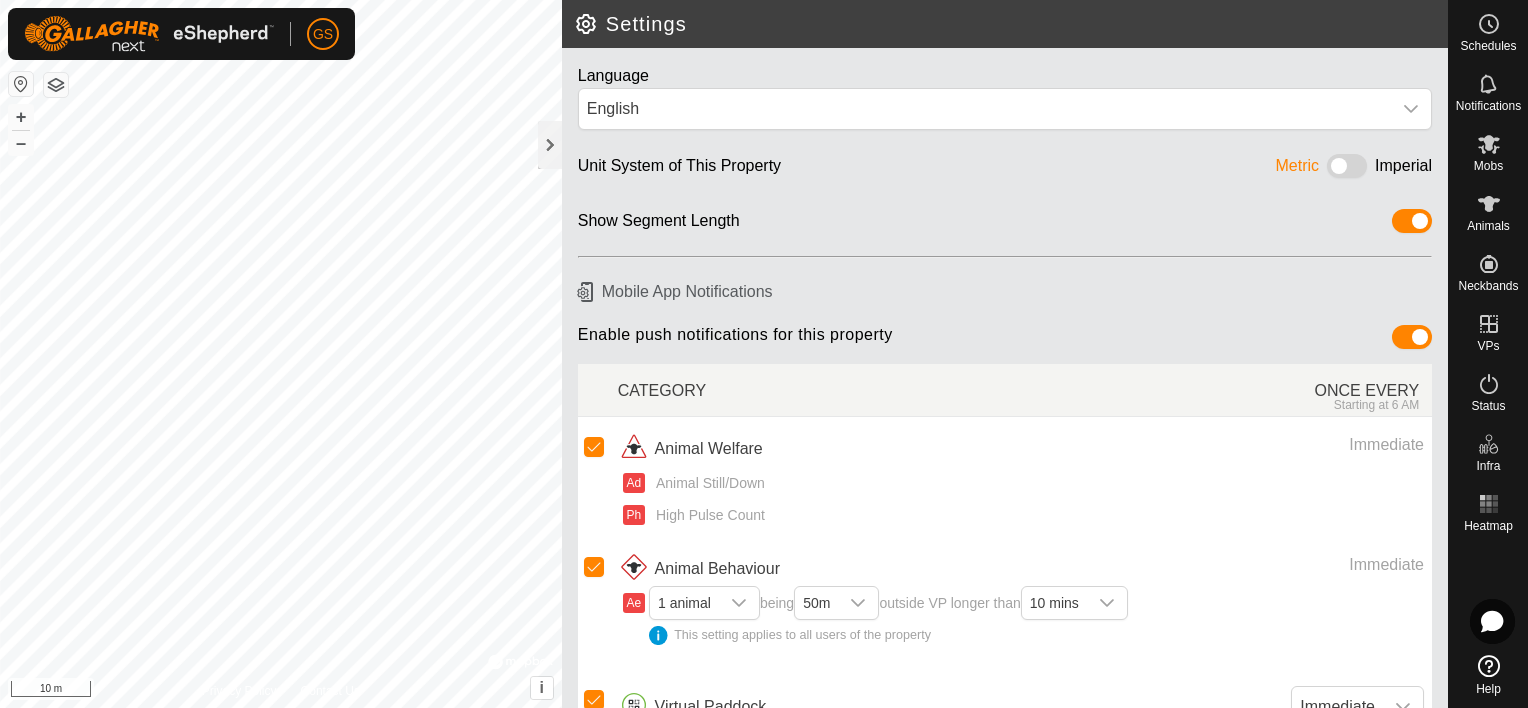 scroll, scrollTop: 0, scrollLeft: 0, axis: both 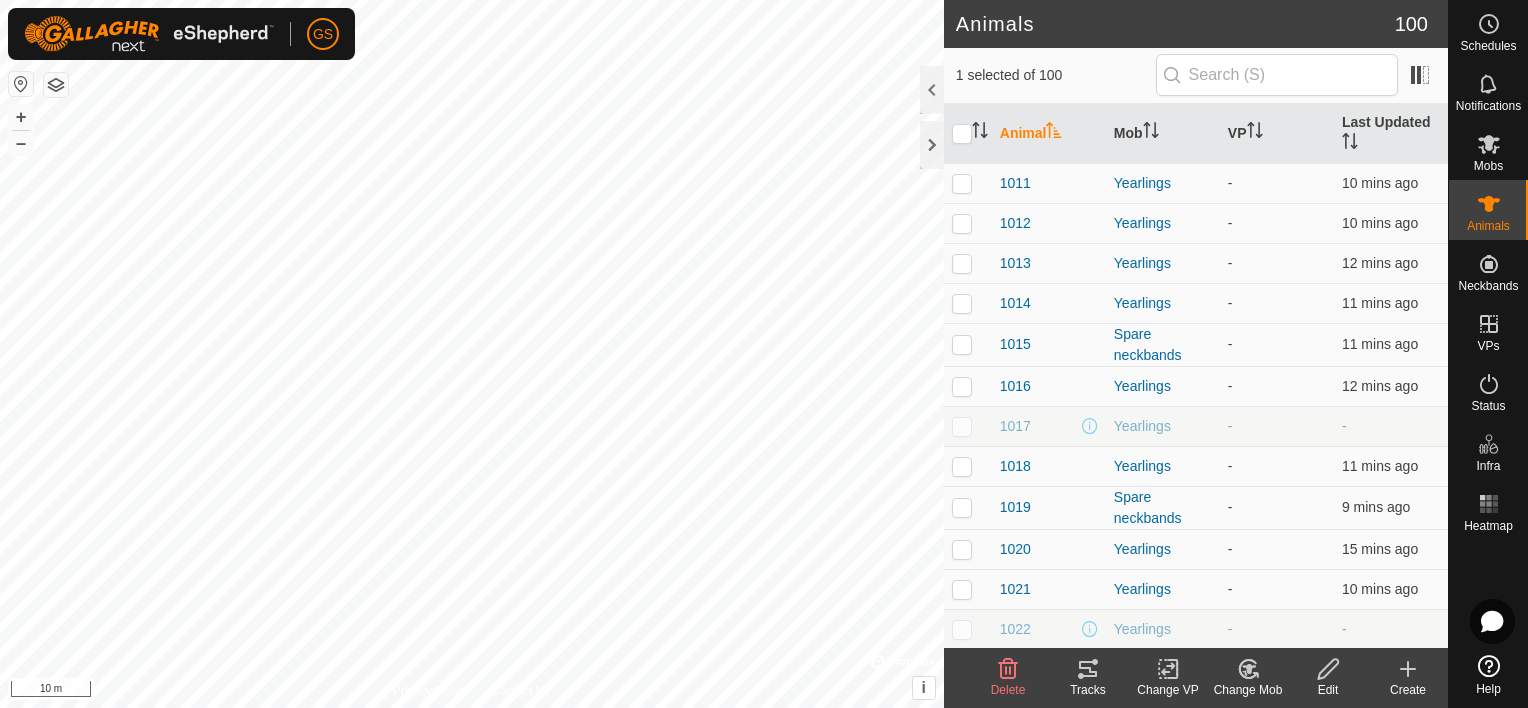 click 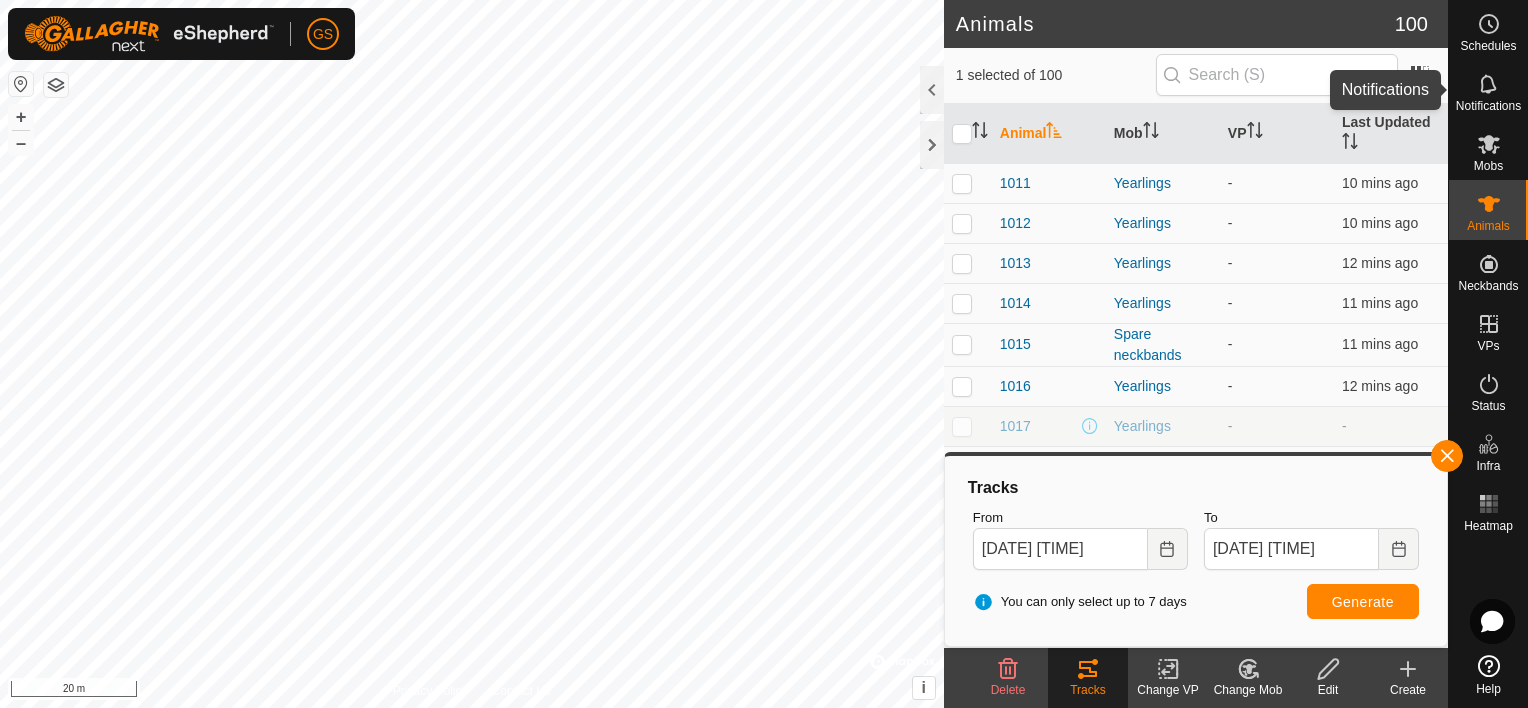 click 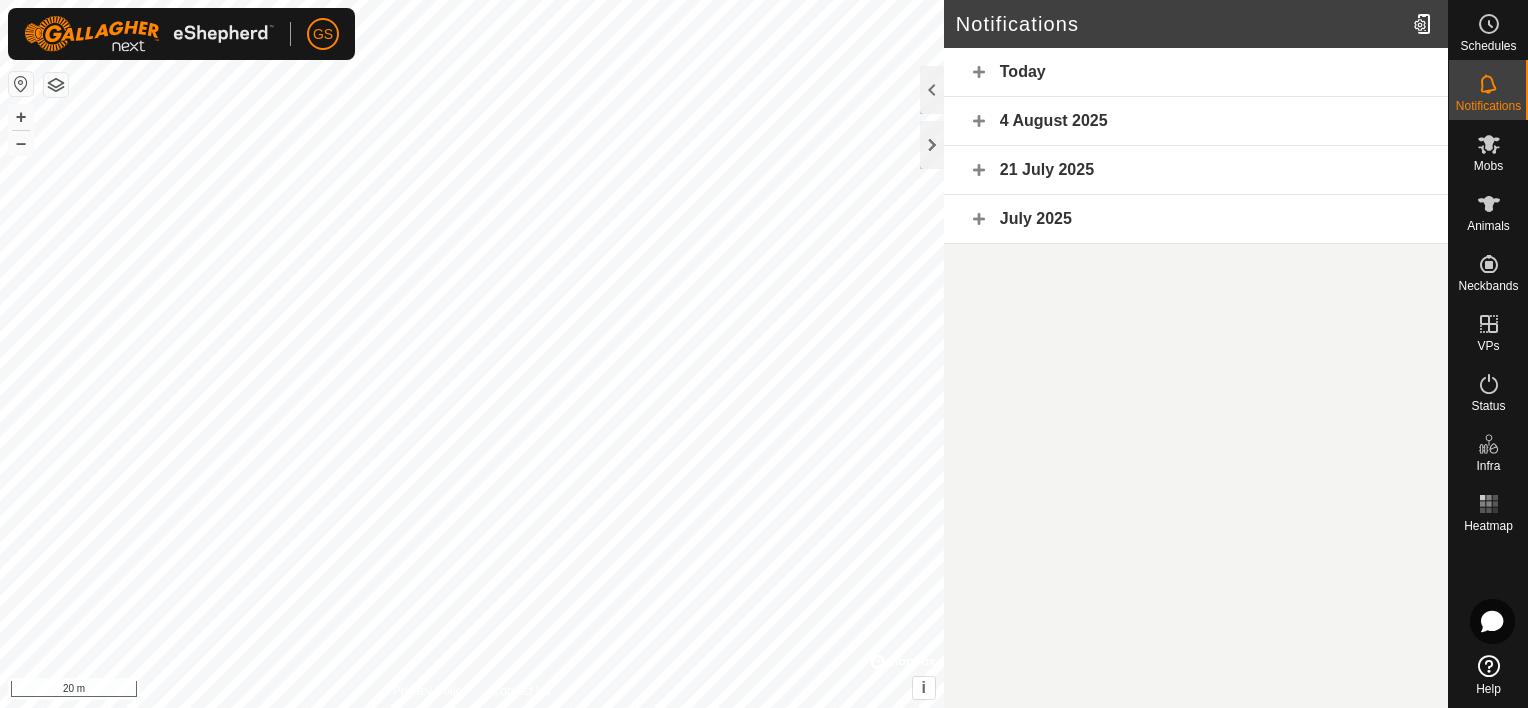 click on "Today" 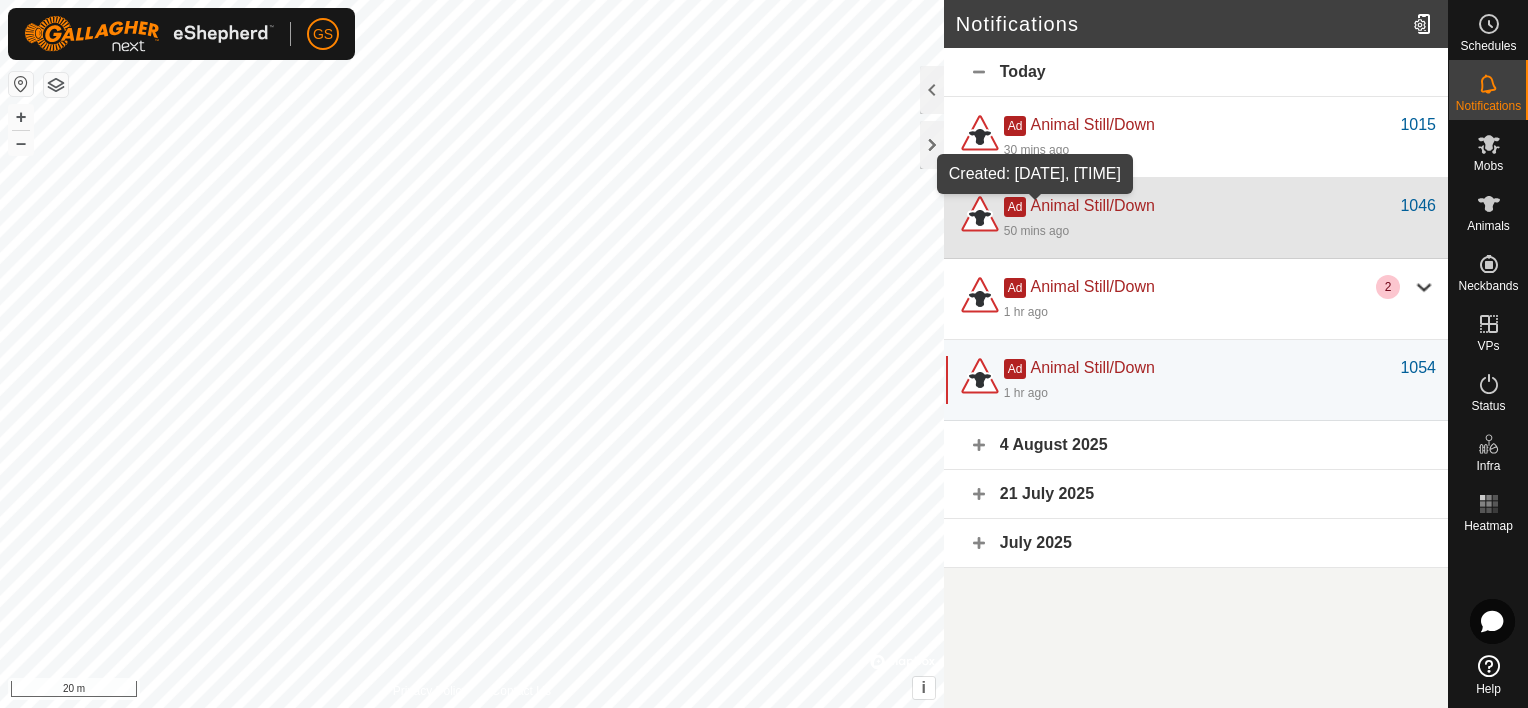click on "50 mins ago" 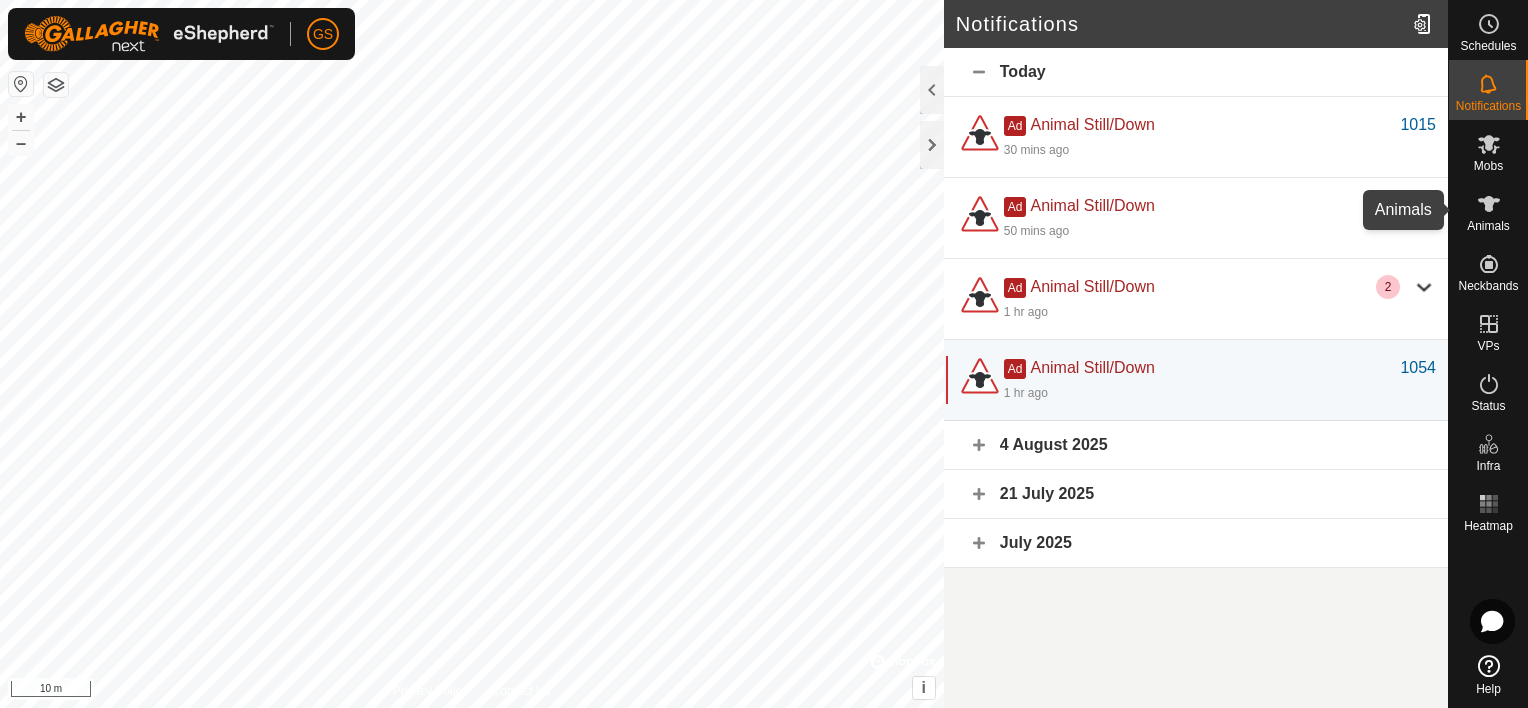 click at bounding box center [1489, 204] 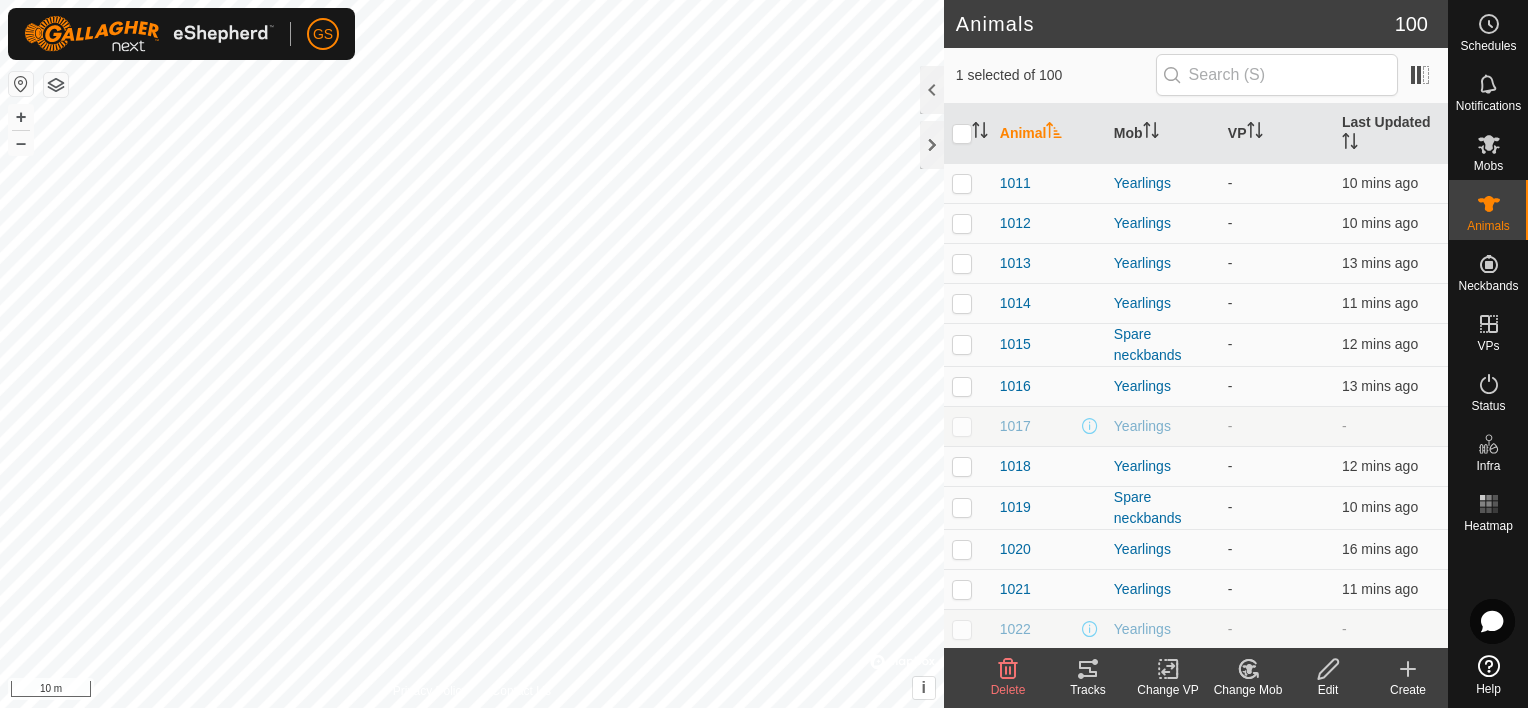 click 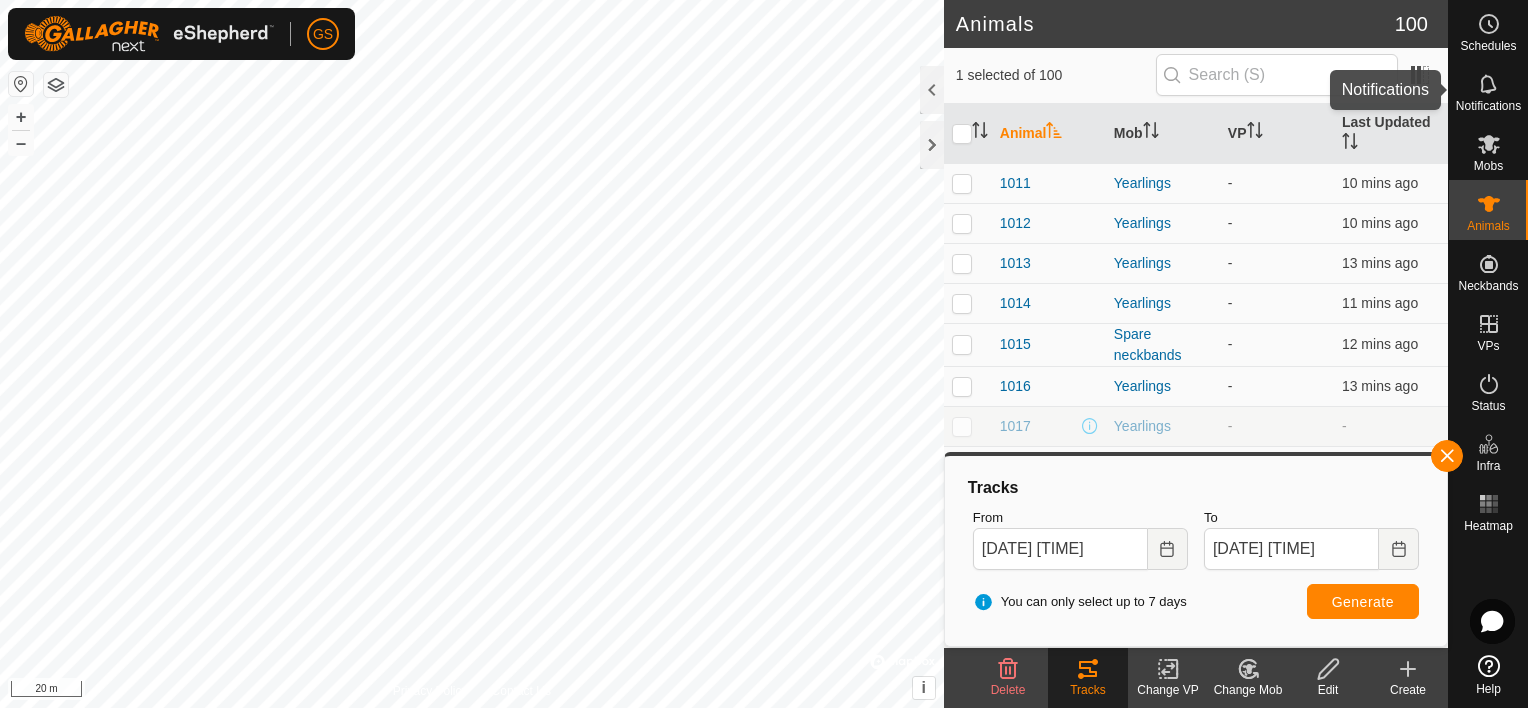 click on "Notifications" at bounding box center [1488, 106] 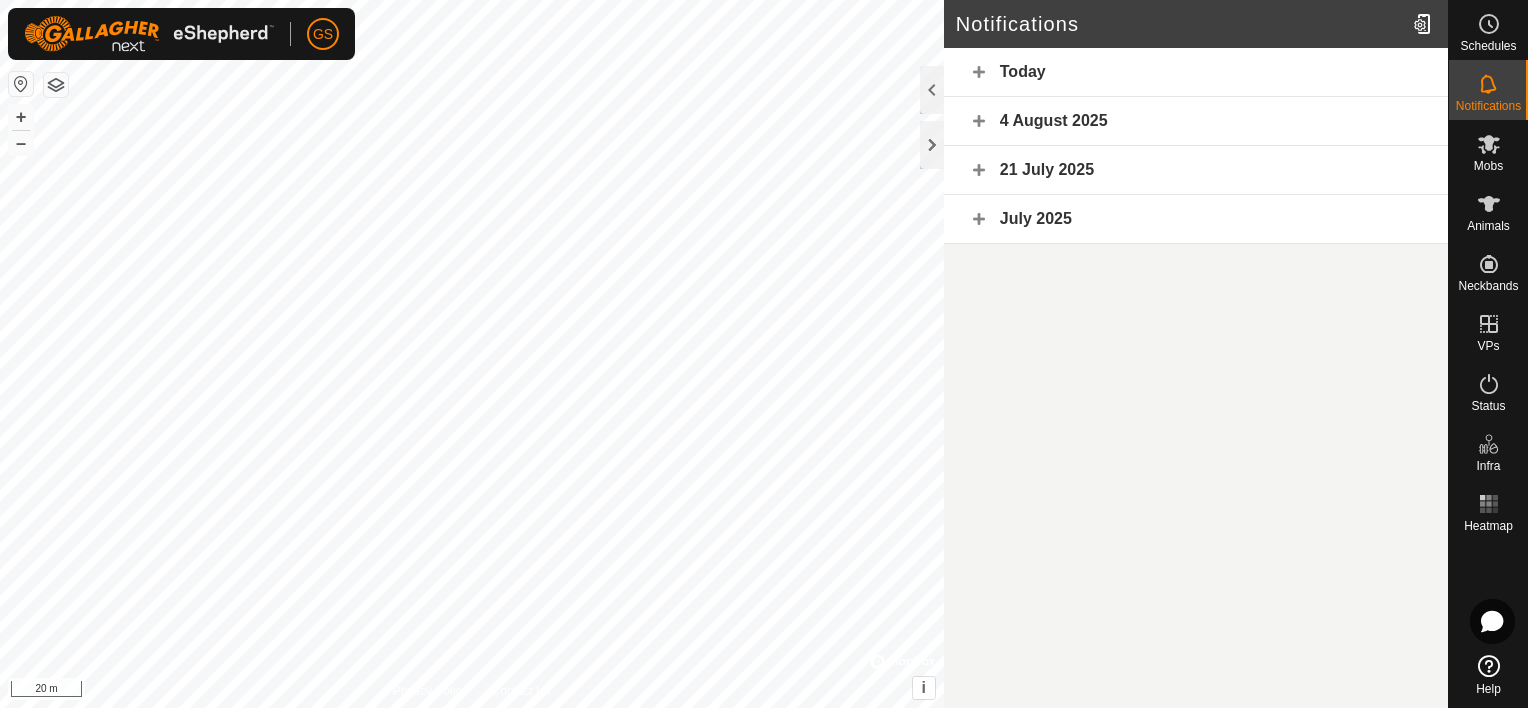 click on "Today" 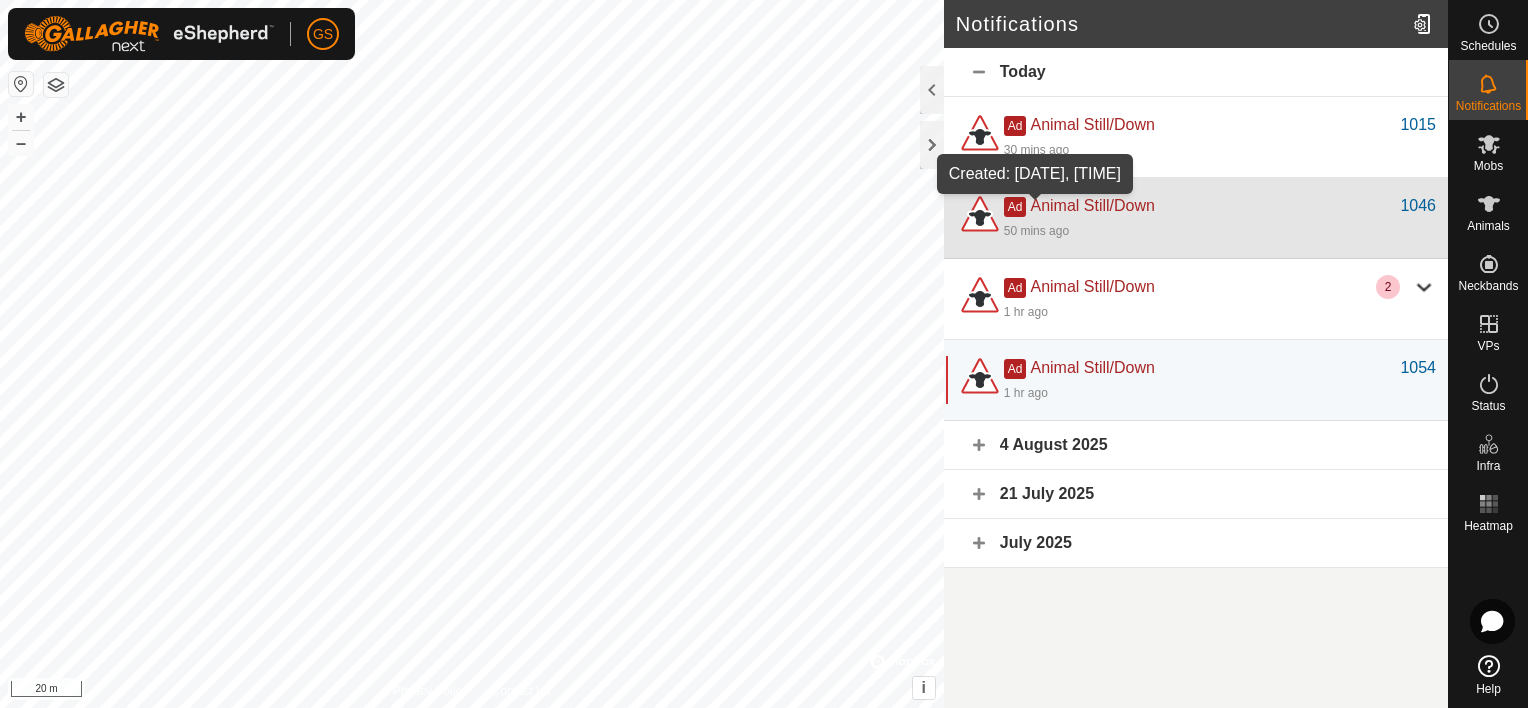 click on "50 mins ago" 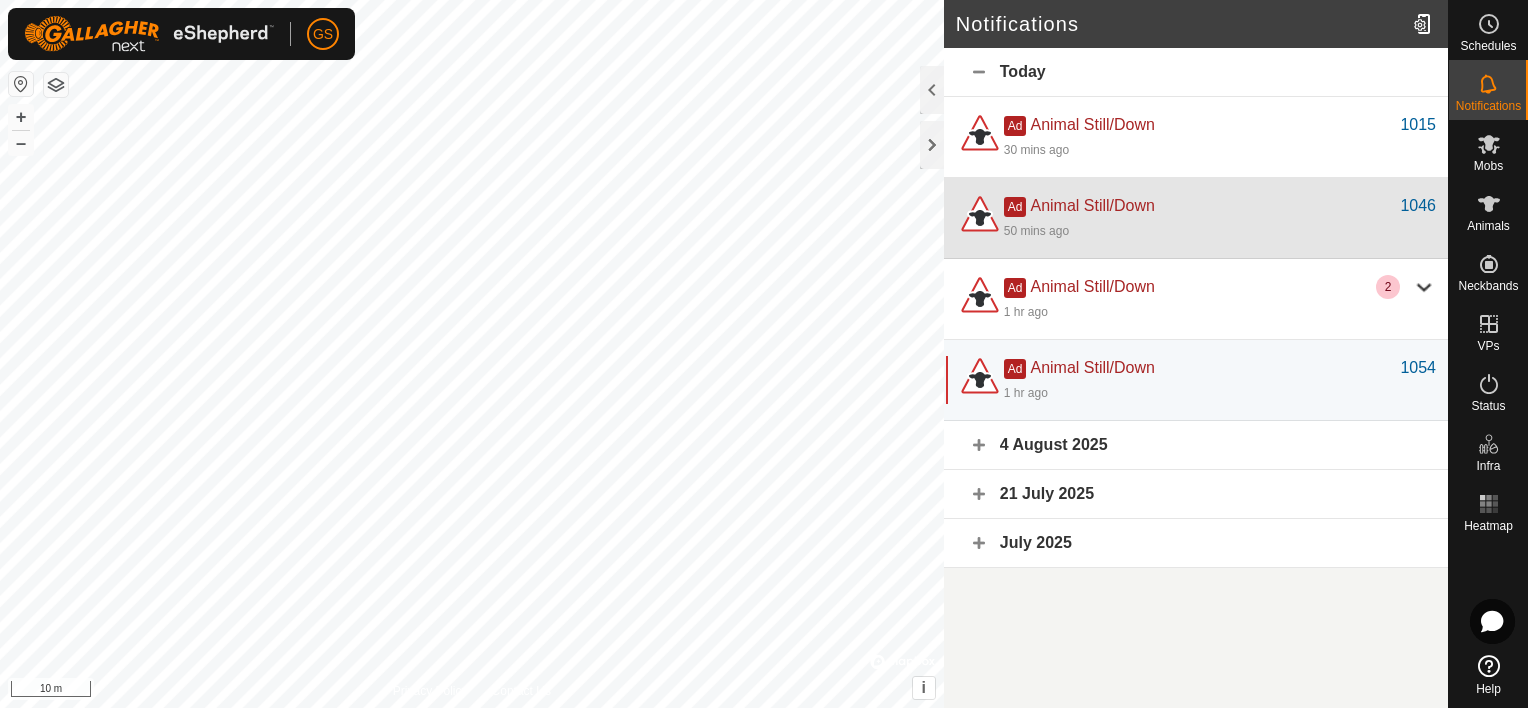 click 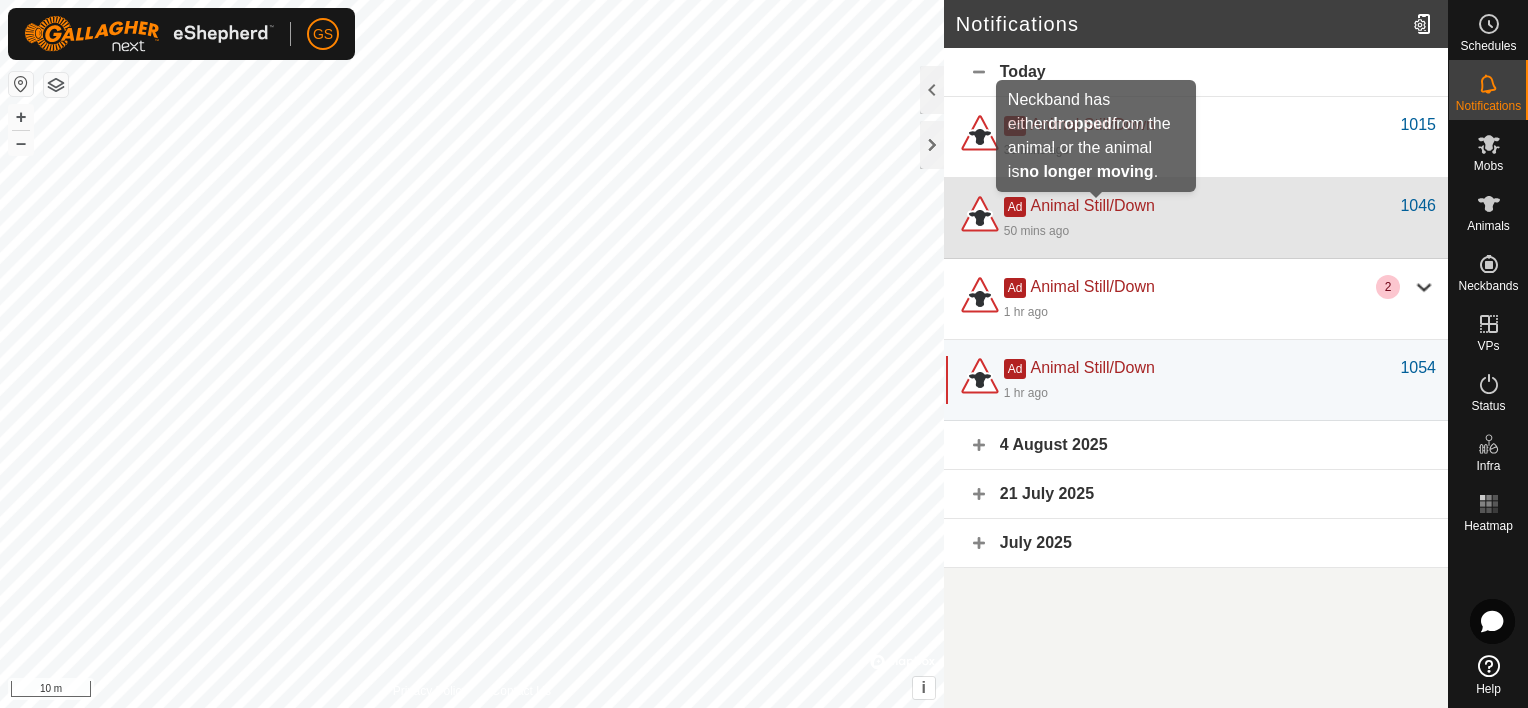 click on "Animal Still/Down" 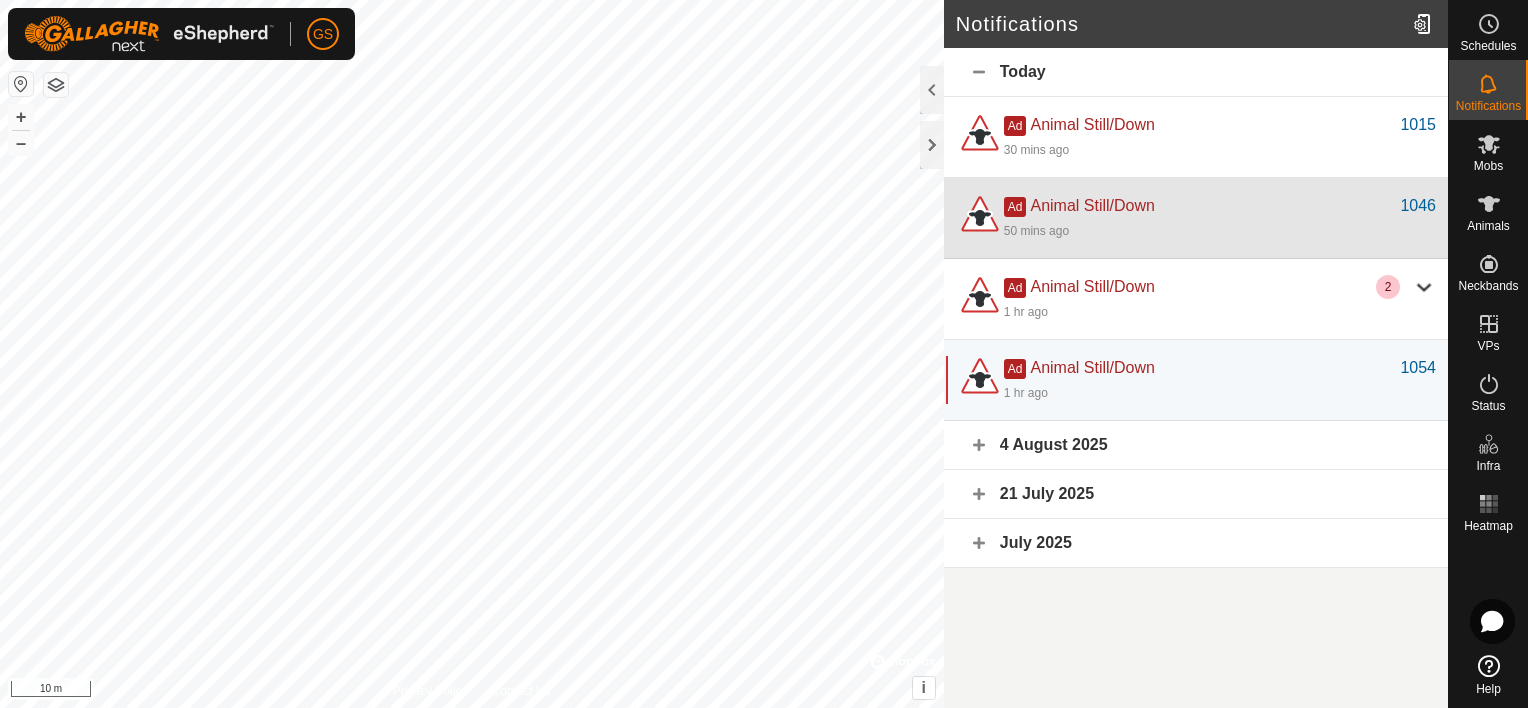 click on "Ad" 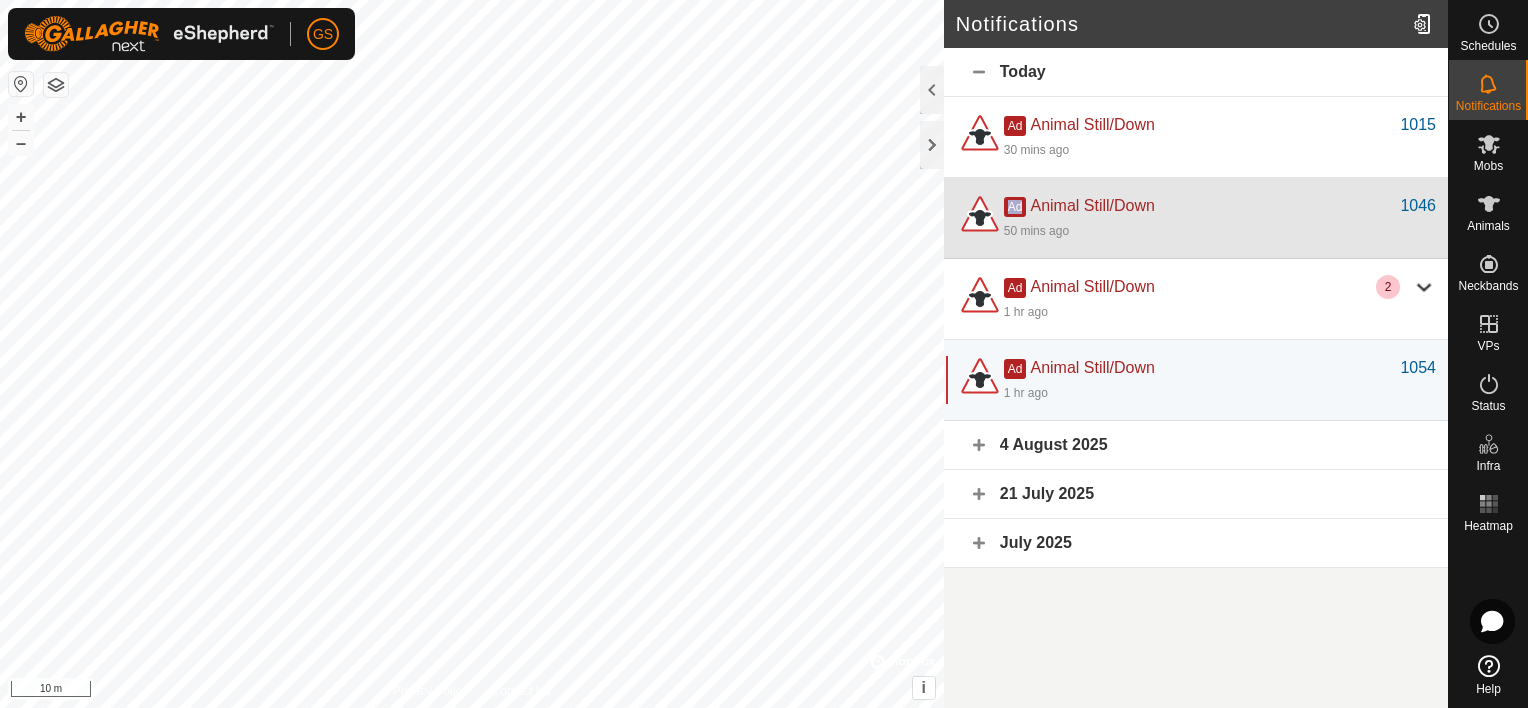 click on "Ad" 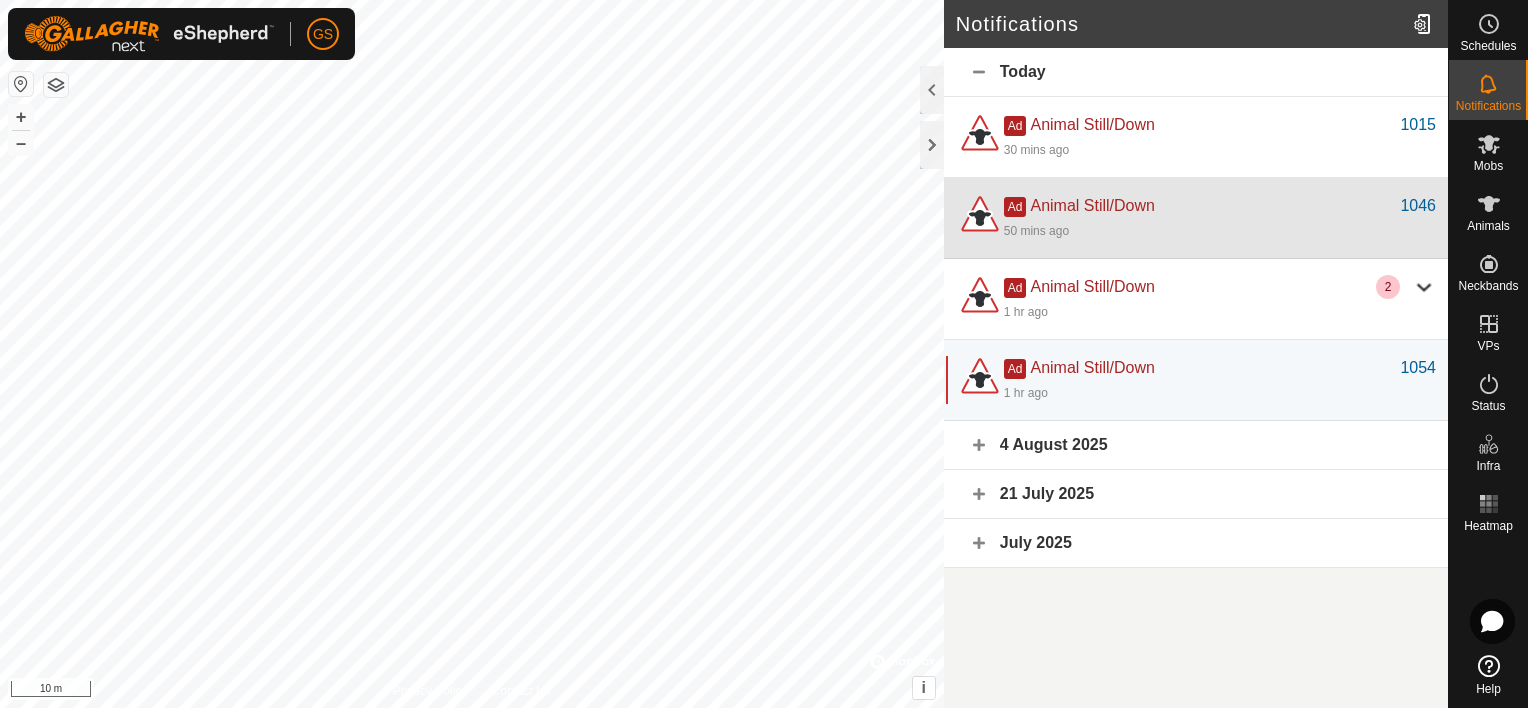 drag, startPoint x: 1020, startPoint y: 208, endPoint x: 1059, endPoint y: 212, distance: 39.20459 